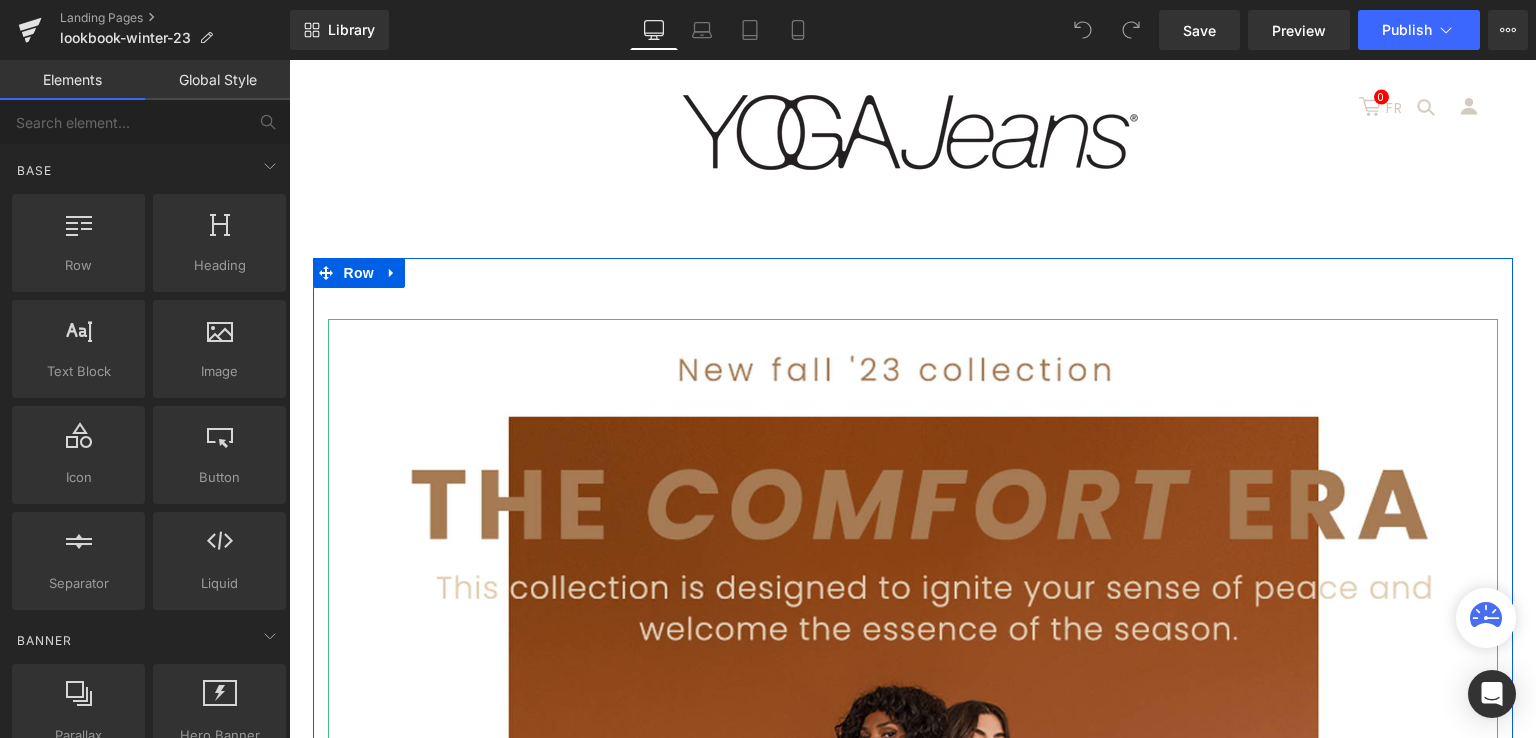 scroll, scrollTop: 0, scrollLeft: 0, axis: both 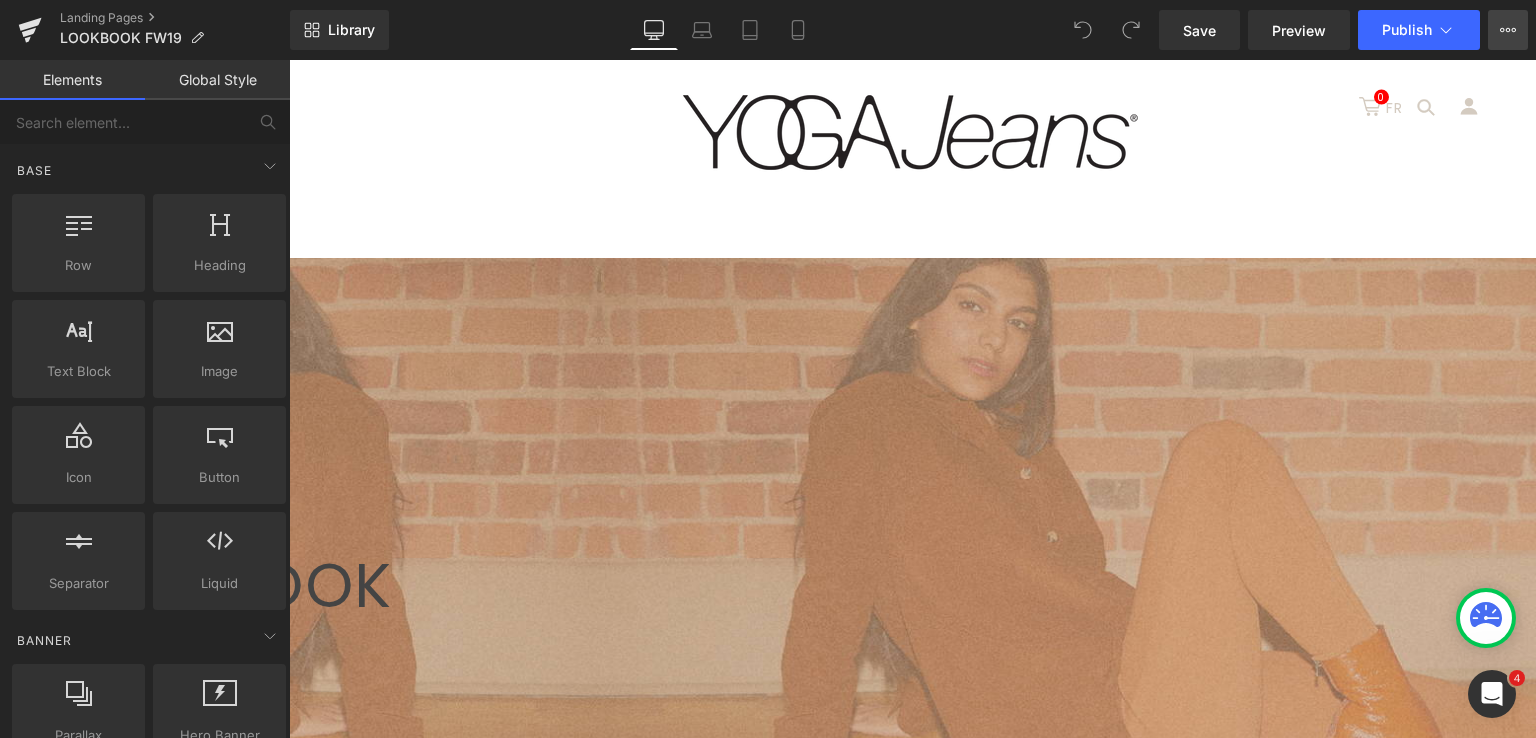 click on "View Live Page View with current Template Save Template to Library Schedule Publish Publish Settings Shortcuts" at bounding box center [1508, 30] 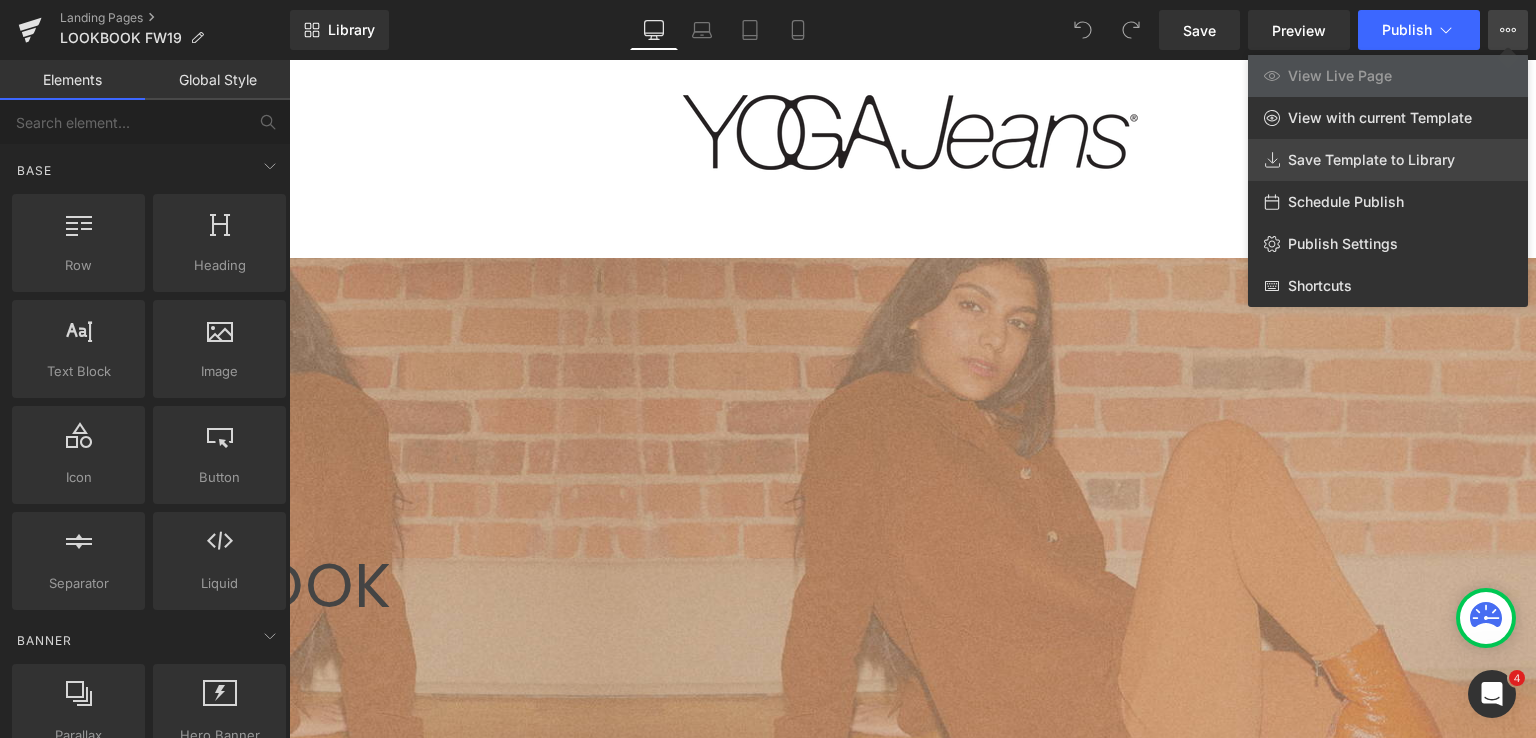 click on "Save Template to Library" at bounding box center (1371, 160) 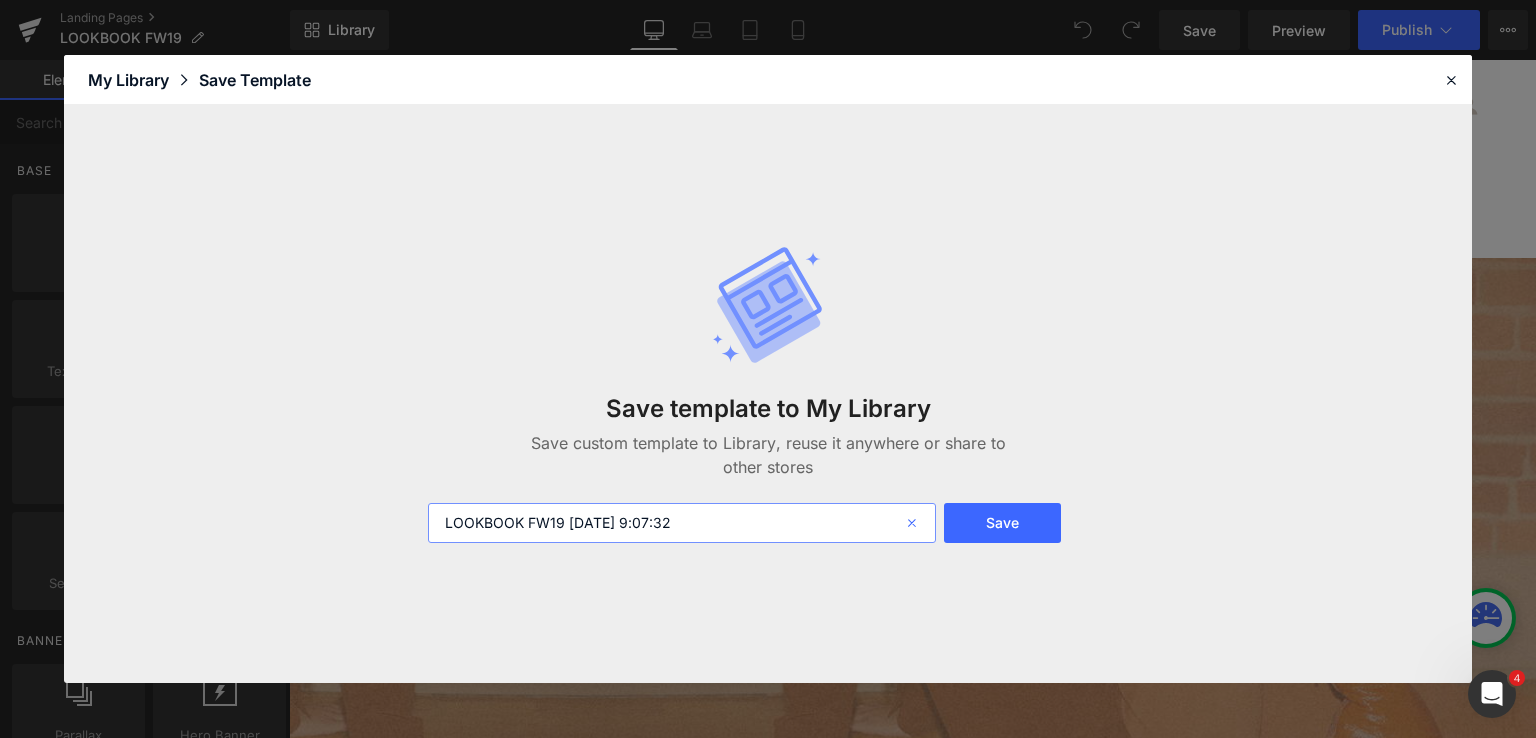 drag, startPoint x: 571, startPoint y: 529, endPoint x: 904, endPoint y: 529, distance: 333 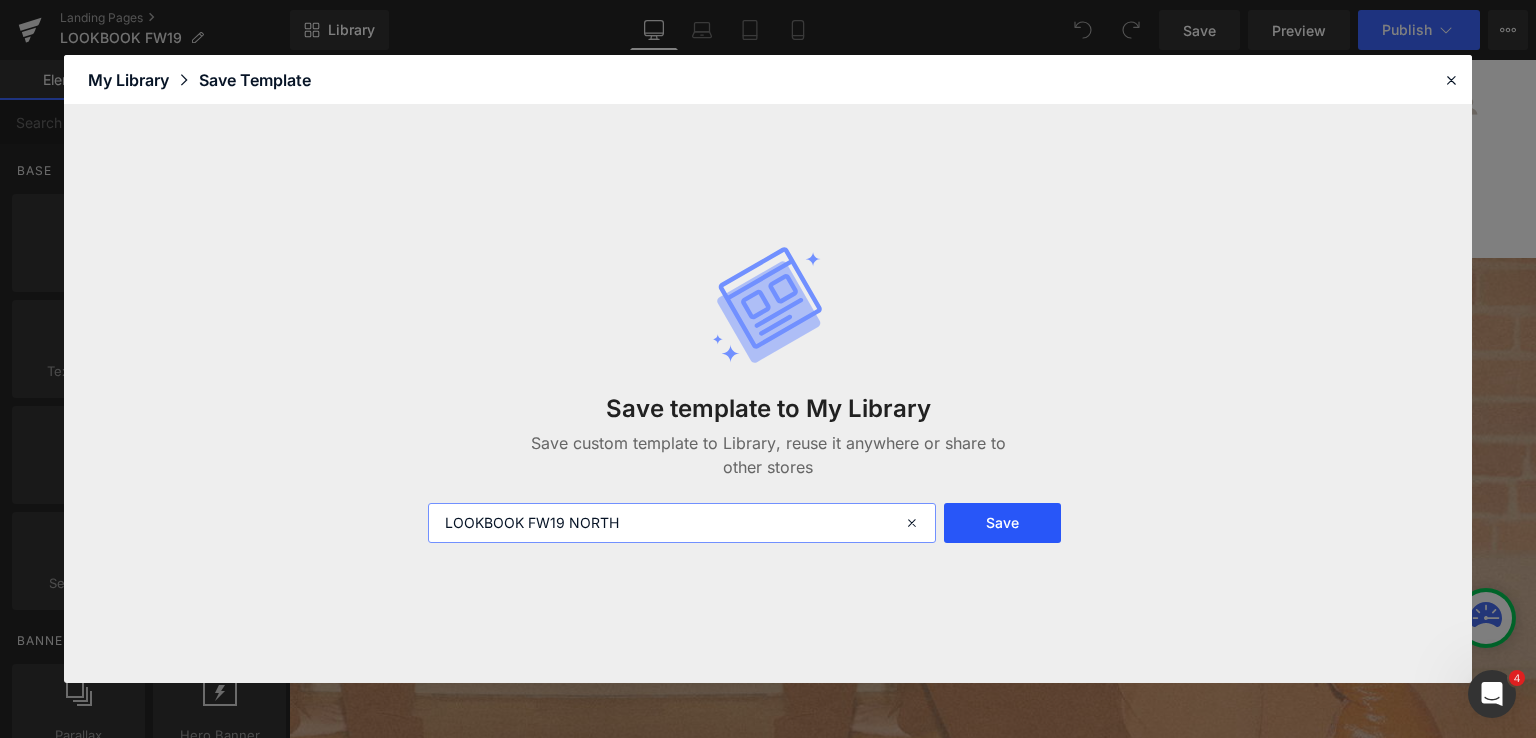 type on "LOOKBOOK FW19 NORTH" 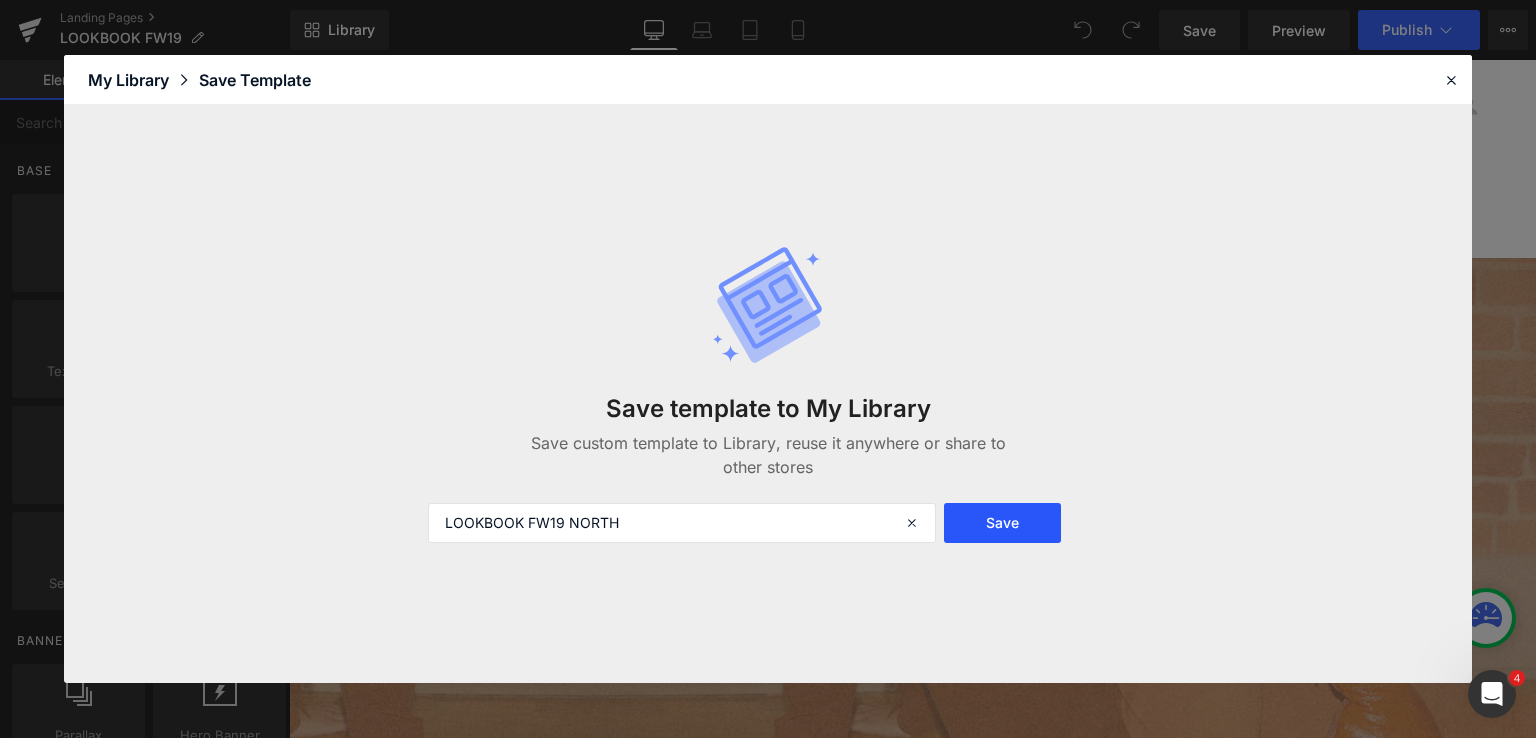 click on "Save" at bounding box center (1002, 523) 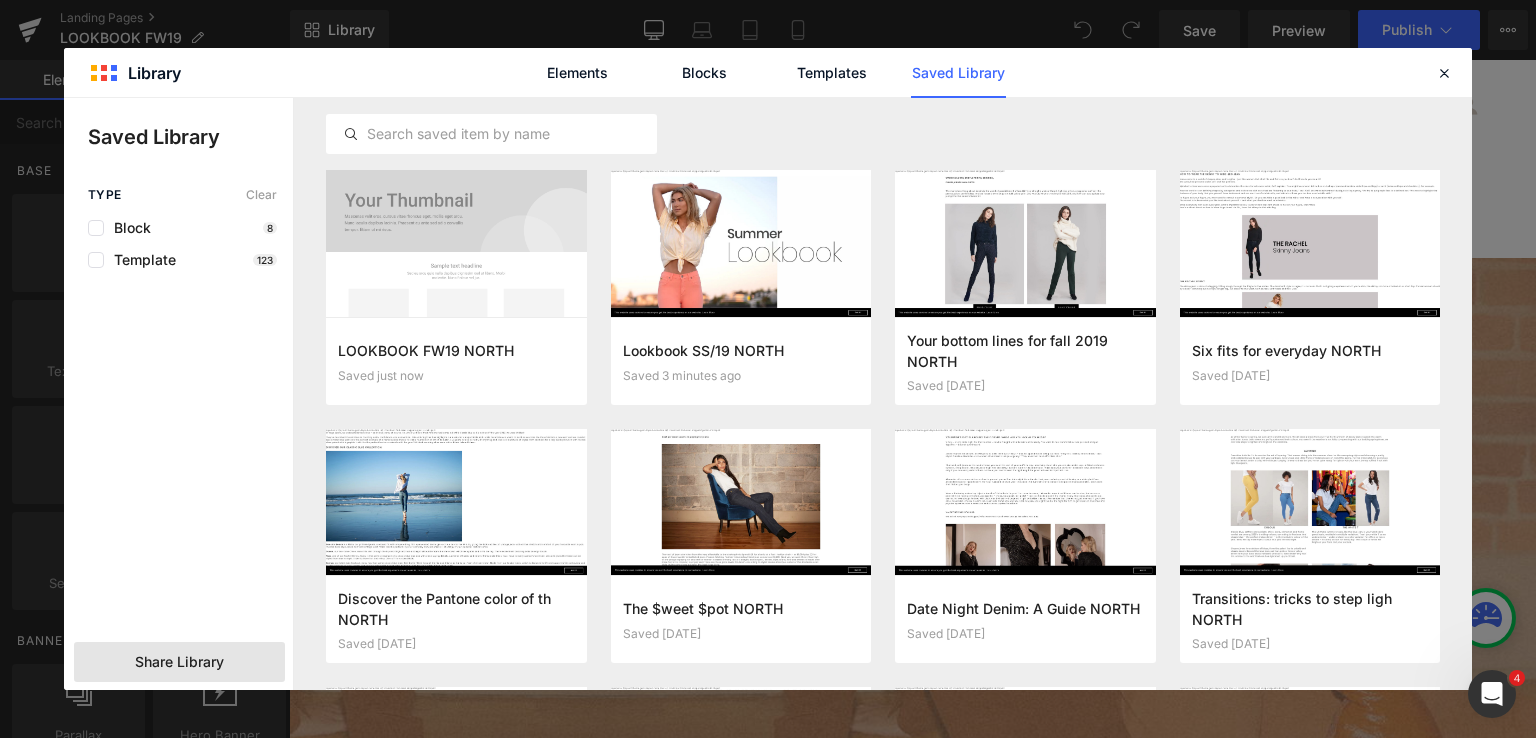 click on "Share Library" at bounding box center (179, 662) 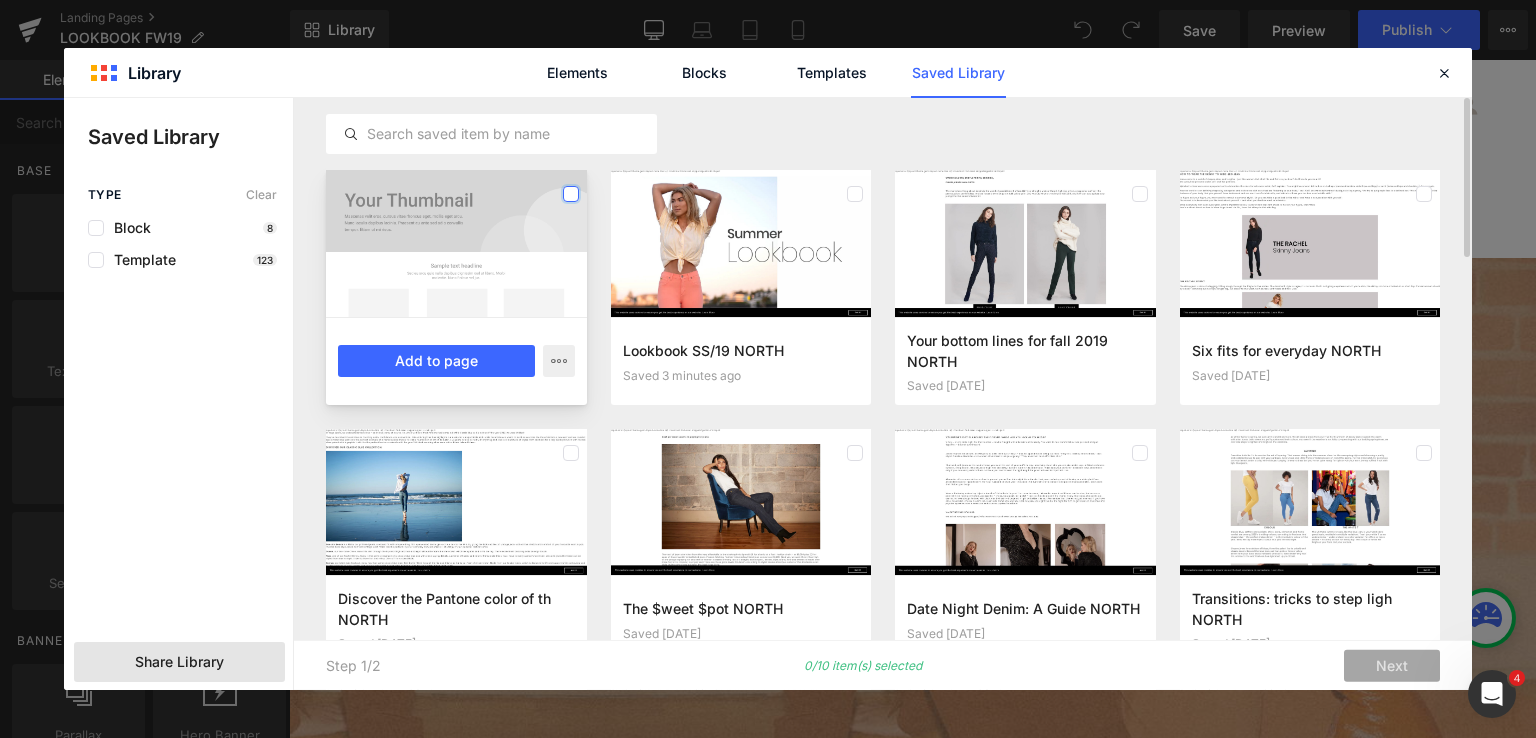 click at bounding box center (571, 194) 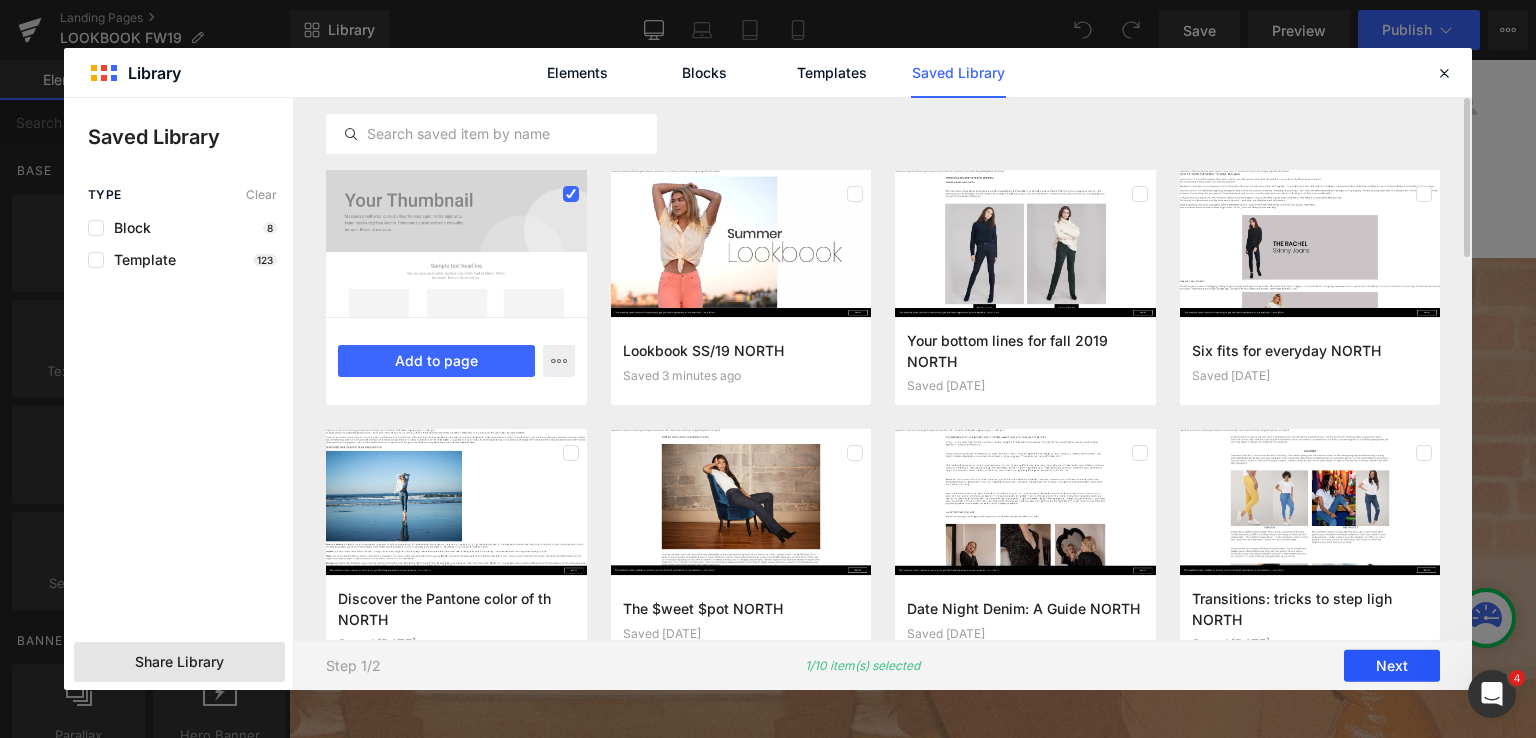 click on "Next" at bounding box center (1392, 666) 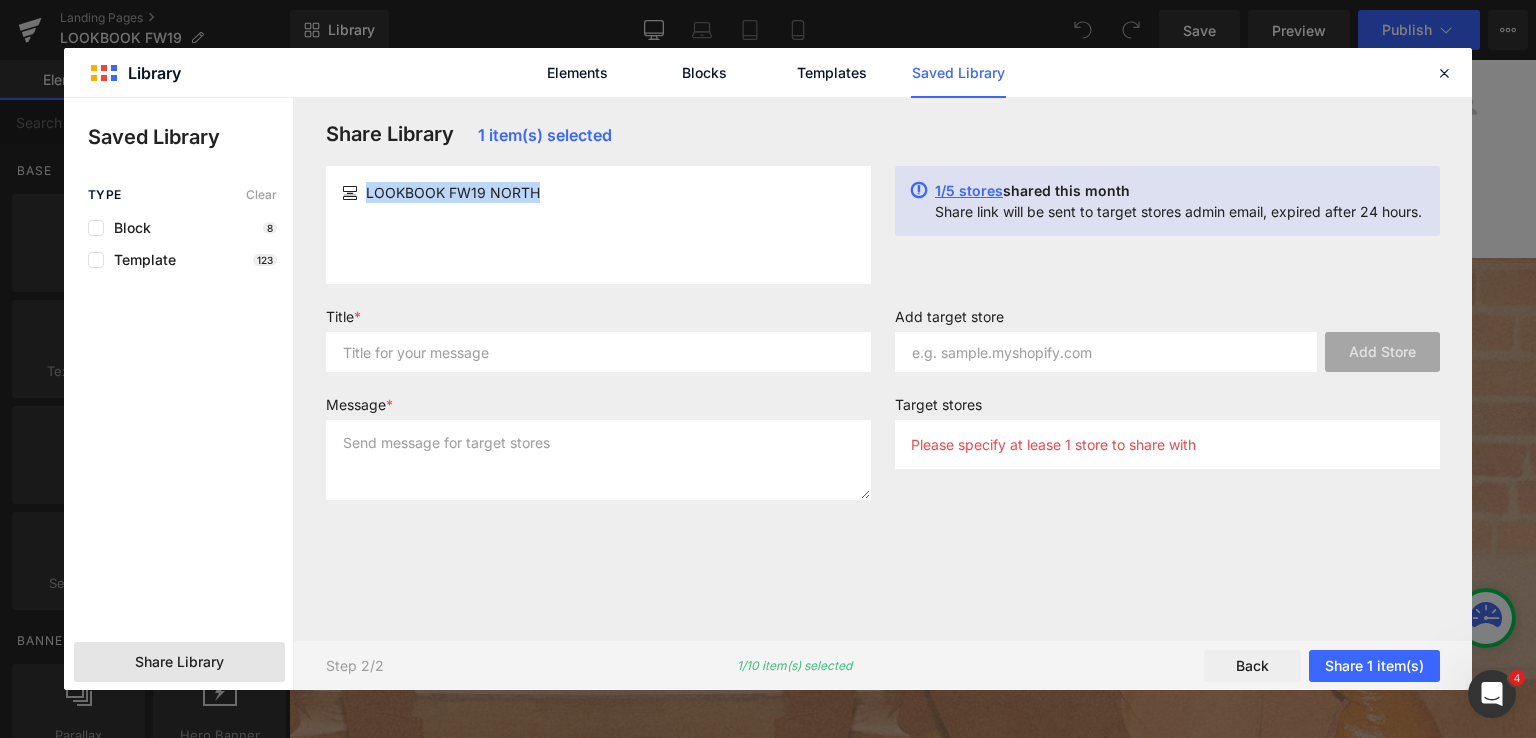 drag, startPoint x: 580, startPoint y: 189, endPoint x: 344, endPoint y: 189, distance: 236 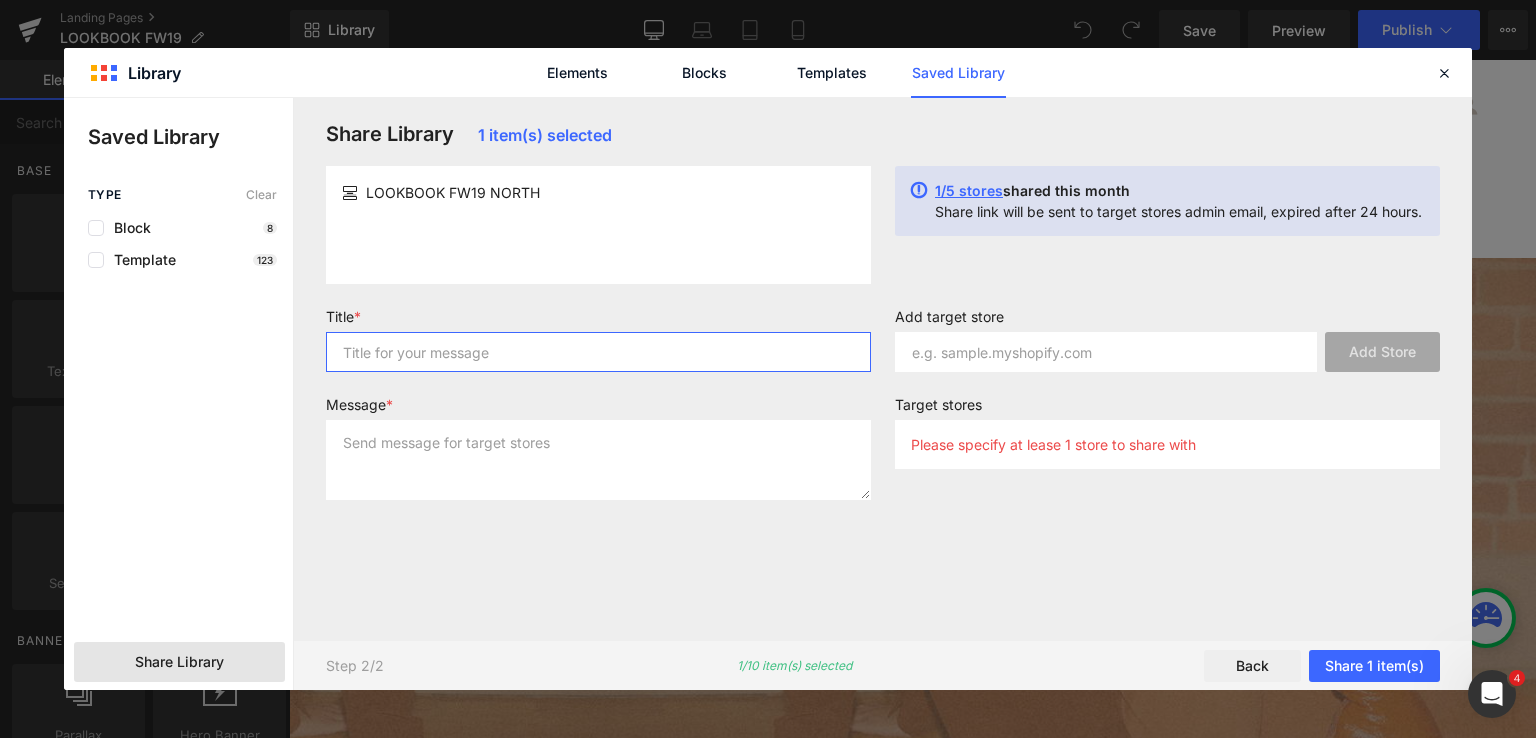 click at bounding box center [598, 352] 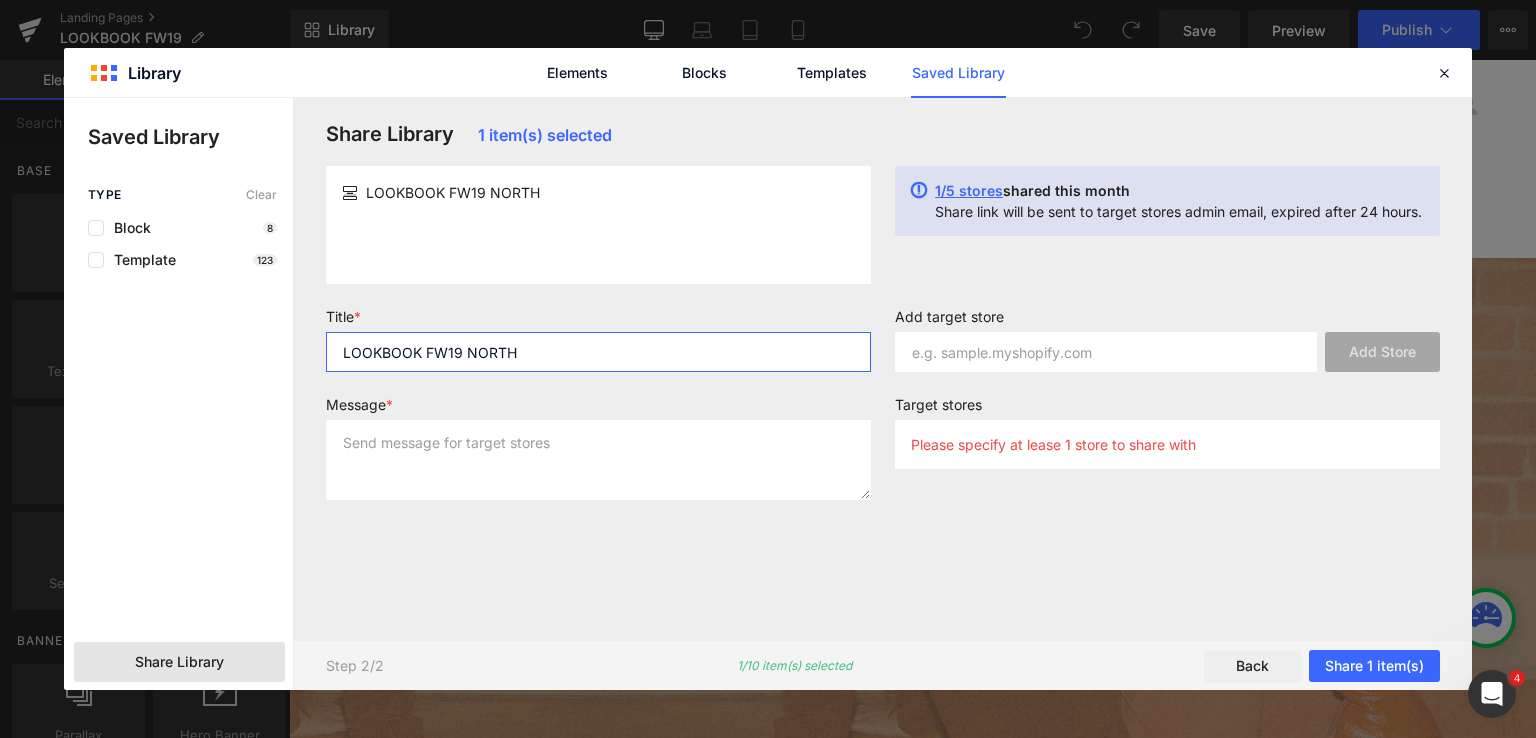 type on "LOOKBOOK FW19 NORTH" 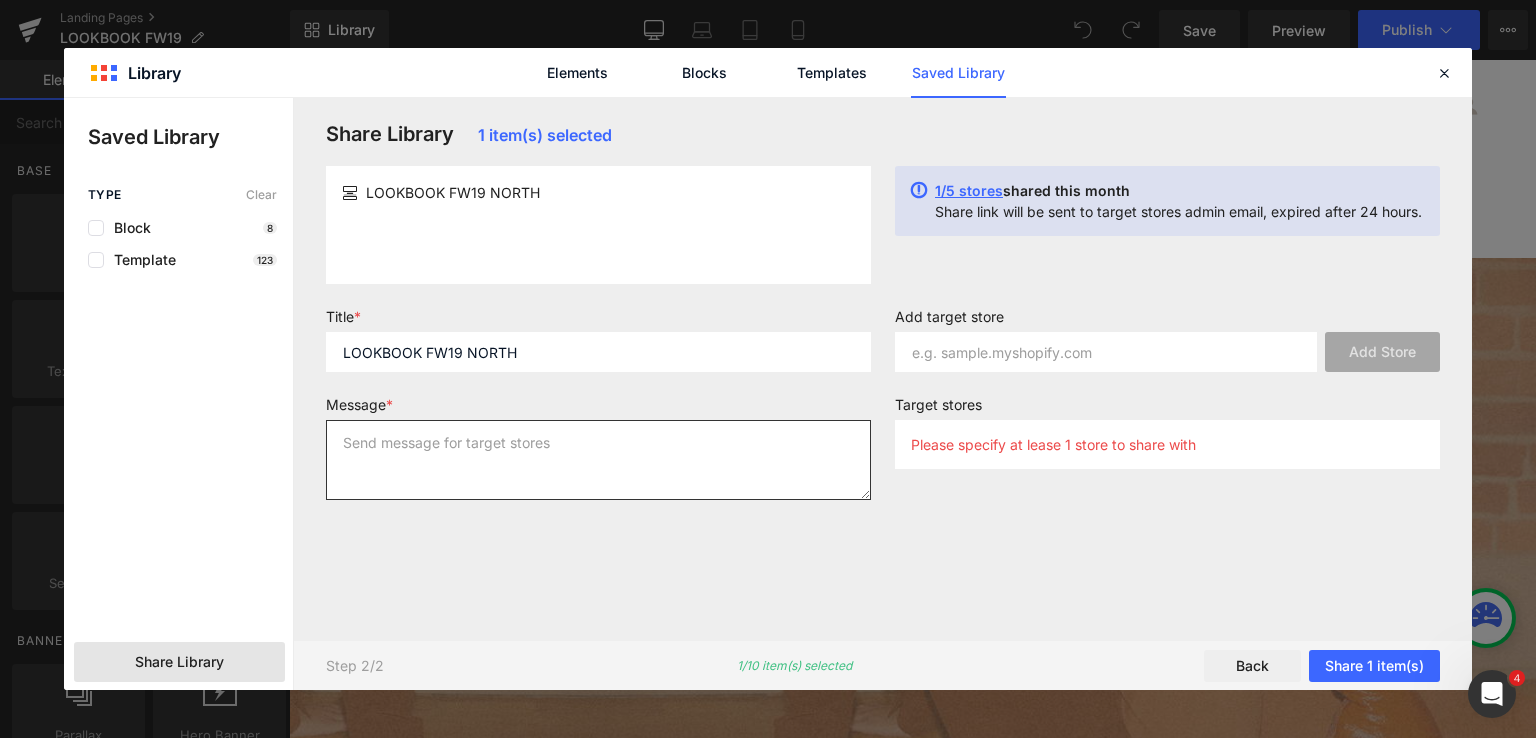 click at bounding box center [598, 460] 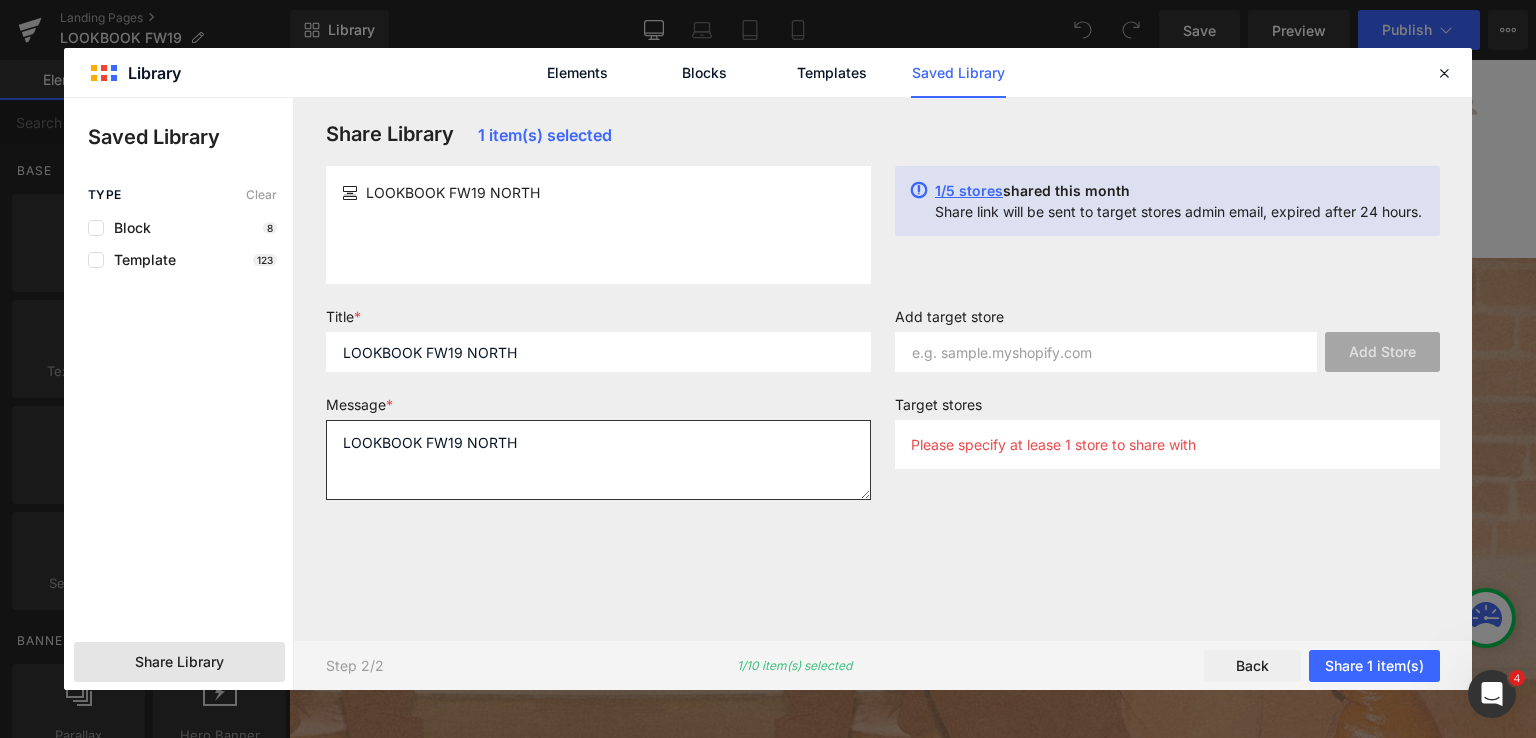 drag, startPoint x: 342, startPoint y: 468, endPoint x: 352, endPoint y: 469, distance: 10.049875 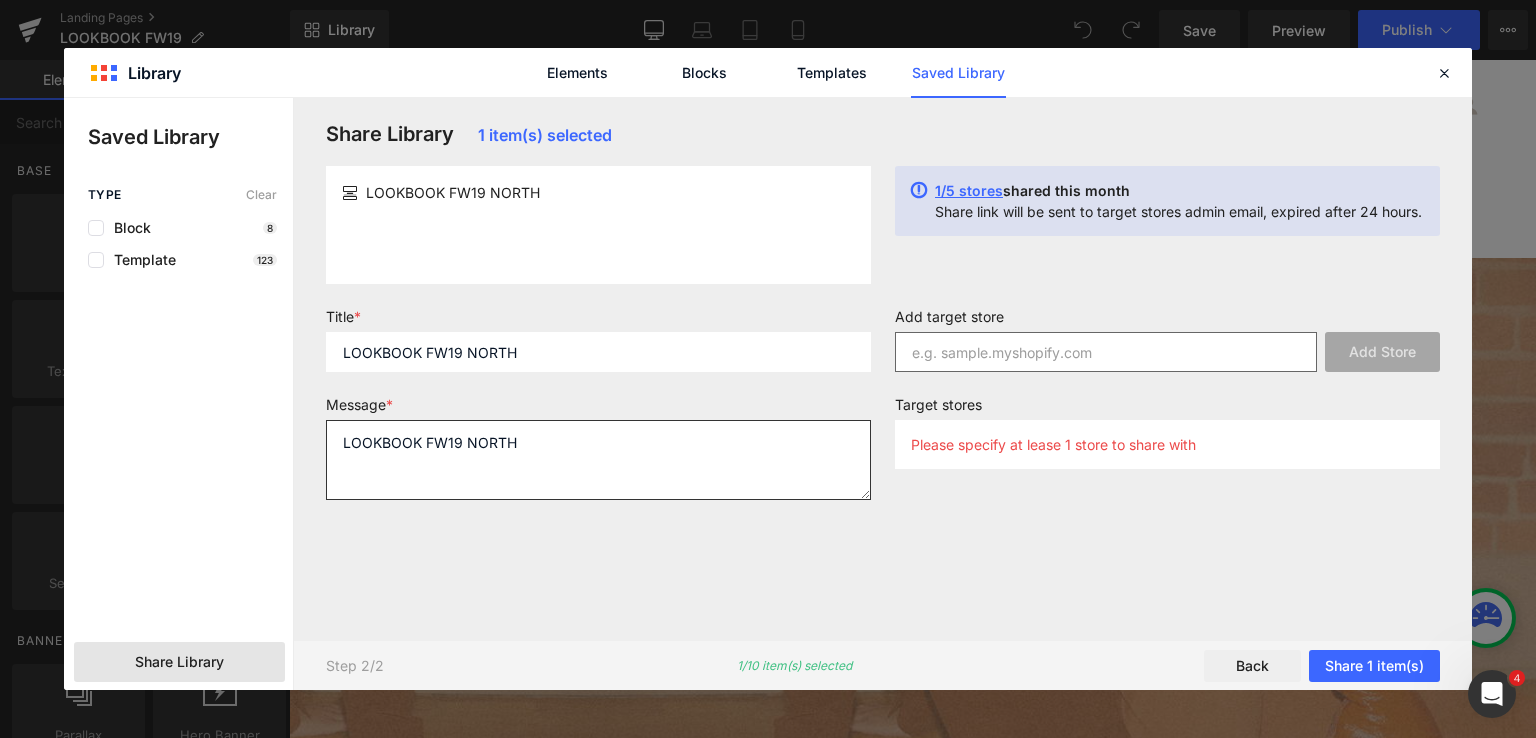 type on "LOOKBOOK FW19 NORTH" 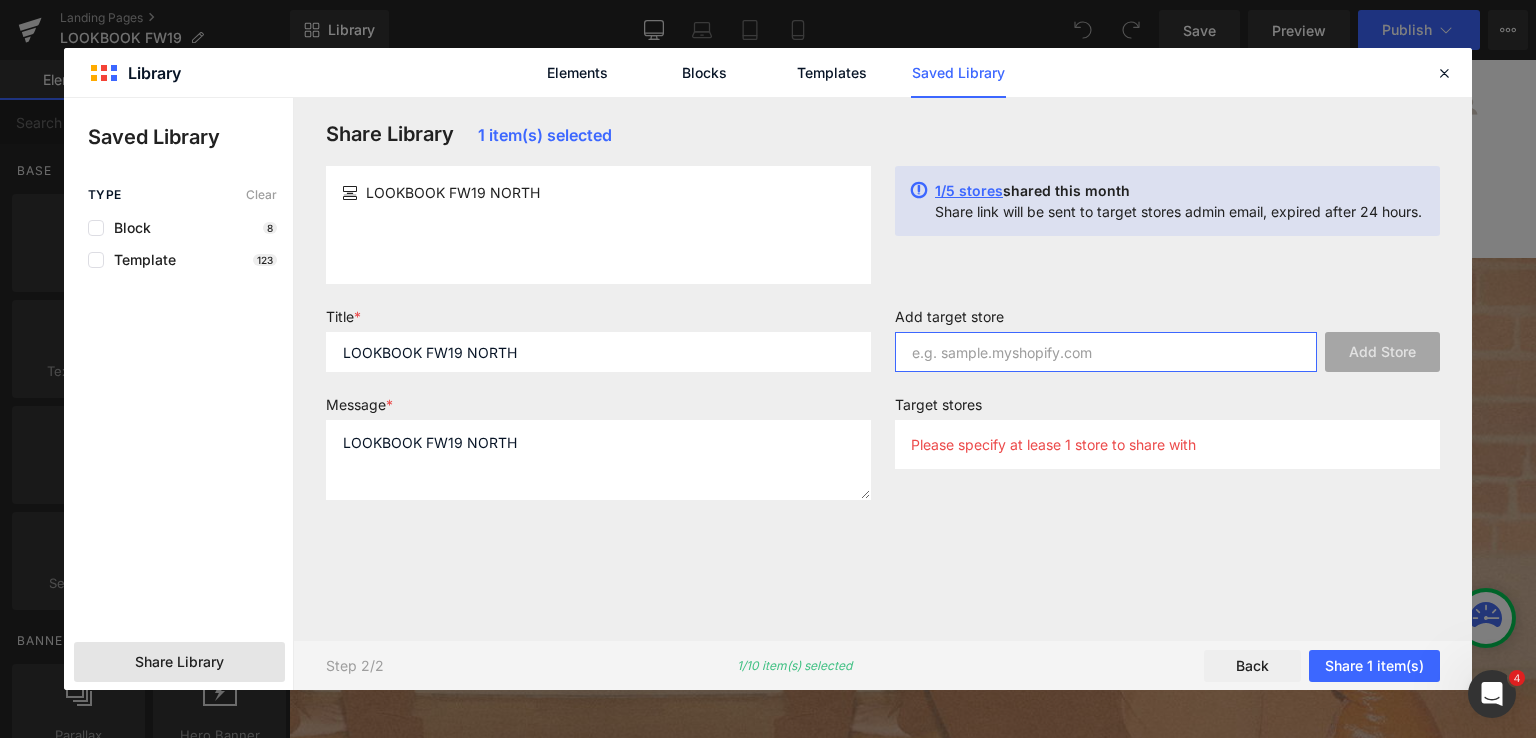 click at bounding box center [1106, 352] 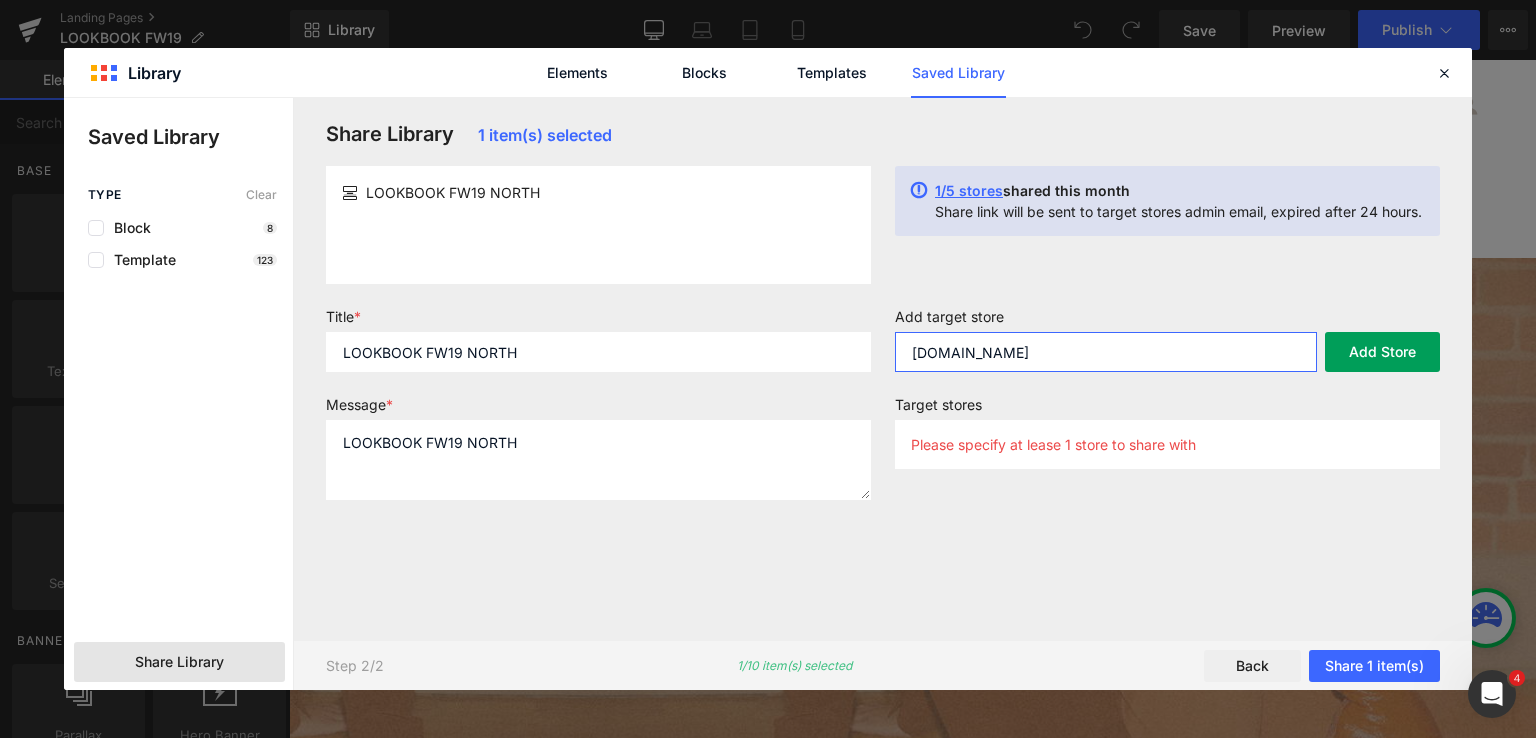 type on "[DOMAIN_NAME]" 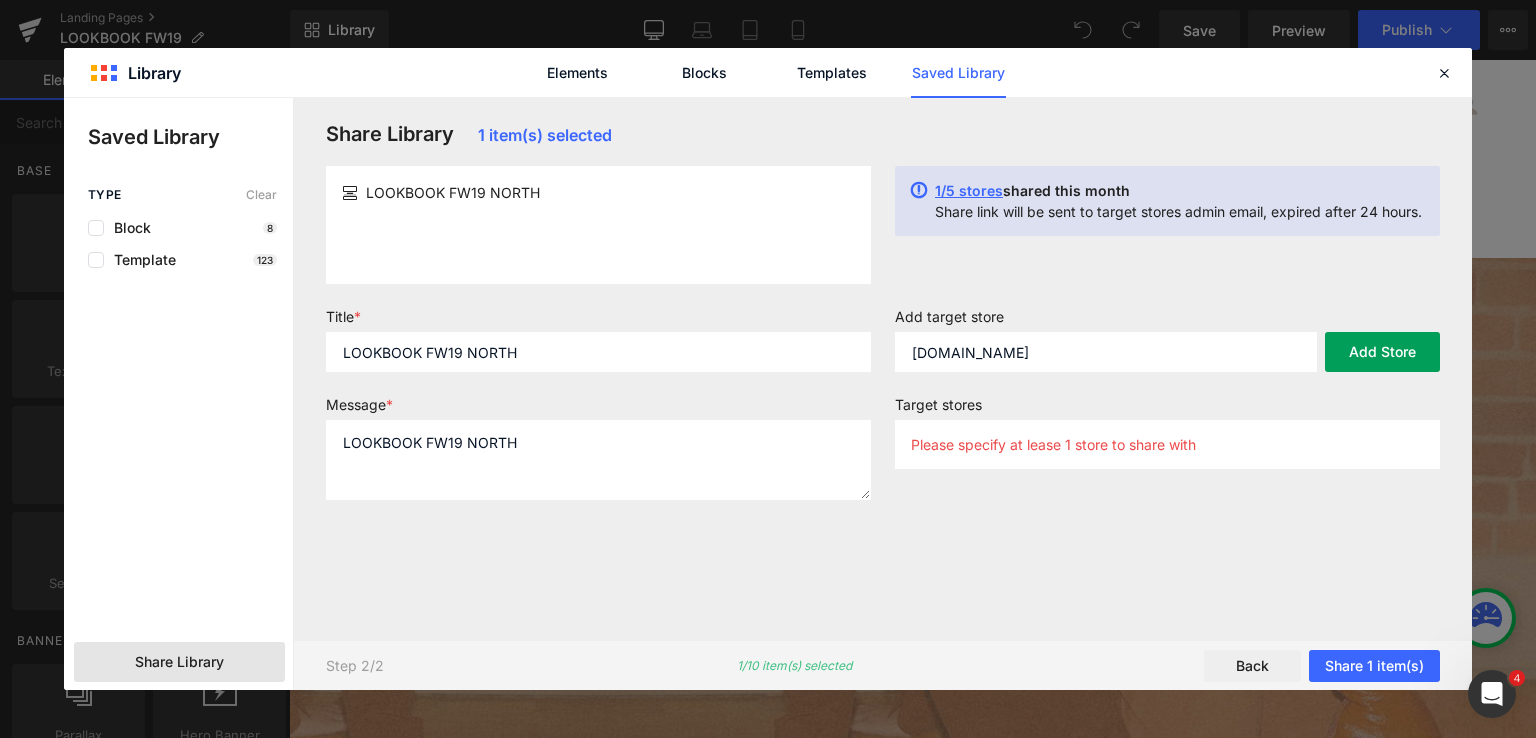 click on "Add Store" at bounding box center (1382, 352) 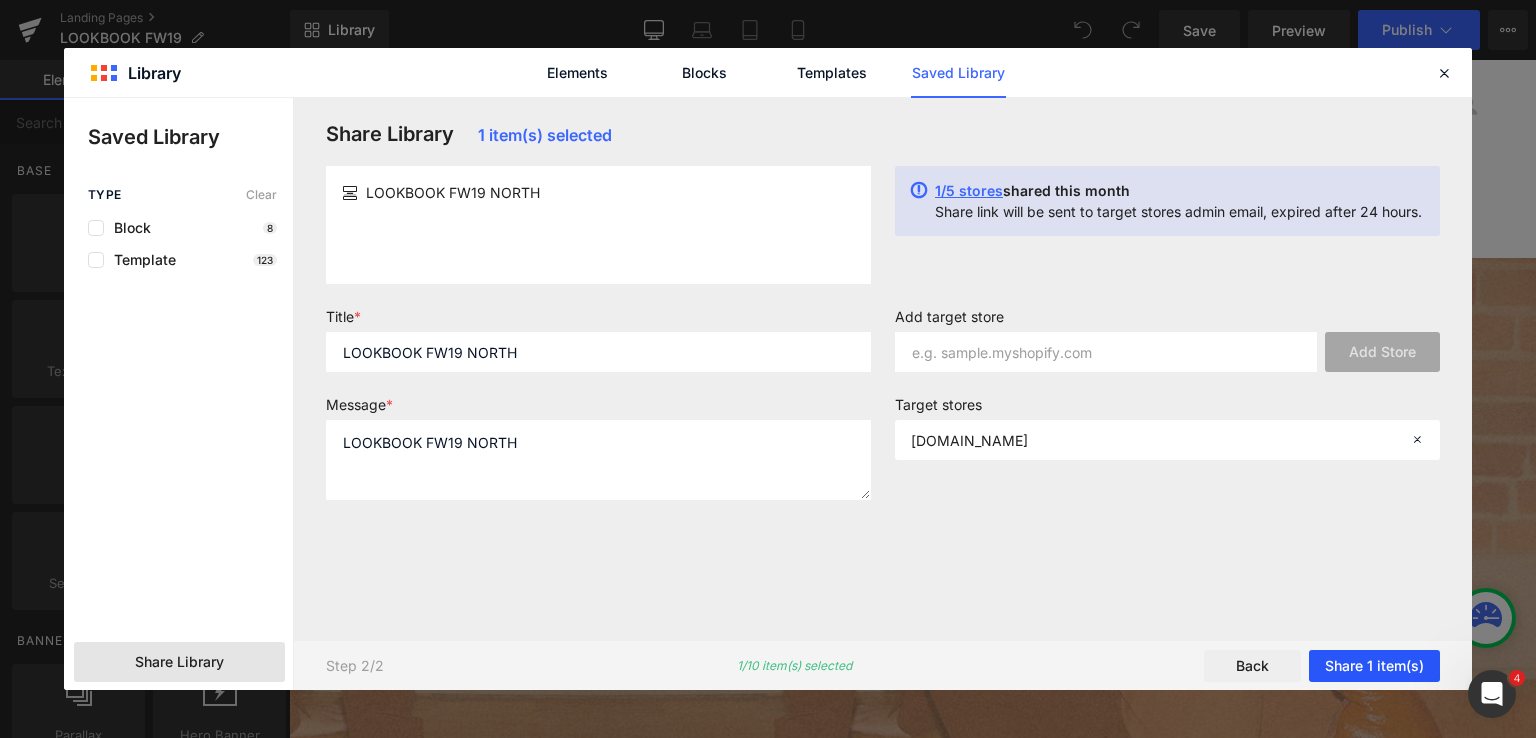 click on "Share 1 item(s)" at bounding box center [1374, 666] 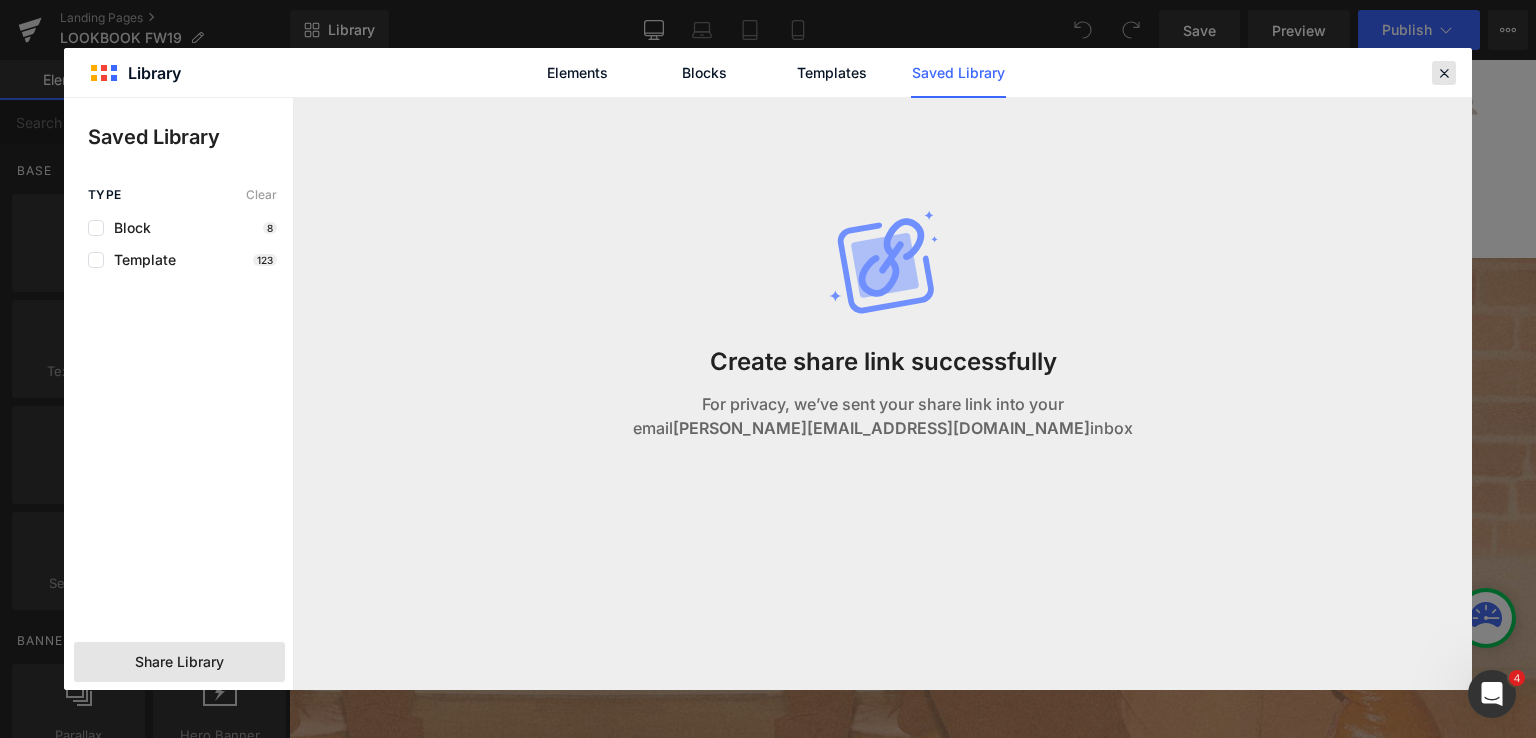 click at bounding box center [1444, 73] 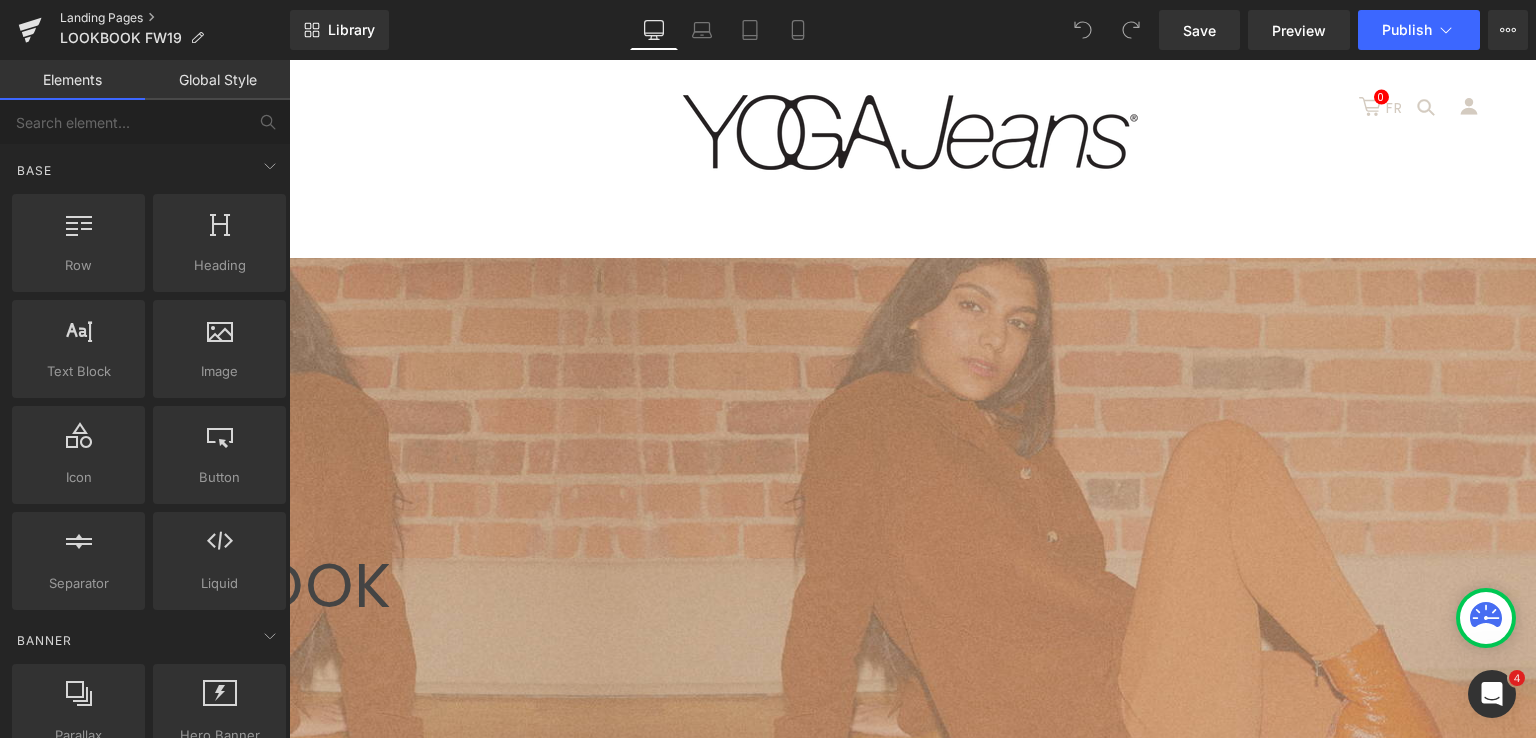 click on "Landing Pages" at bounding box center (175, 18) 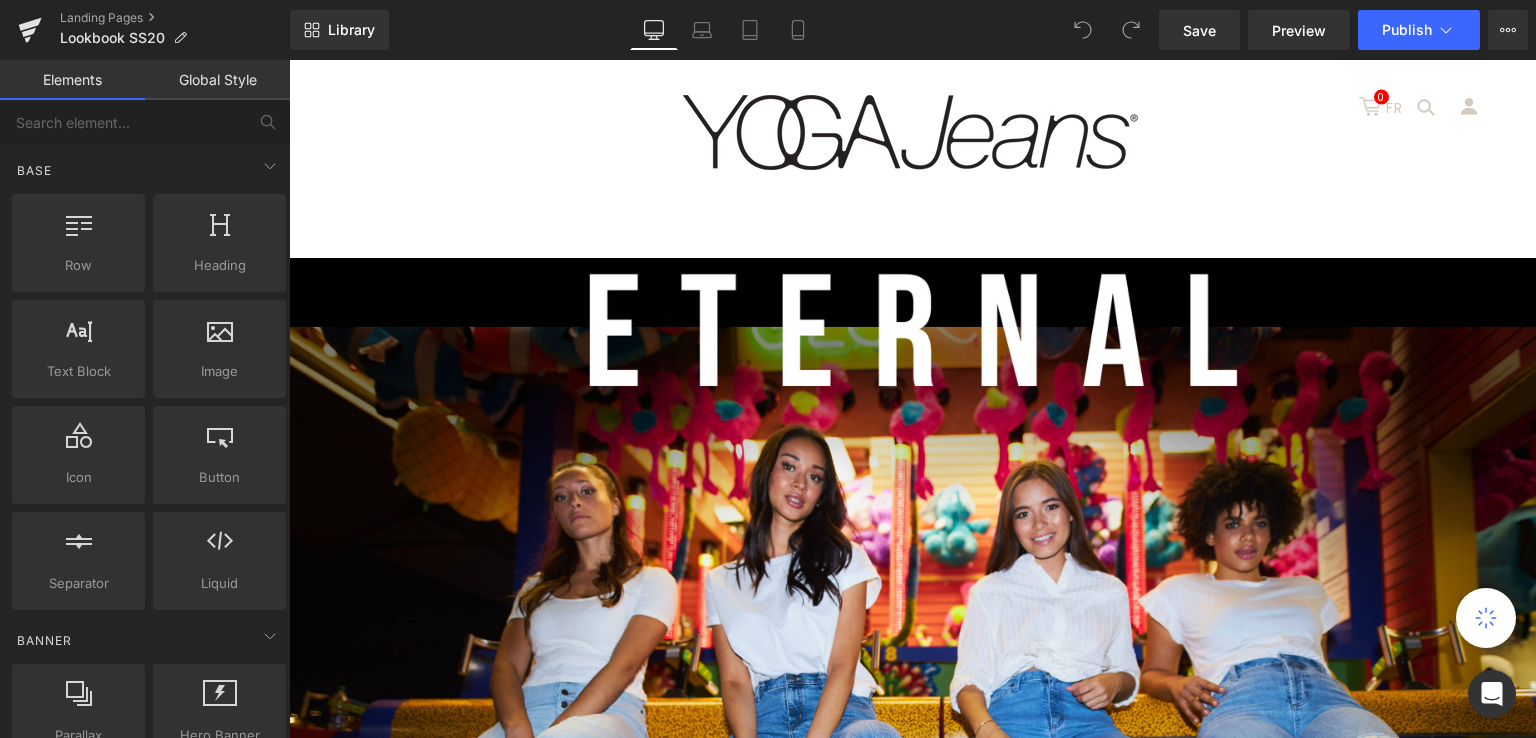 scroll, scrollTop: 0, scrollLeft: 0, axis: both 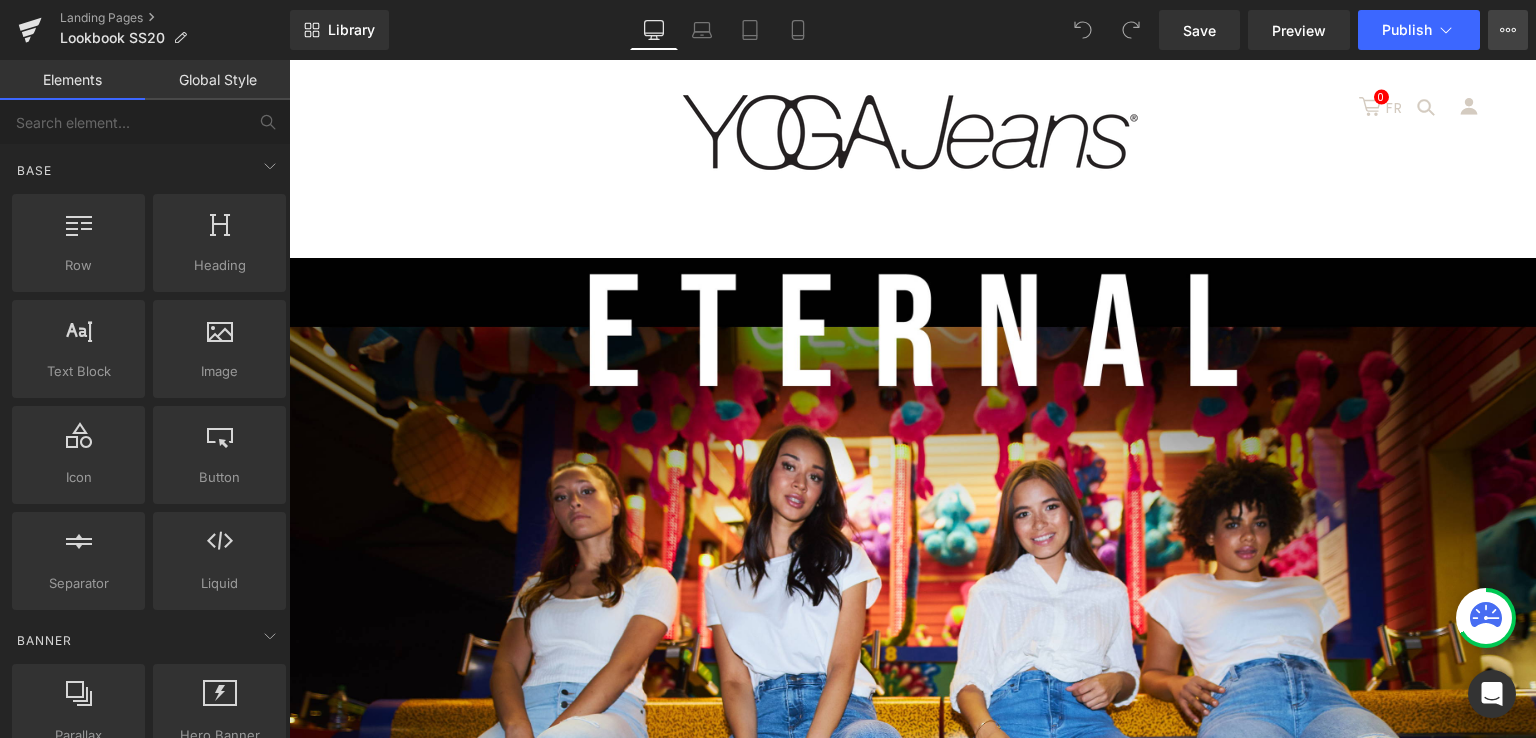 click on "View Live Page View with current Template Save Template to Library Schedule Publish Publish Settings Shortcuts" at bounding box center (1508, 30) 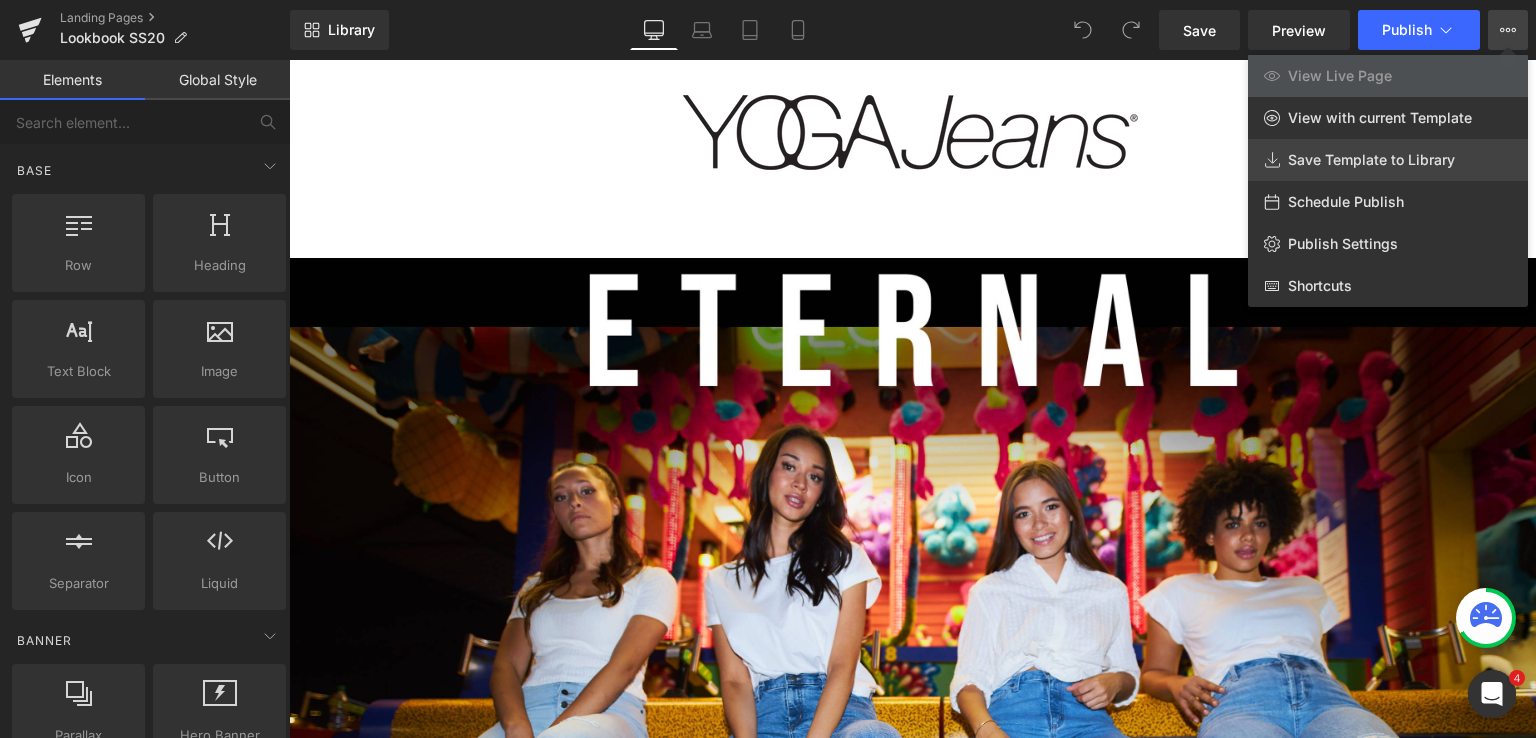 scroll, scrollTop: 0, scrollLeft: 0, axis: both 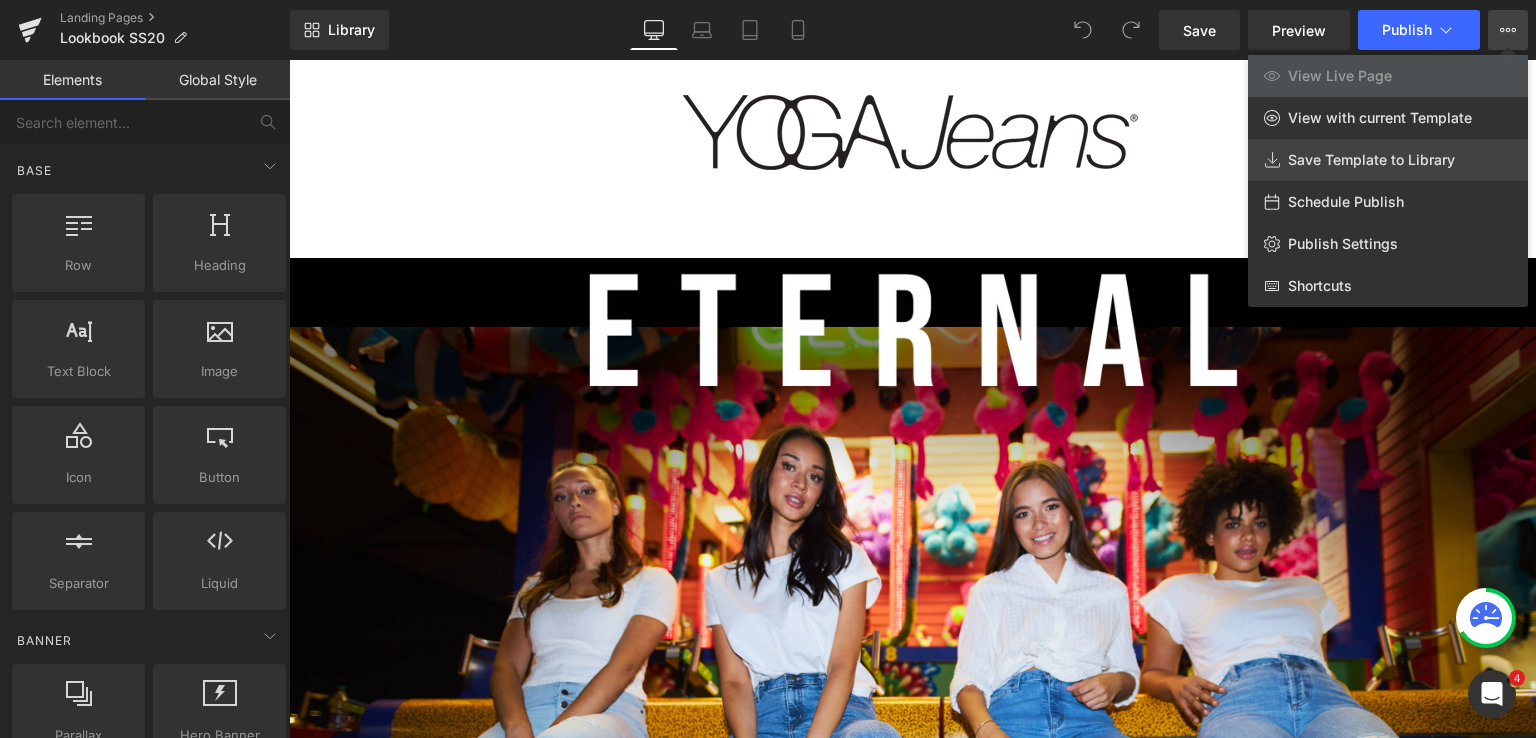 click on "Save Template to Library" at bounding box center [1388, 160] 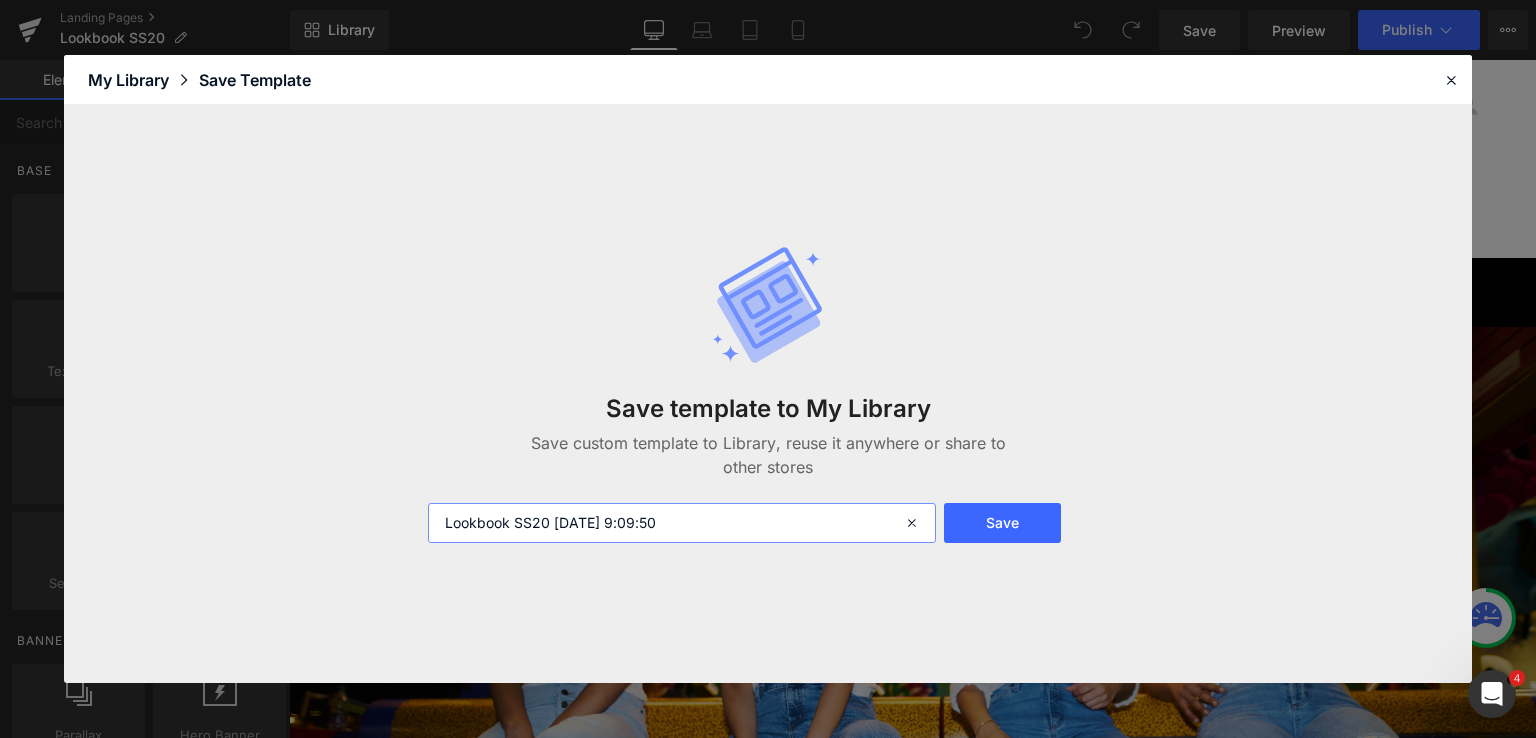 drag, startPoint x: 960, startPoint y: 513, endPoint x: 1133, endPoint y: 505, distance: 173.18488 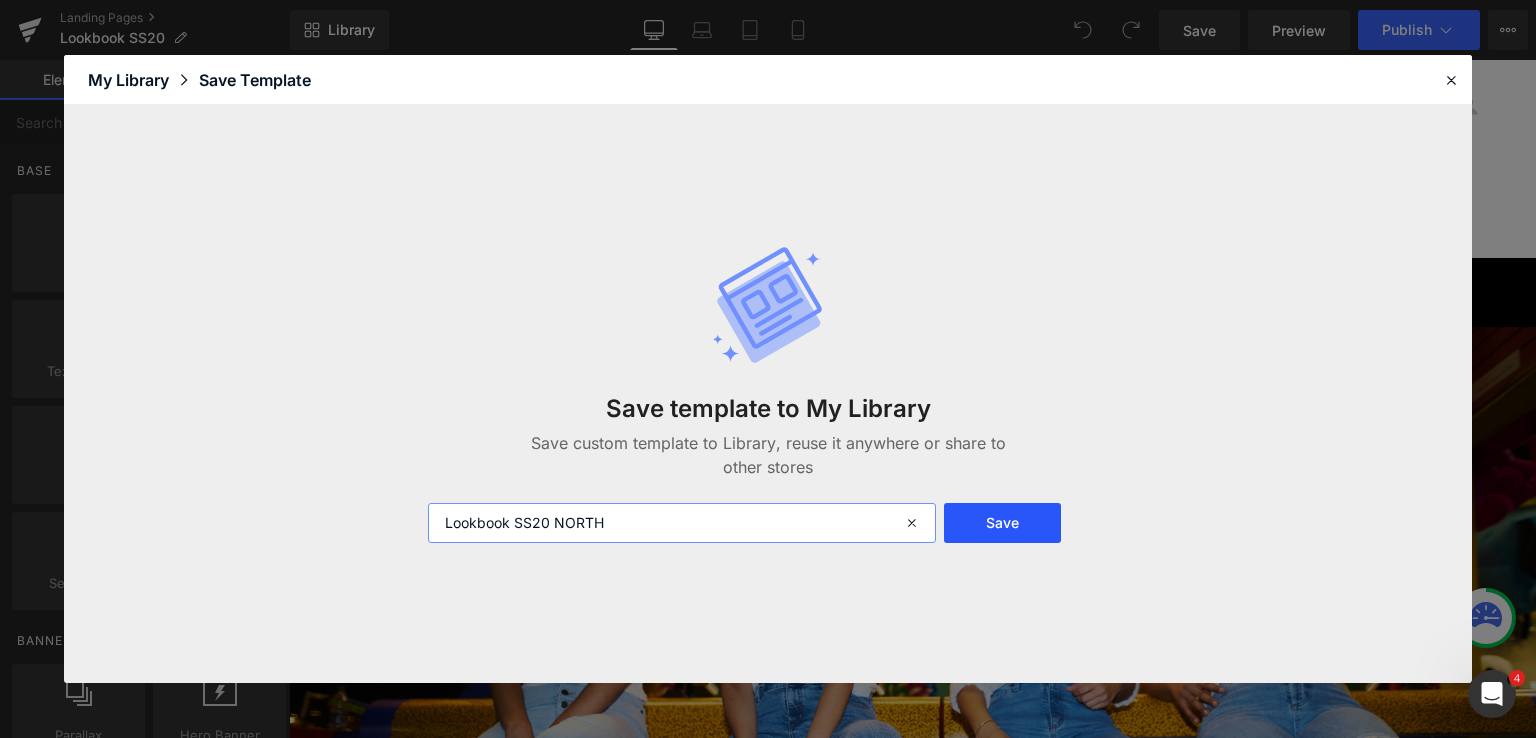 type on "Lookbook SS20 NORTH" 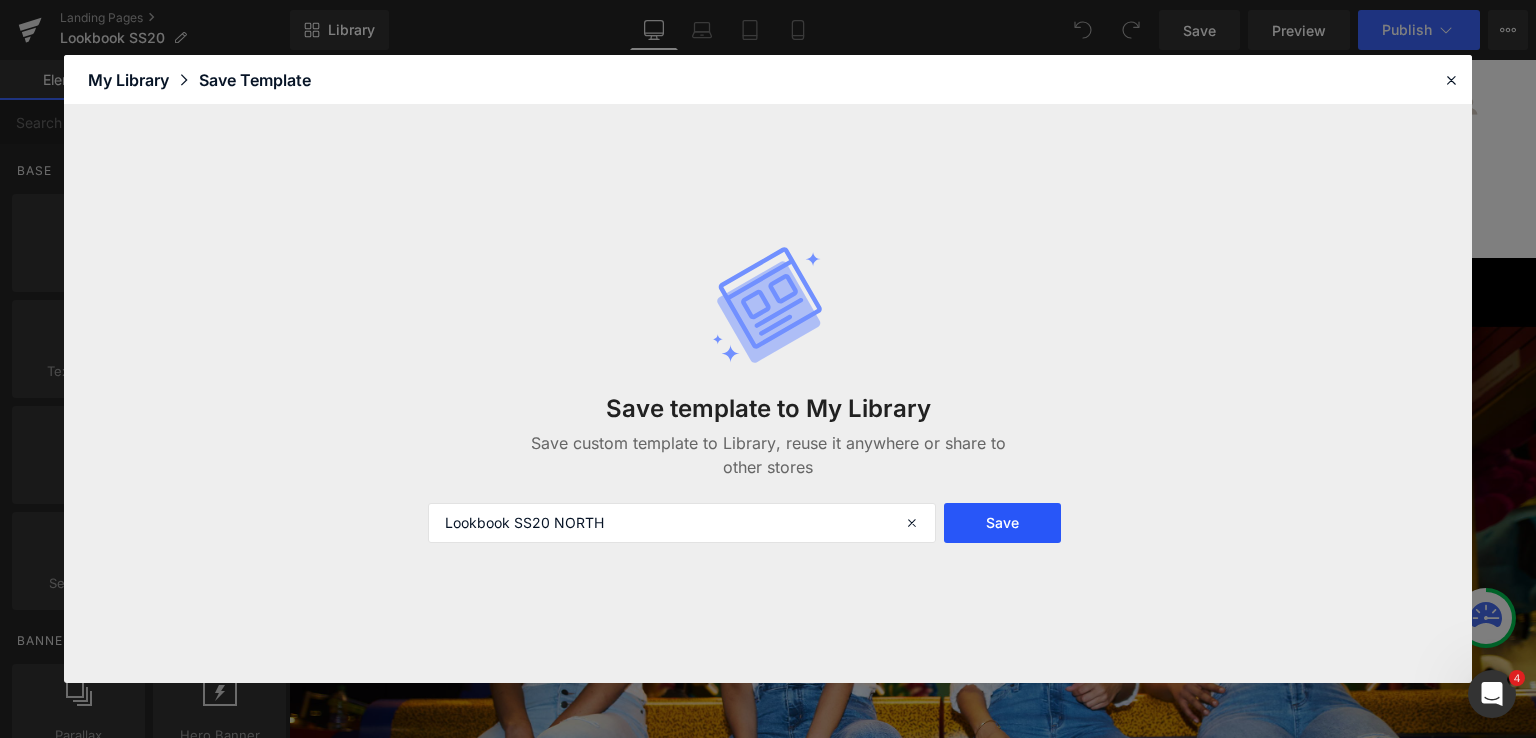 click on "Save" at bounding box center (1002, 523) 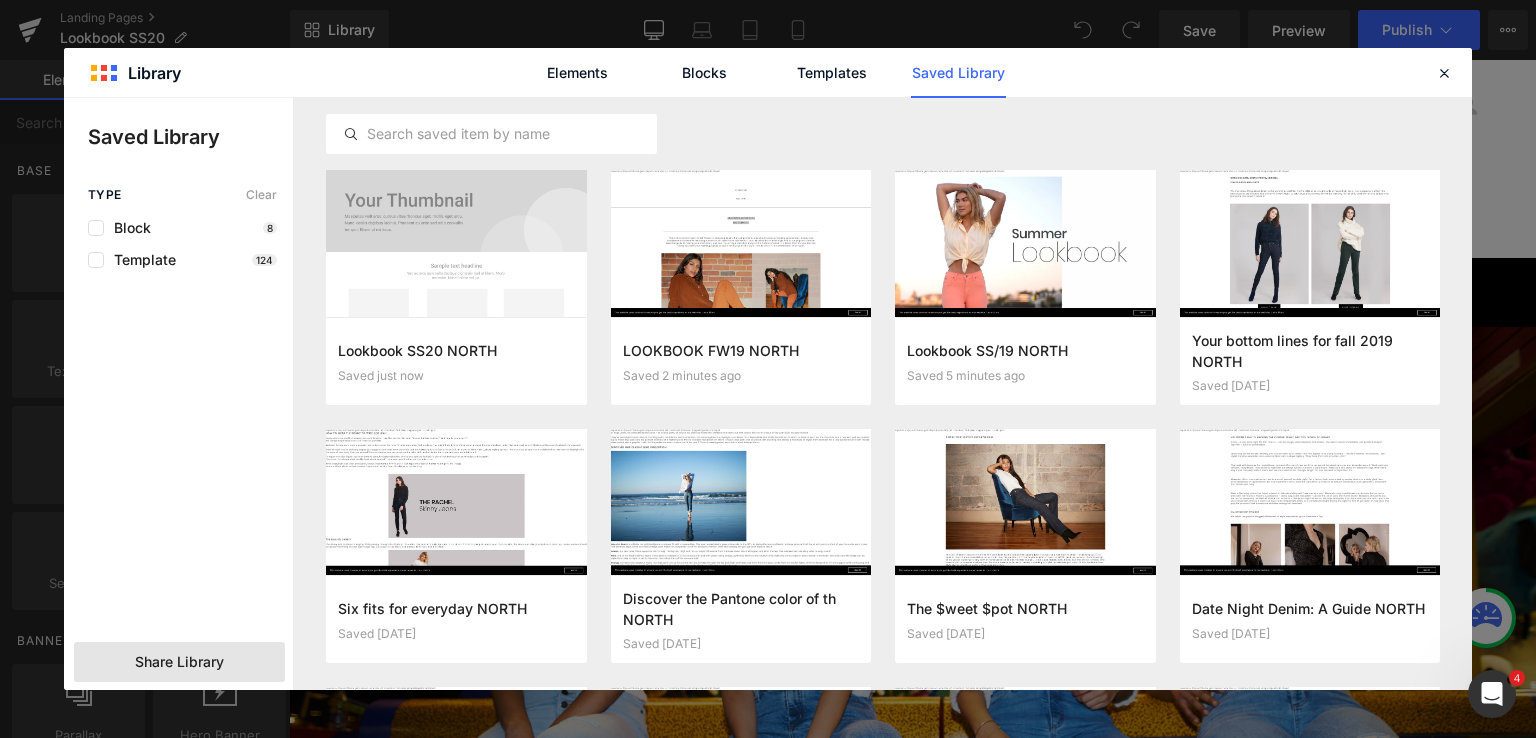 click on "Share Library" at bounding box center [179, 662] 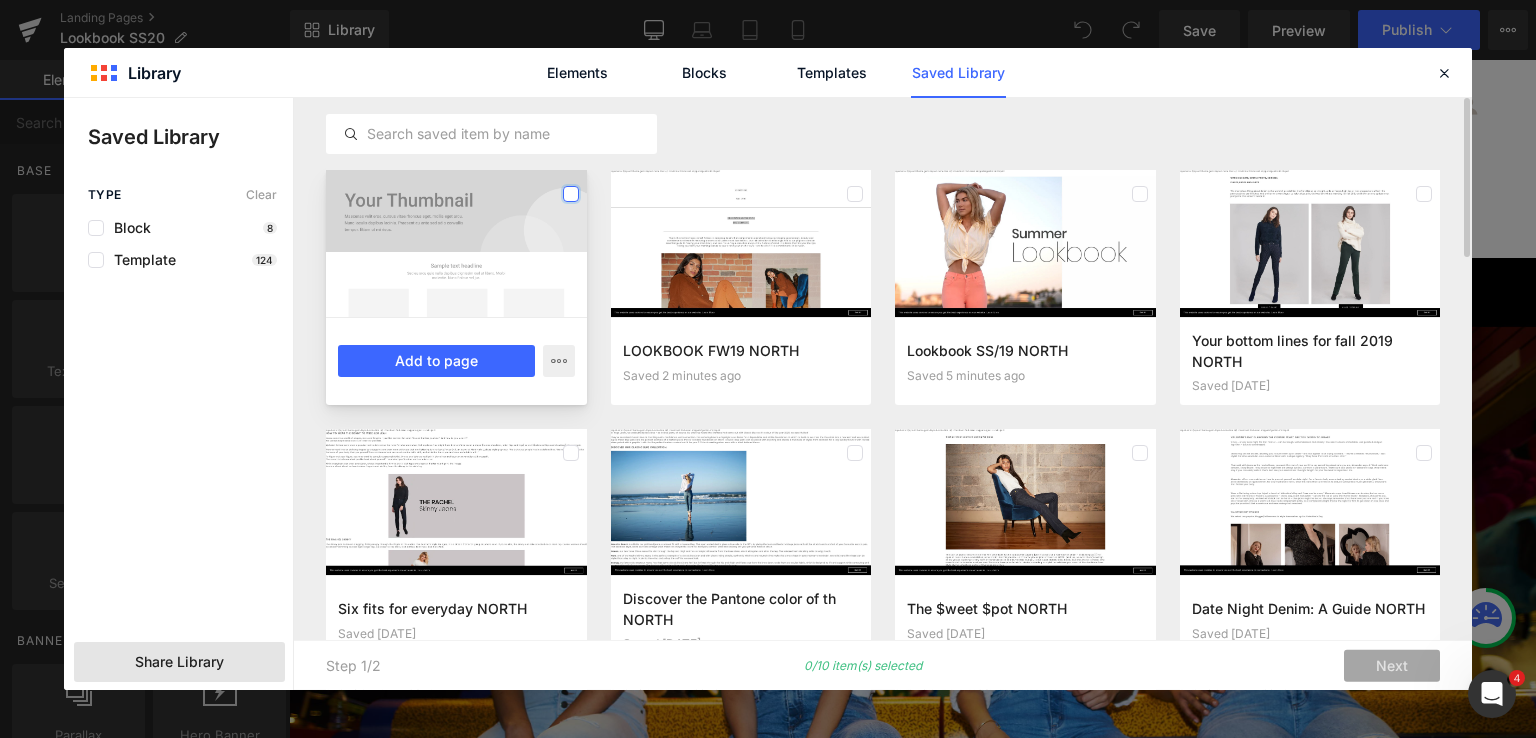 click at bounding box center [571, 194] 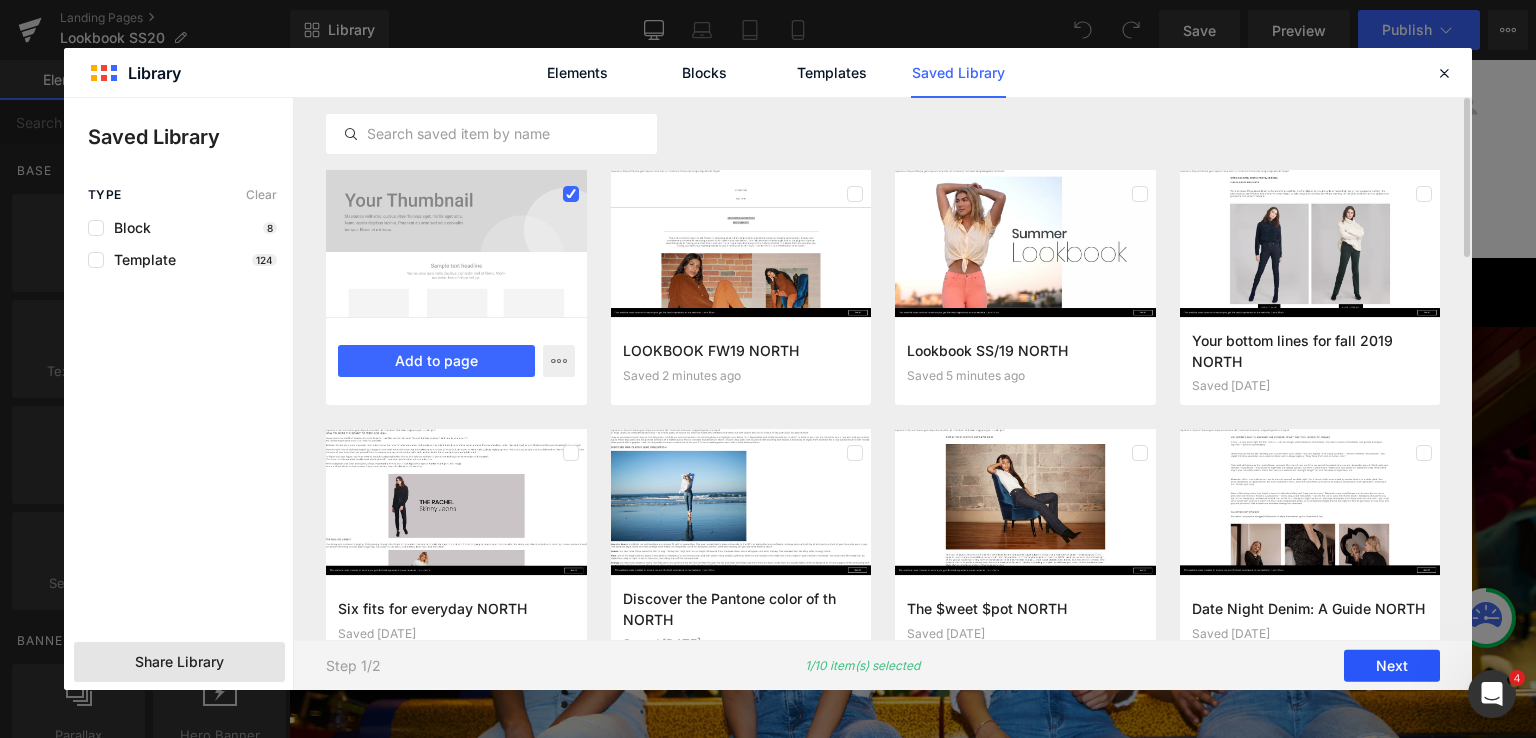 click on "Next" at bounding box center [1392, 666] 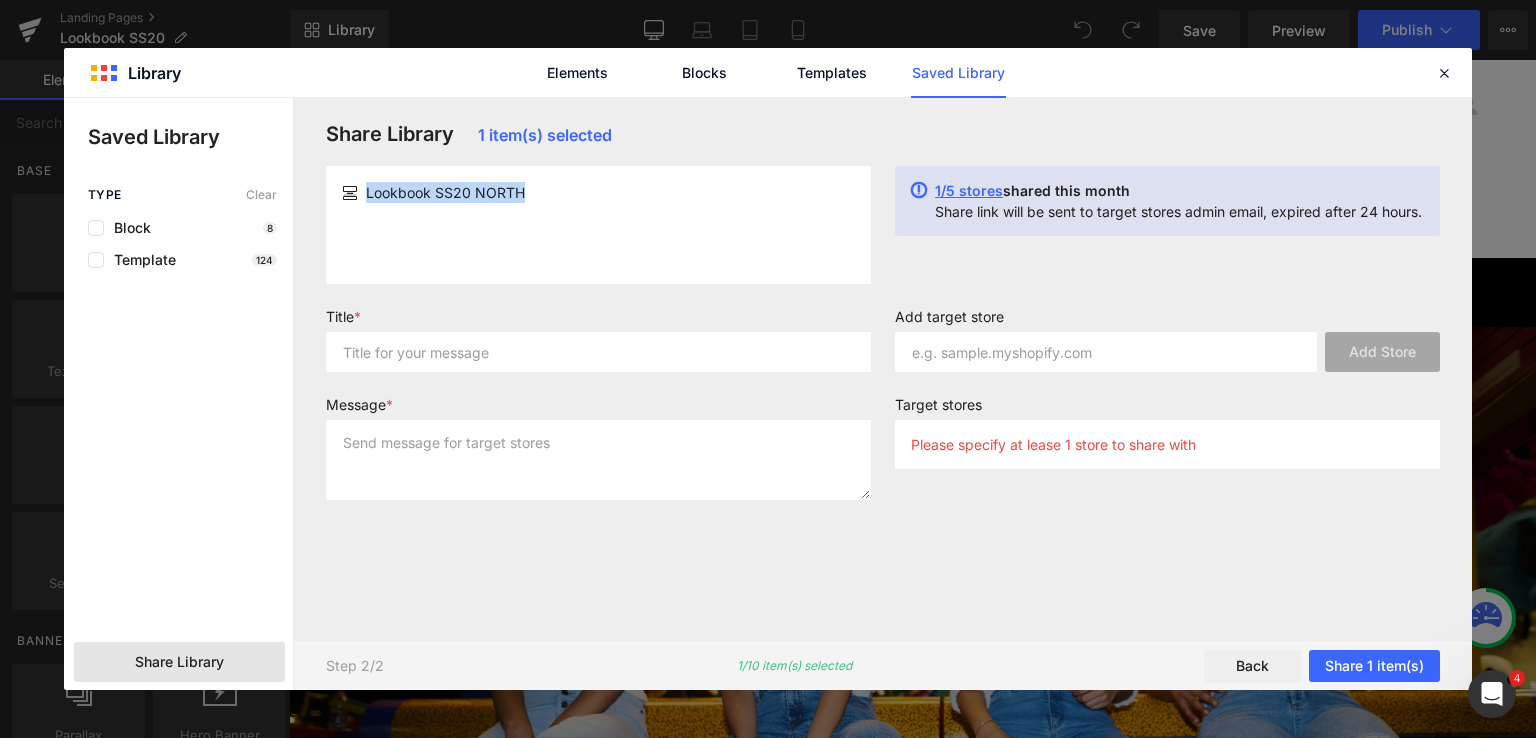 drag, startPoint x: 548, startPoint y: 190, endPoint x: 360, endPoint y: 189, distance: 188.00266 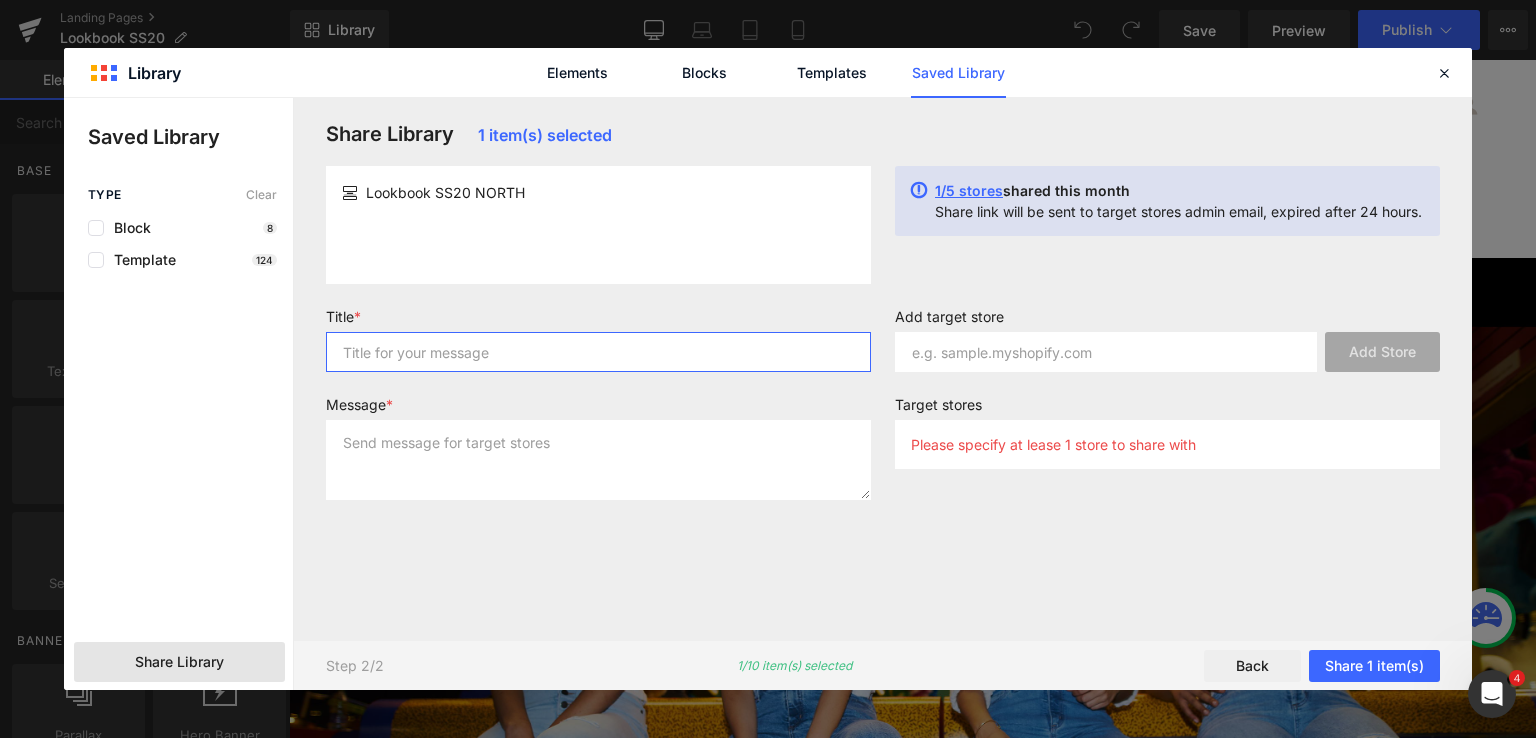 click at bounding box center (598, 352) 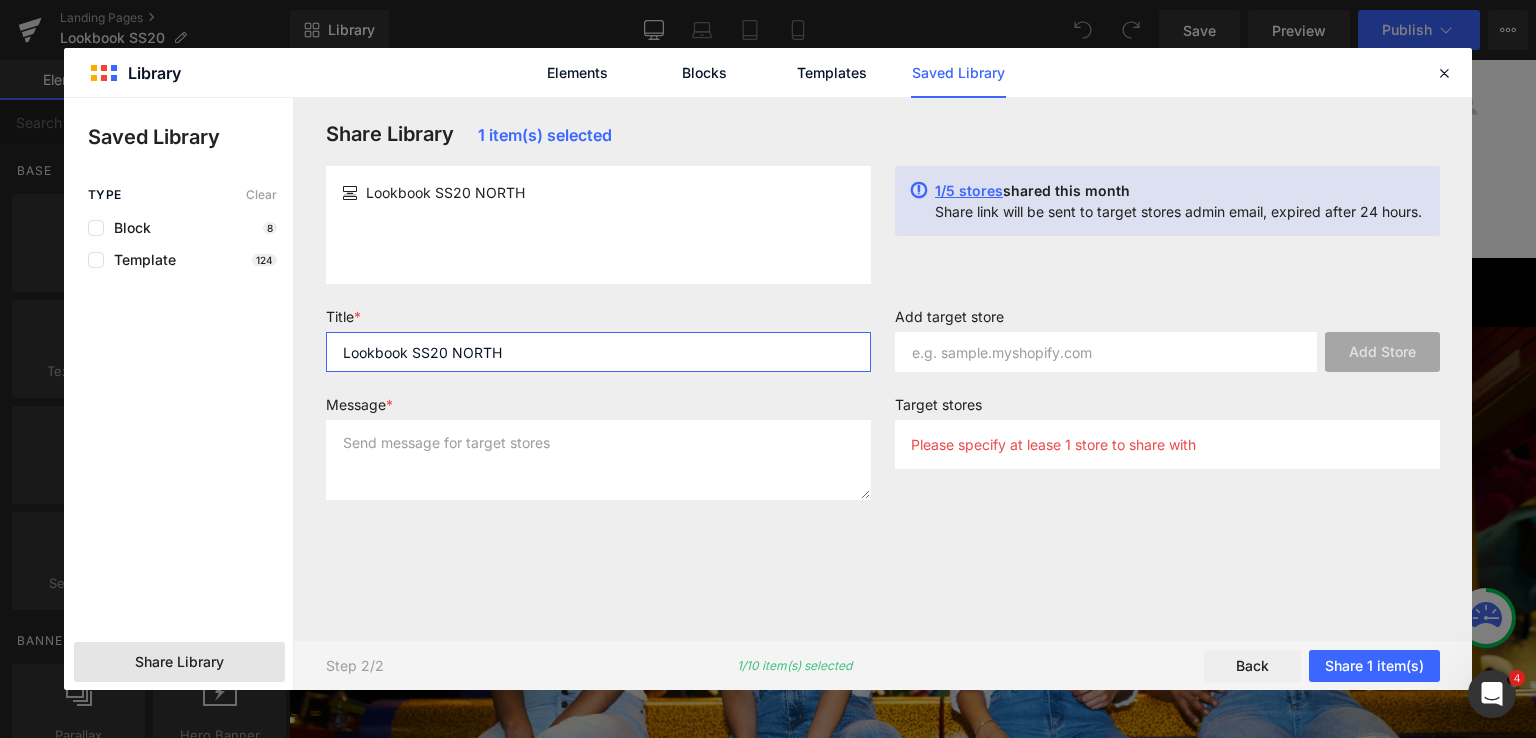 type on "Lookbook SS20 NORTH" 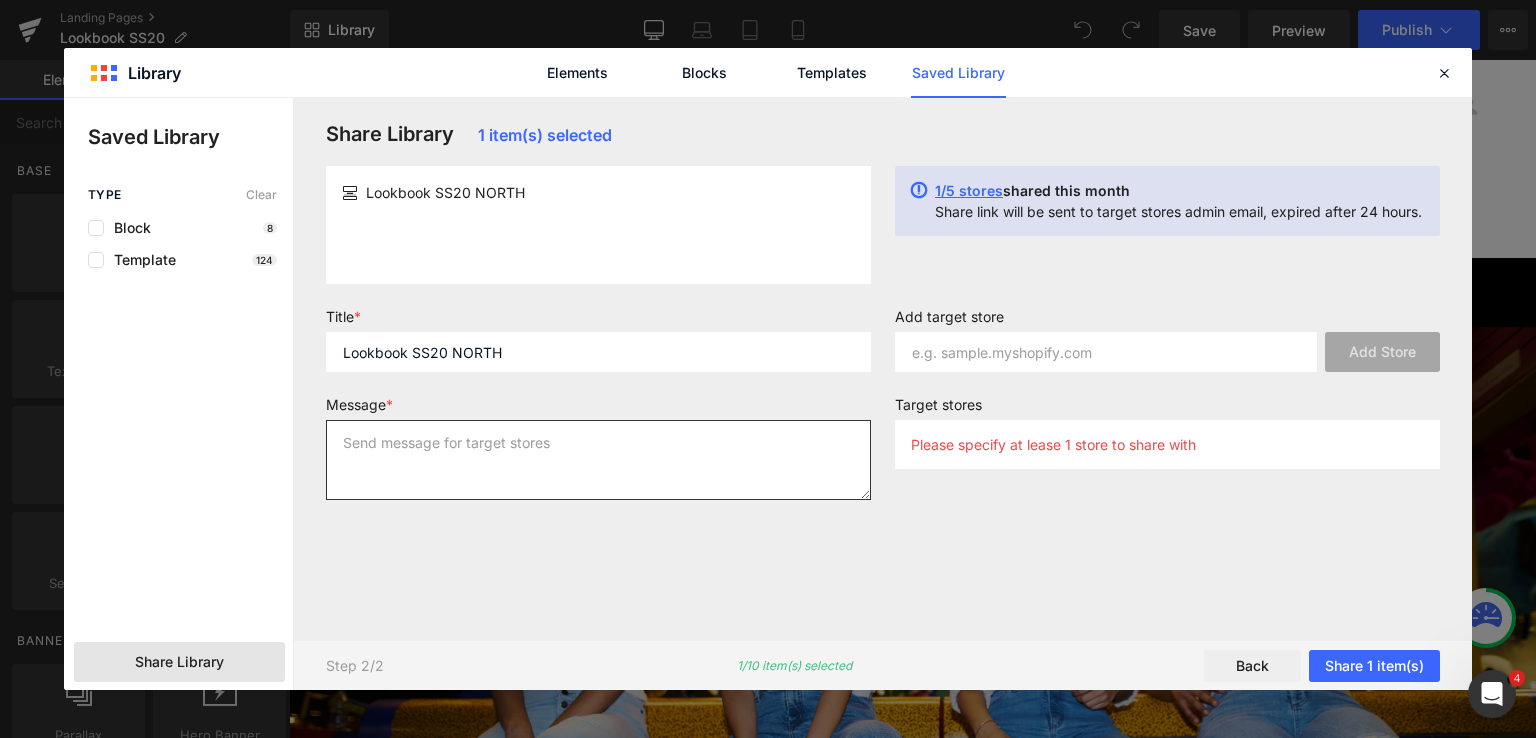 click at bounding box center (598, 460) 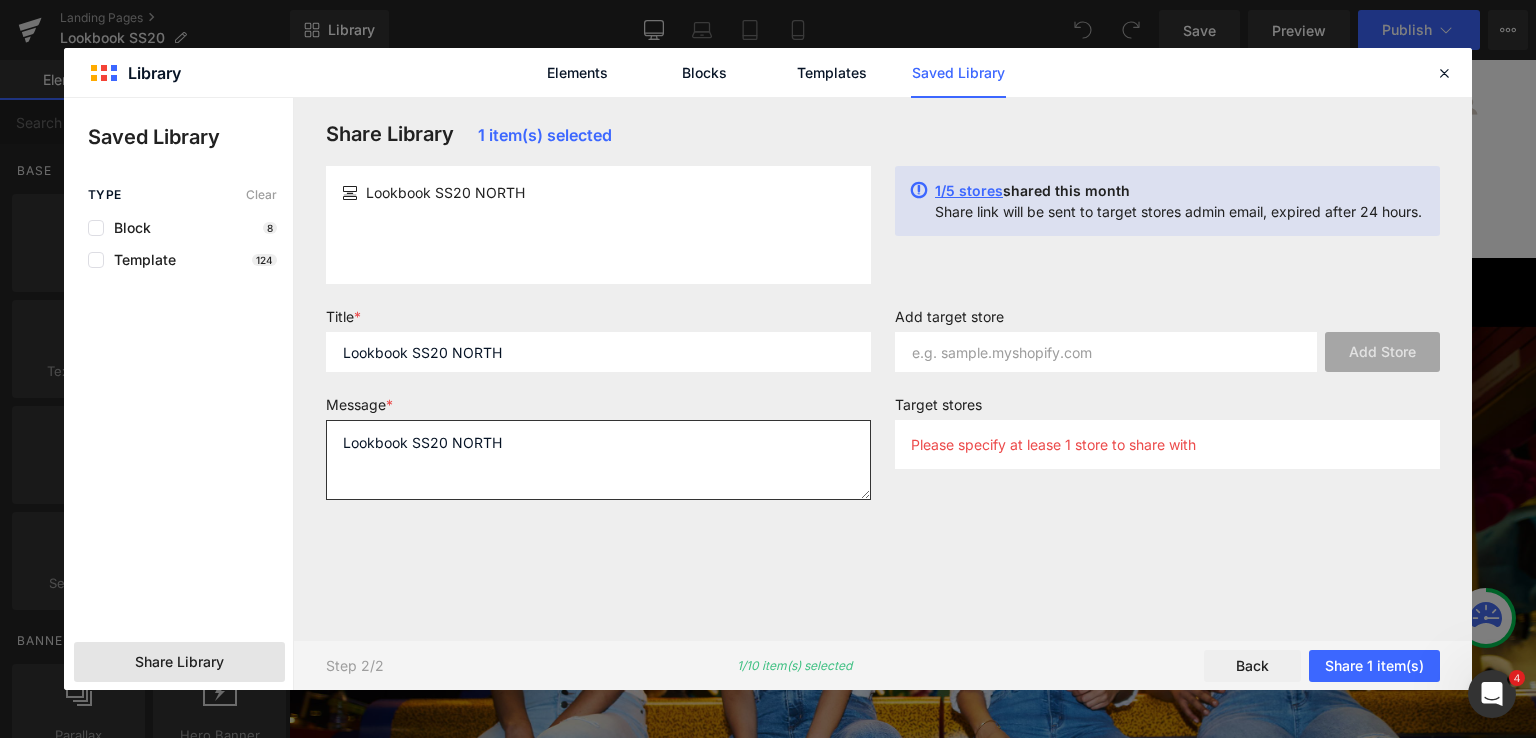 click on "Lookbook SS20 NORTH" at bounding box center (598, 460) 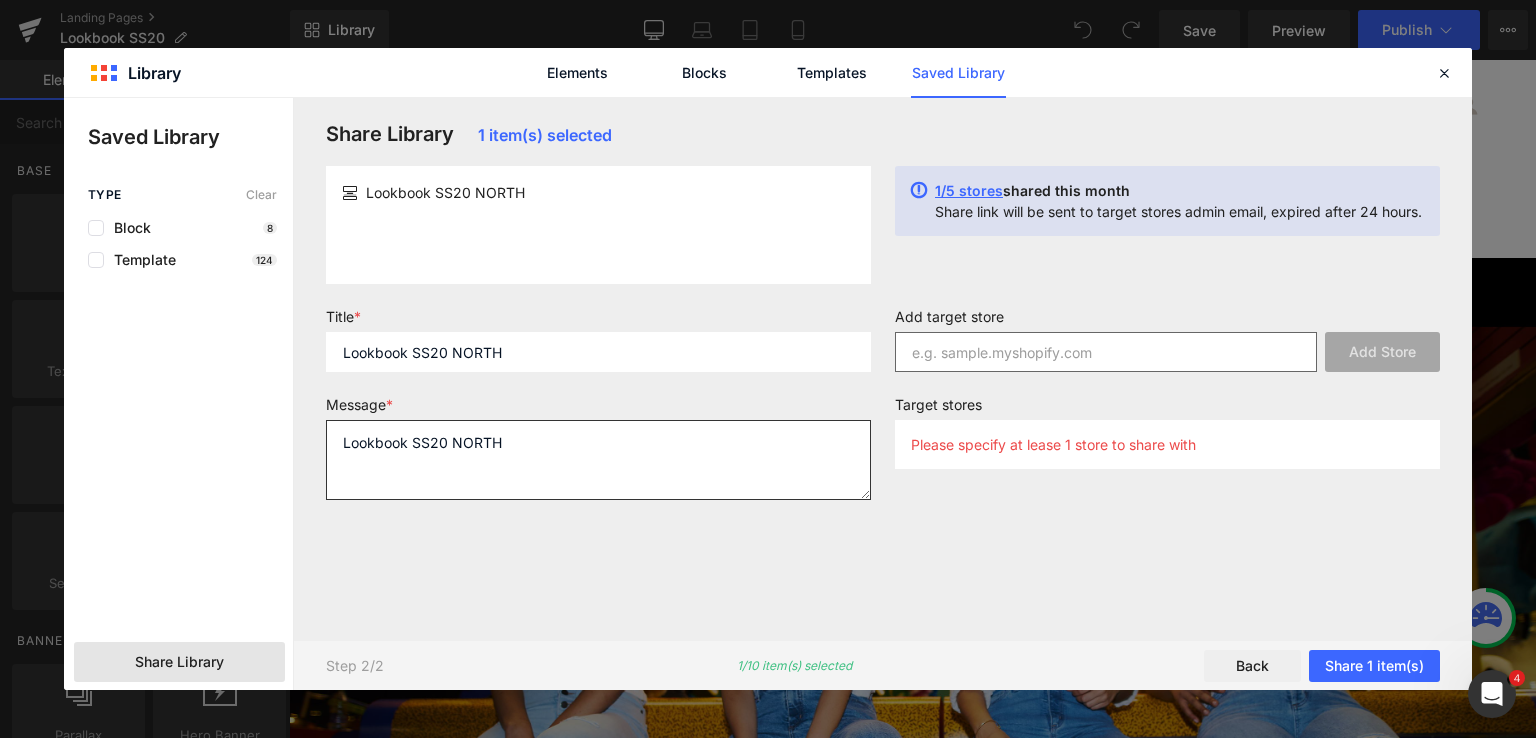 type on "Lookbook SS20 NORTH" 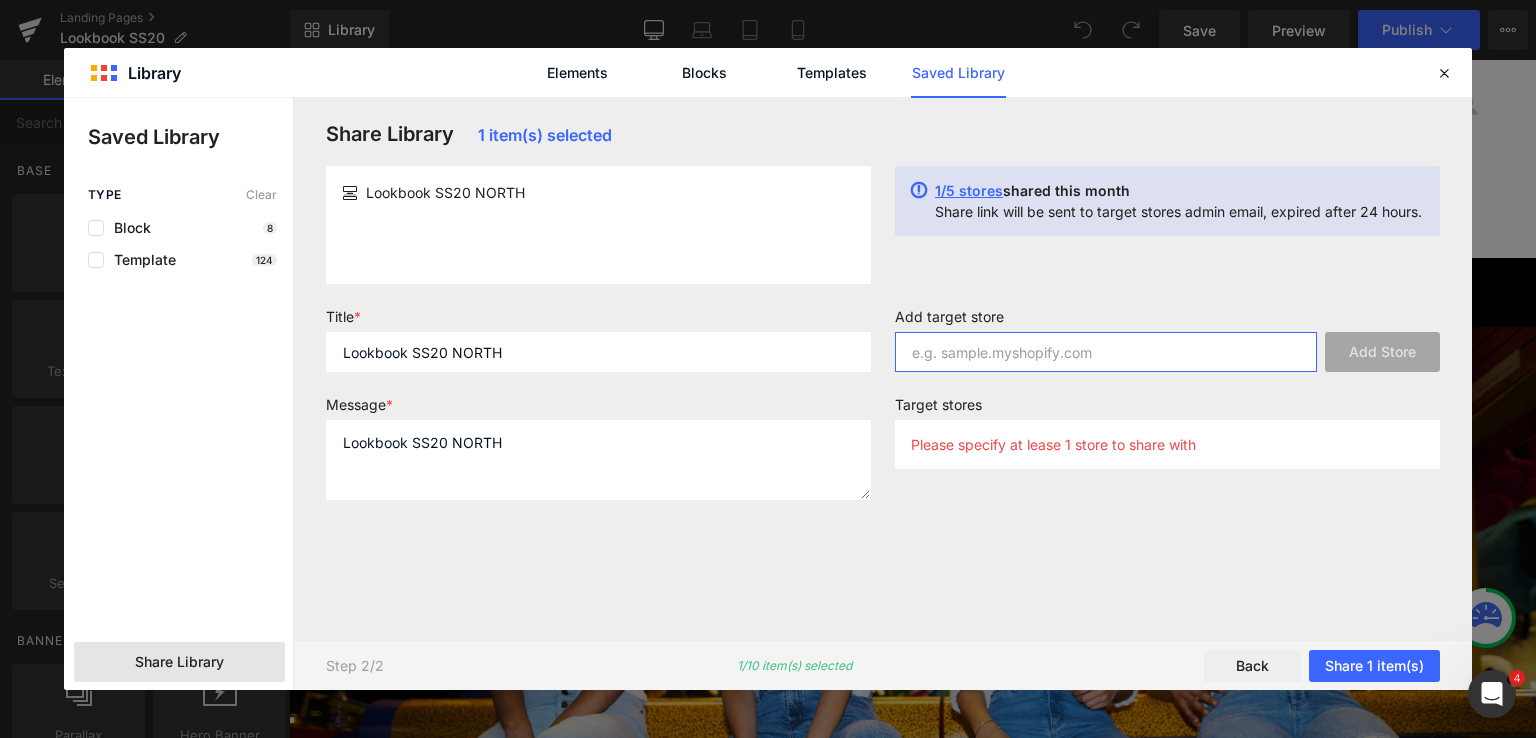 click at bounding box center [1106, 352] 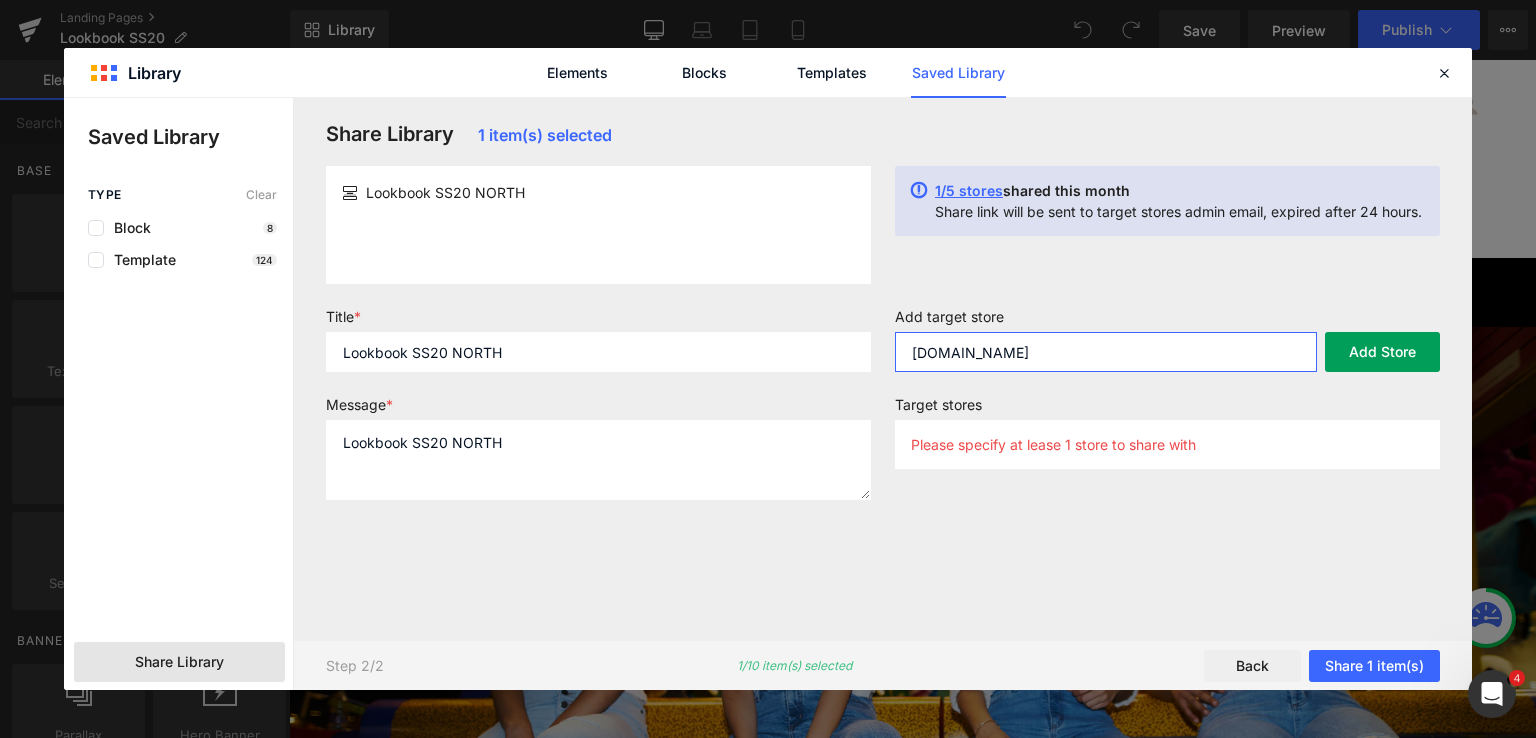 type on "[DOMAIN_NAME]" 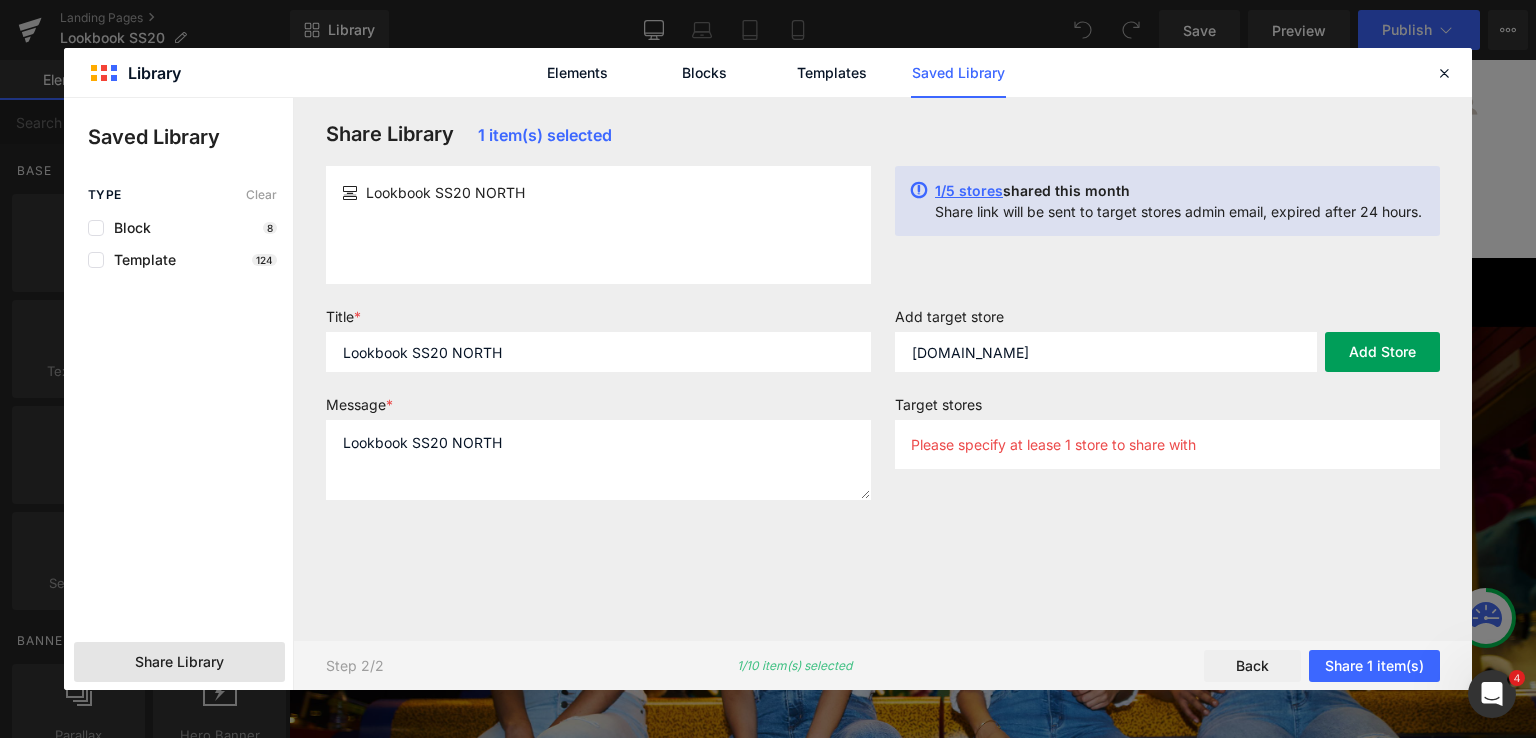 click on "Add Store" at bounding box center (1382, 352) 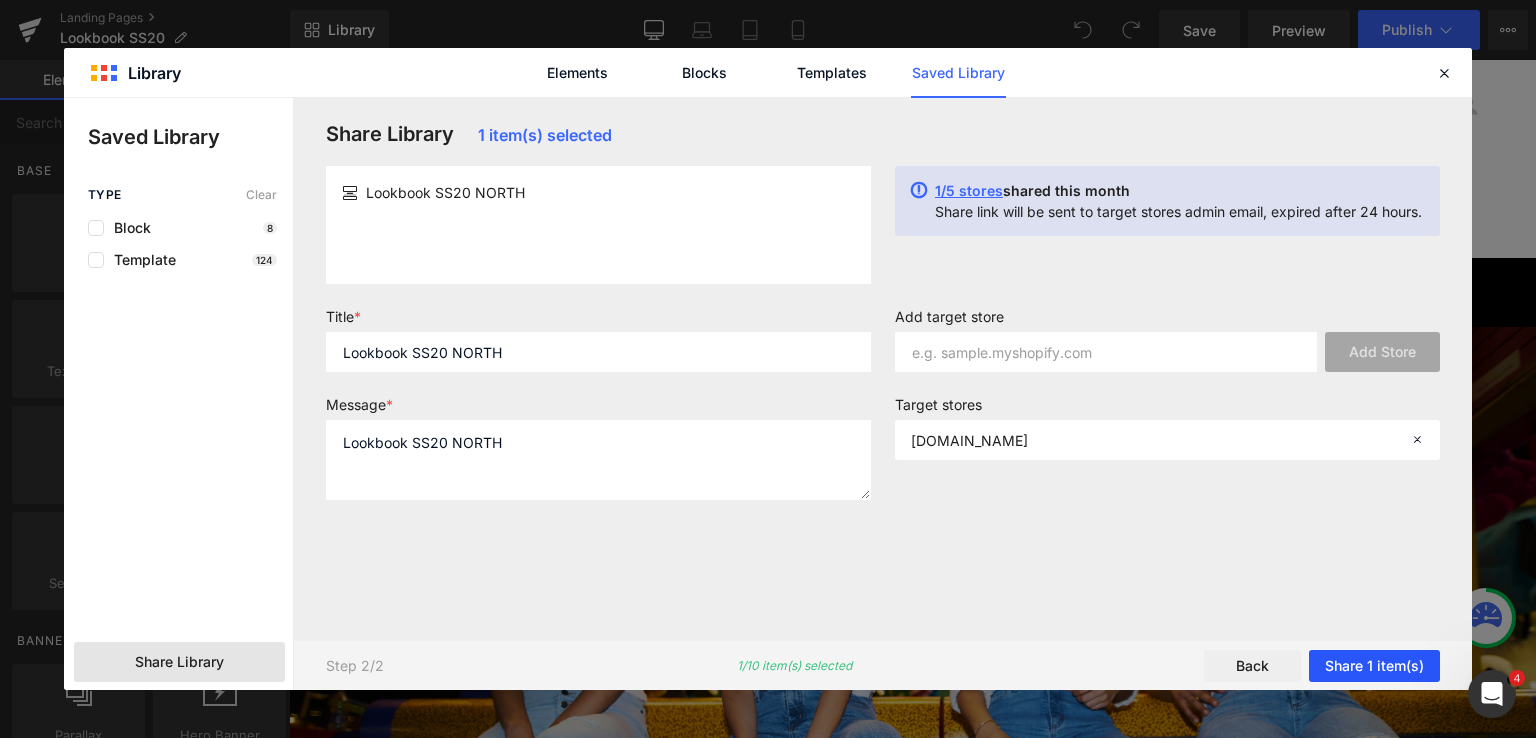 click on "Share 1 item(s)" at bounding box center (1374, 666) 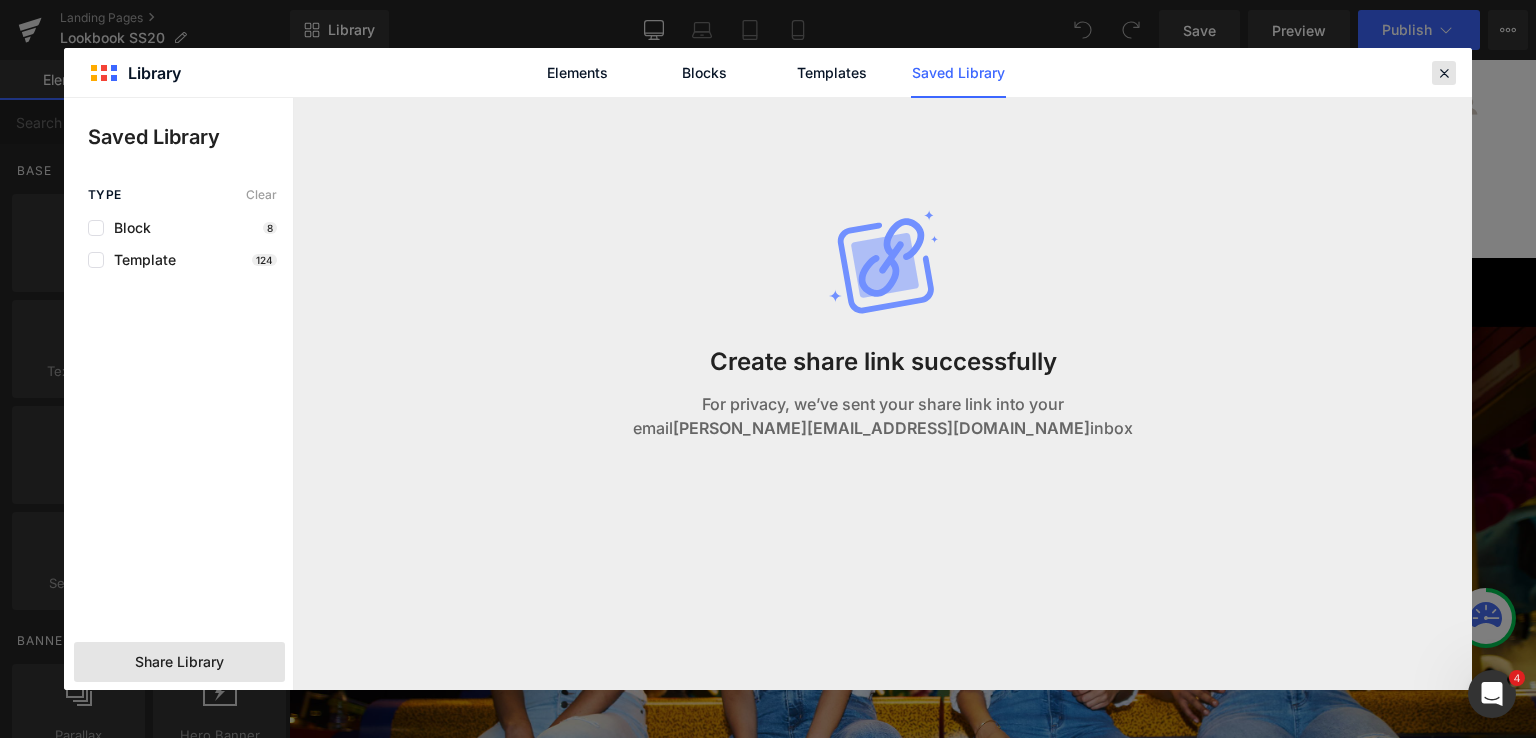 drag, startPoint x: 1448, startPoint y: 76, endPoint x: 435, endPoint y: 37, distance: 1013.7505 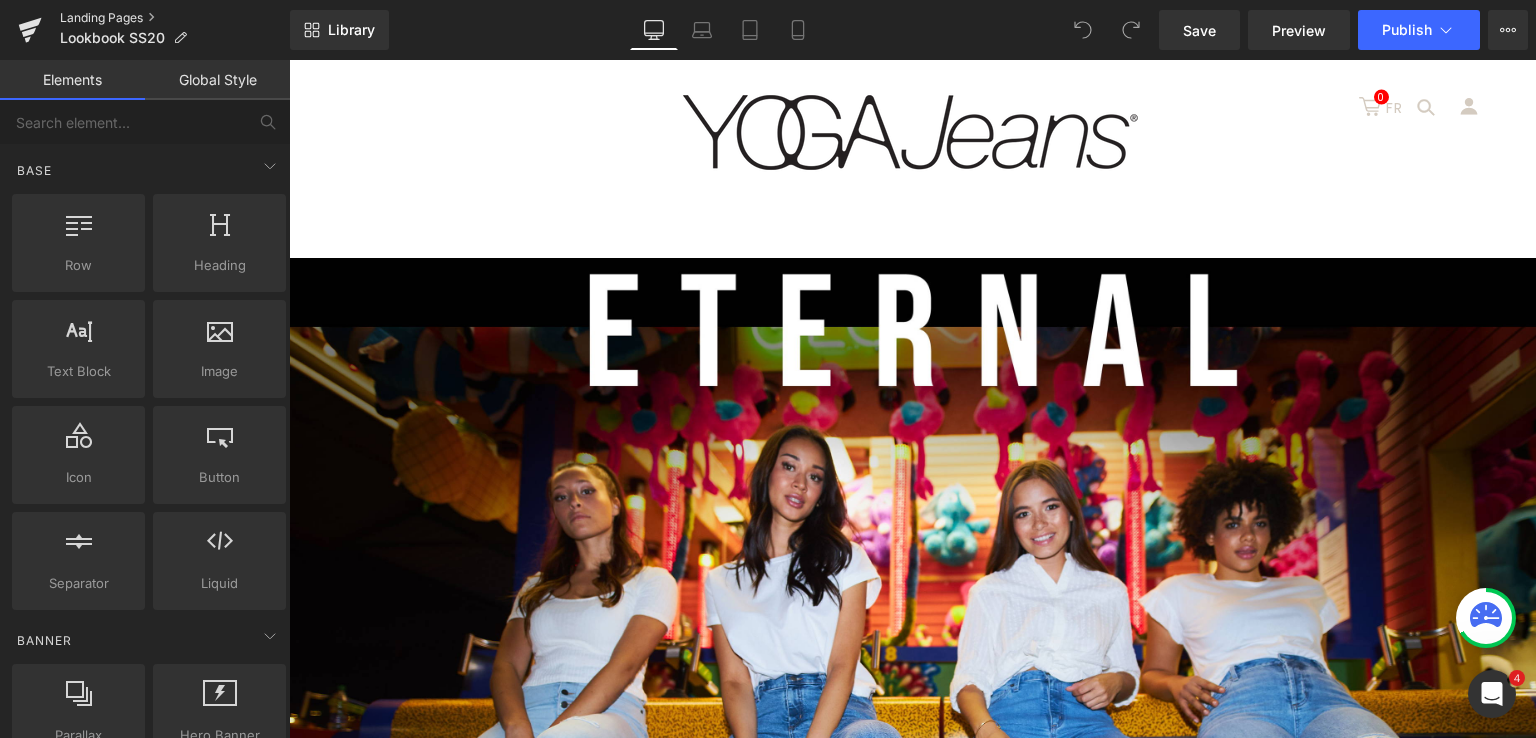 click on "Landing Pages" at bounding box center [175, 18] 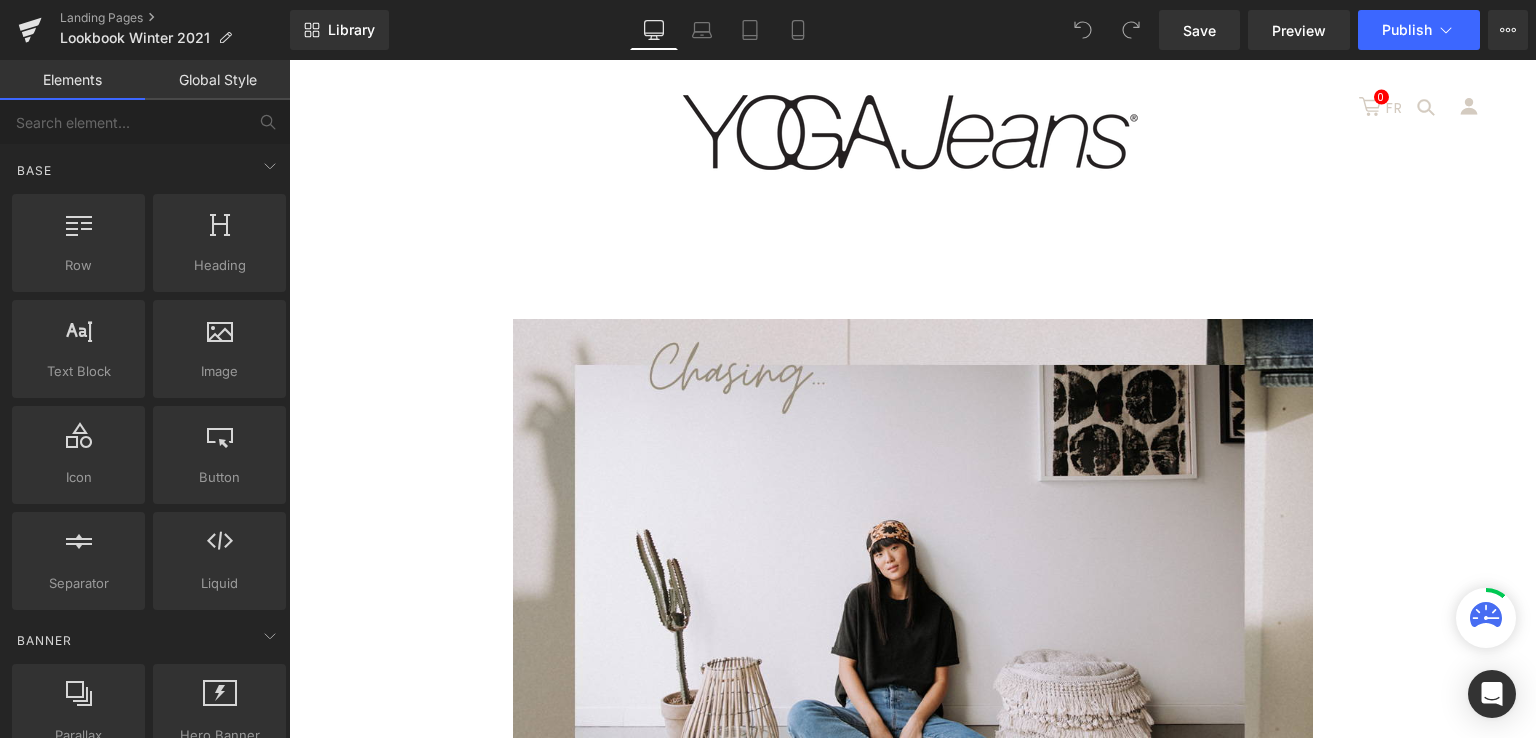 scroll, scrollTop: 0, scrollLeft: 0, axis: both 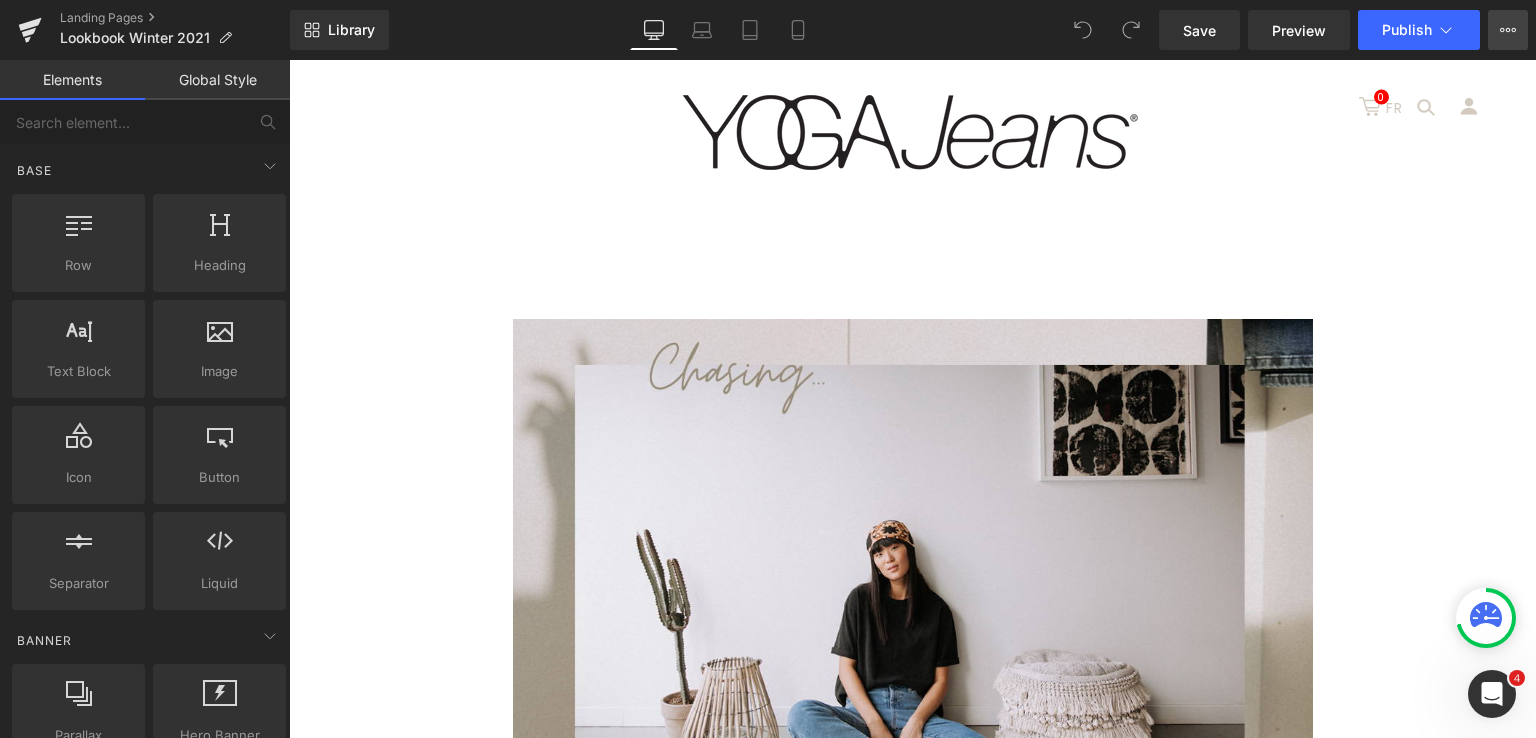 click on "View Live Page View with current Template Save Template to Library Schedule Publish Publish Settings Shortcuts" at bounding box center [1508, 30] 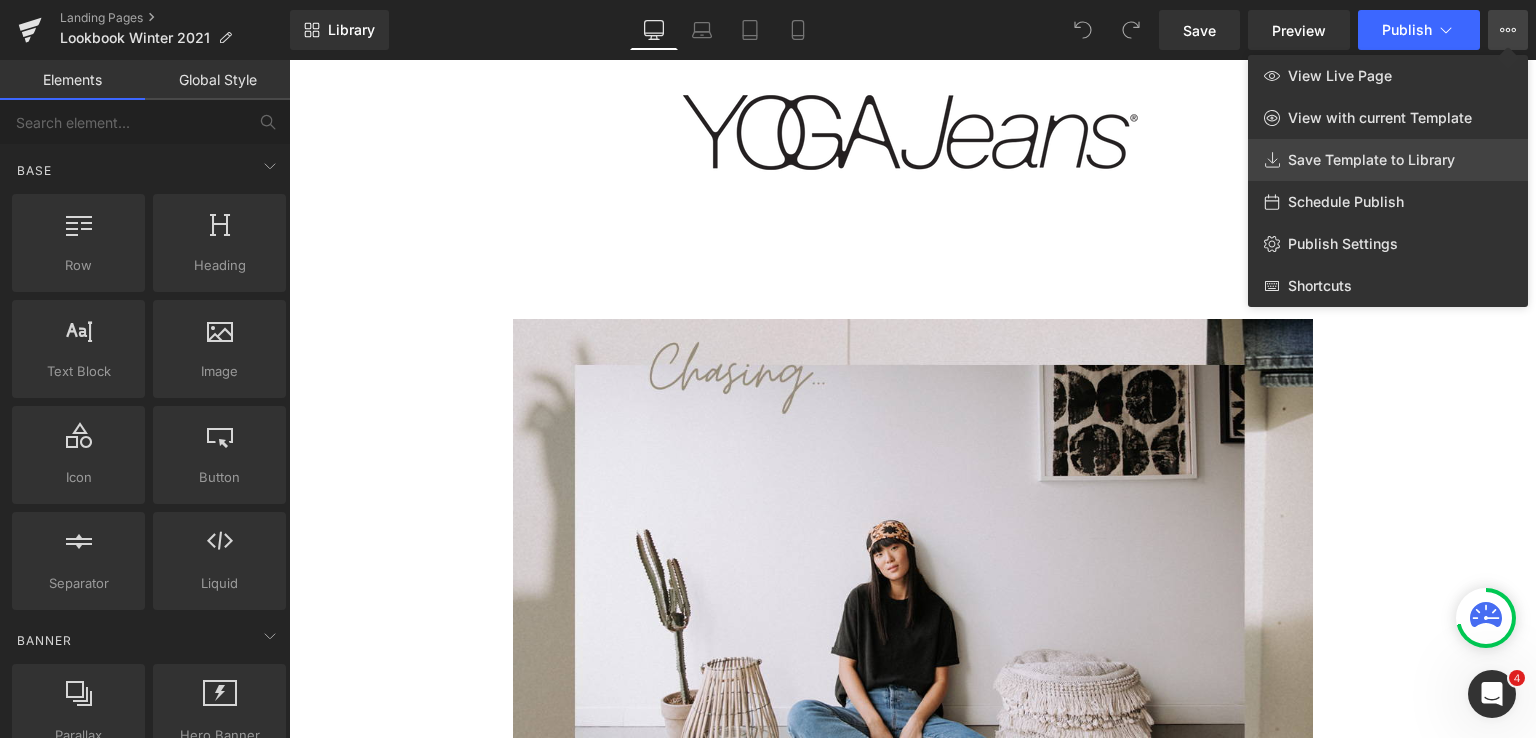 click on "Save Template to Library" at bounding box center (1371, 160) 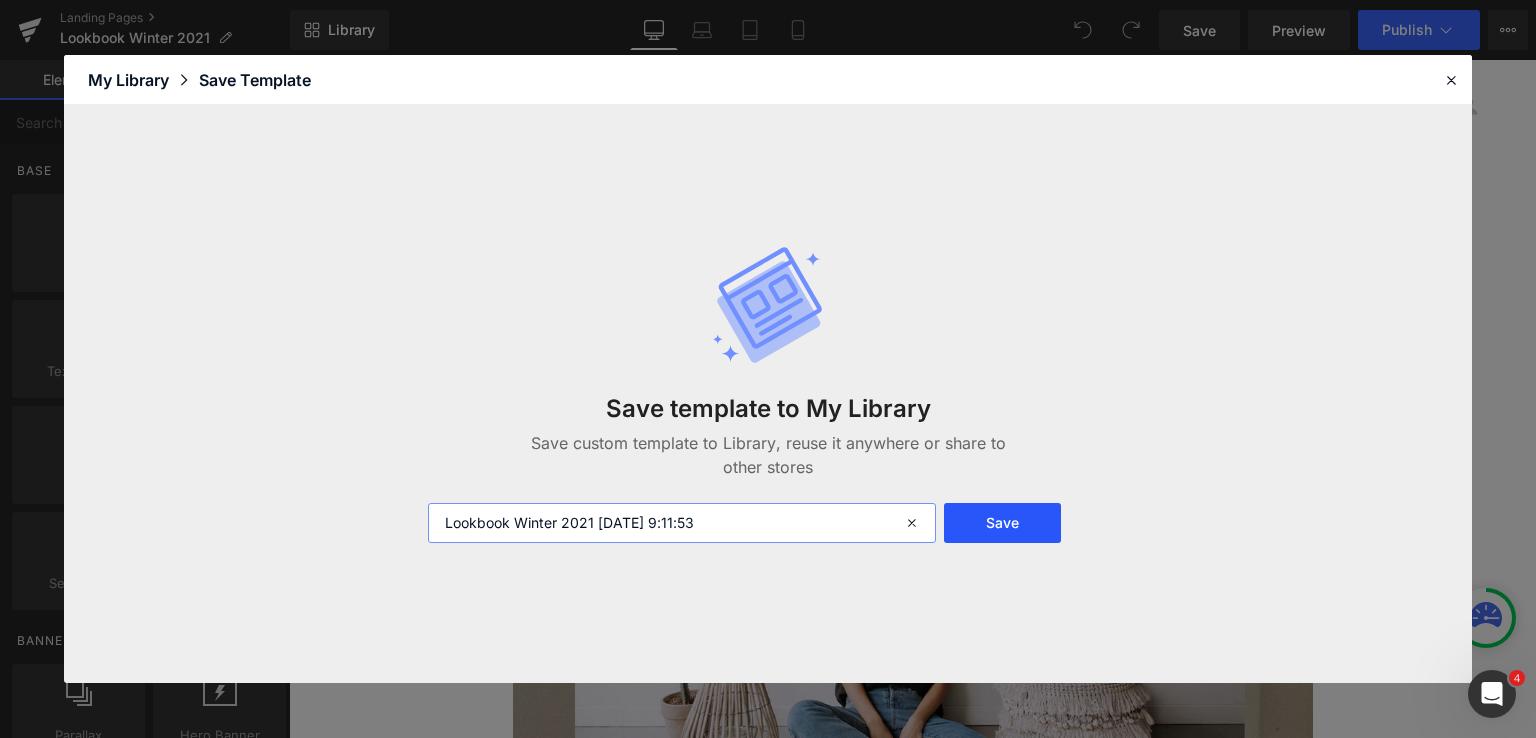 drag, startPoint x: 596, startPoint y: 528, endPoint x: 1010, endPoint y: 521, distance: 414.05917 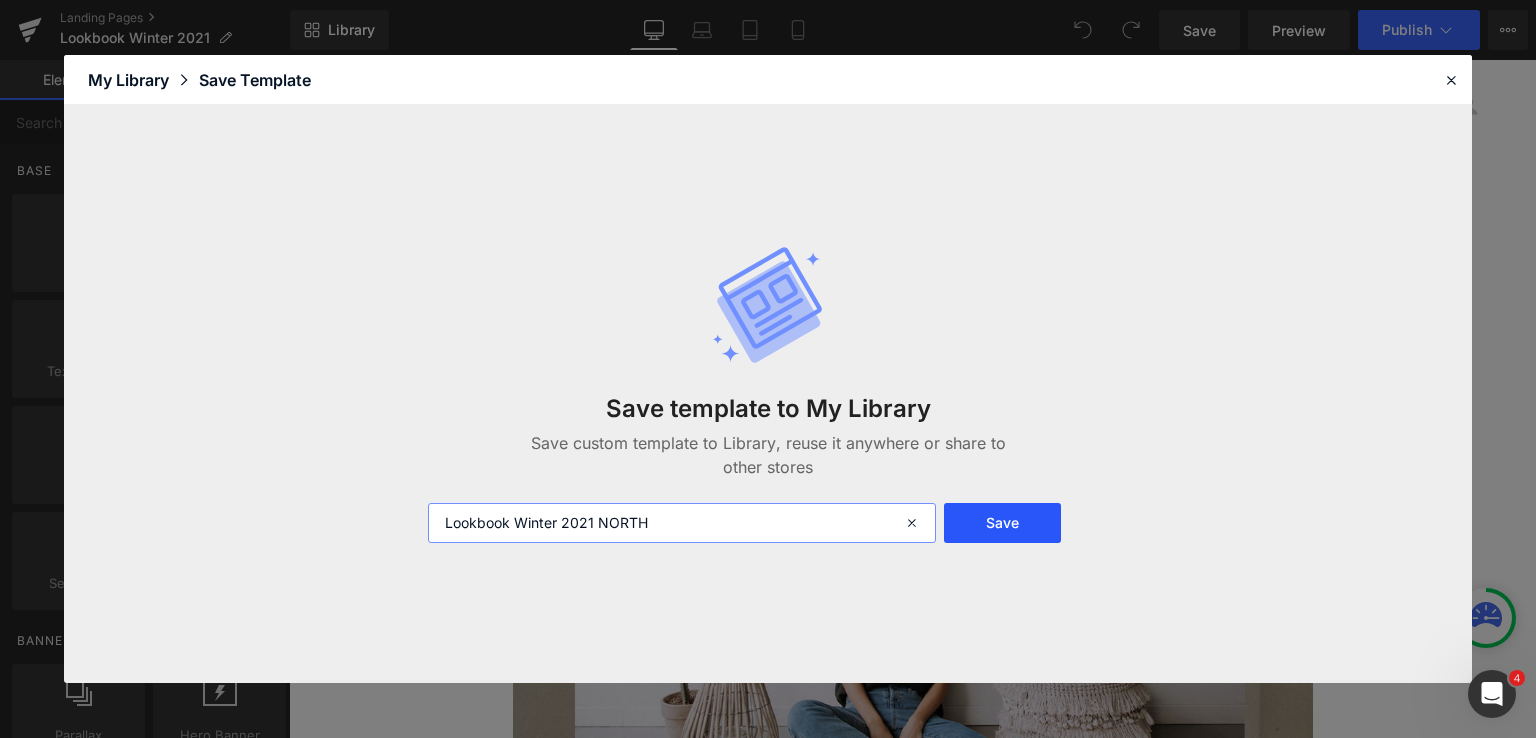 type on "Lookbook Winter 2021 NORTH" 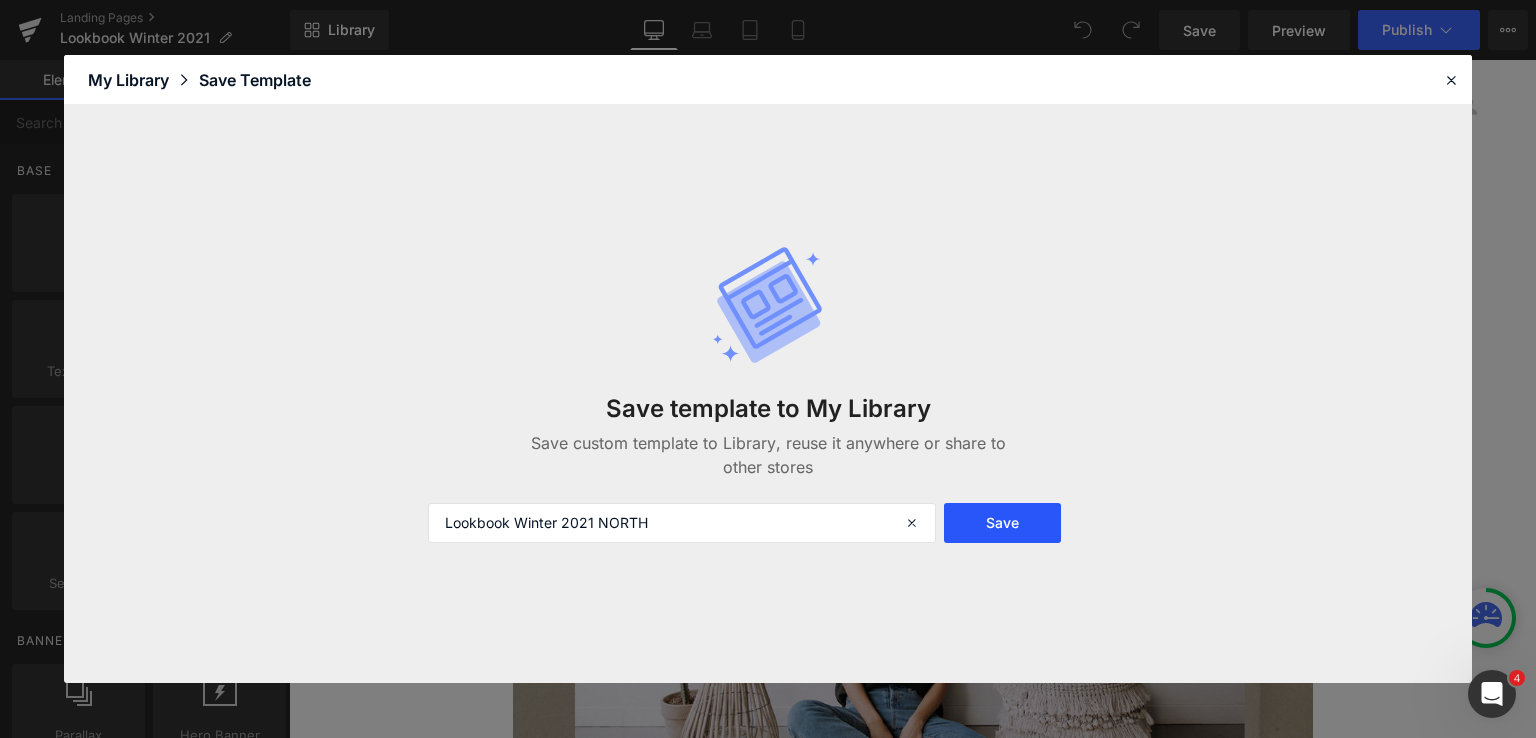 click on "Save" at bounding box center [1002, 523] 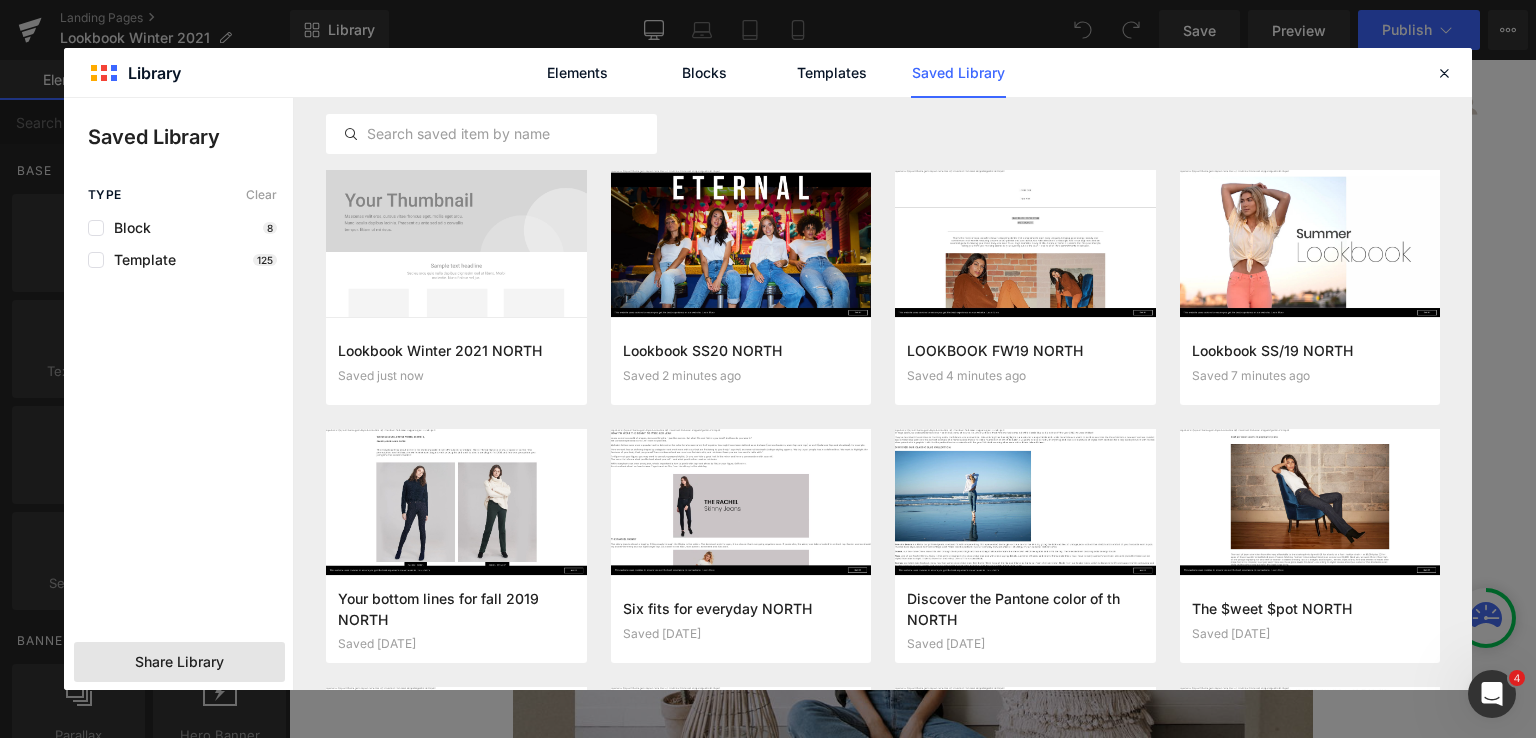 click on "Share Library" 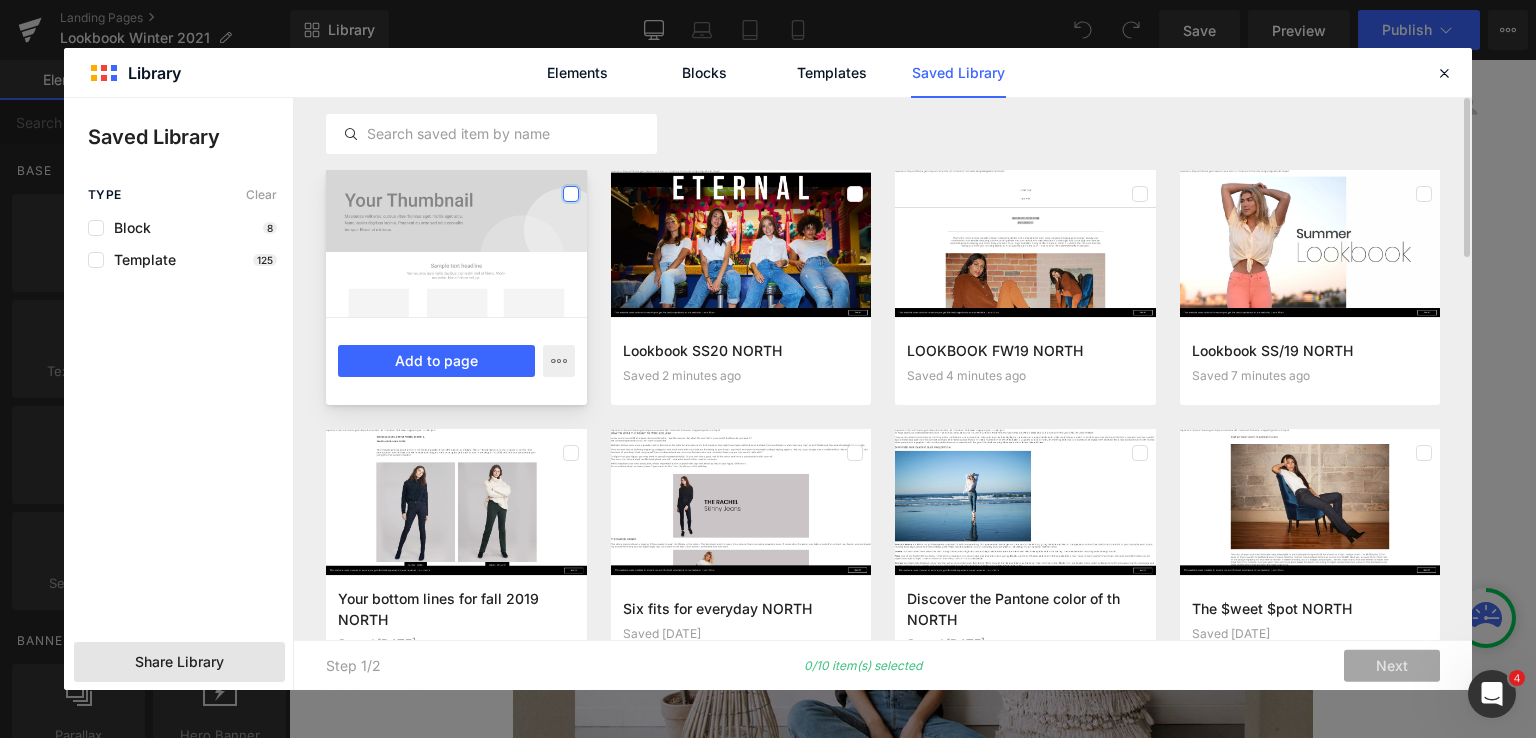 click at bounding box center (571, 194) 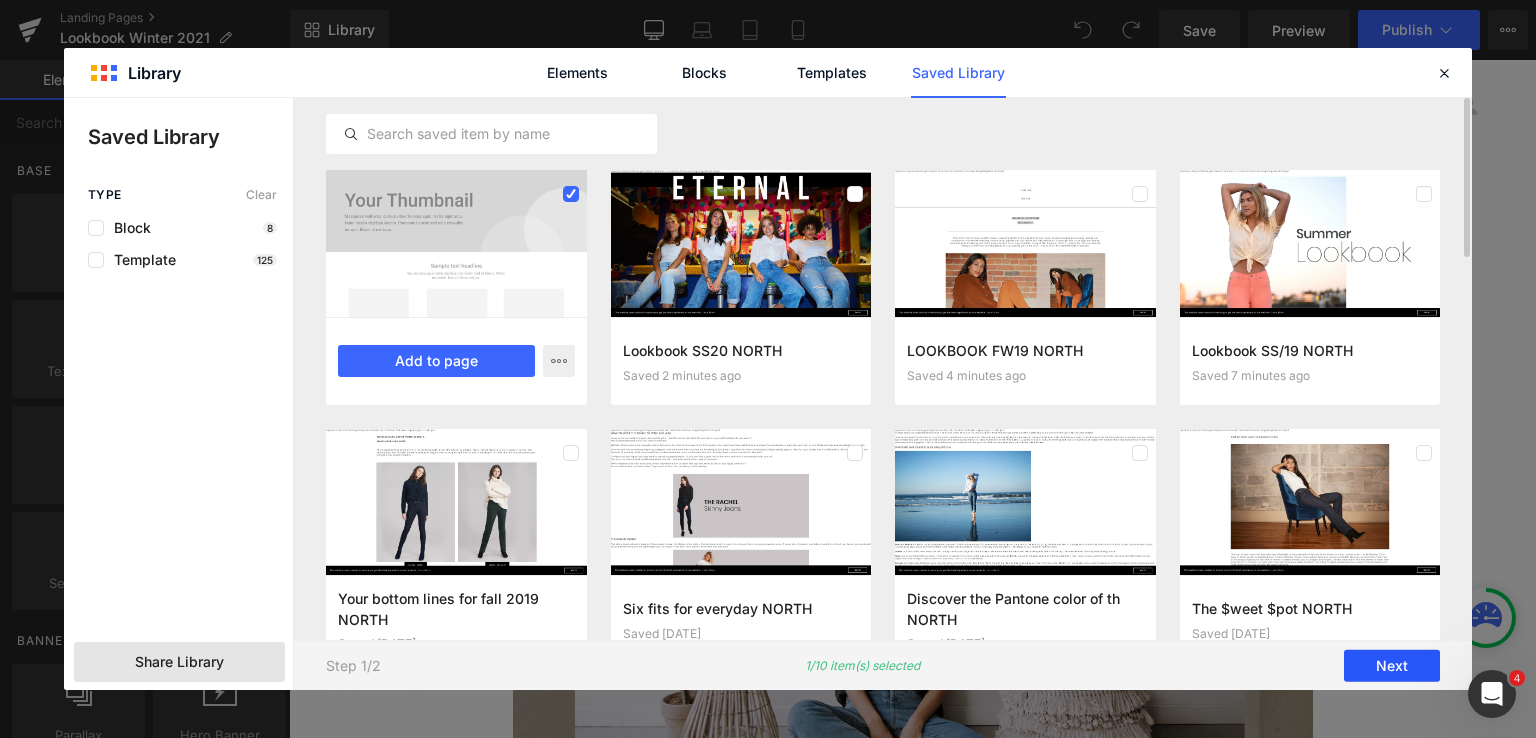 click on "Next" at bounding box center [1392, 666] 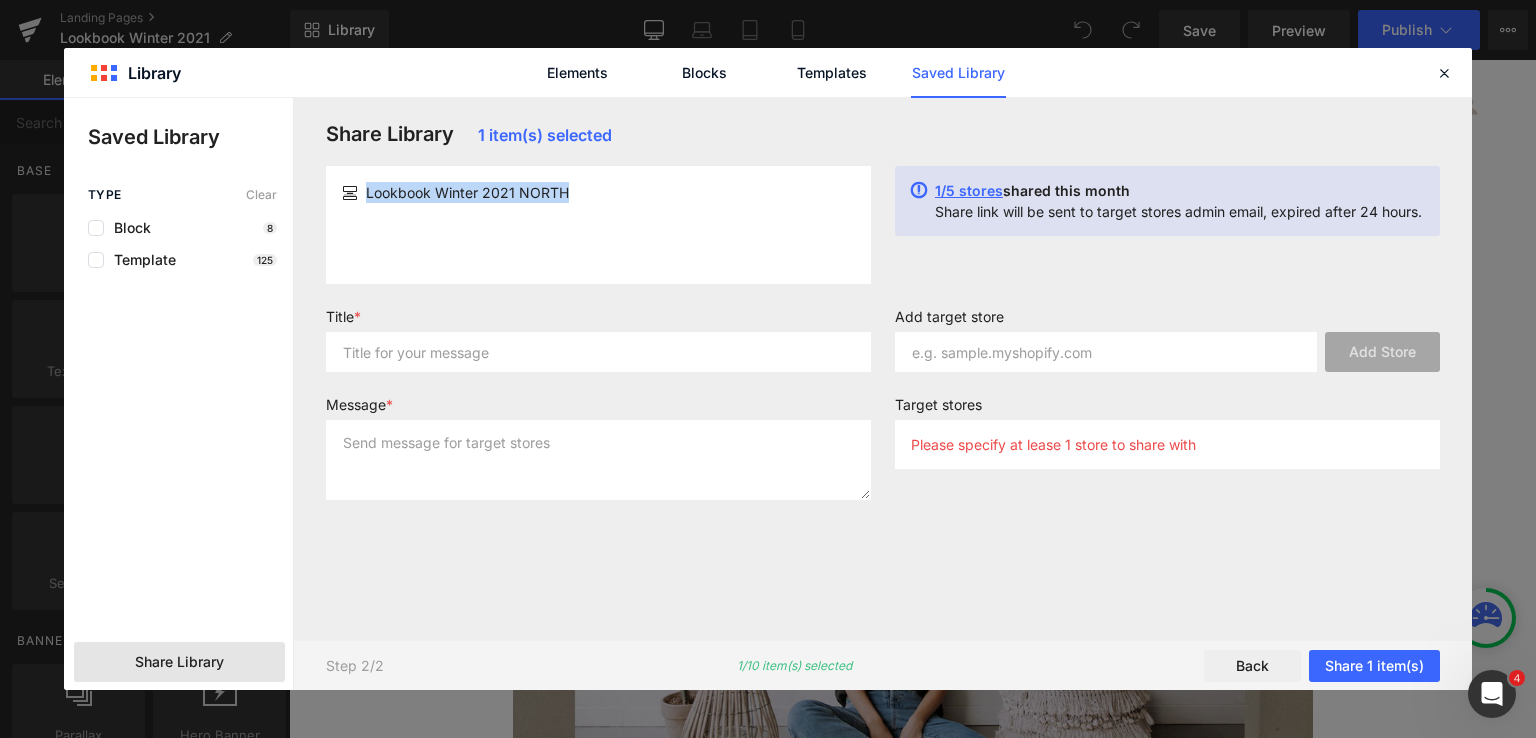 drag, startPoint x: 609, startPoint y: 197, endPoint x: 365, endPoint y: 196, distance: 244.00204 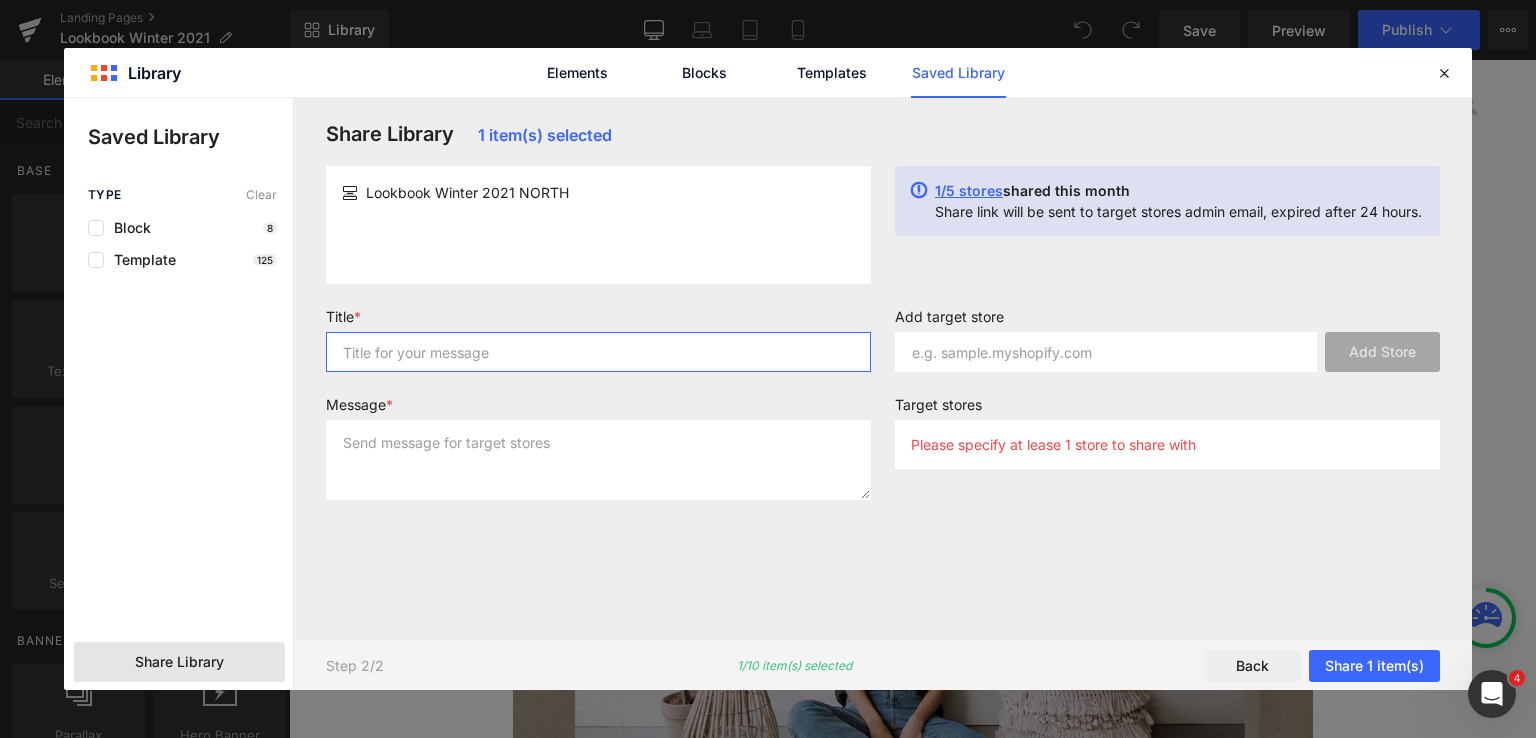 click at bounding box center (598, 352) 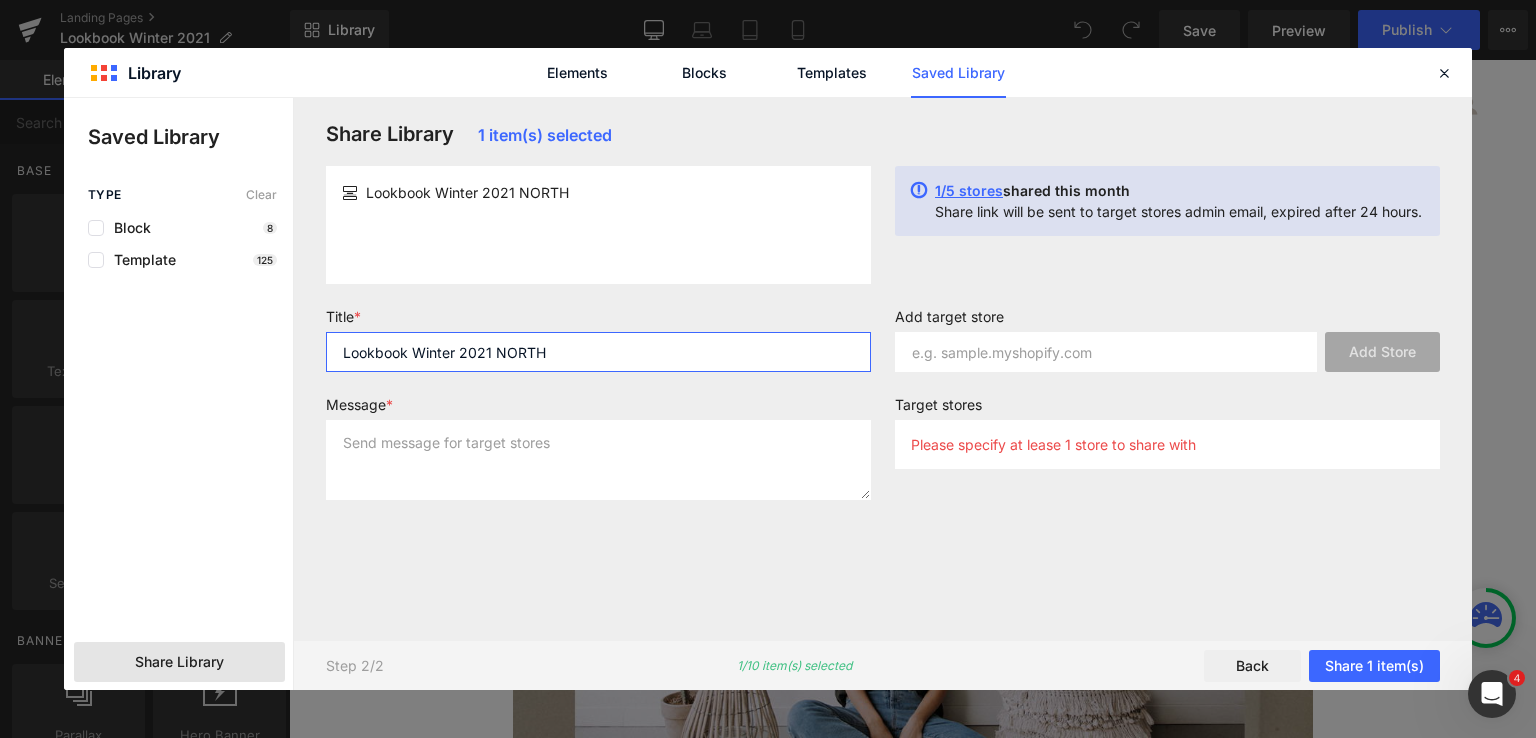 type on "Lookbook Winter 2021 NORTH" 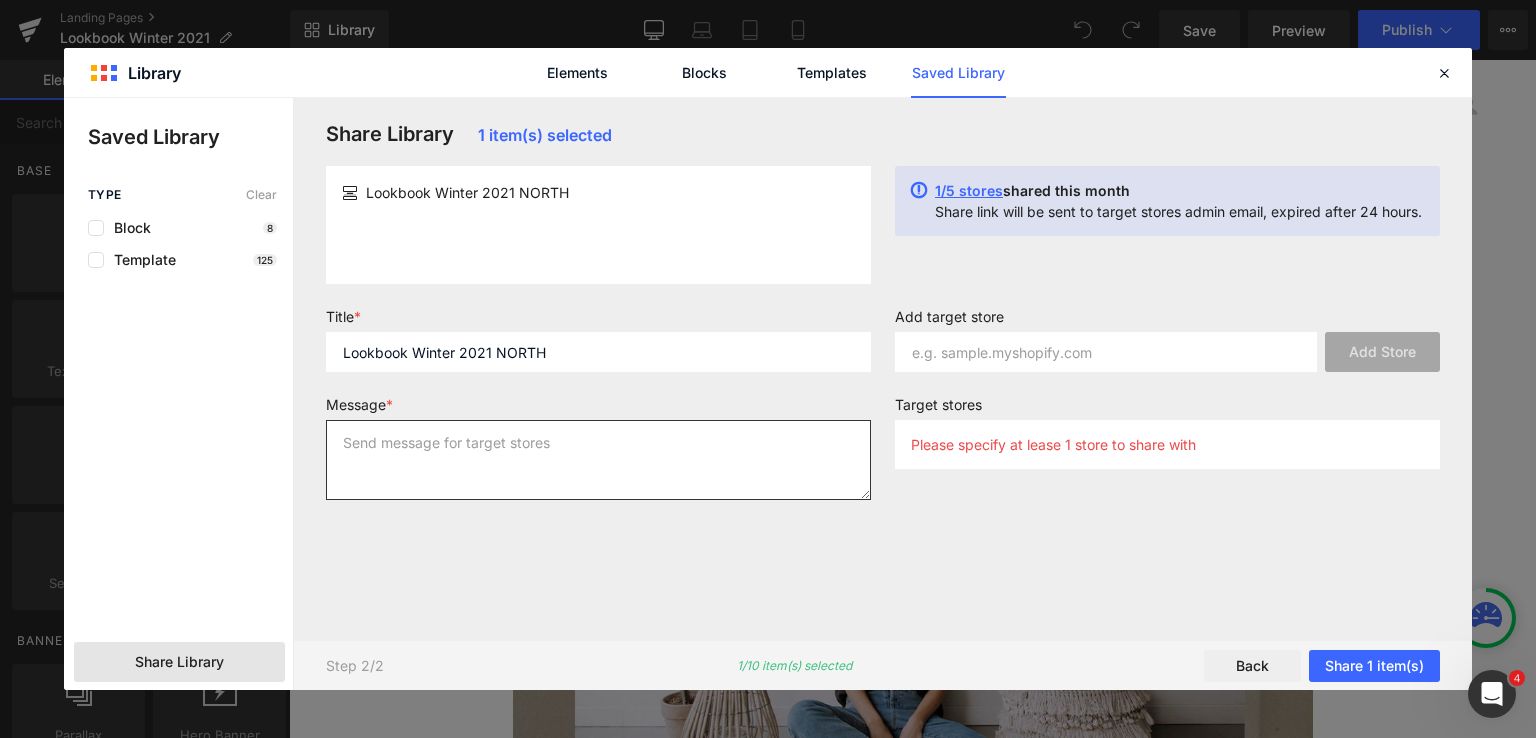 click at bounding box center [598, 460] 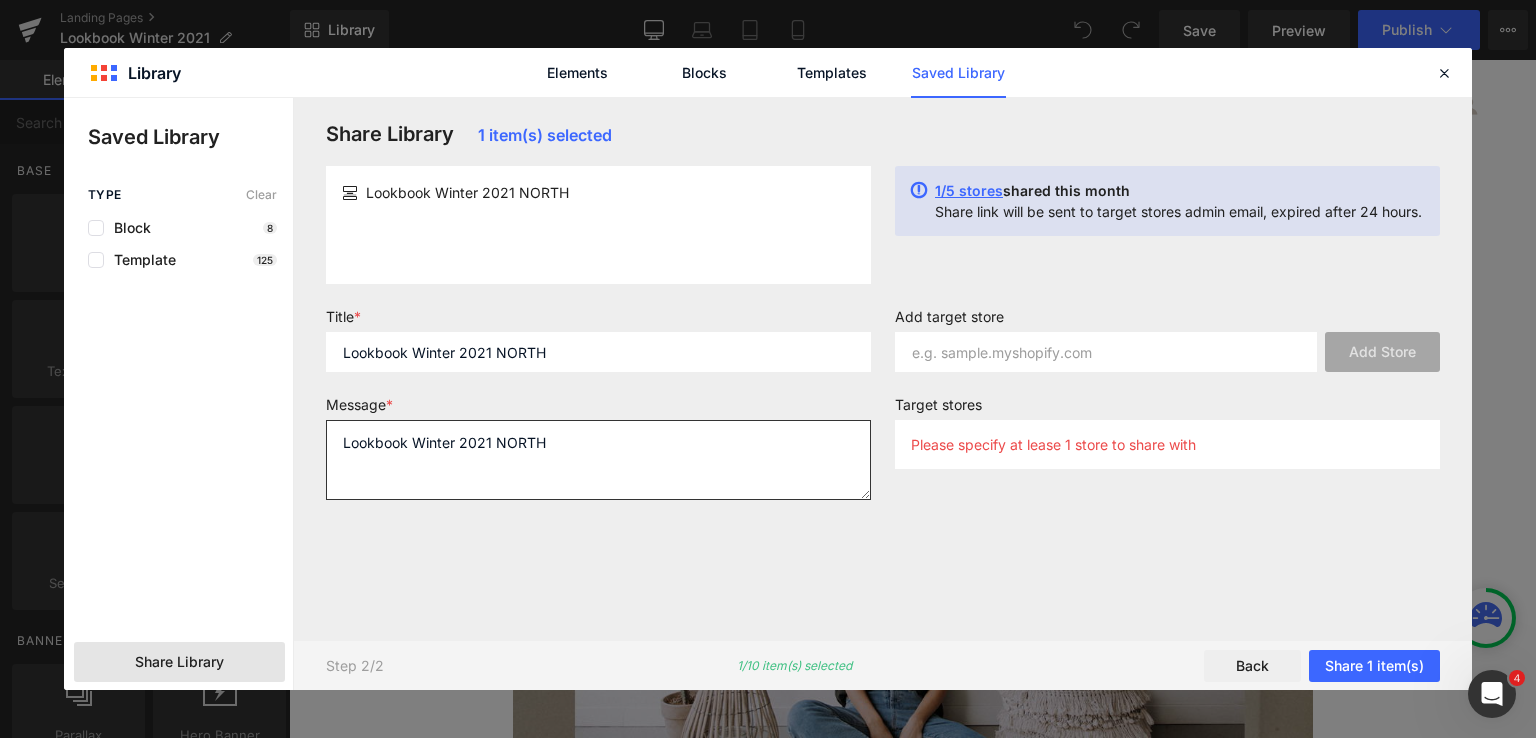 type on "Lookbook Winter 2021 NORTH" 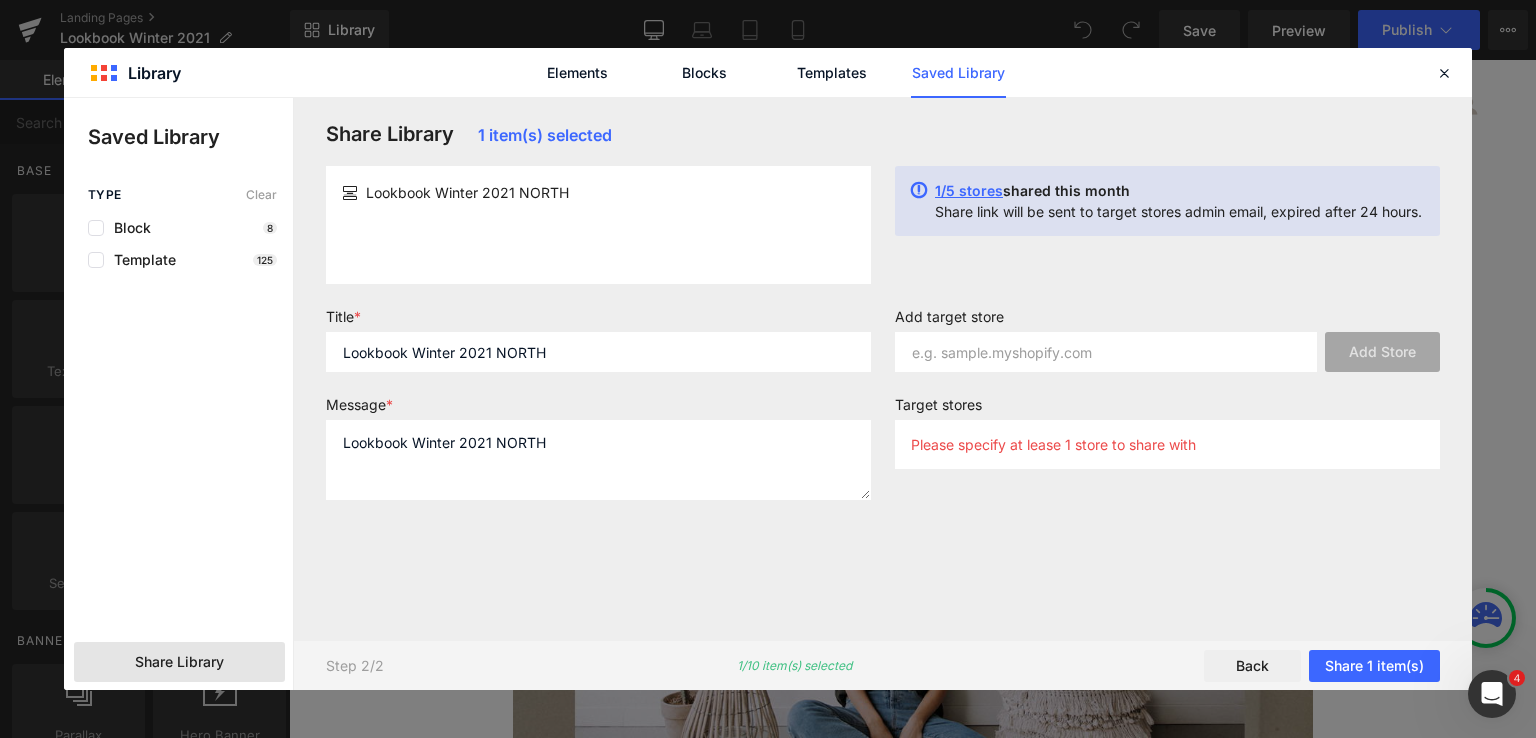 click on "Add target store" at bounding box center (1167, 320) 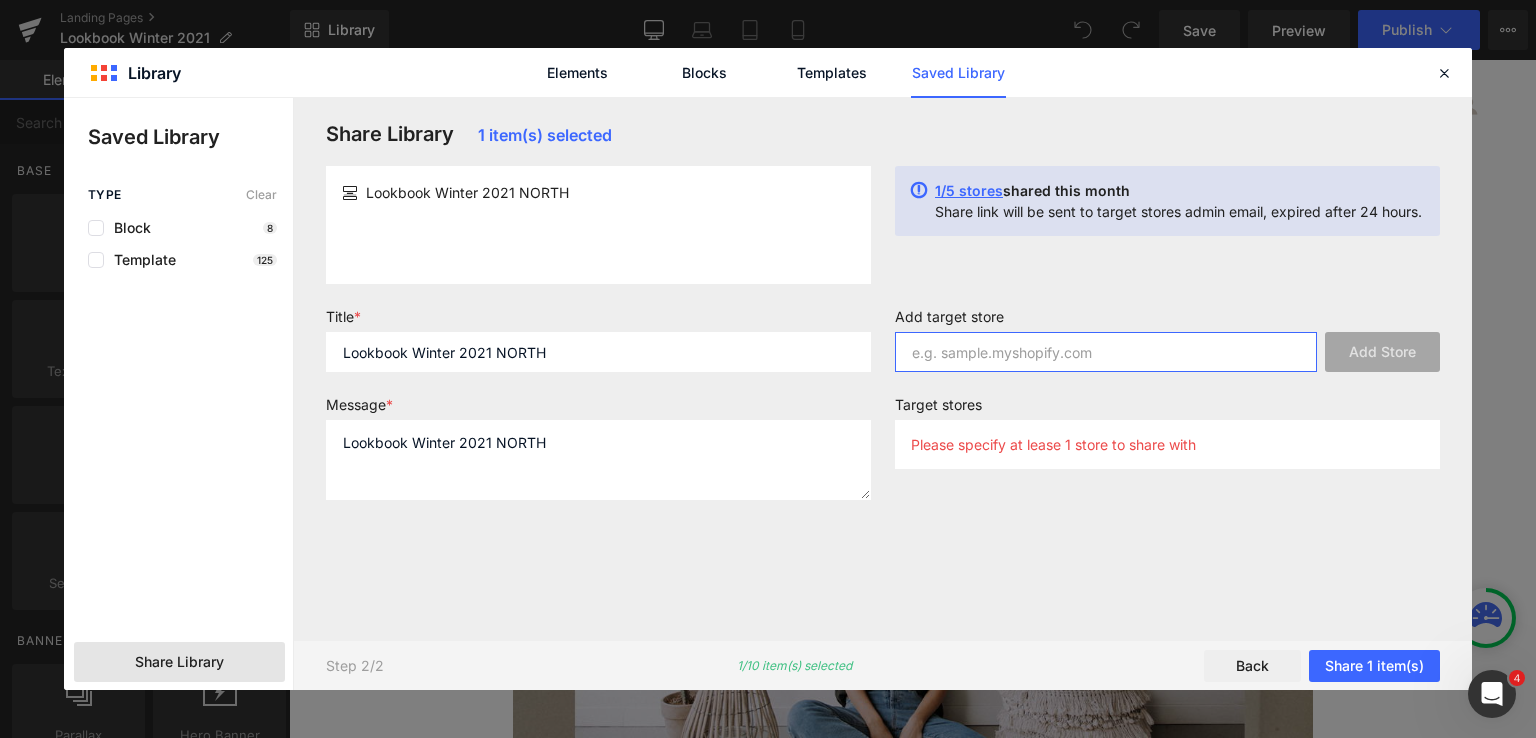 click at bounding box center (1106, 352) 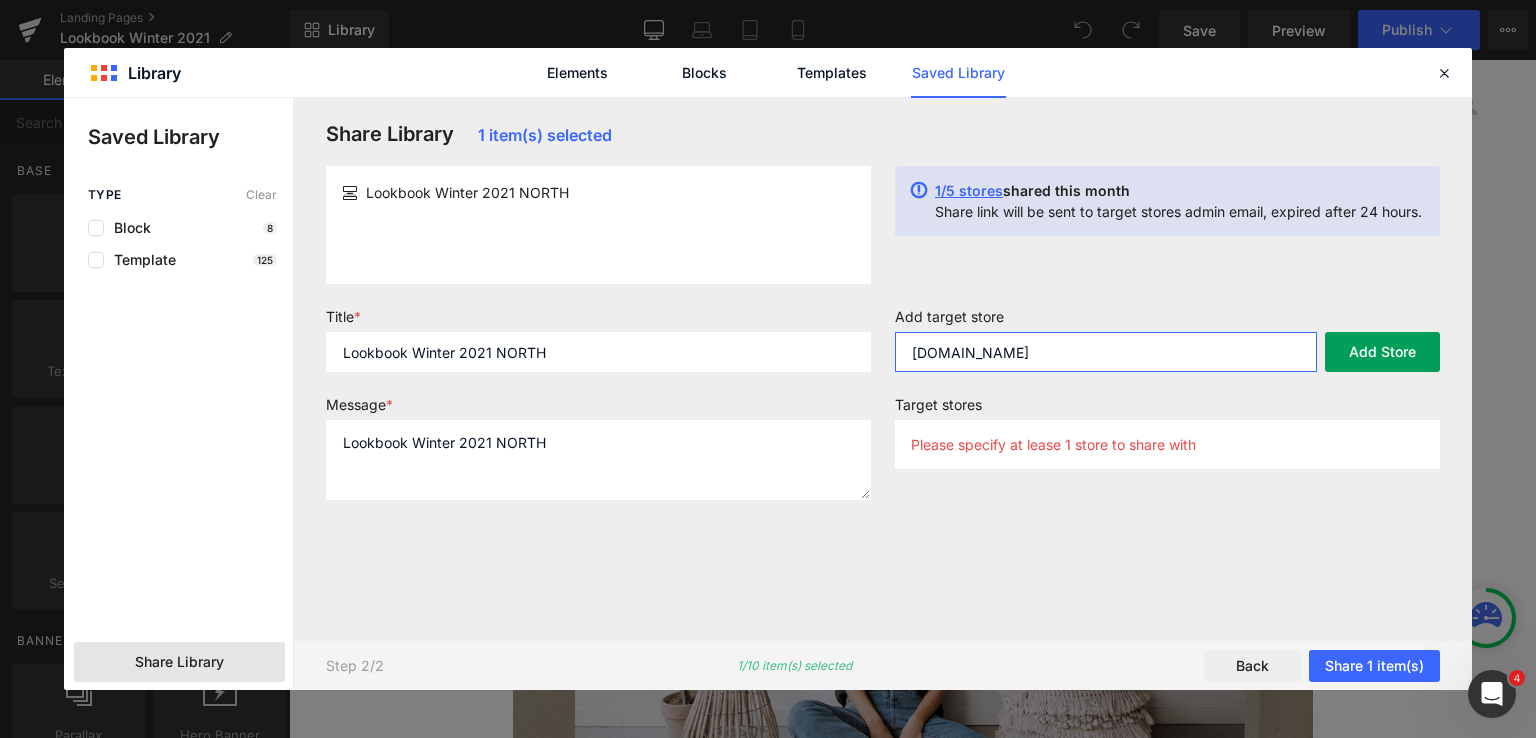type on "[DOMAIN_NAME]" 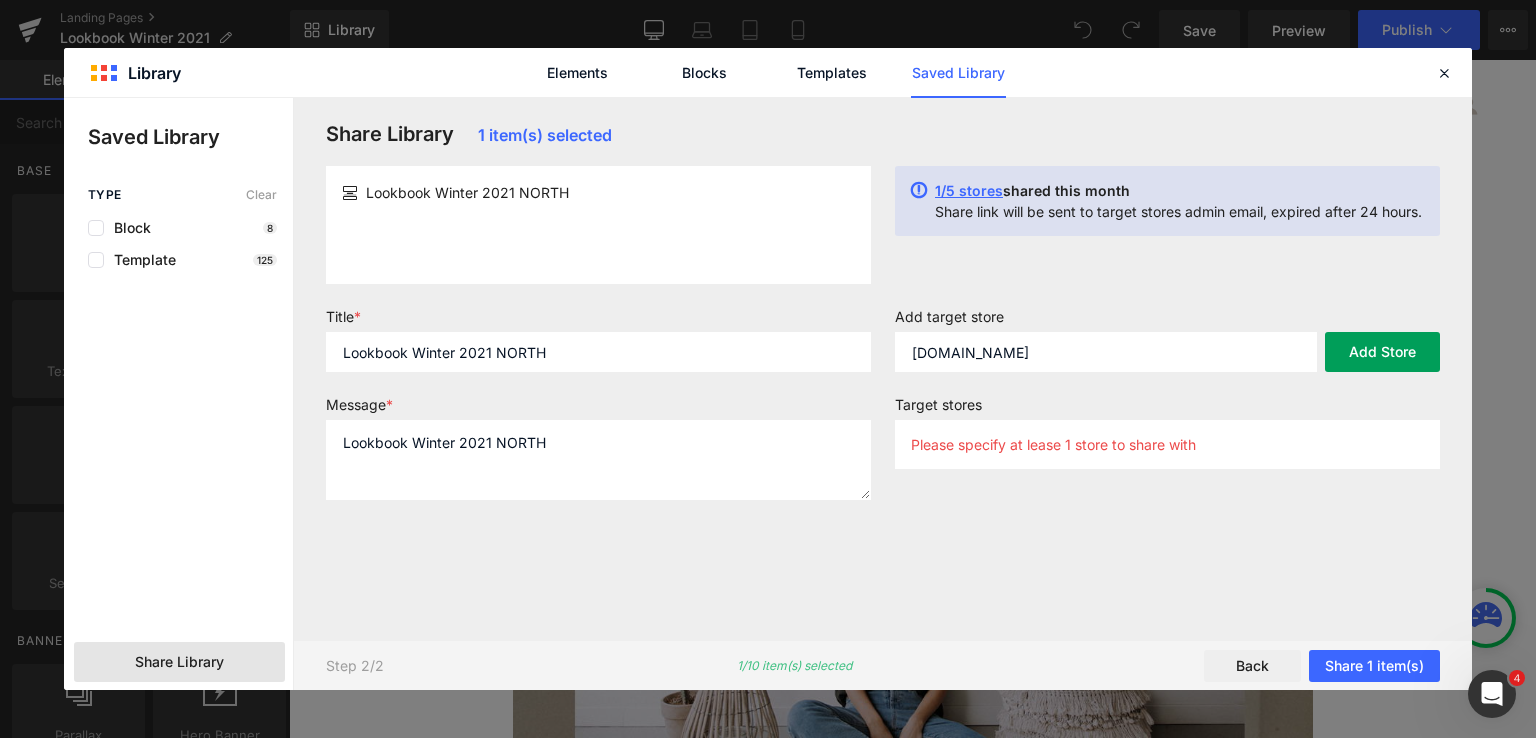 click on "Add Store" at bounding box center [1382, 352] 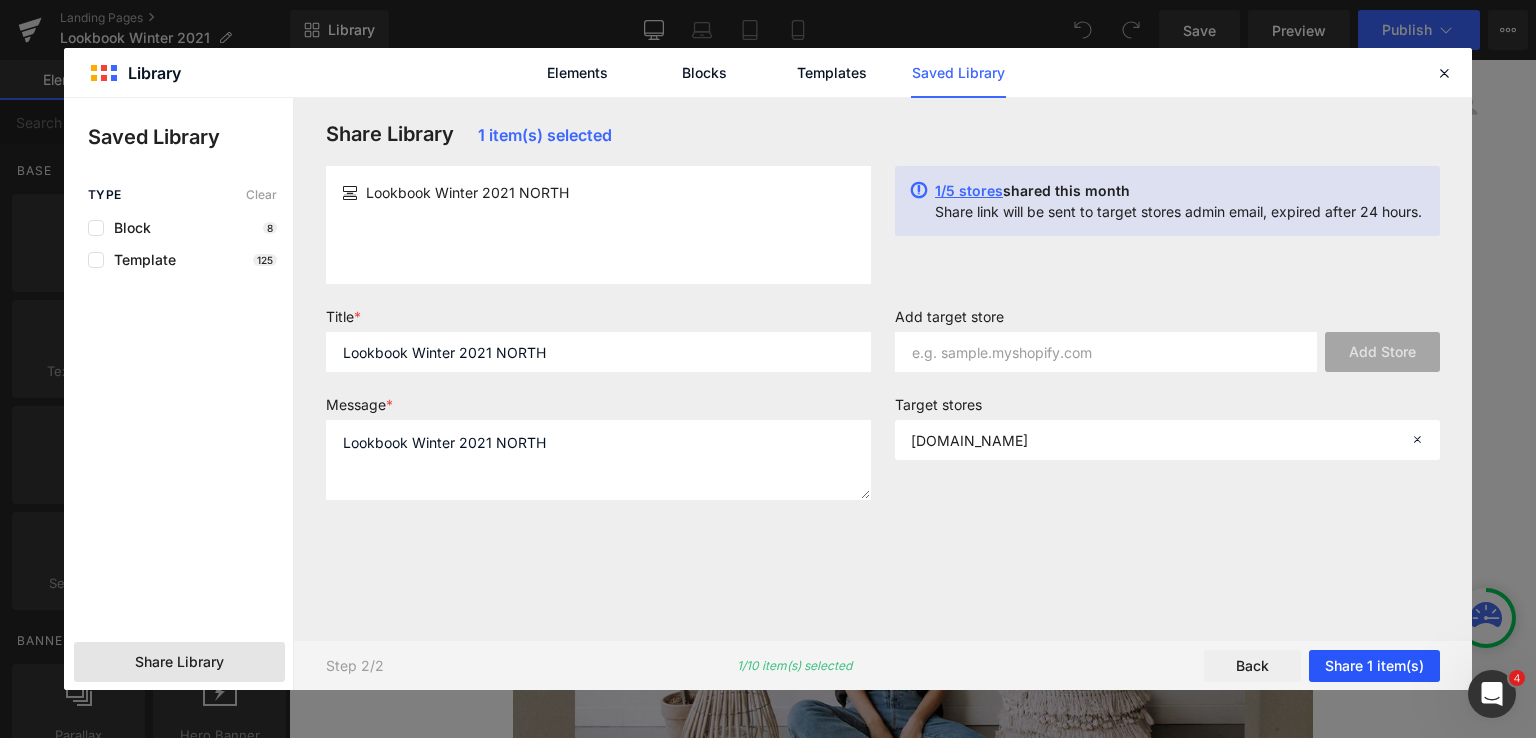 click on "Share 1 item(s)" at bounding box center (1374, 666) 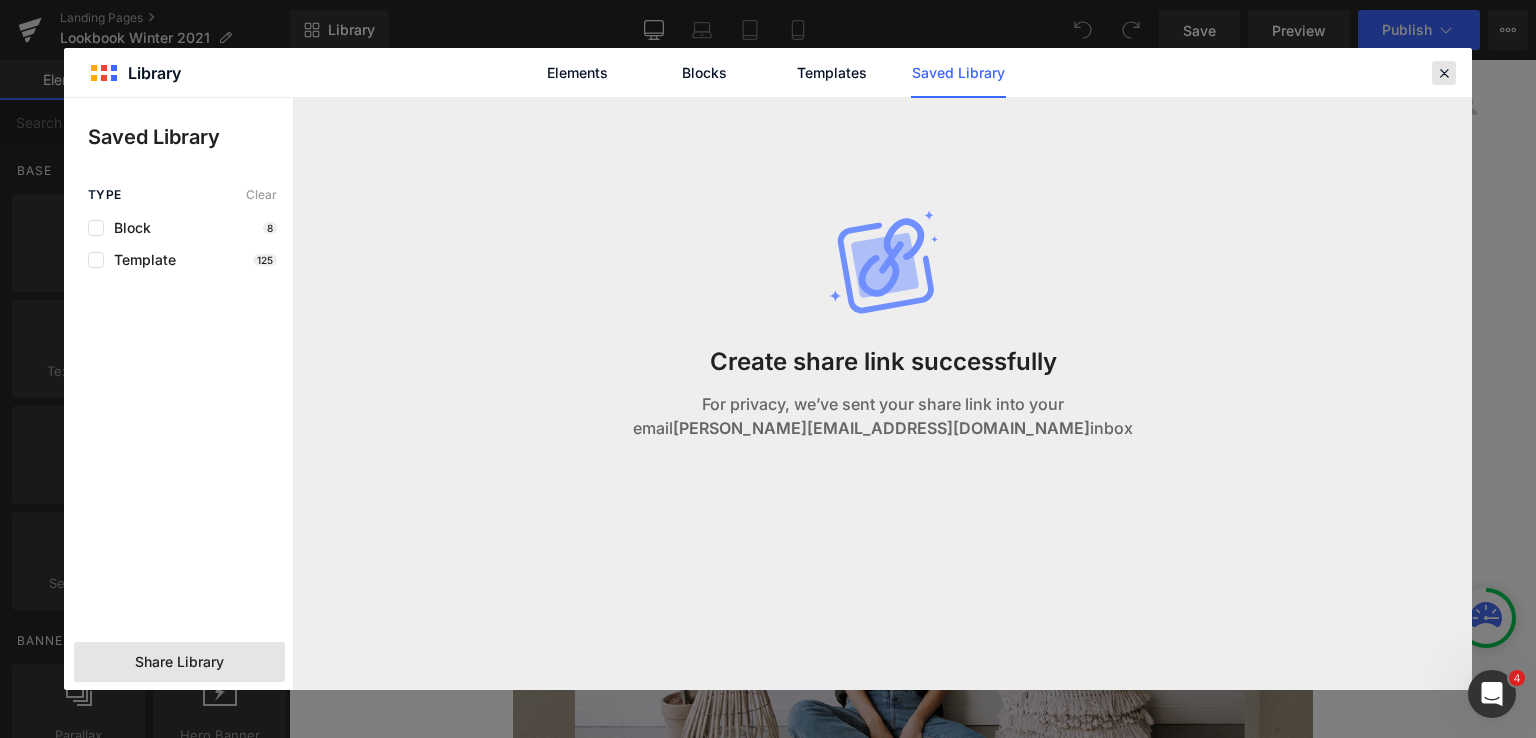 drag, startPoint x: 1435, startPoint y: 73, endPoint x: 453, endPoint y: 5, distance: 984.35156 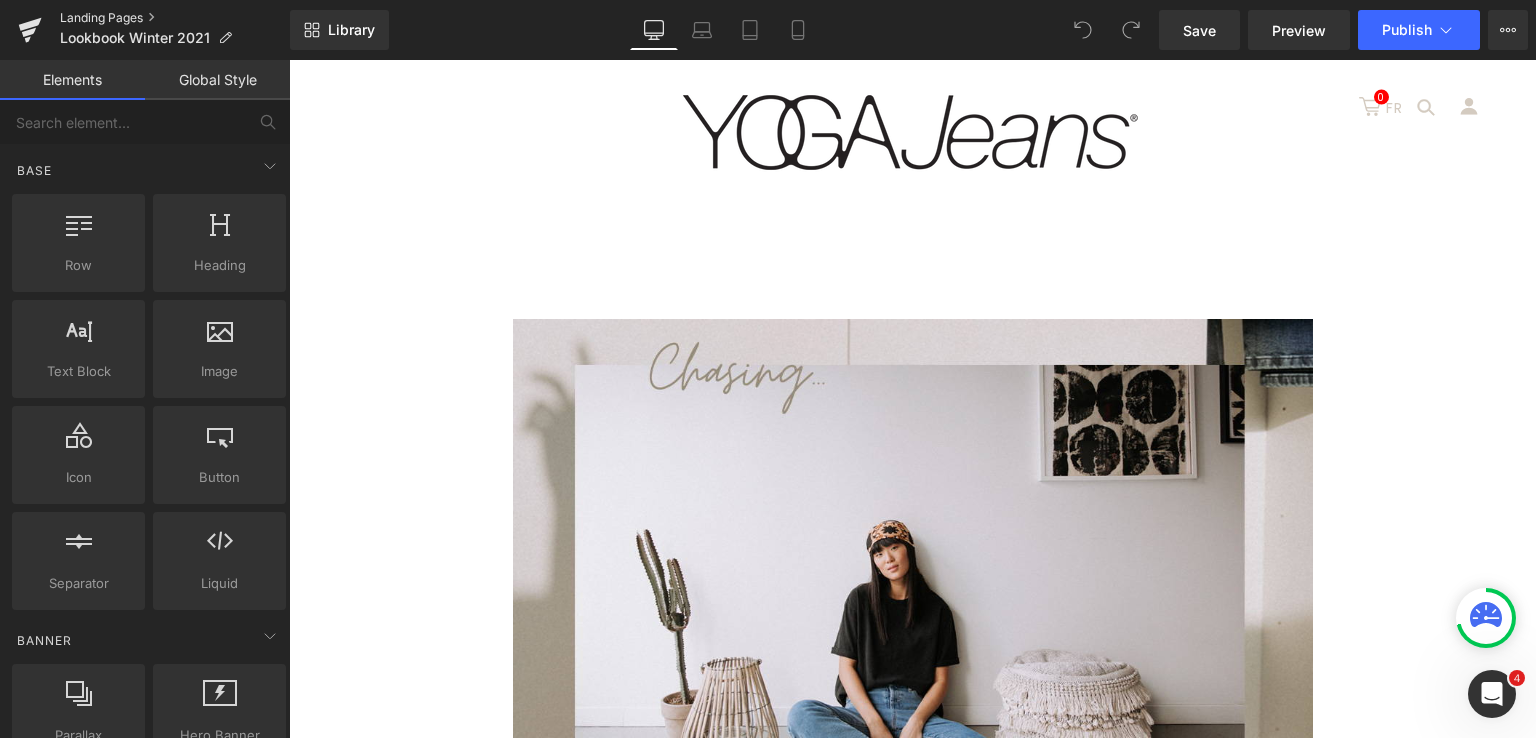 click on "Landing Pages" at bounding box center [175, 18] 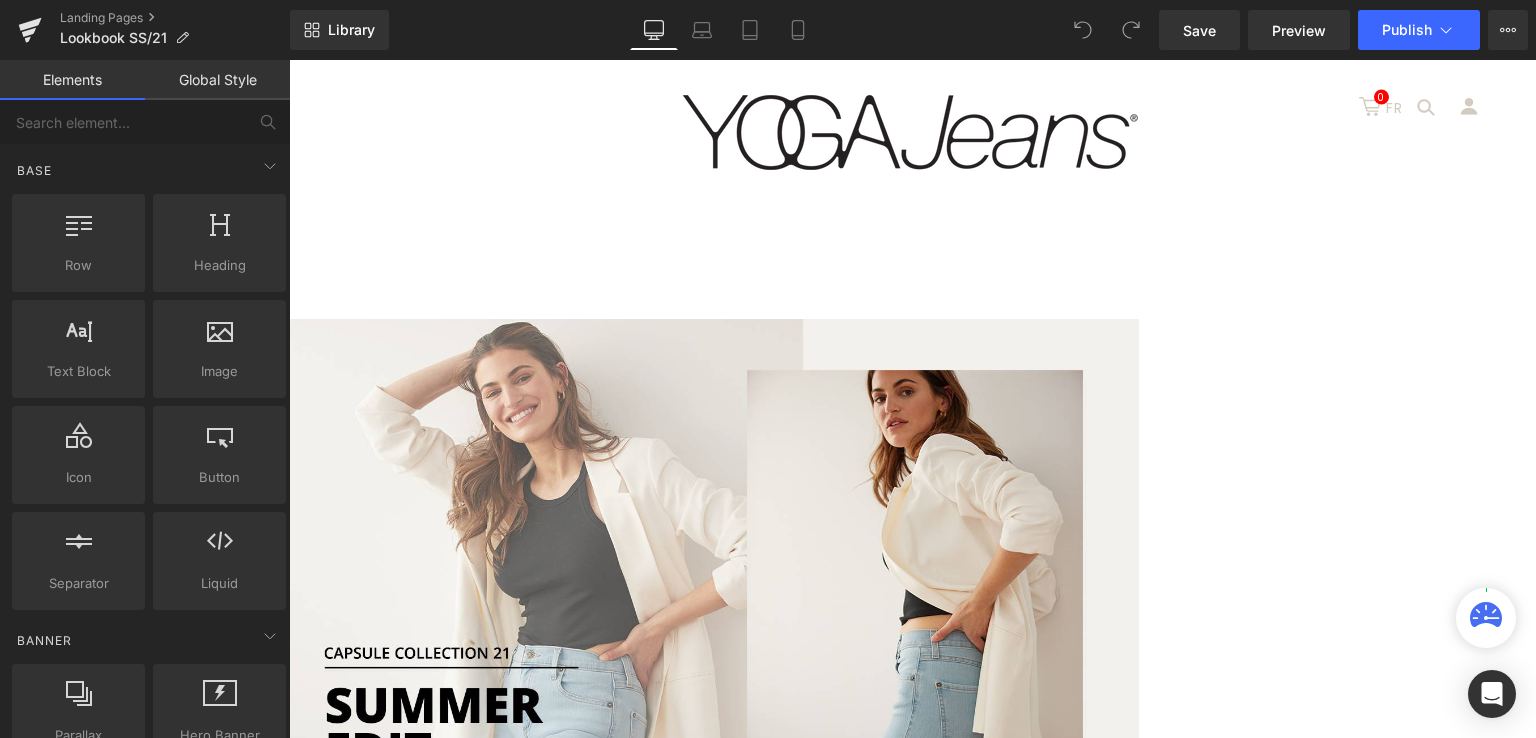 scroll, scrollTop: 0, scrollLeft: 0, axis: both 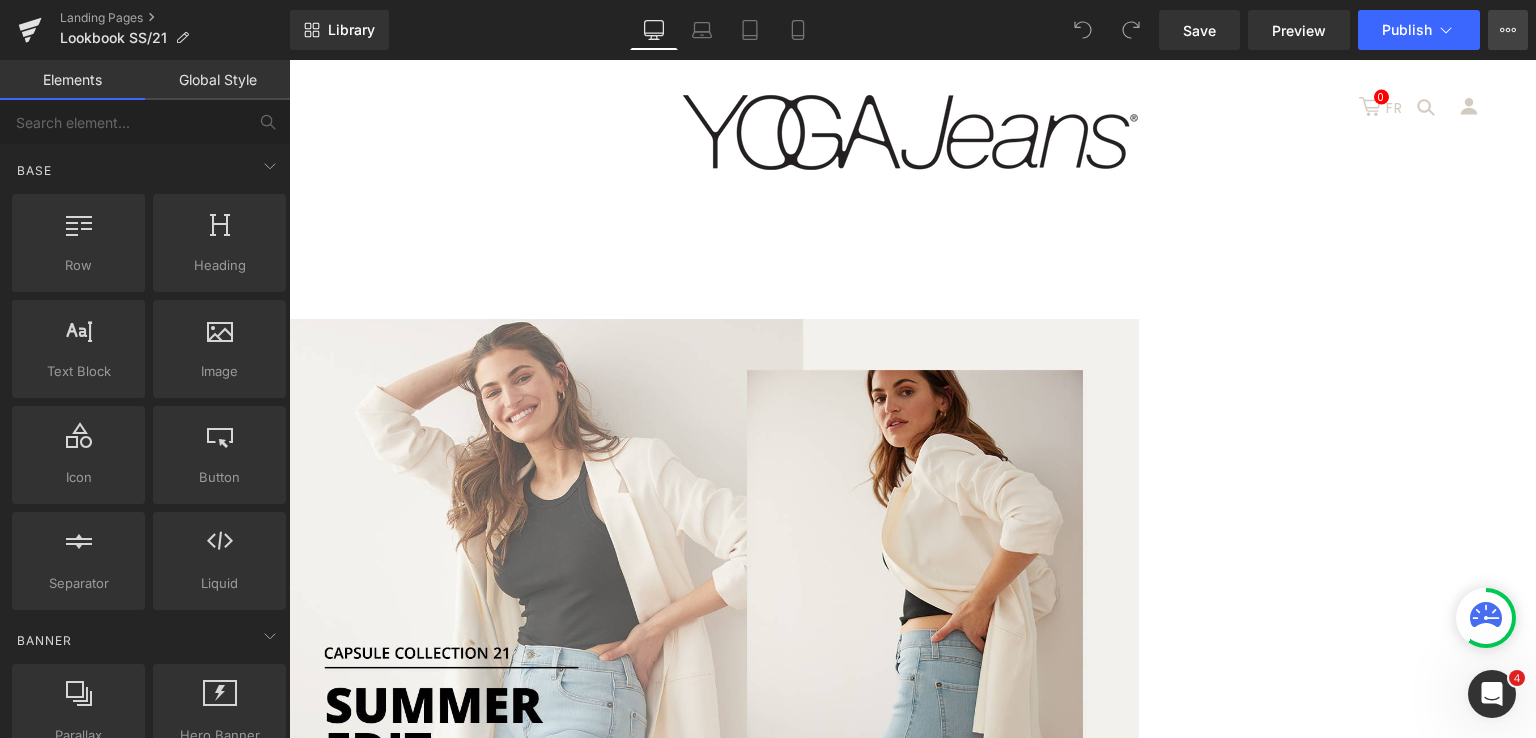click 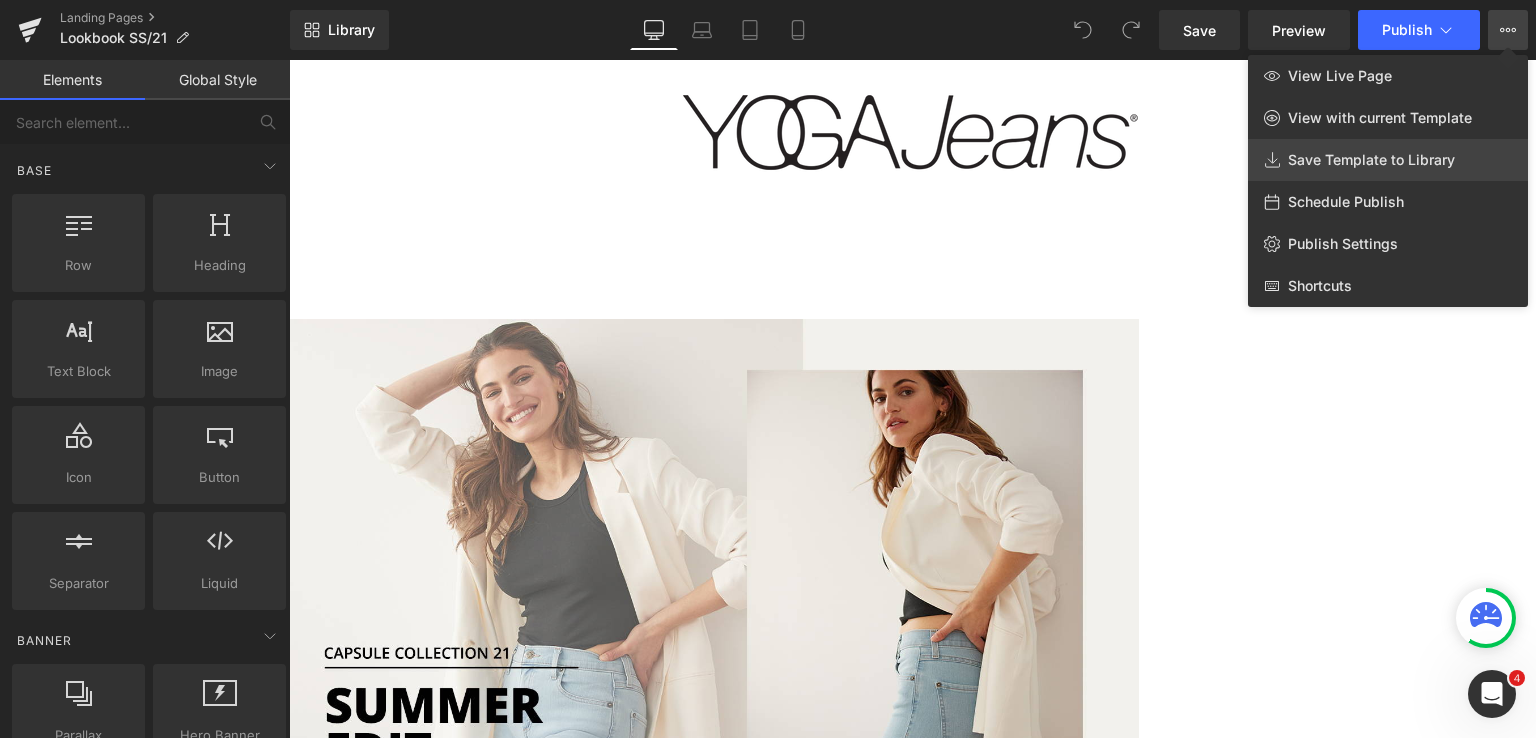 click on "Save Template to Library" at bounding box center [1388, 160] 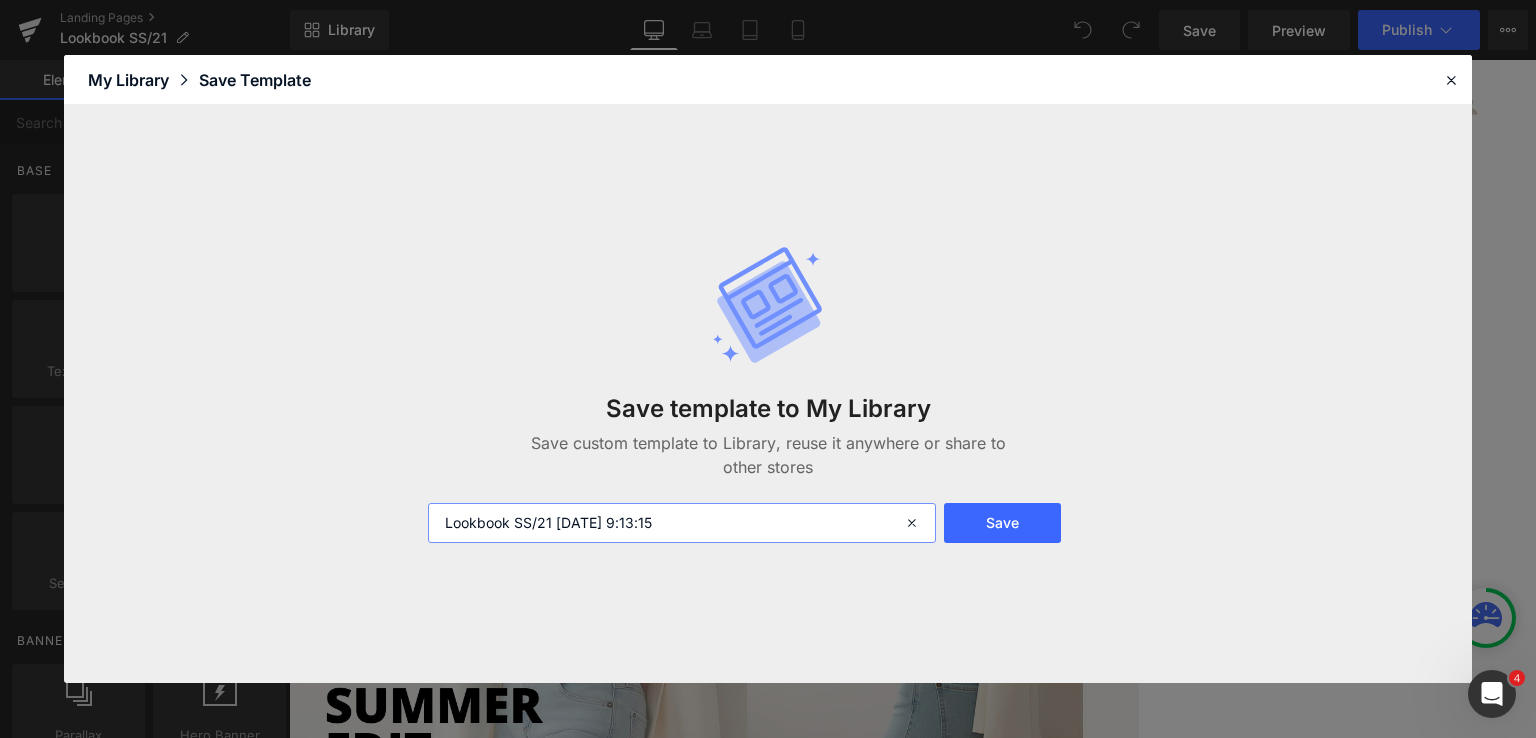 drag, startPoint x: 553, startPoint y: 525, endPoint x: 880, endPoint y: 518, distance: 327.07492 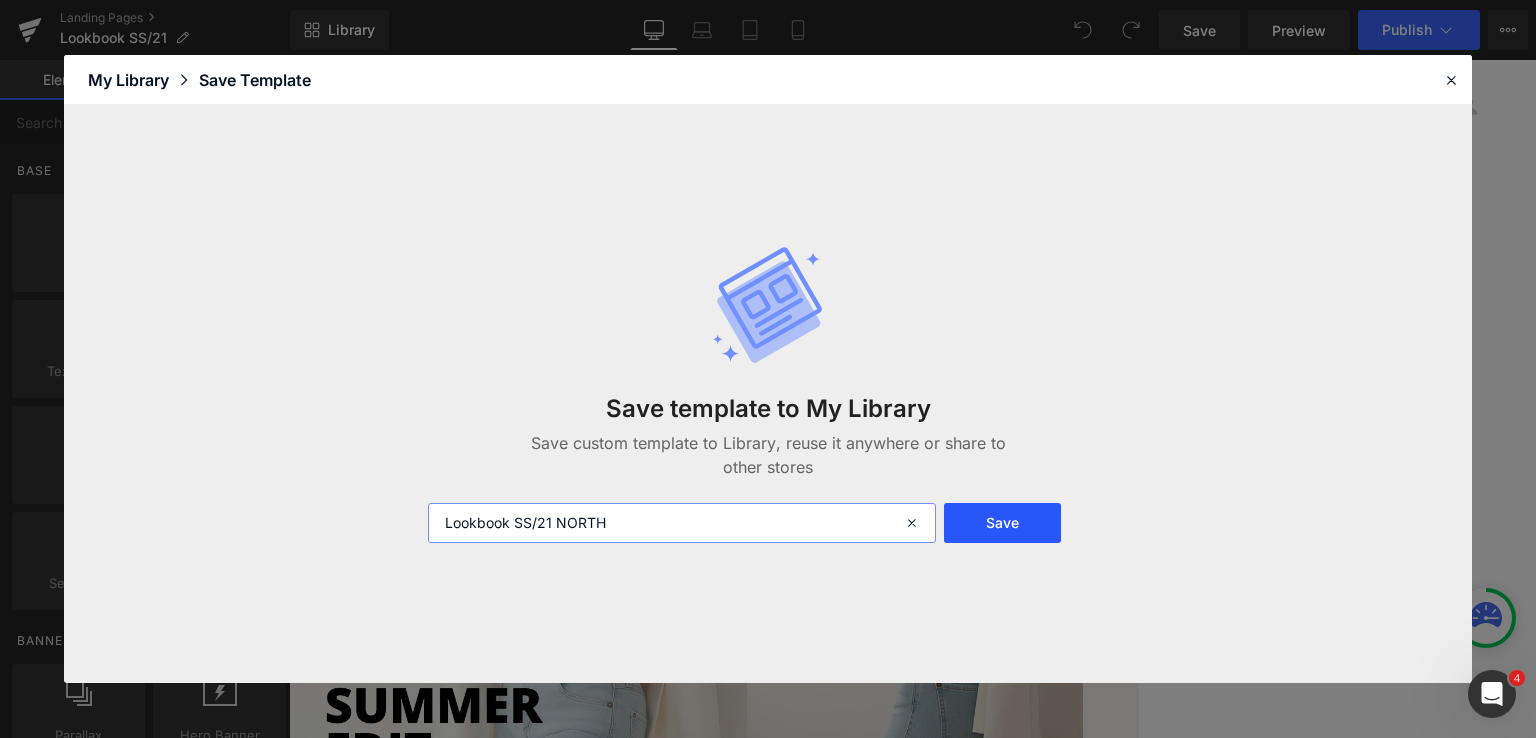type on "Lookbook SS/21 NORTH" 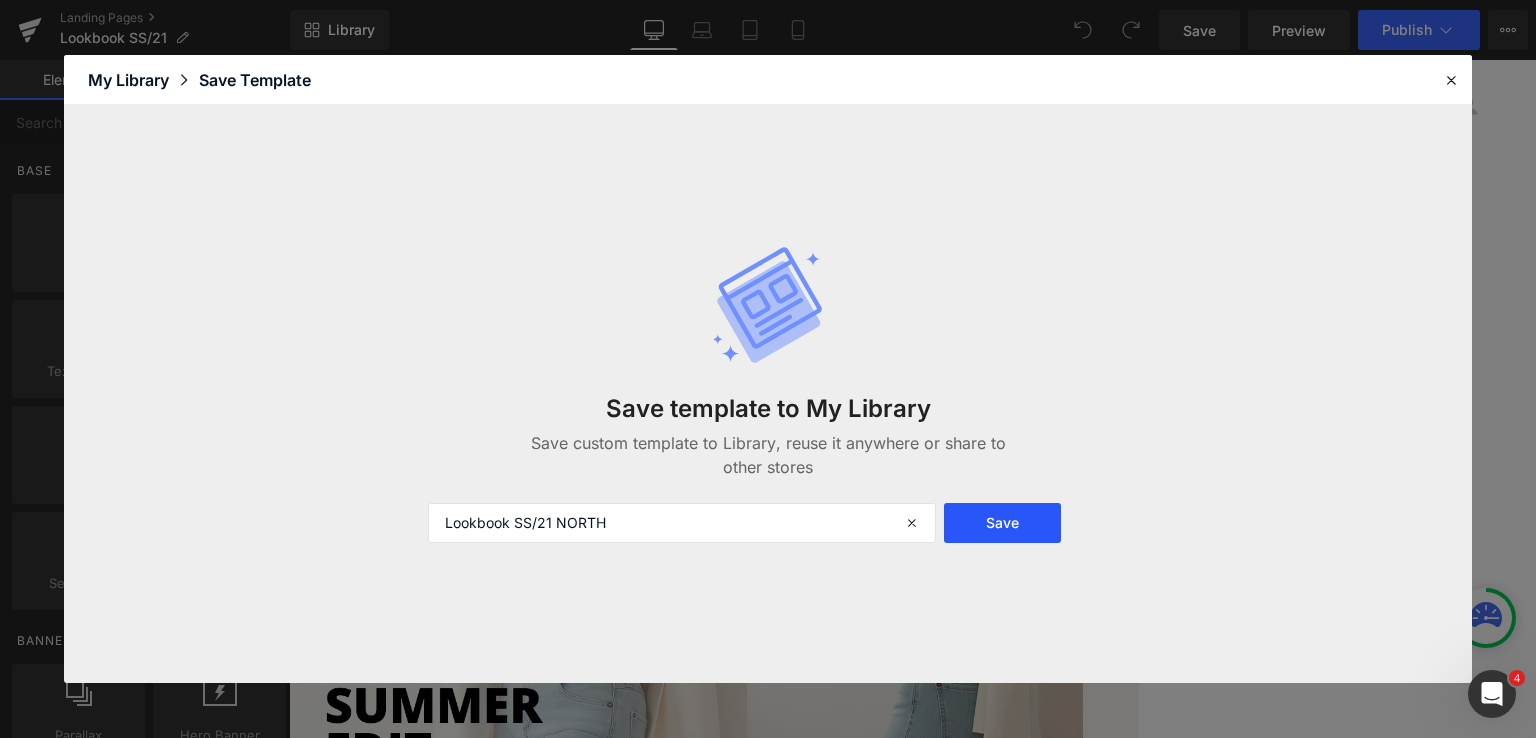 click on "Save" at bounding box center [1002, 523] 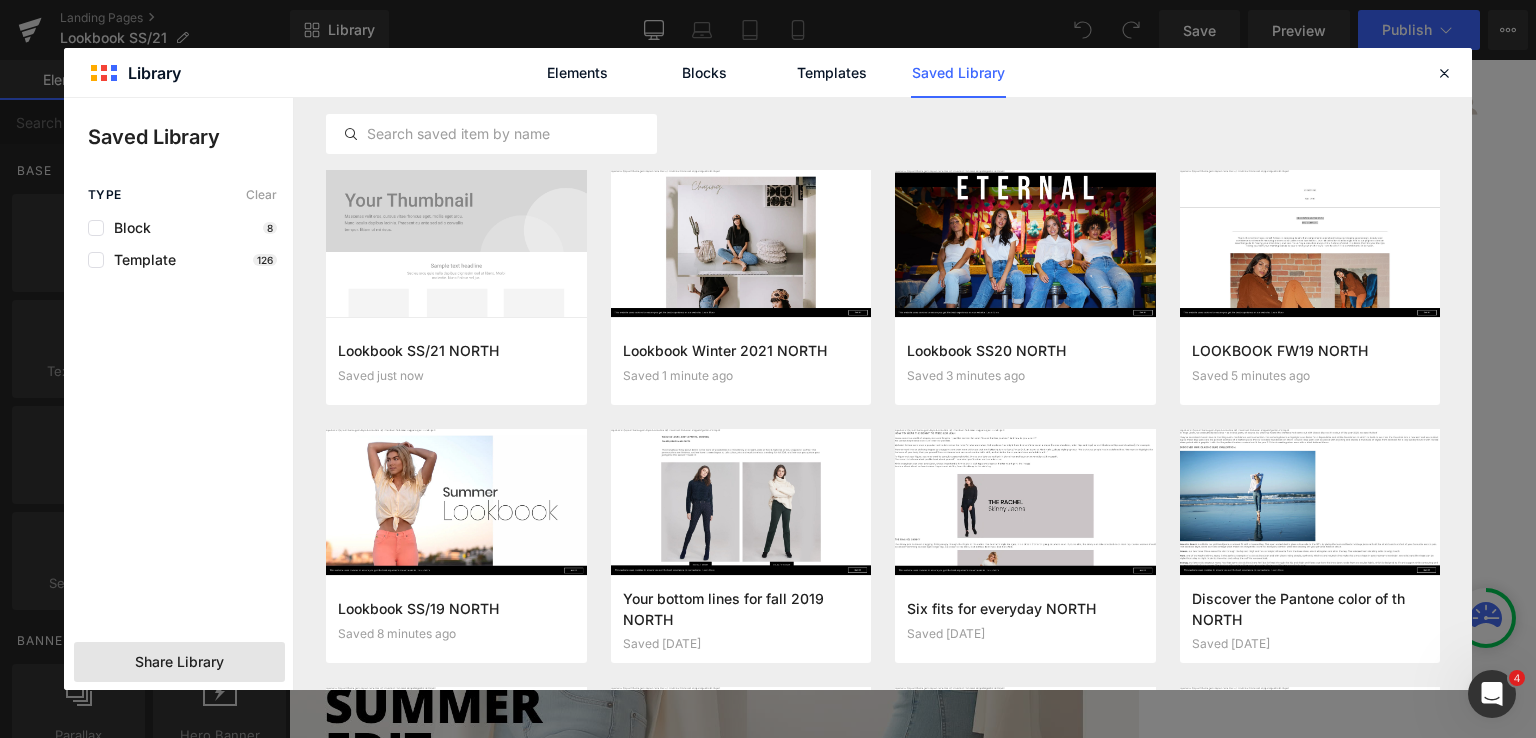 click on "Share Library" at bounding box center [179, 662] 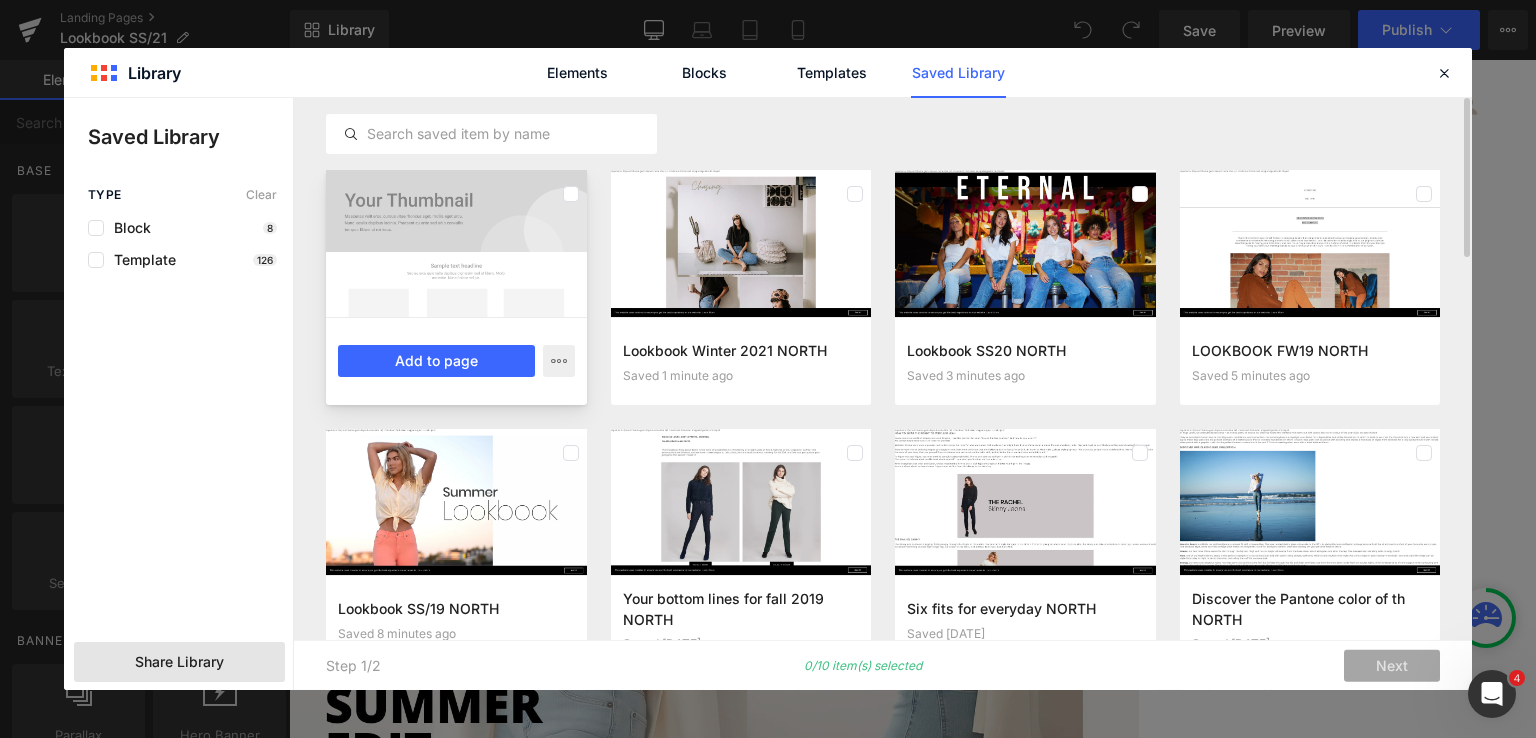 click 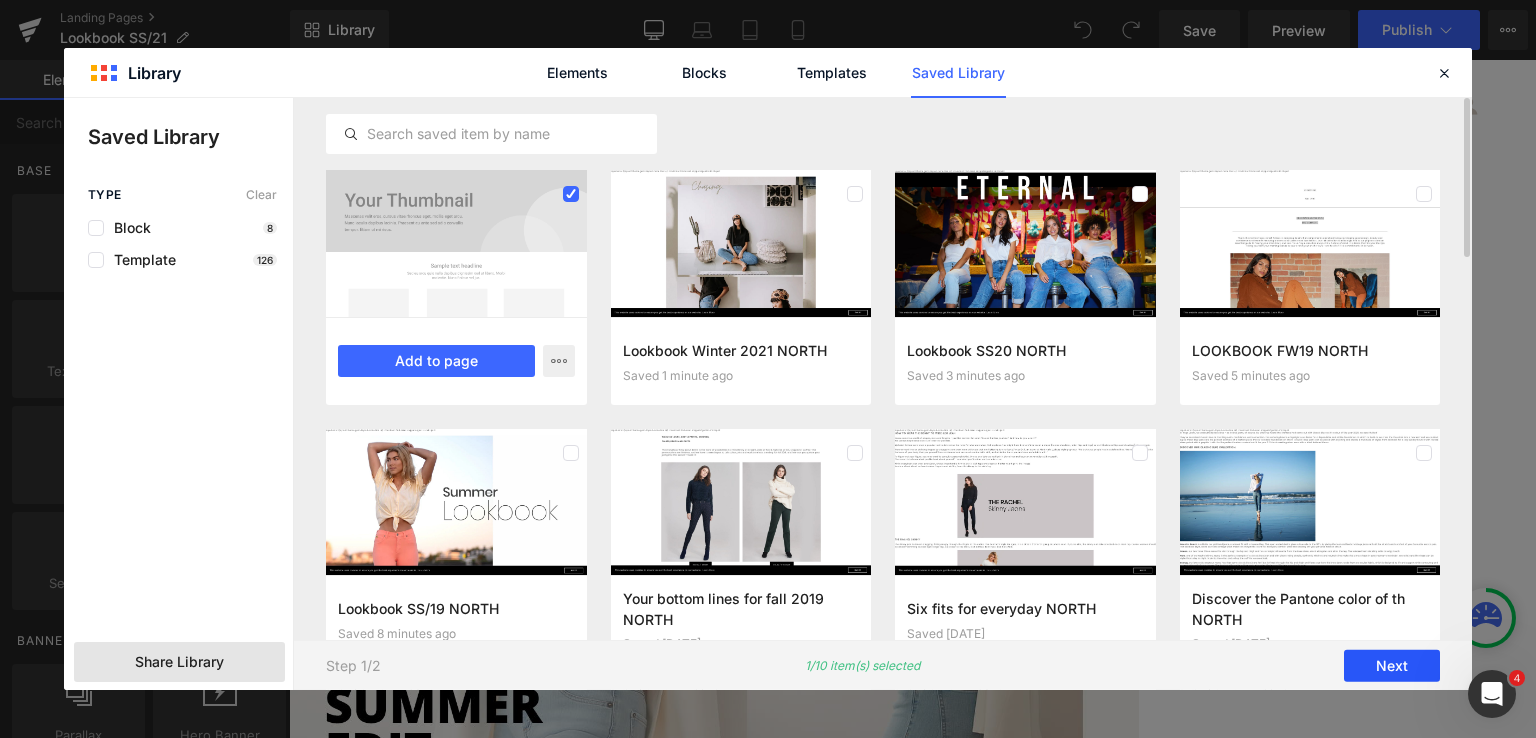 click on "Next" at bounding box center (1392, 666) 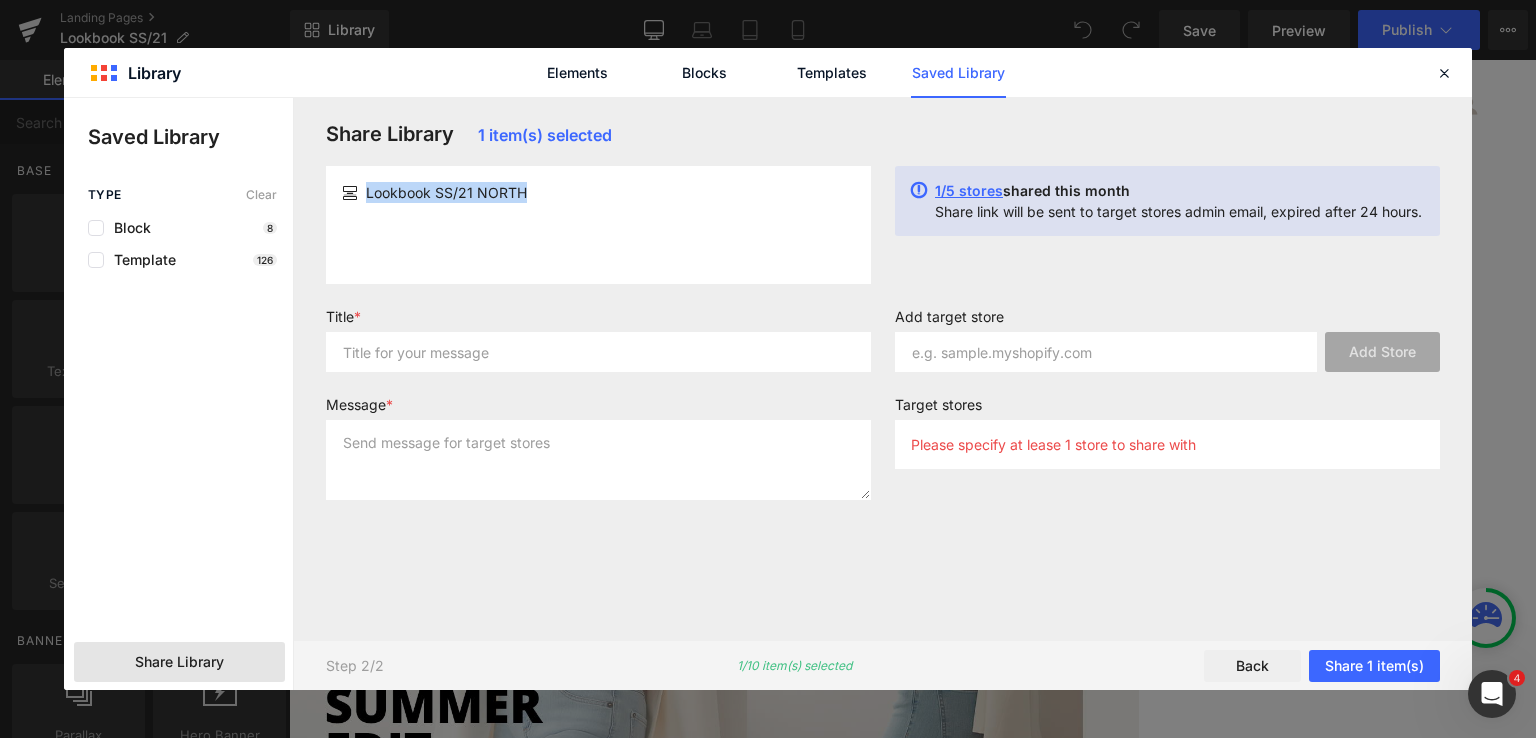drag, startPoint x: 365, startPoint y: 193, endPoint x: 536, endPoint y: 195, distance: 171.01169 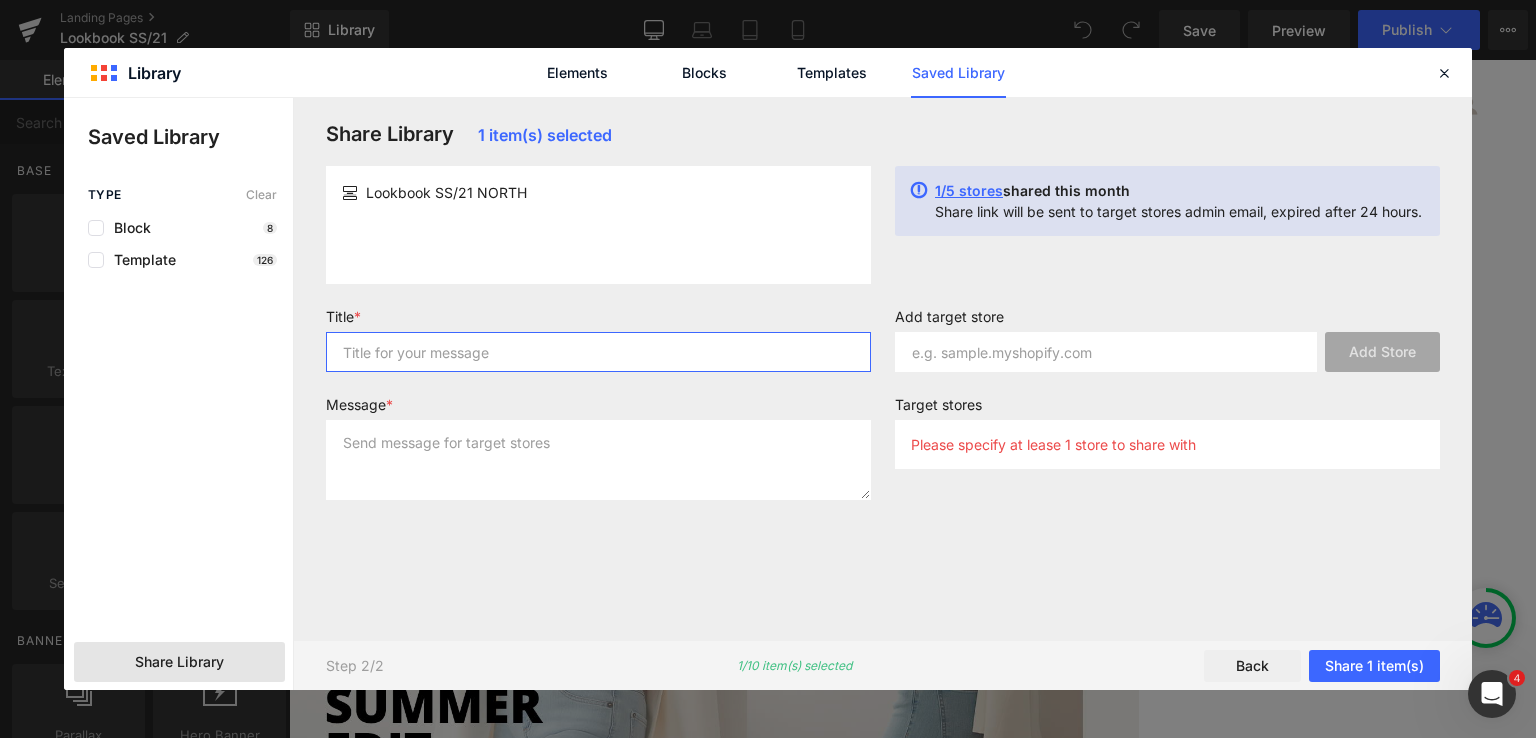 click at bounding box center (598, 352) 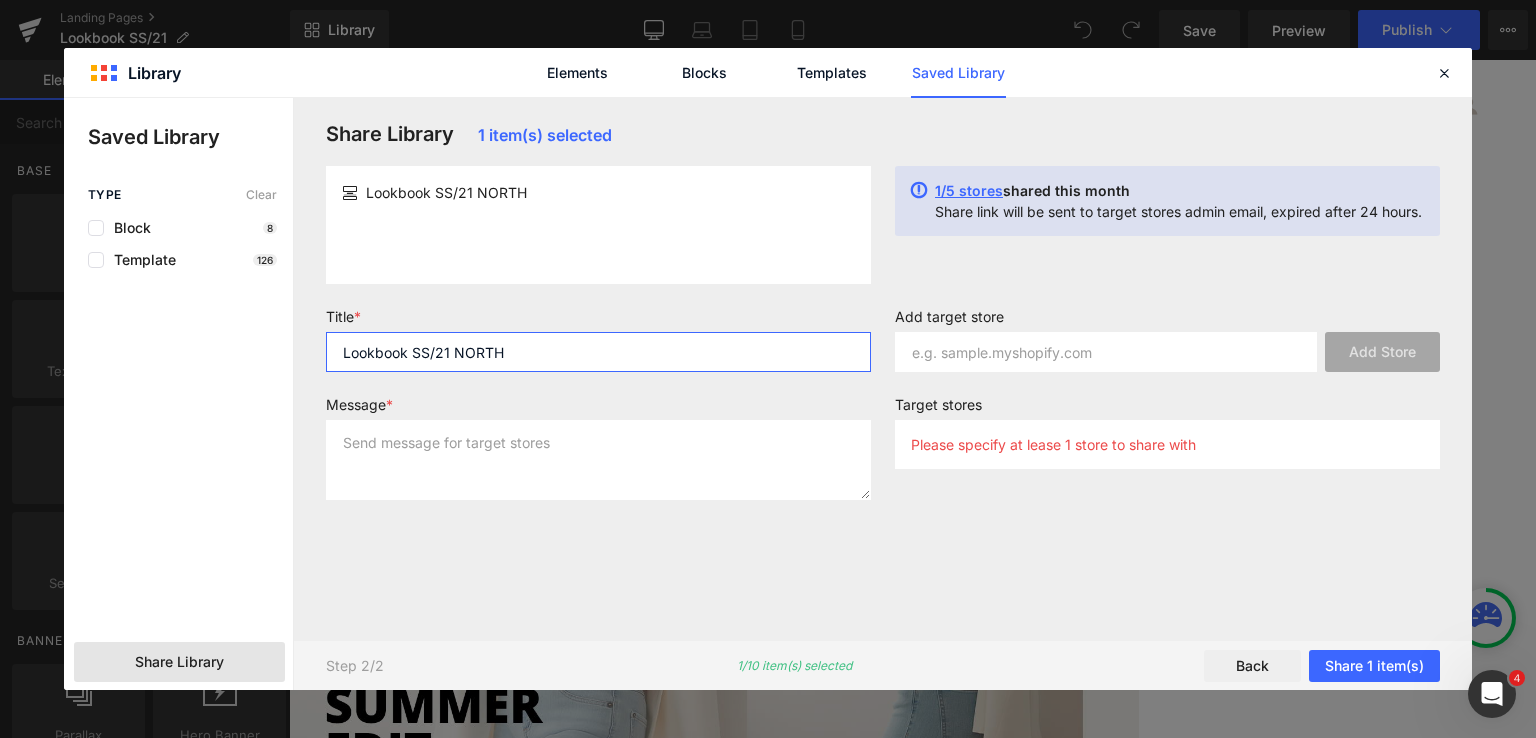 type on "Lookbook SS/21 NORTH" 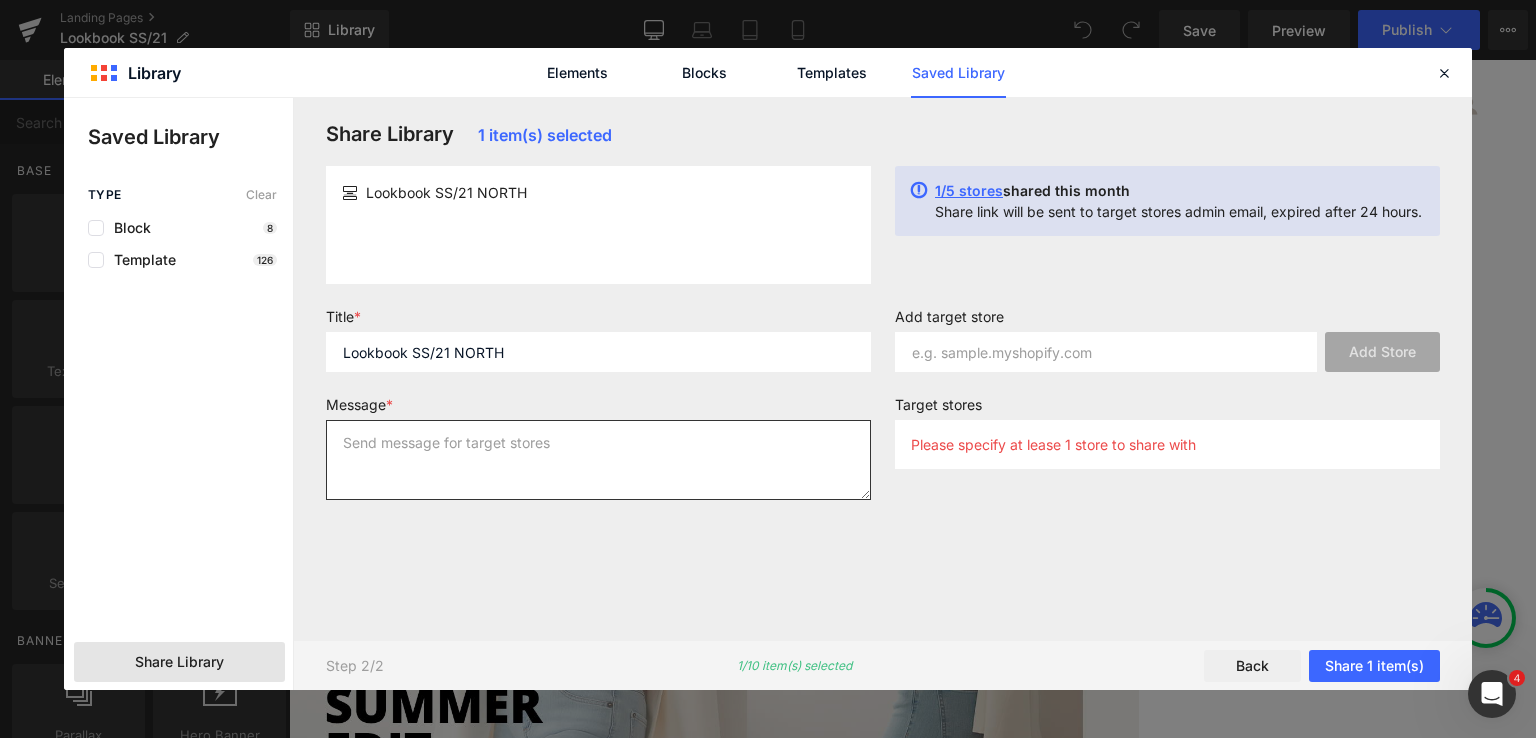 click at bounding box center [598, 460] 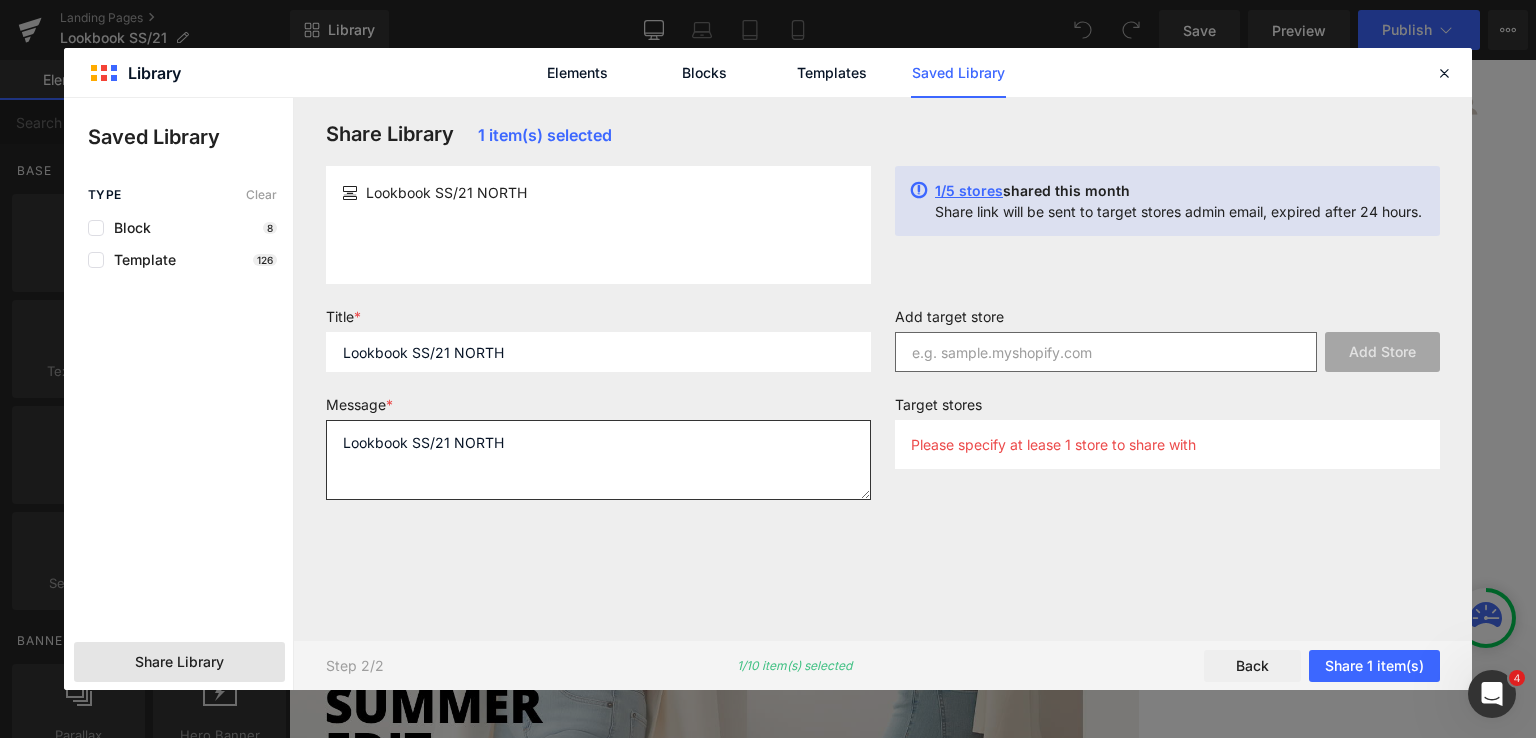 type on "Lookbook SS/21 NORTH" 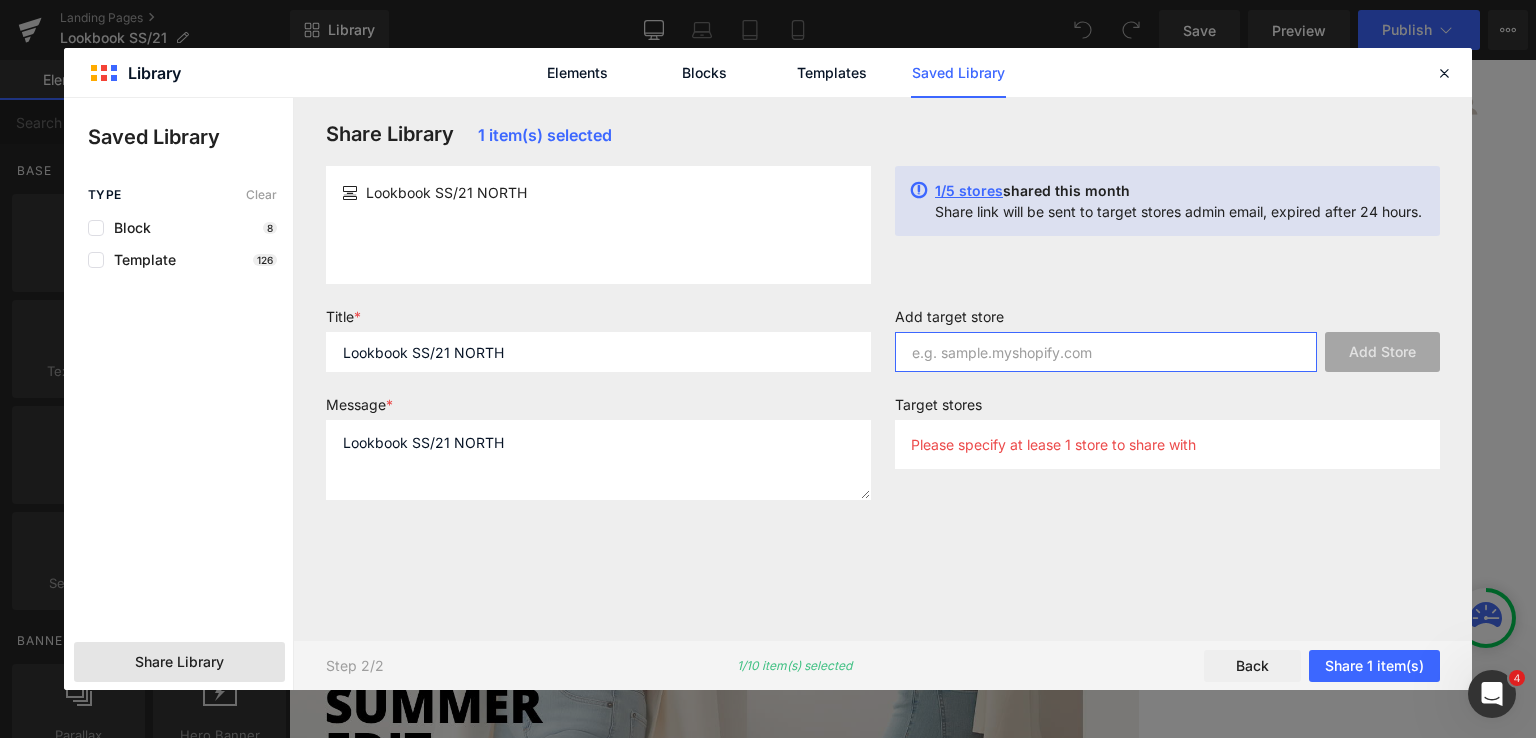 click at bounding box center (1106, 352) 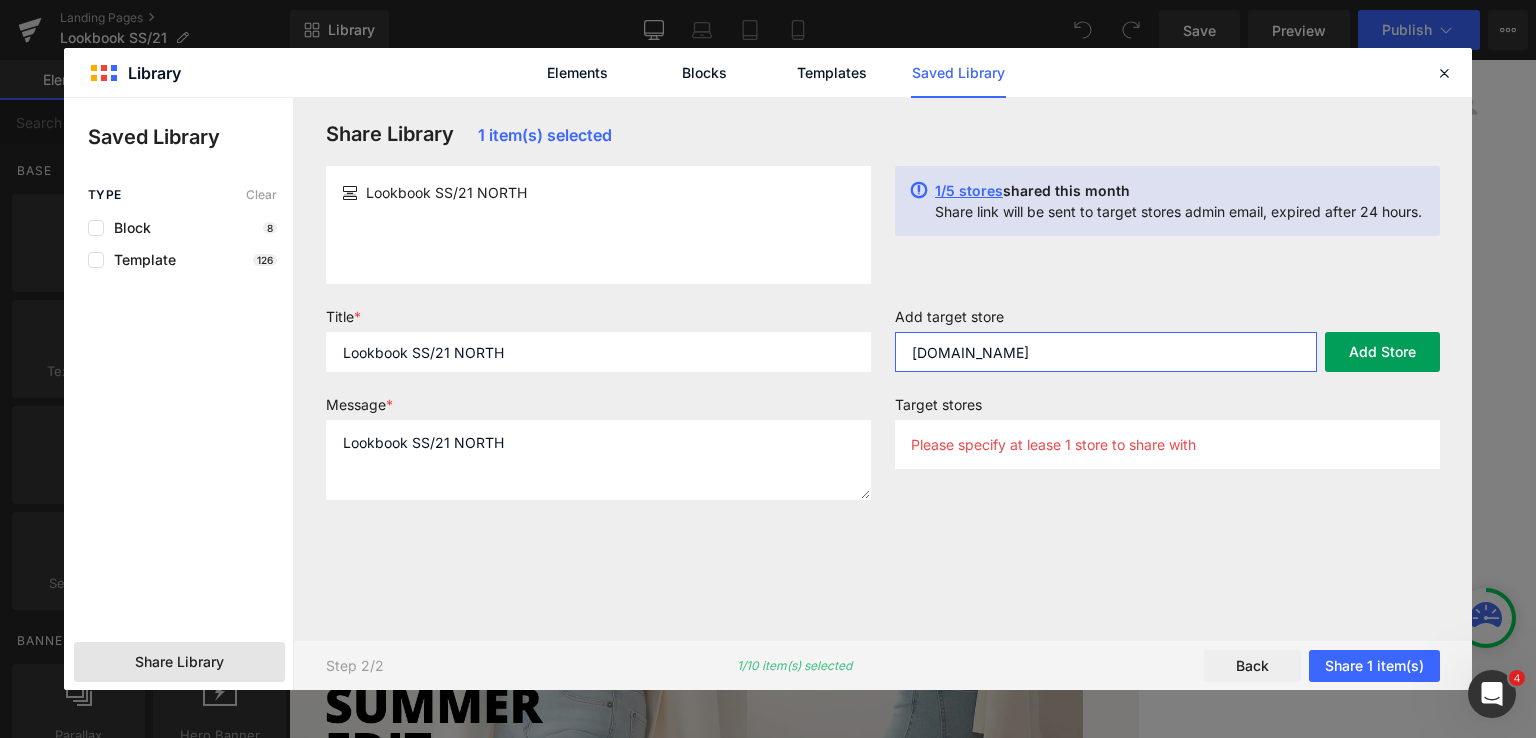 type on "yogajeans-north.myshopify.com" 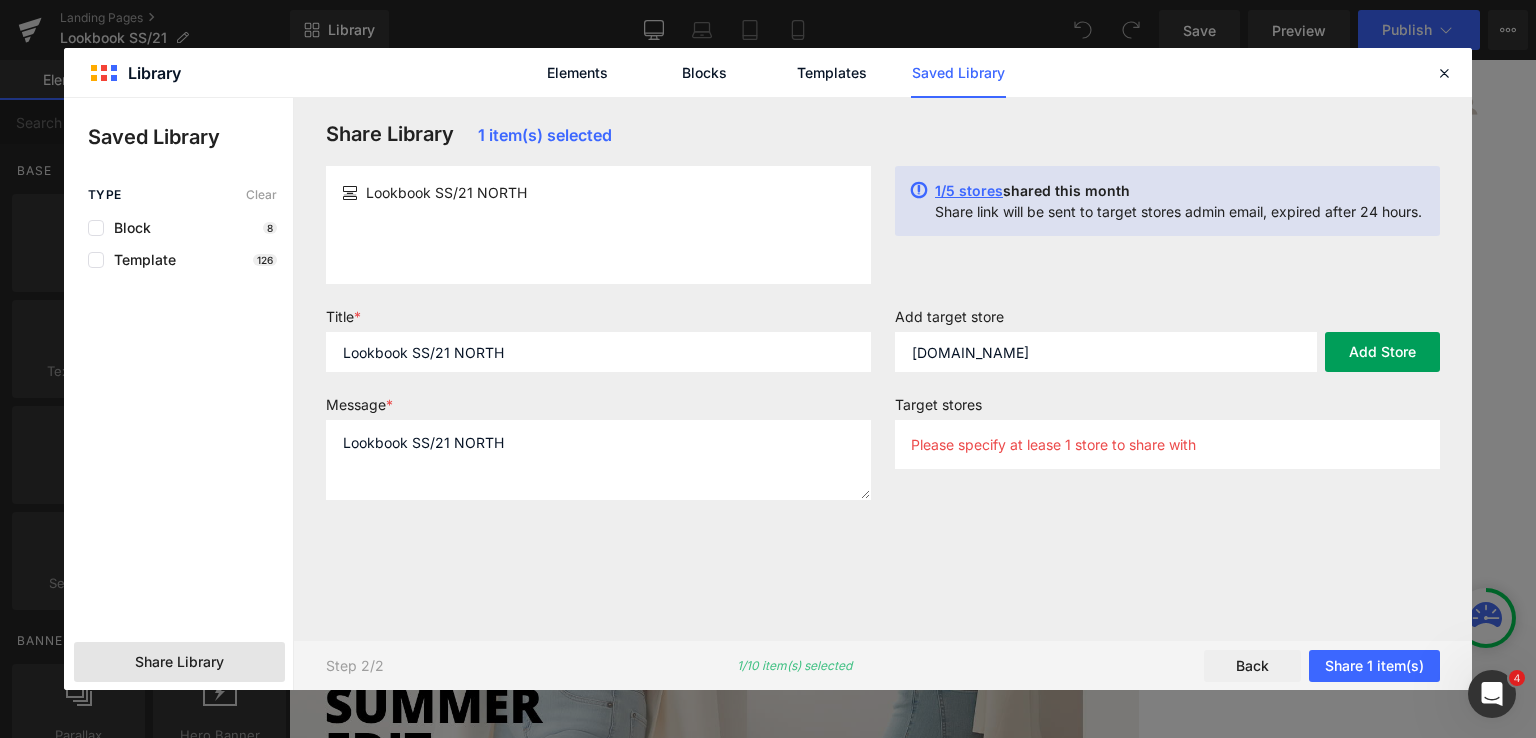 click on "Add Store" at bounding box center (1382, 352) 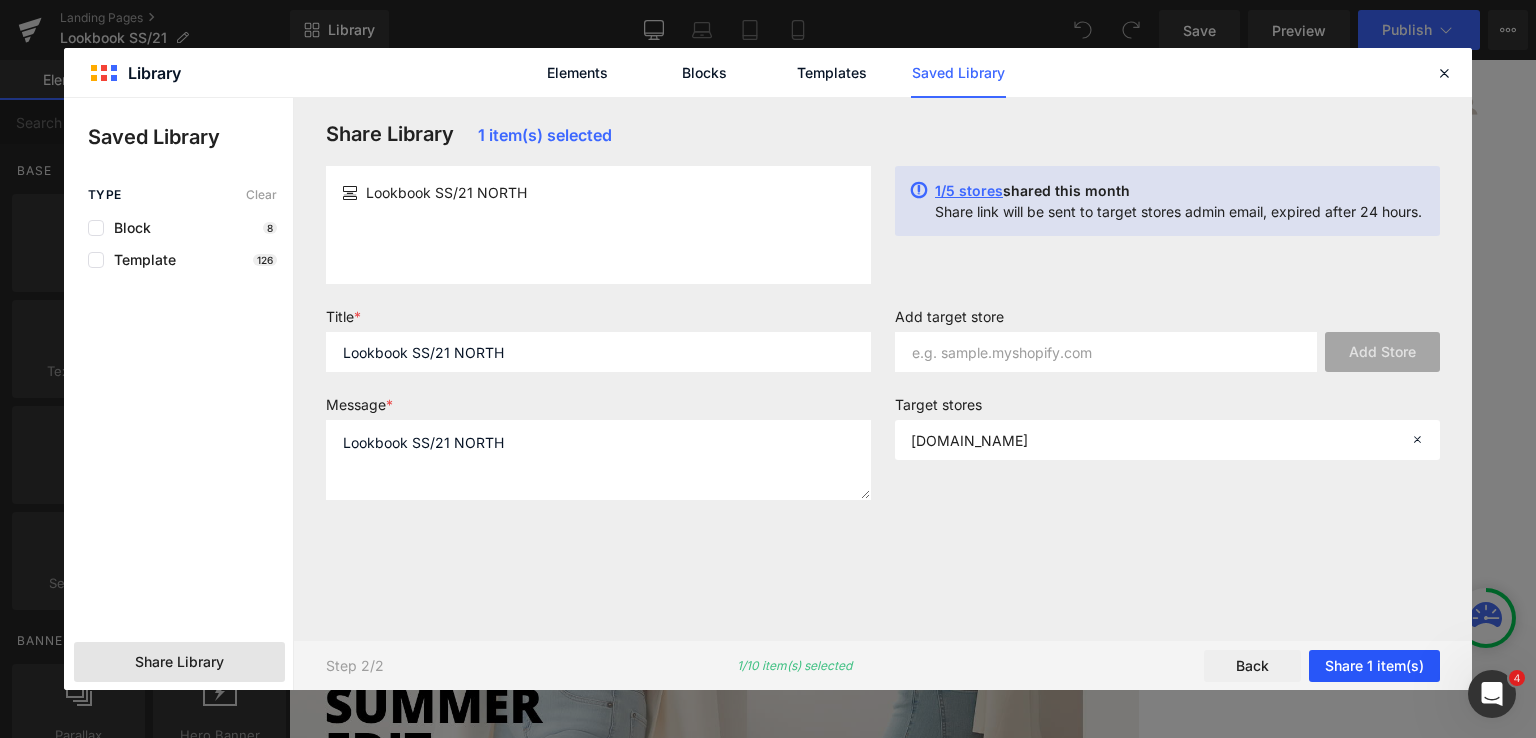 click on "Share 1 item(s)" at bounding box center [1374, 666] 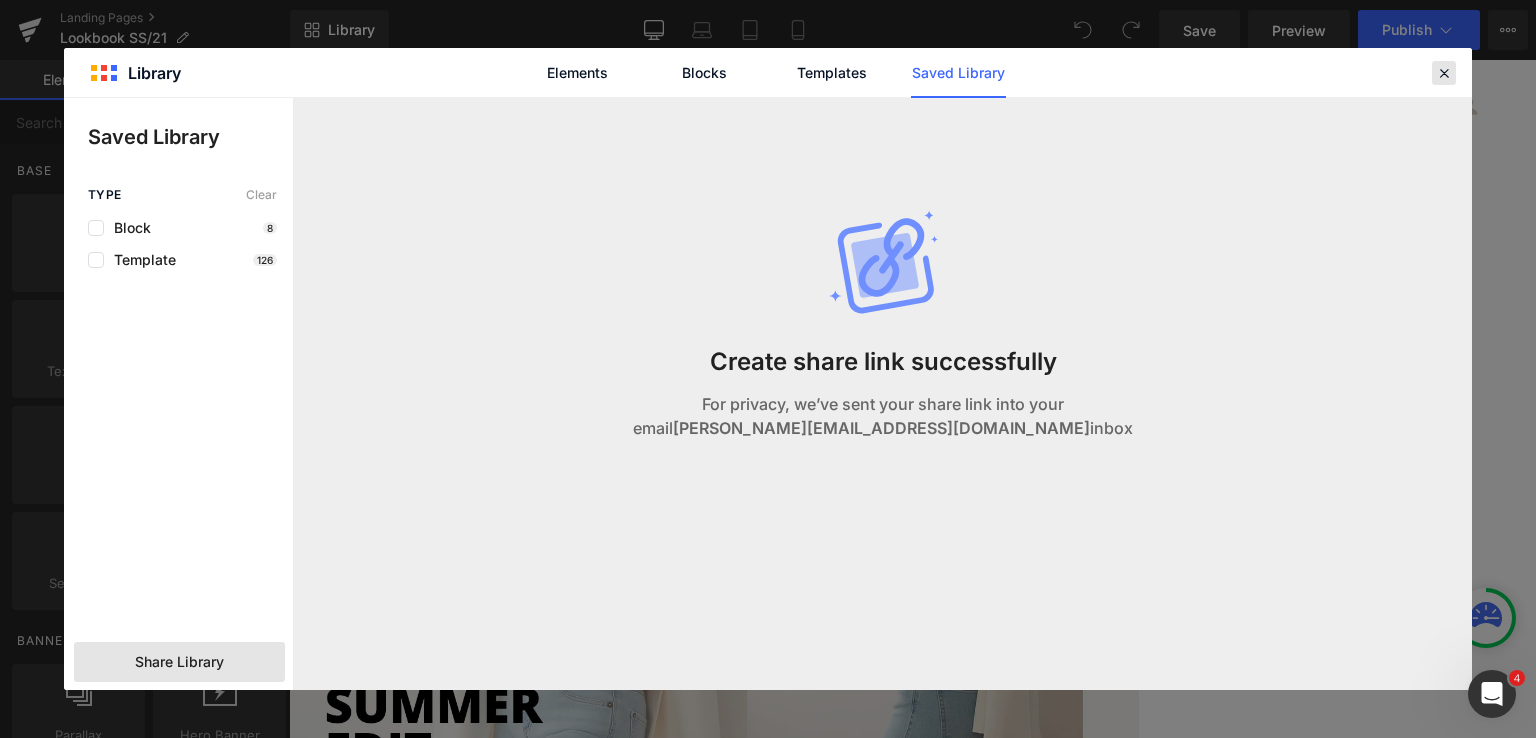 click at bounding box center (1444, 73) 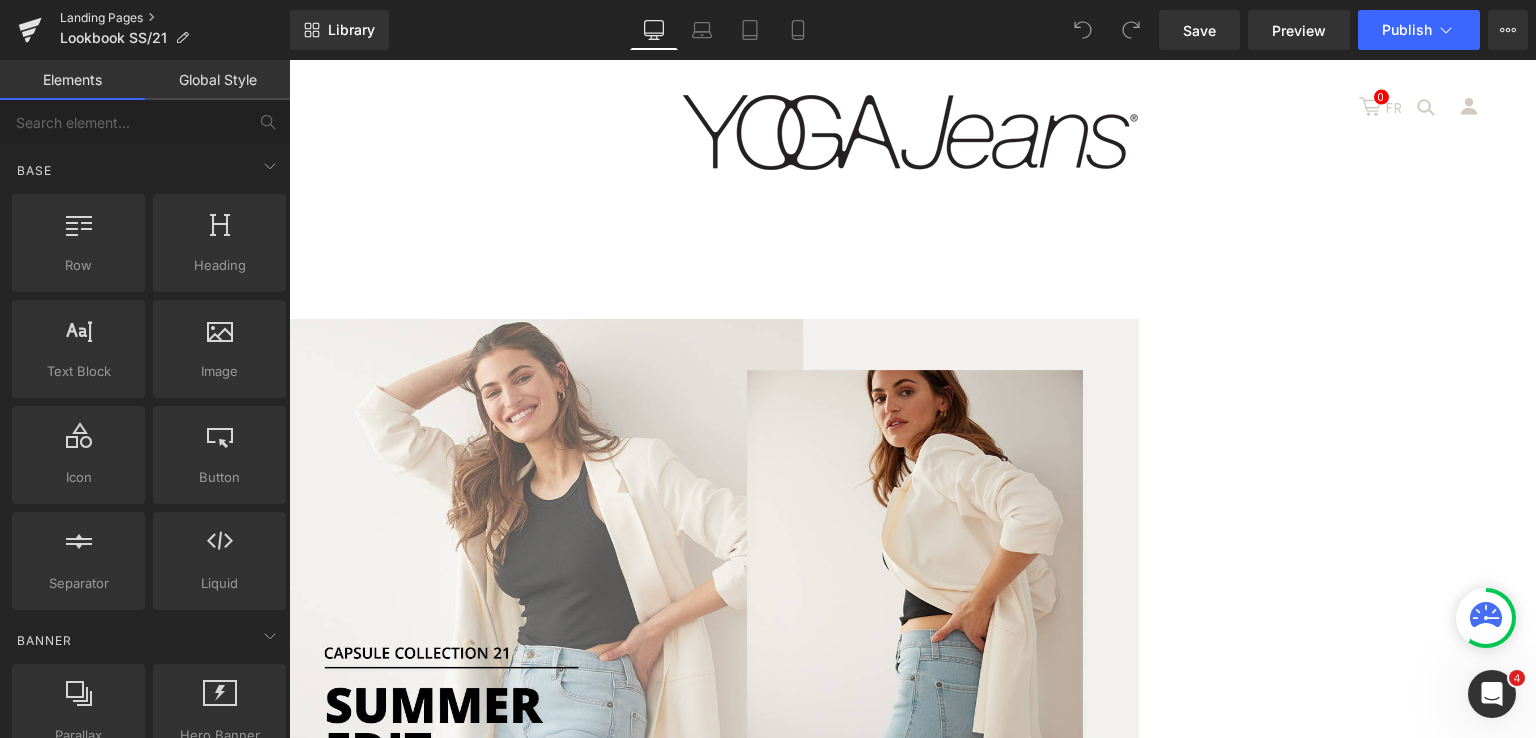 click on "Landing Pages" at bounding box center [175, 18] 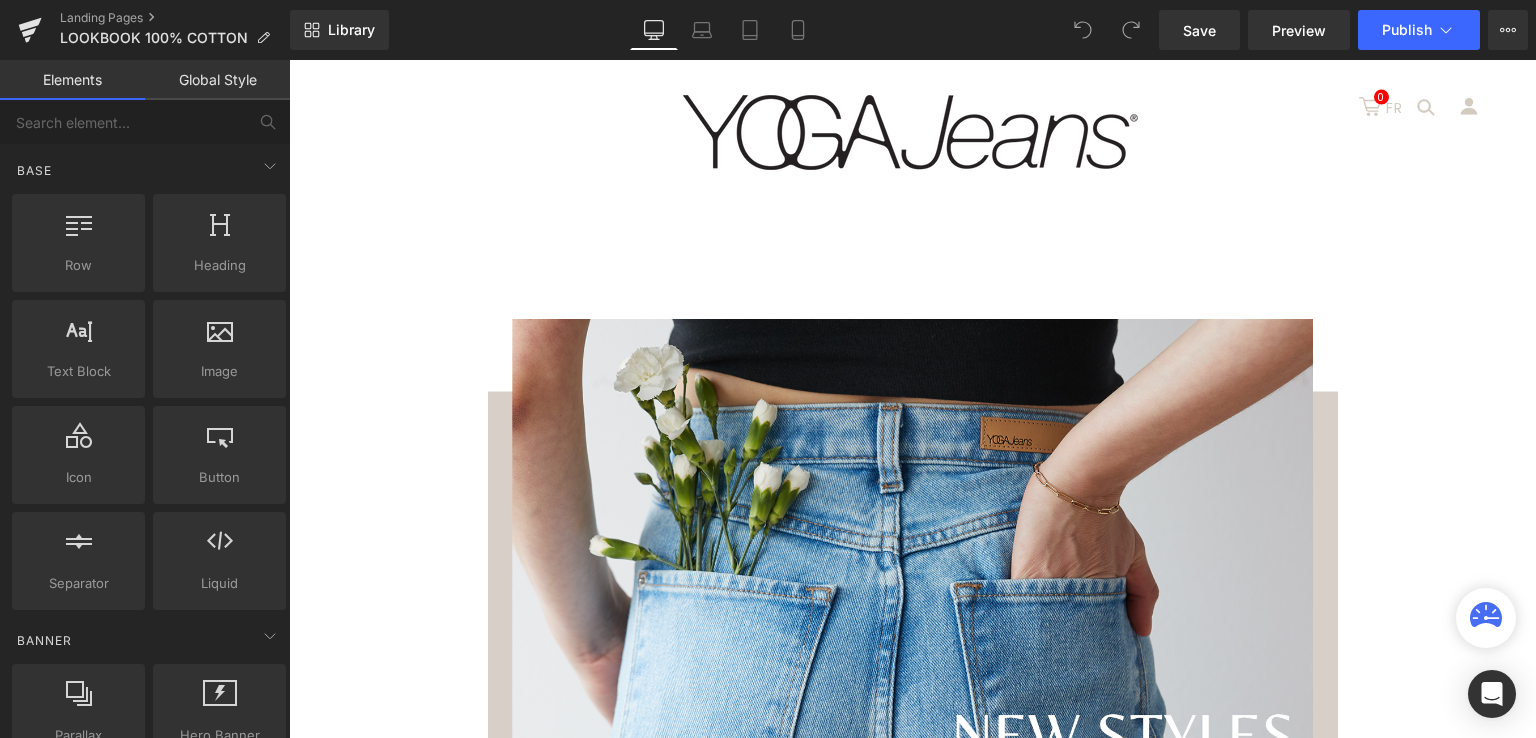 scroll, scrollTop: 0, scrollLeft: 0, axis: both 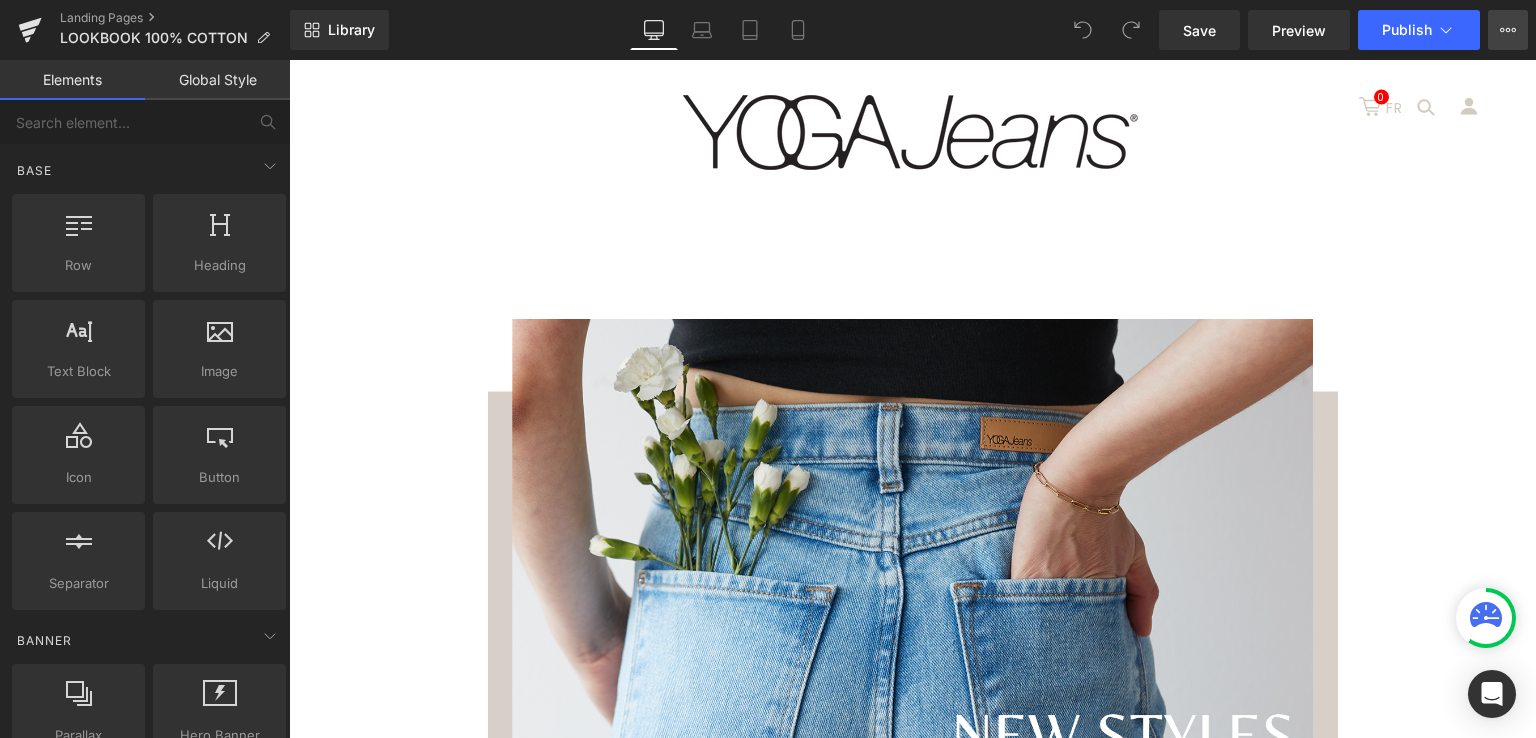 click 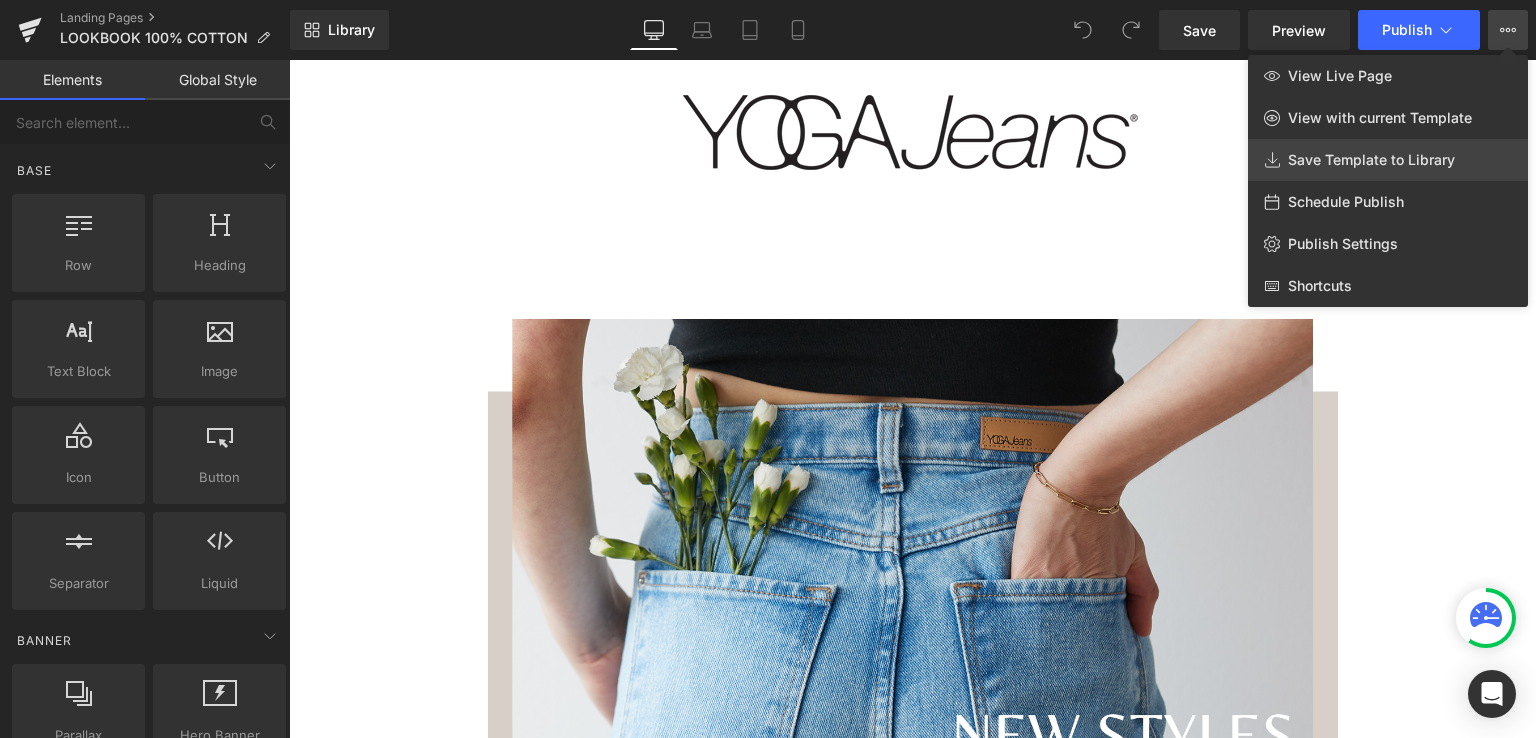 drag, startPoint x: 1348, startPoint y: 173, endPoint x: 775, endPoint y: 119, distance: 575.5389 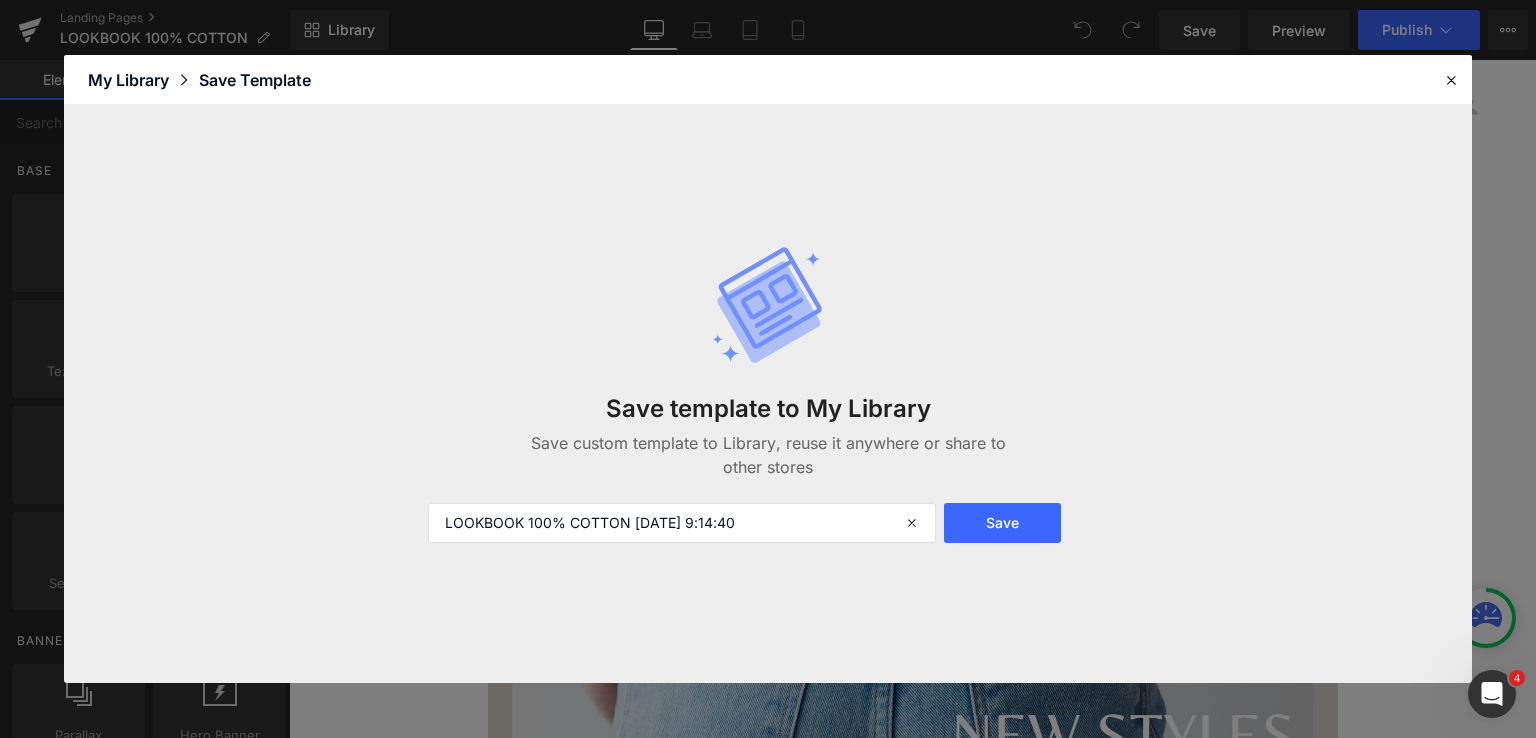 scroll, scrollTop: 0, scrollLeft: 0, axis: both 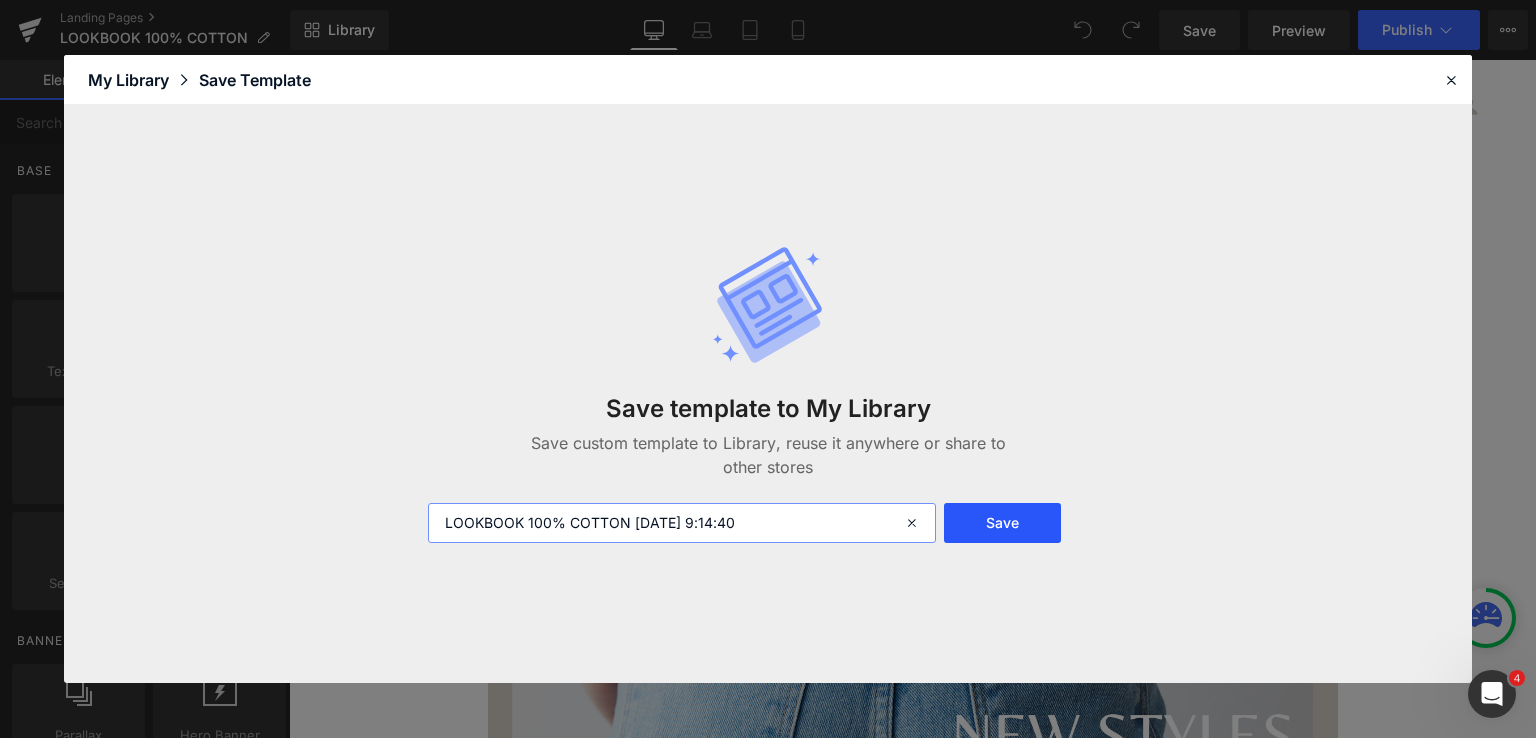 drag, startPoint x: 630, startPoint y: 524, endPoint x: 1011, endPoint y: 525, distance: 381.0013 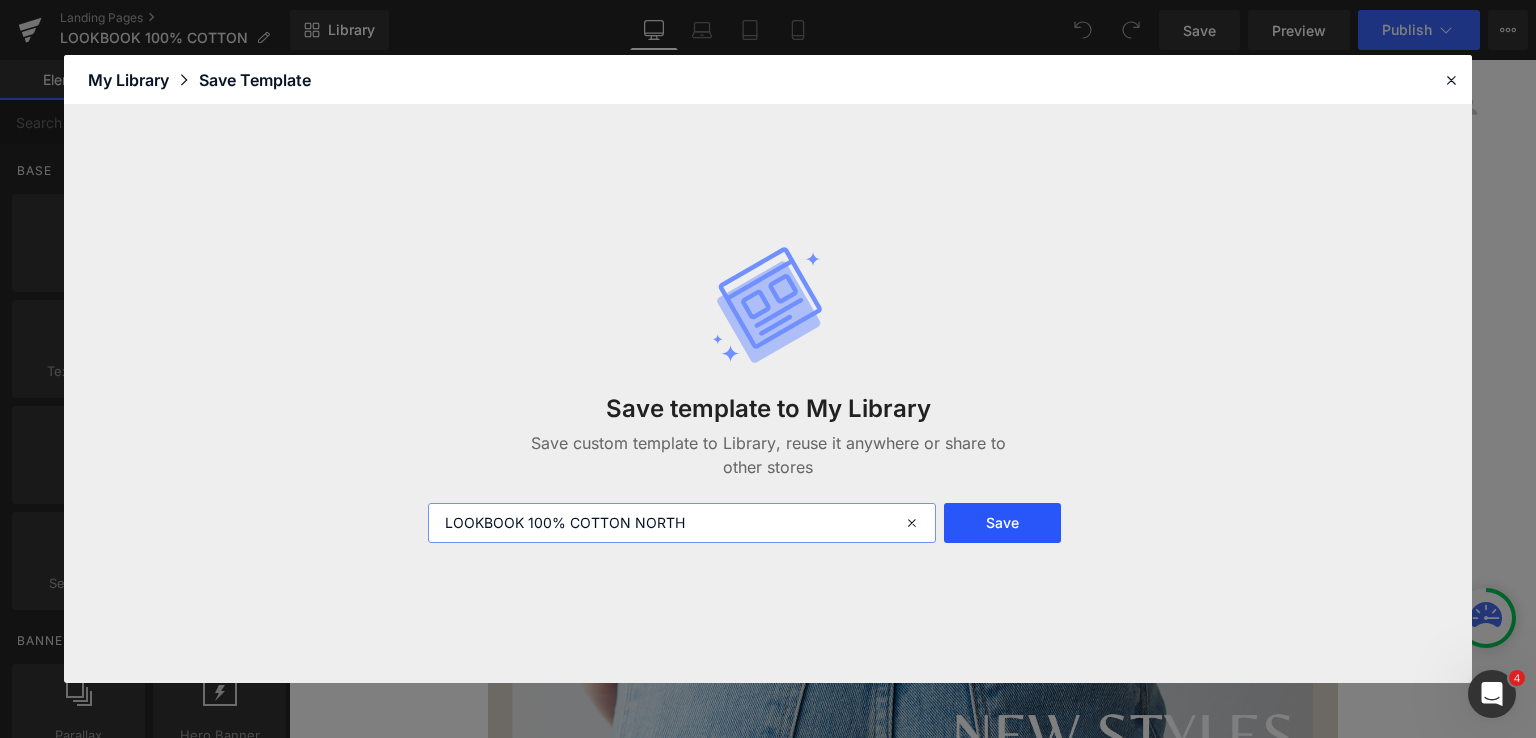 type on "LOOKBOOK 100% COTTON NORTH" 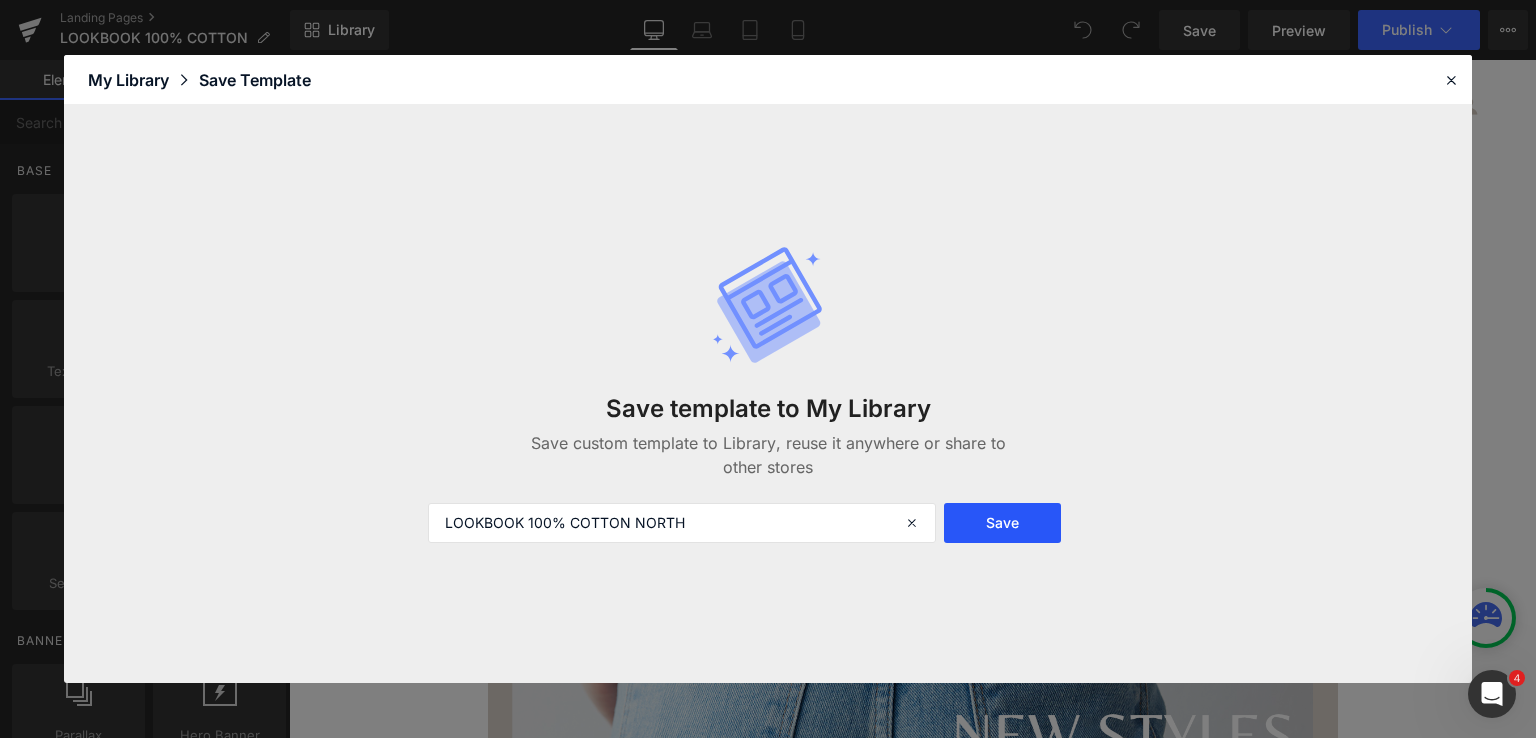 click on "Save" at bounding box center [1002, 523] 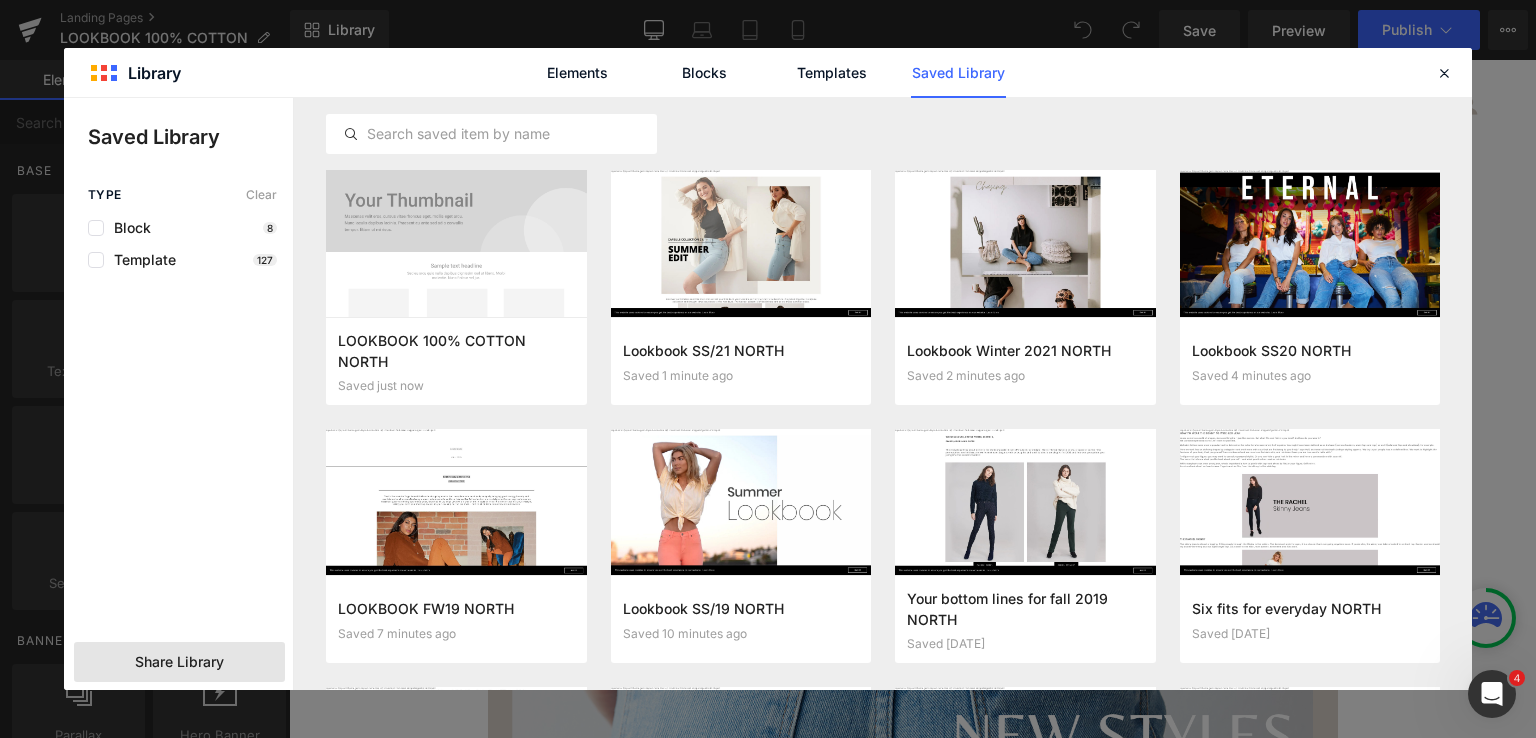 click on "Share Library" at bounding box center [179, 662] 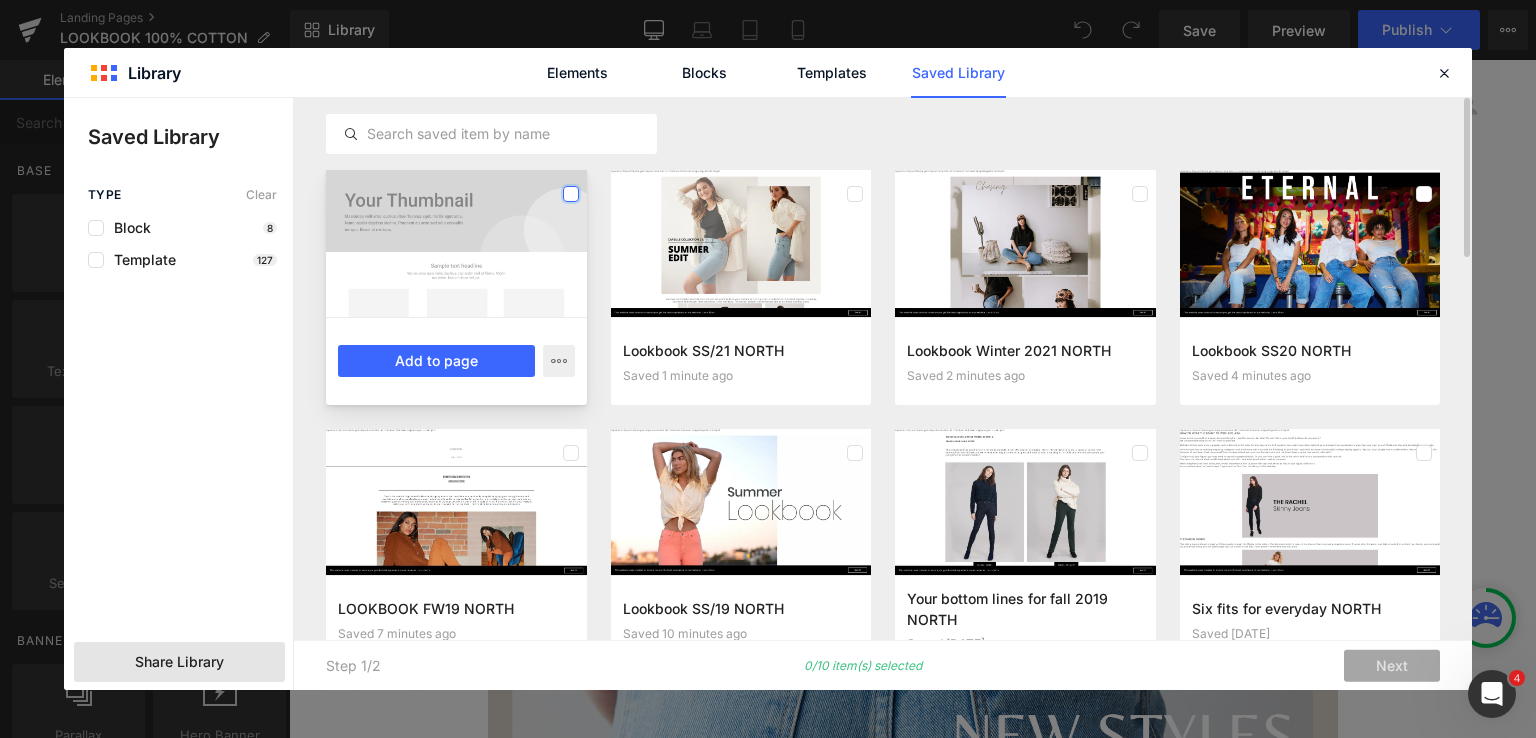click at bounding box center (571, 194) 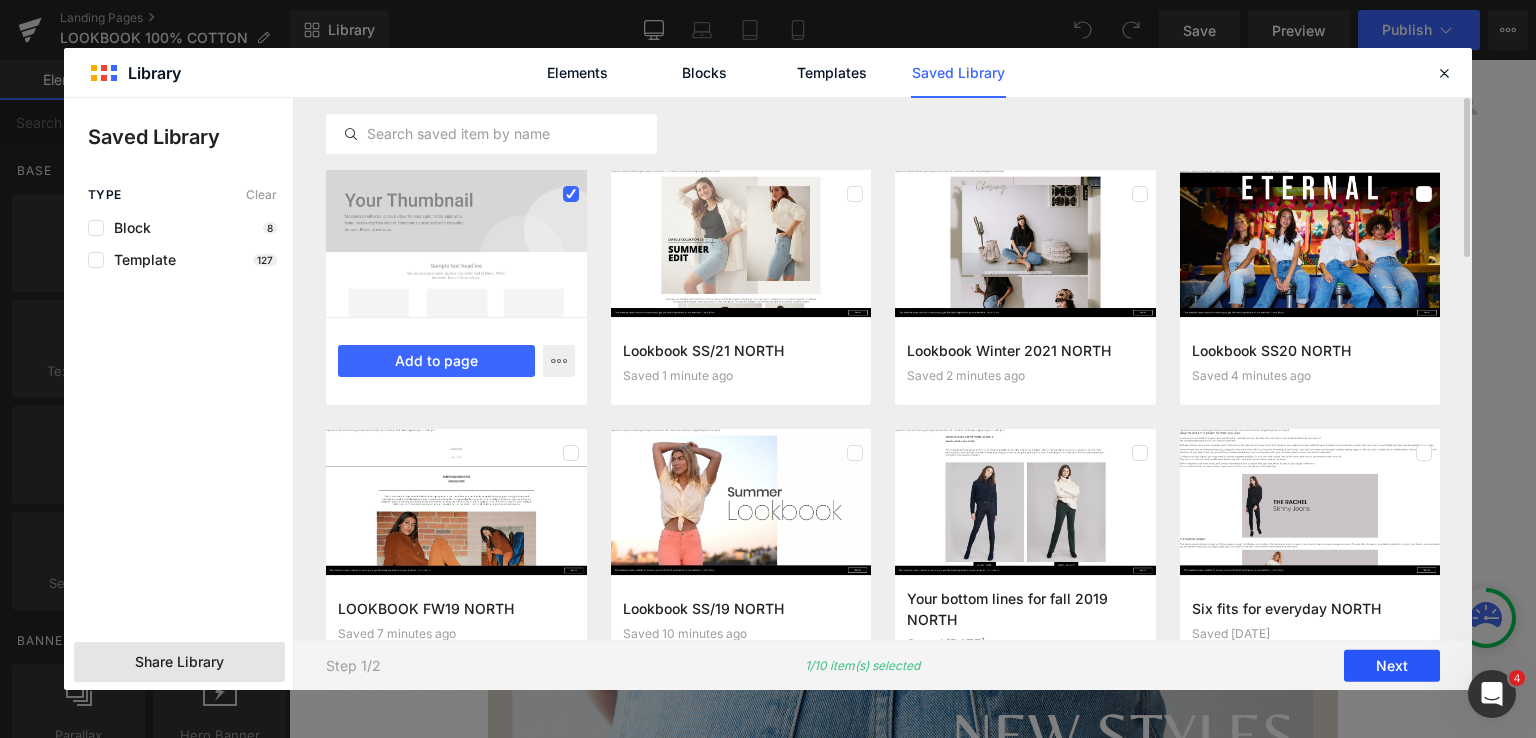 click on "Next" at bounding box center [1392, 666] 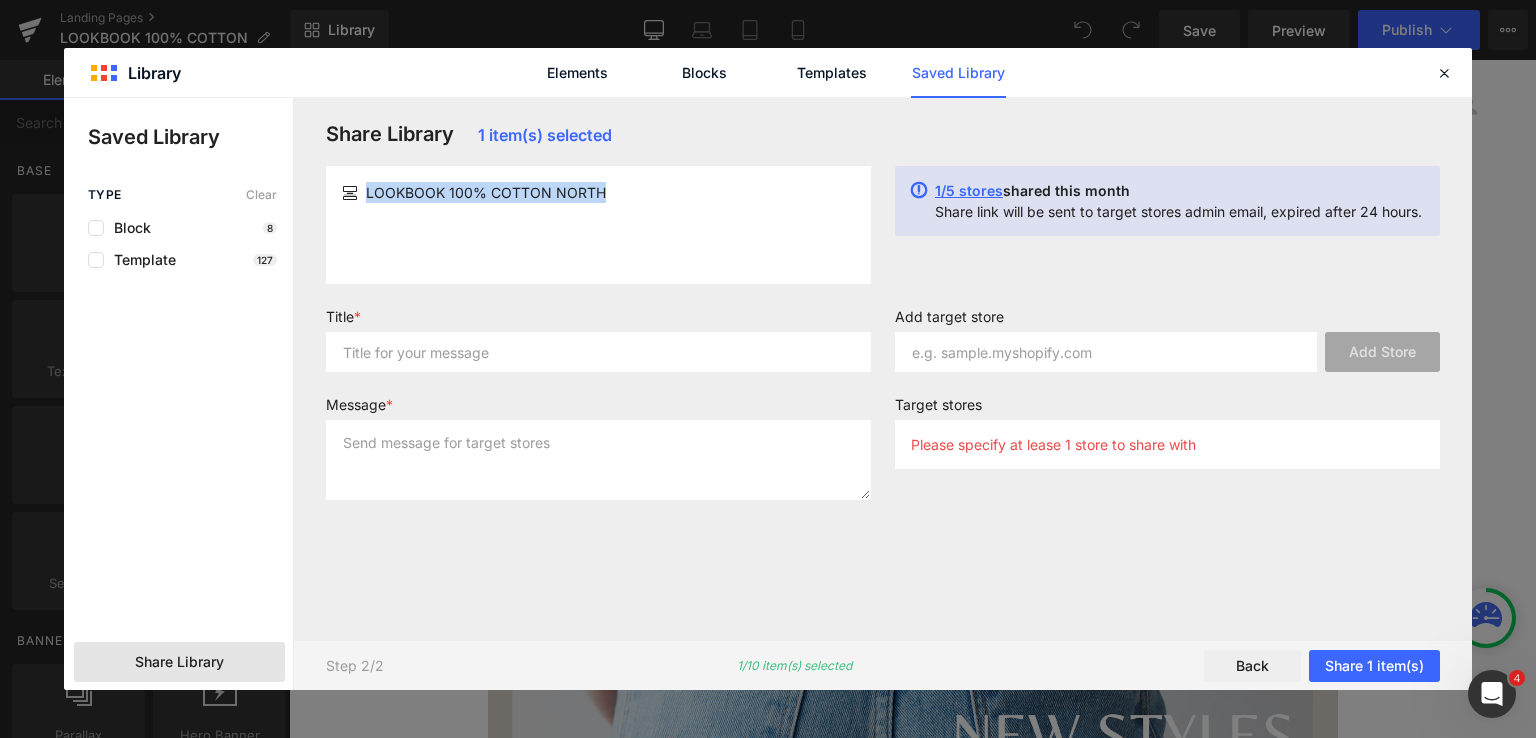 drag, startPoint x: 370, startPoint y: 195, endPoint x: 600, endPoint y: 187, distance: 230.13908 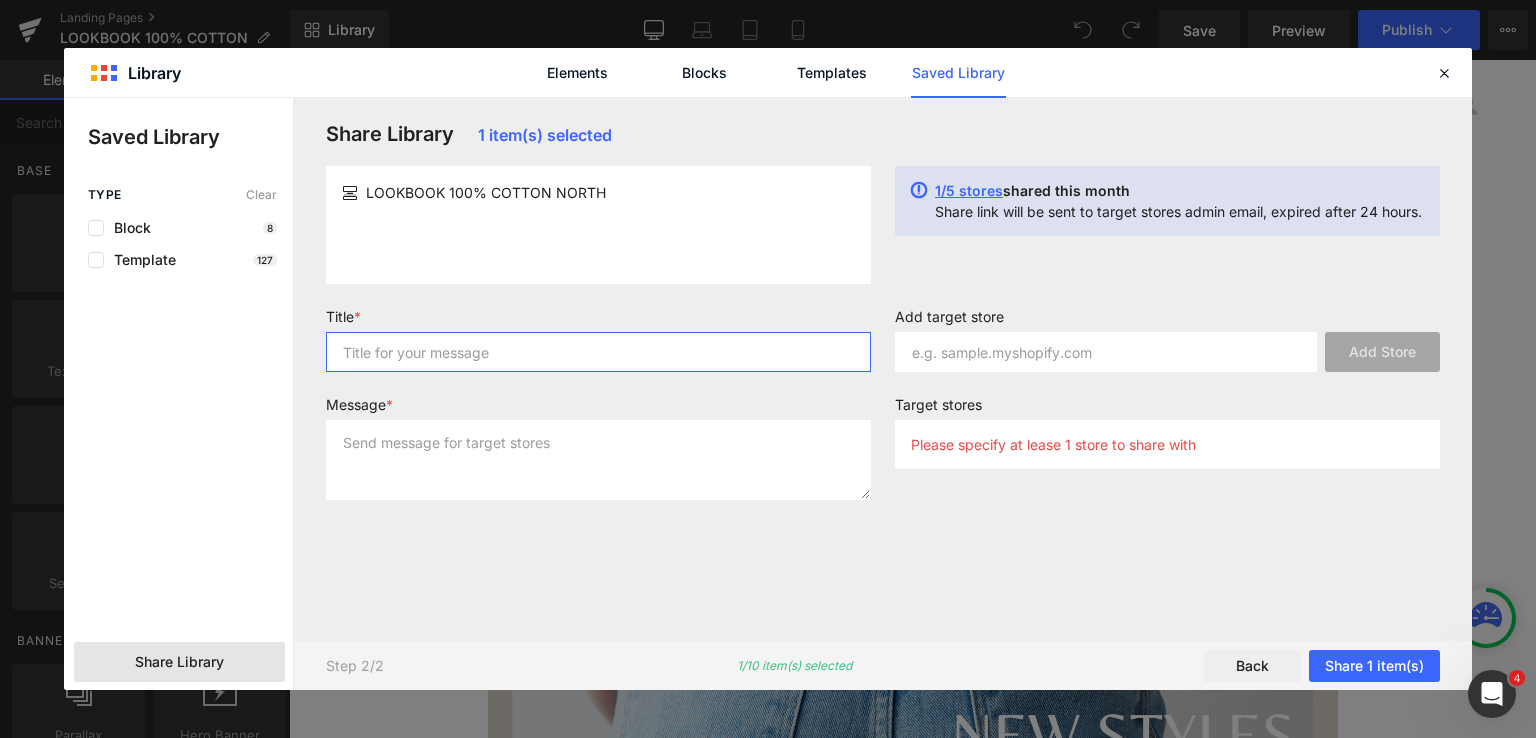 click at bounding box center (598, 352) 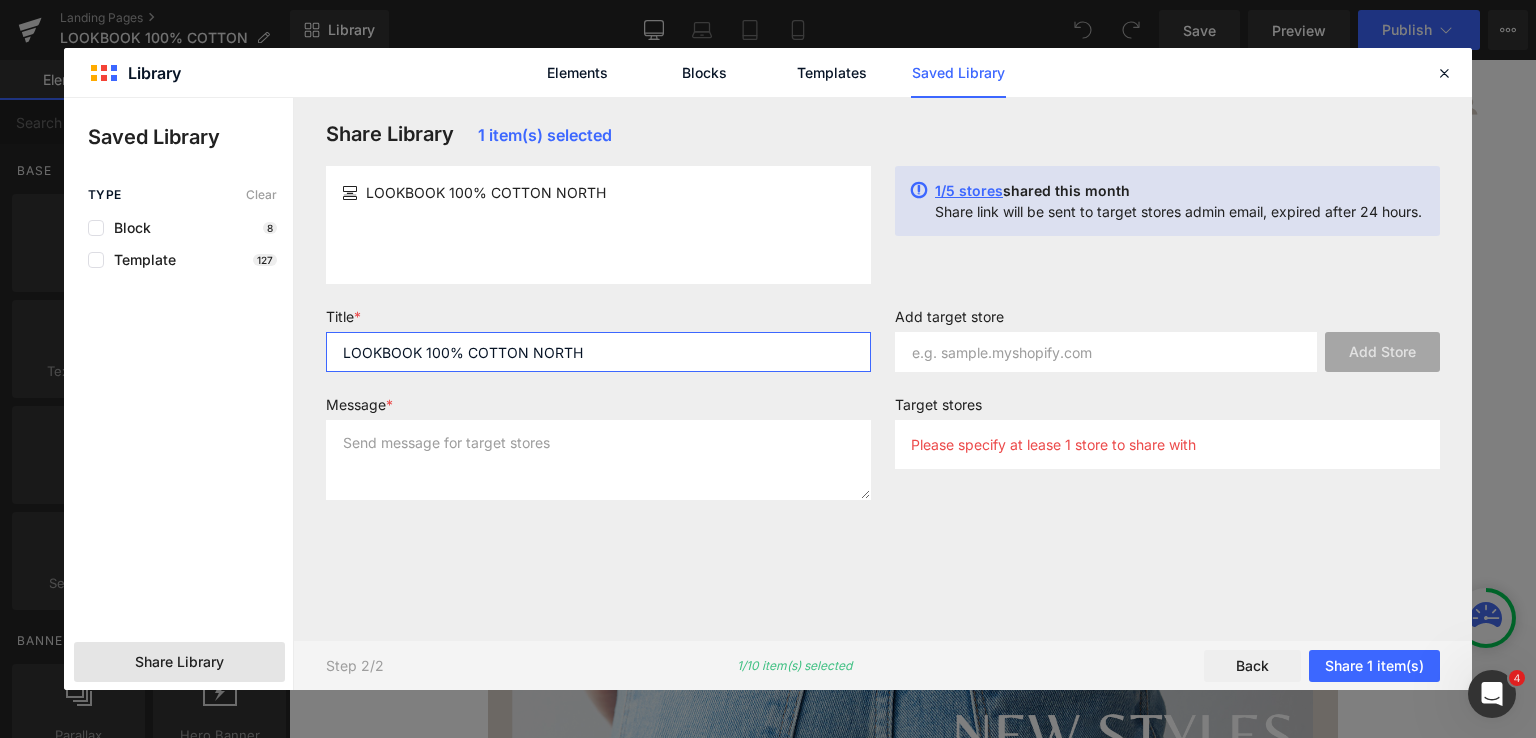 type on "LOOKBOOK 100% COTTON NORTH" 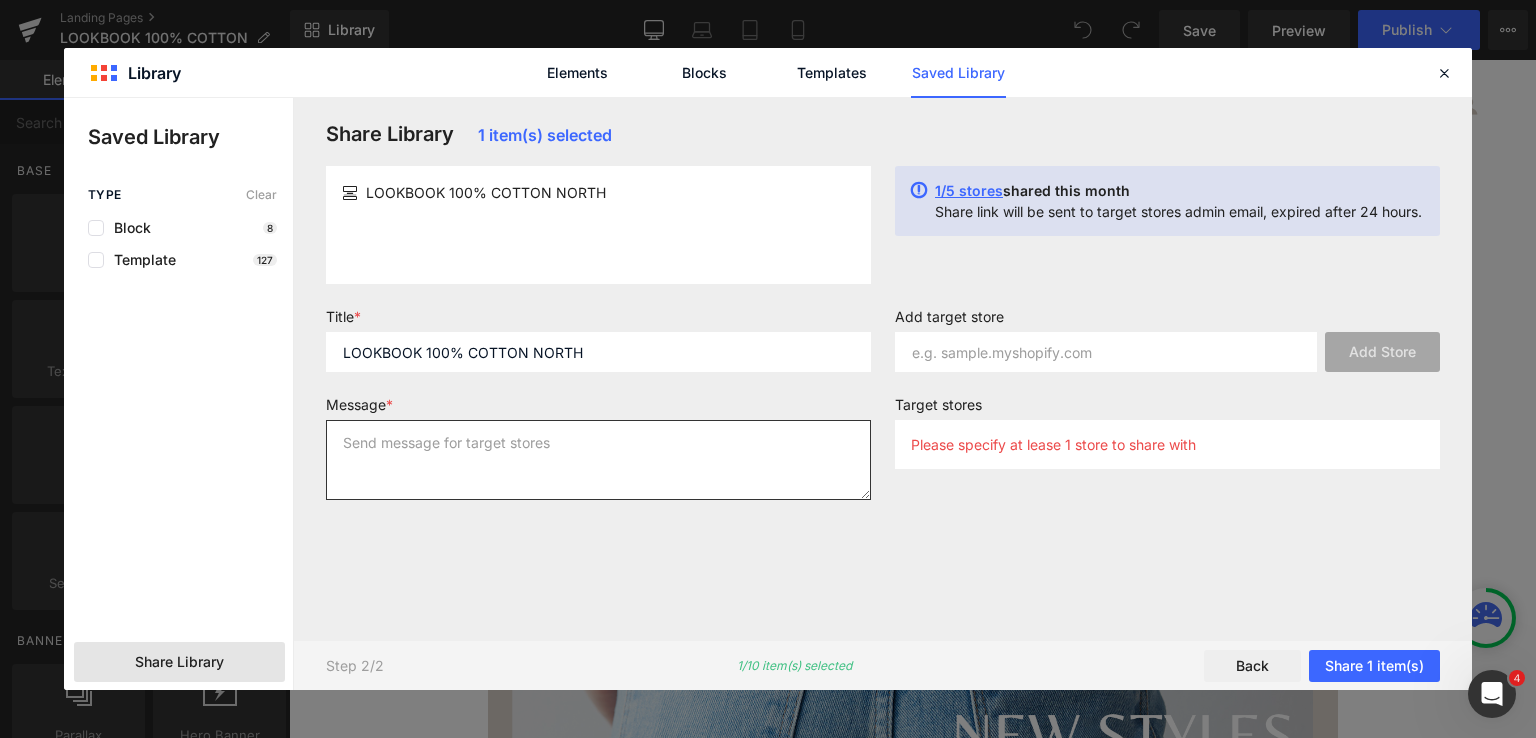 click at bounding box center (598, 460) 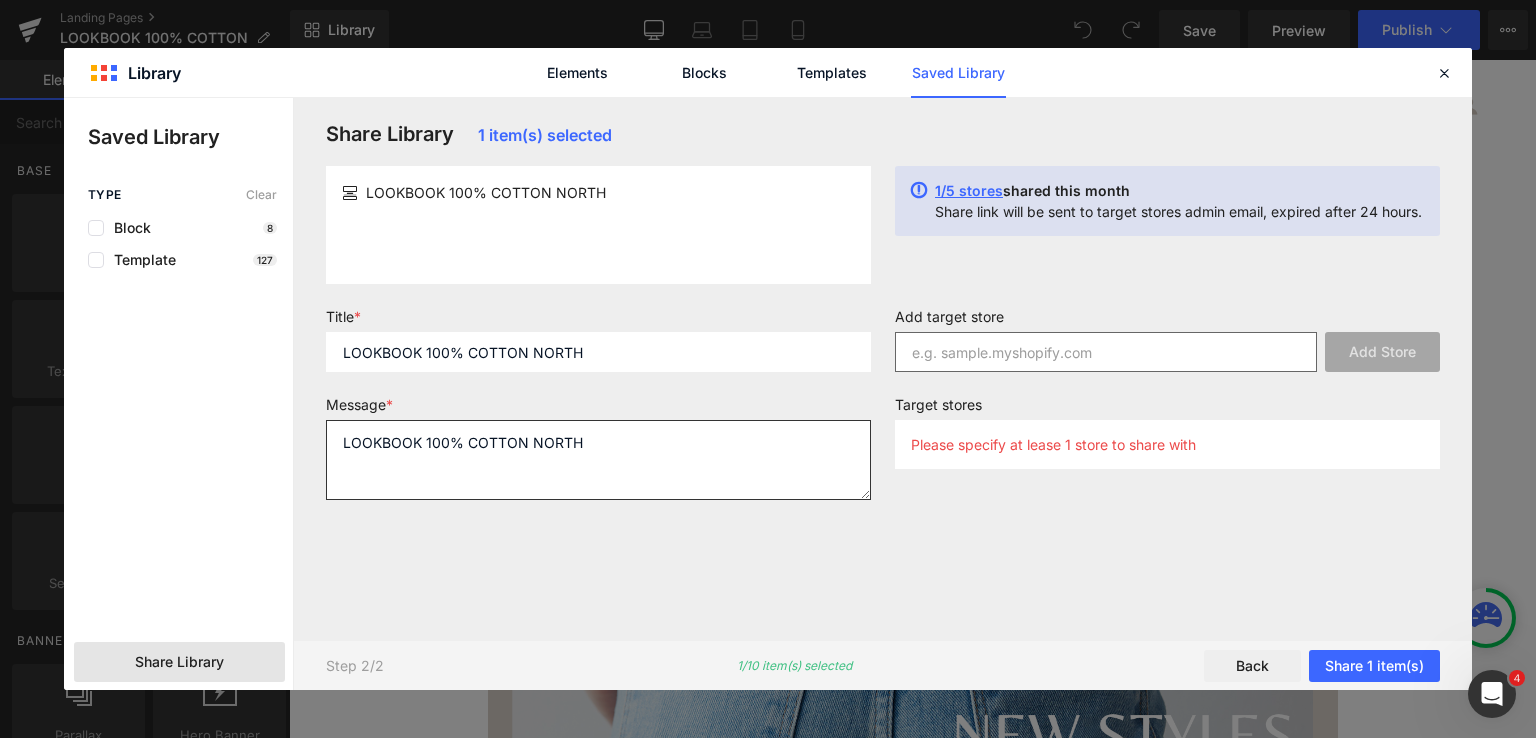 type on "LOOKBOOK 100% COTTON NORTH" 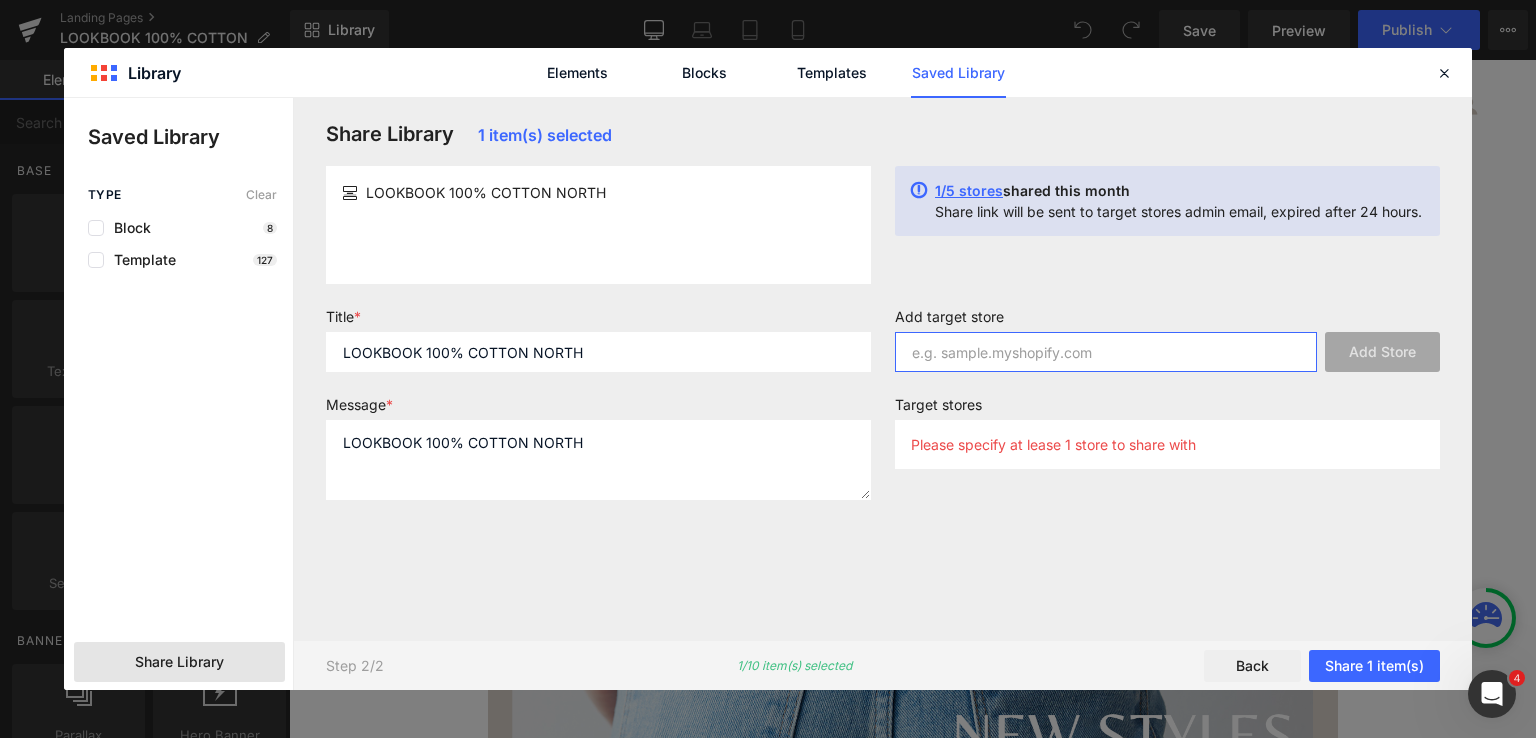 click at bounding box center (1106, 352) 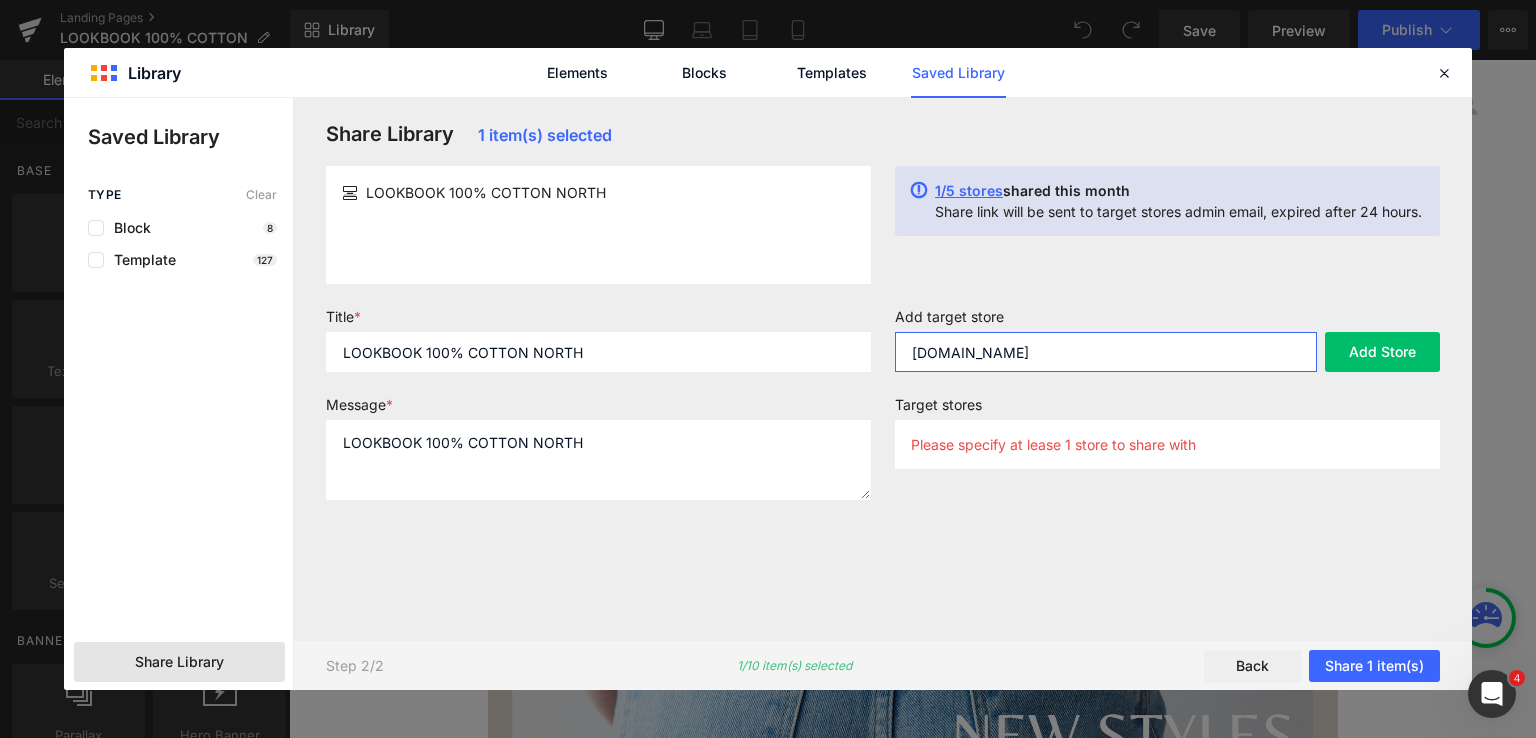 type on "yogajeans-north.myshopify.com" 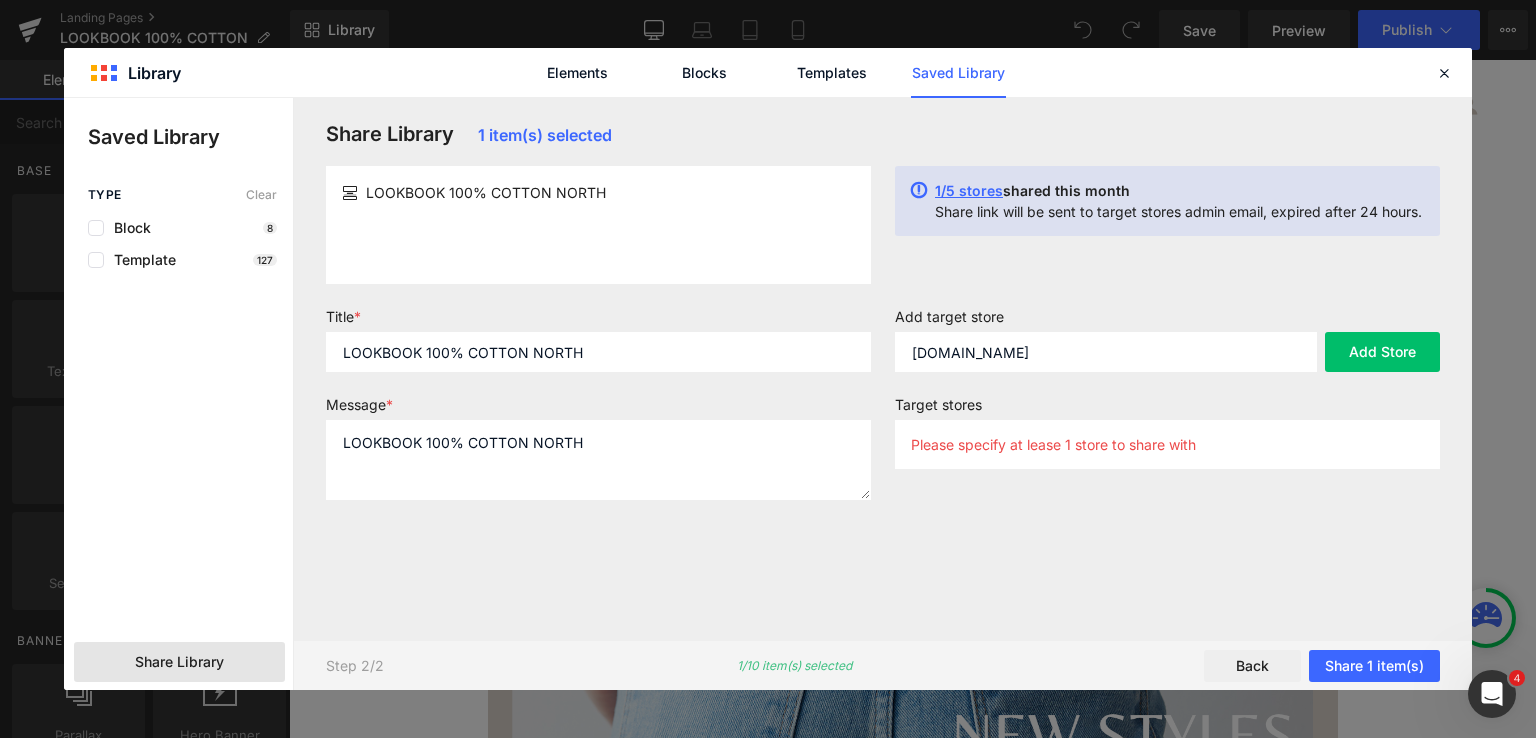 click on "Add target store yogajeans-north.myshopify.com  Add Store" at bounding box center (1167, 348) 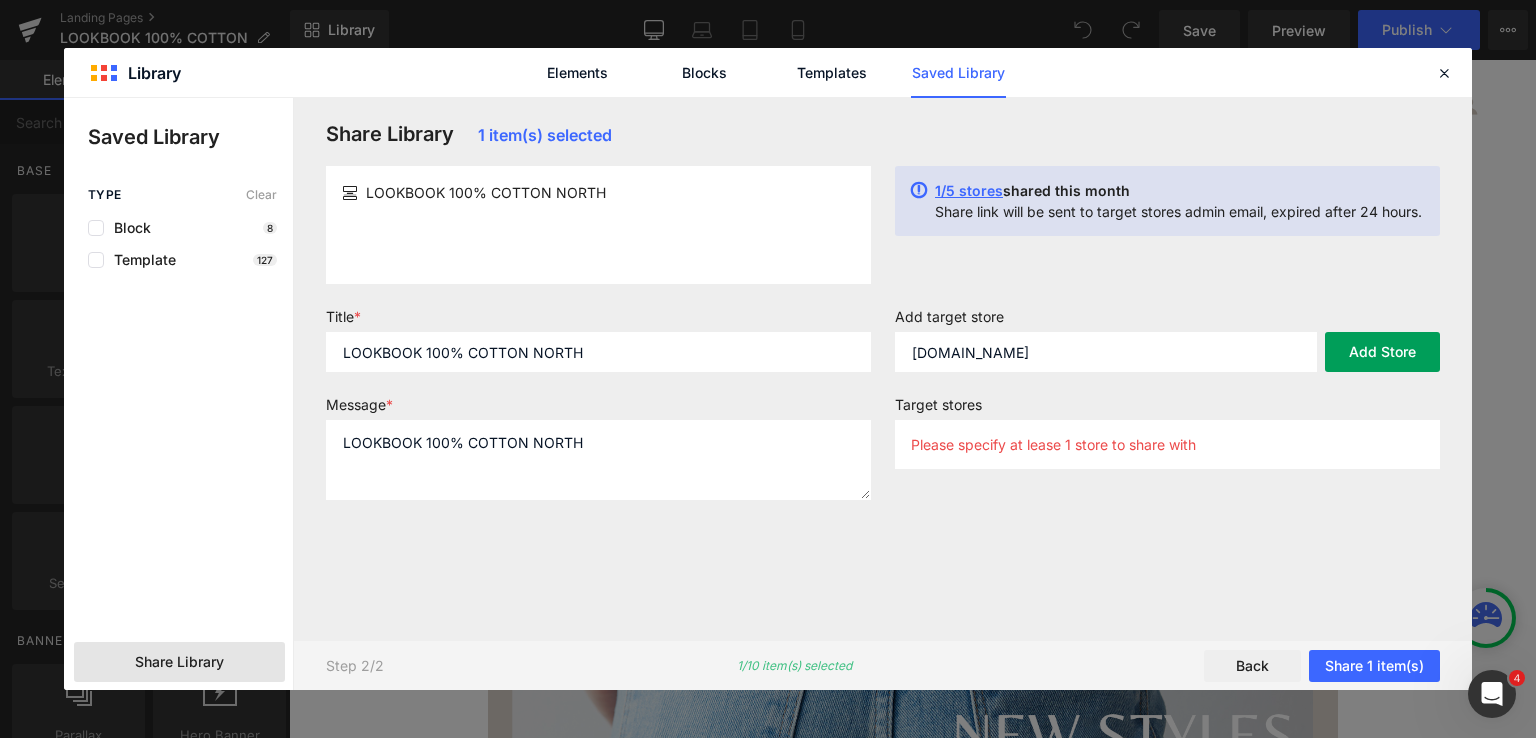 click on "Add Store" at bounding box center [1382, 352] 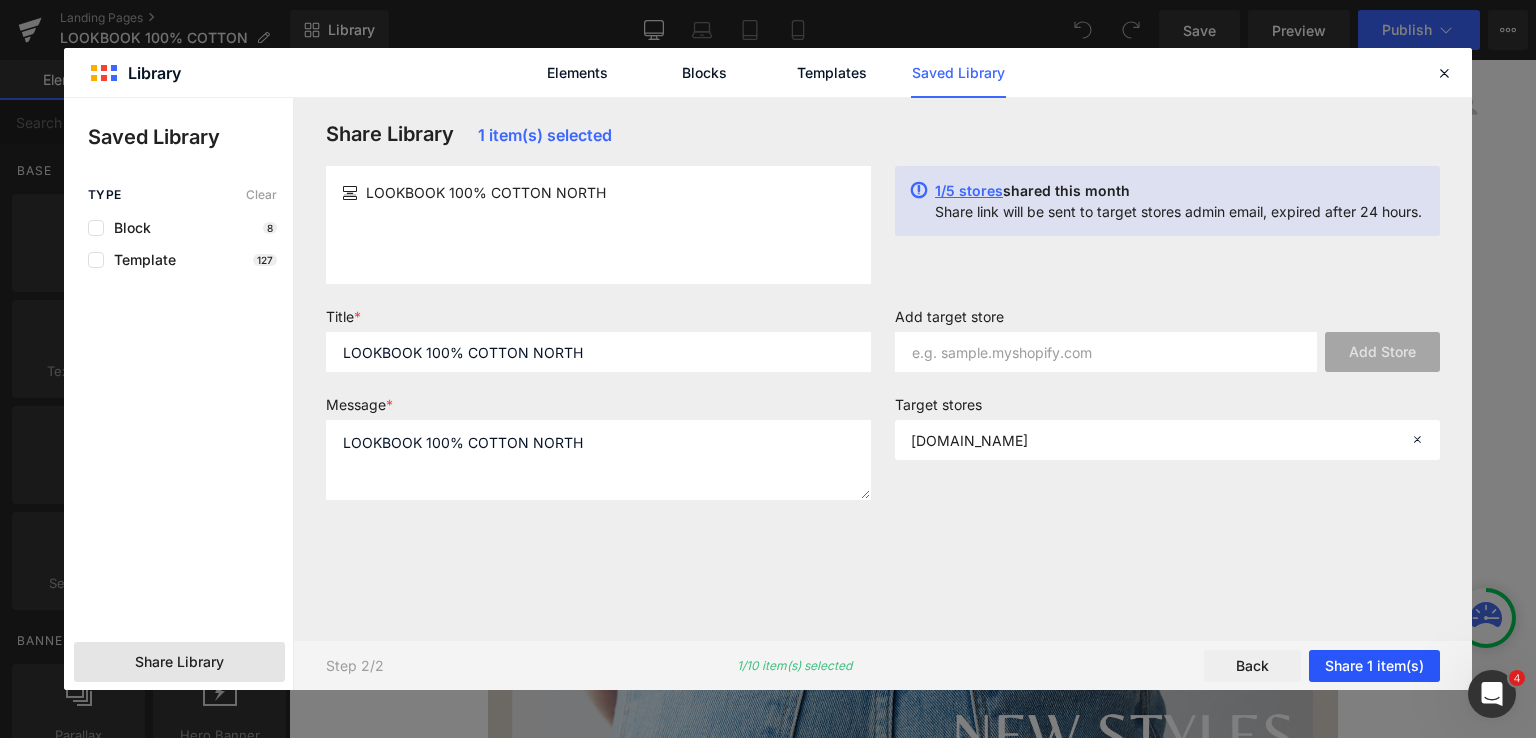 click on "Share 1 item(s)" at bounding box center [1374, 666] 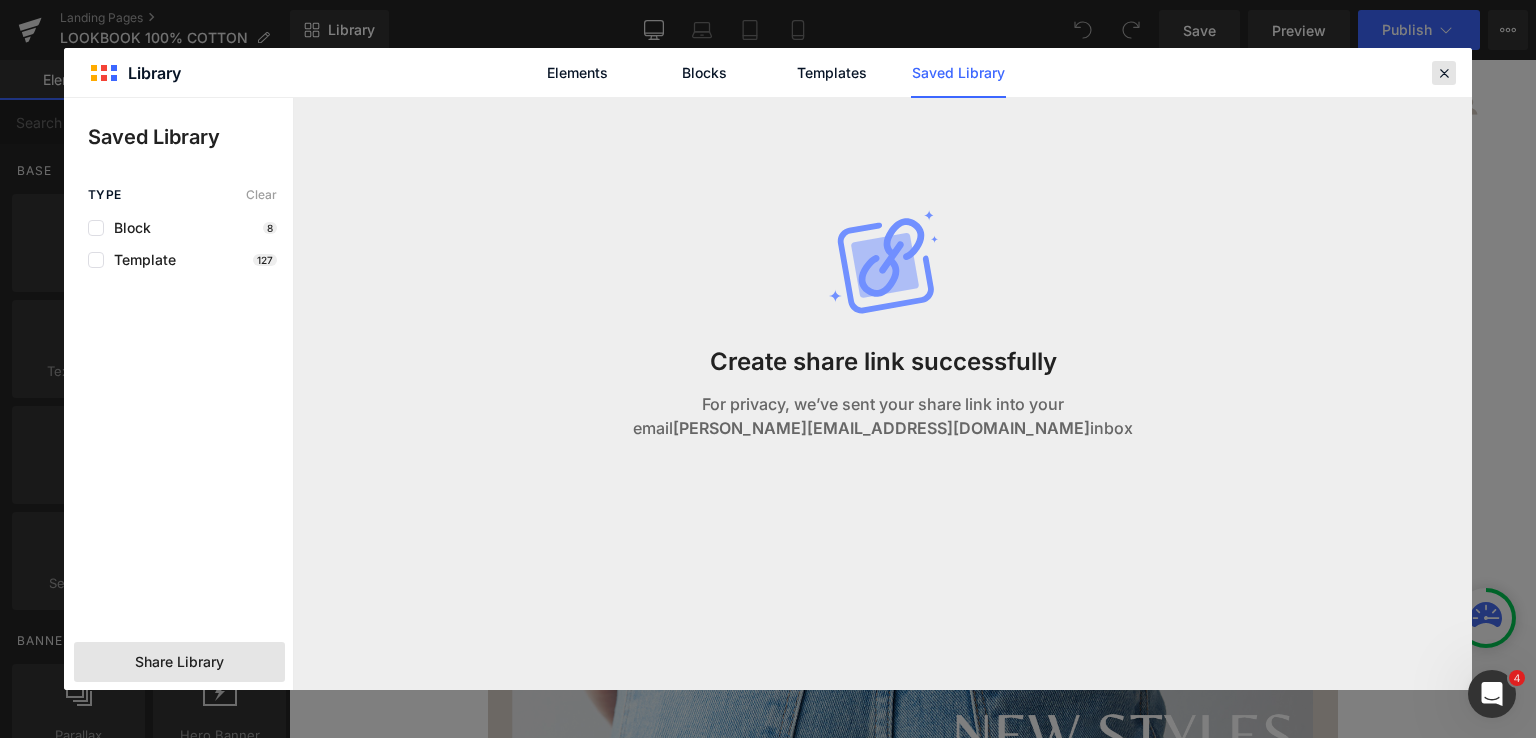 click at bounding box center (1444, 73) 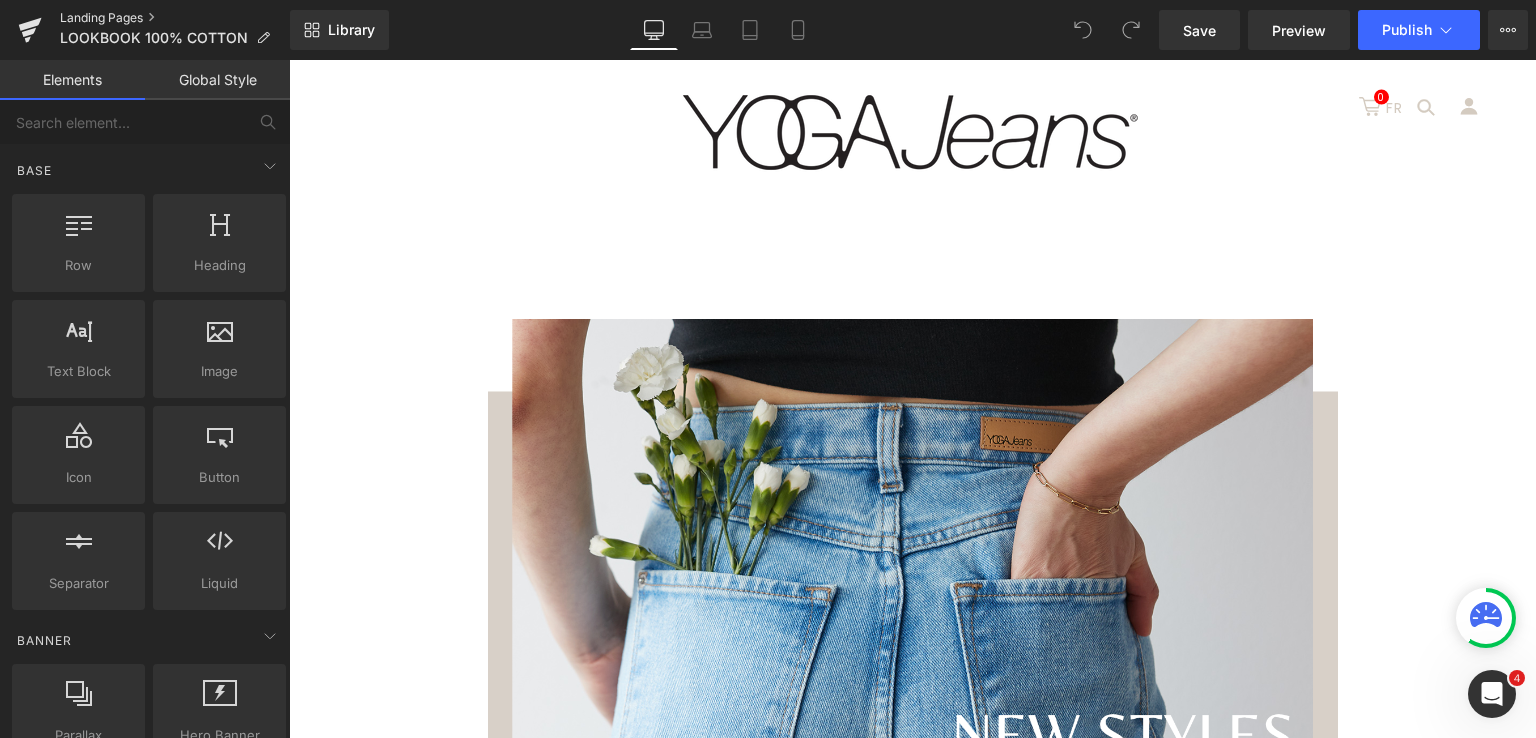 click on "Landing Pages" at bounding box center (175, 18) 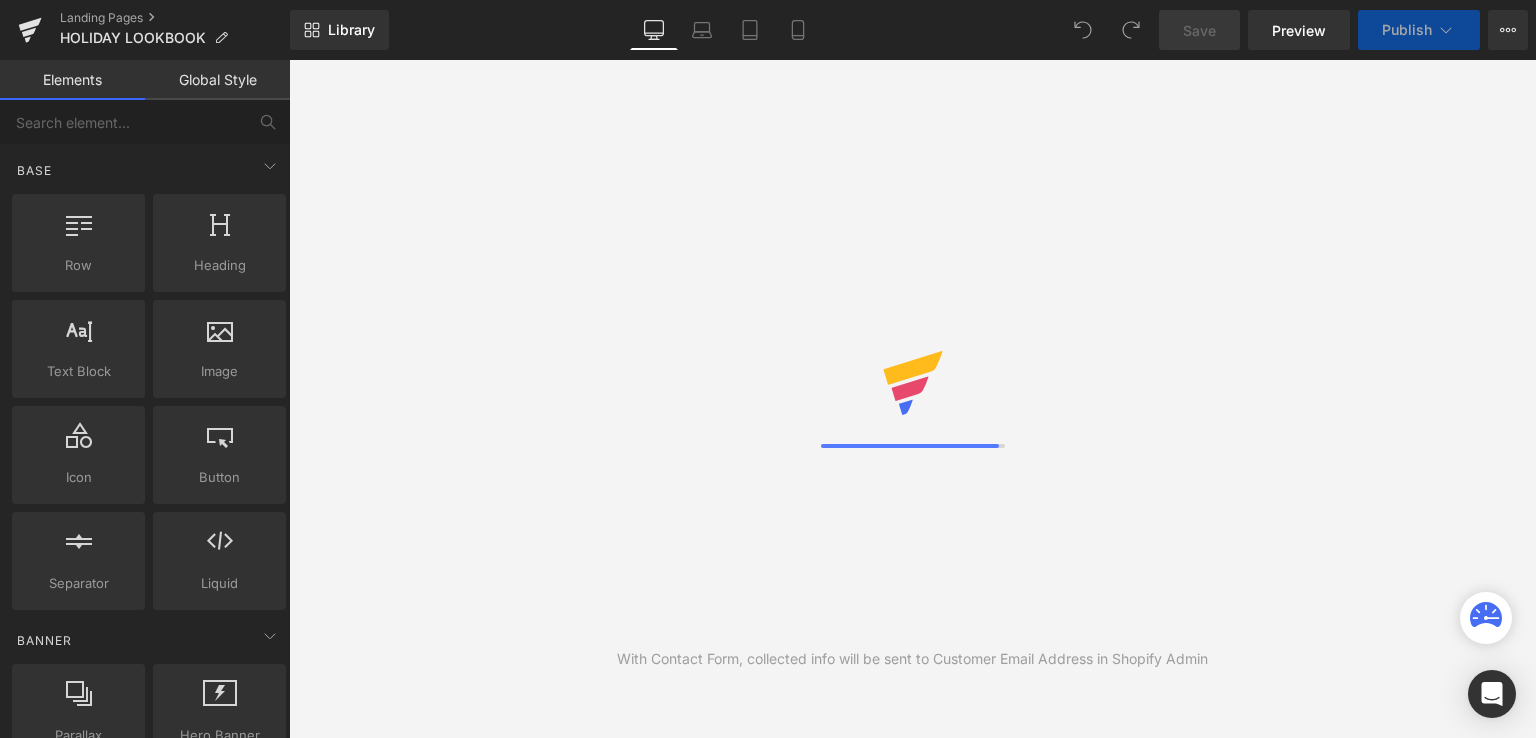scroll, scrollTop: 0, scrollLeft: 0, axis: both 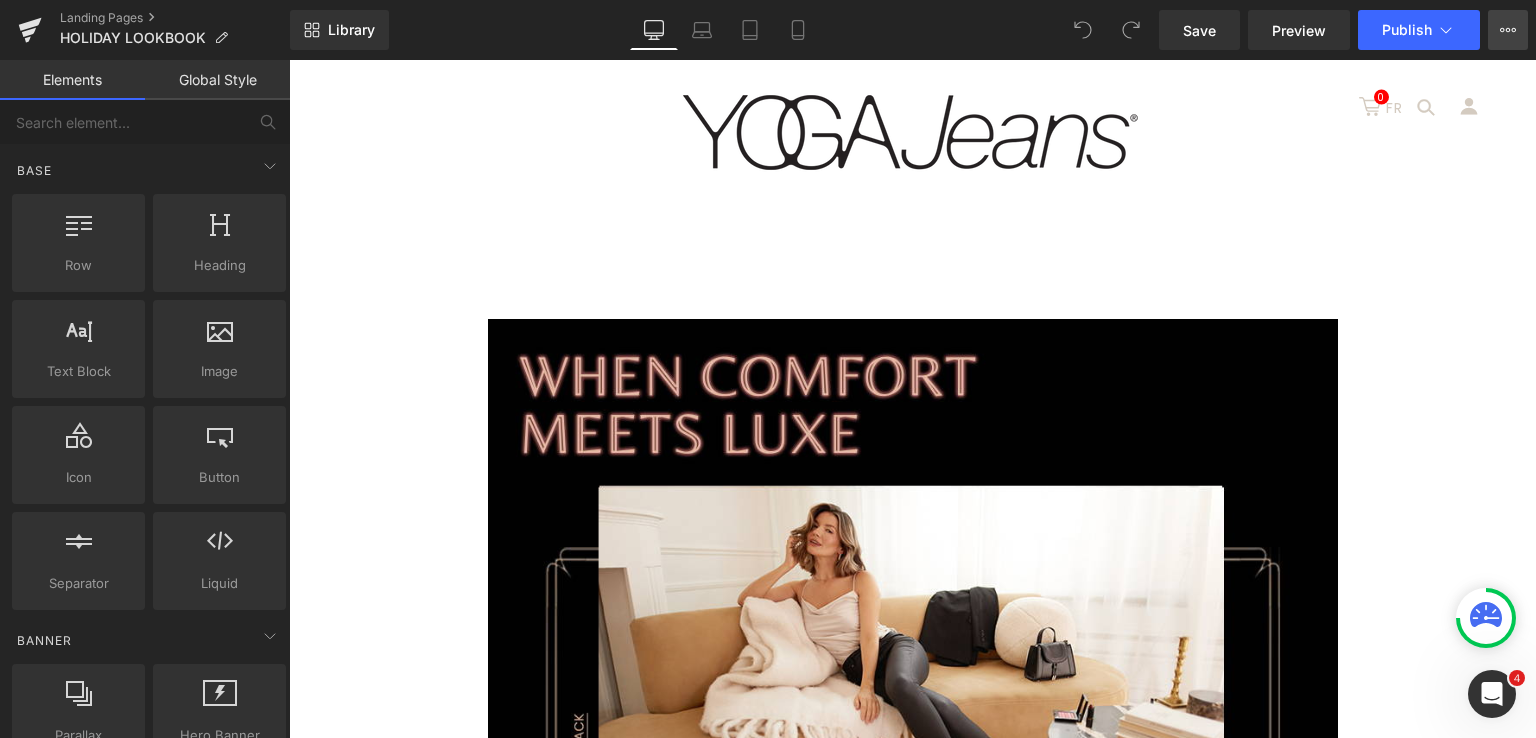 click 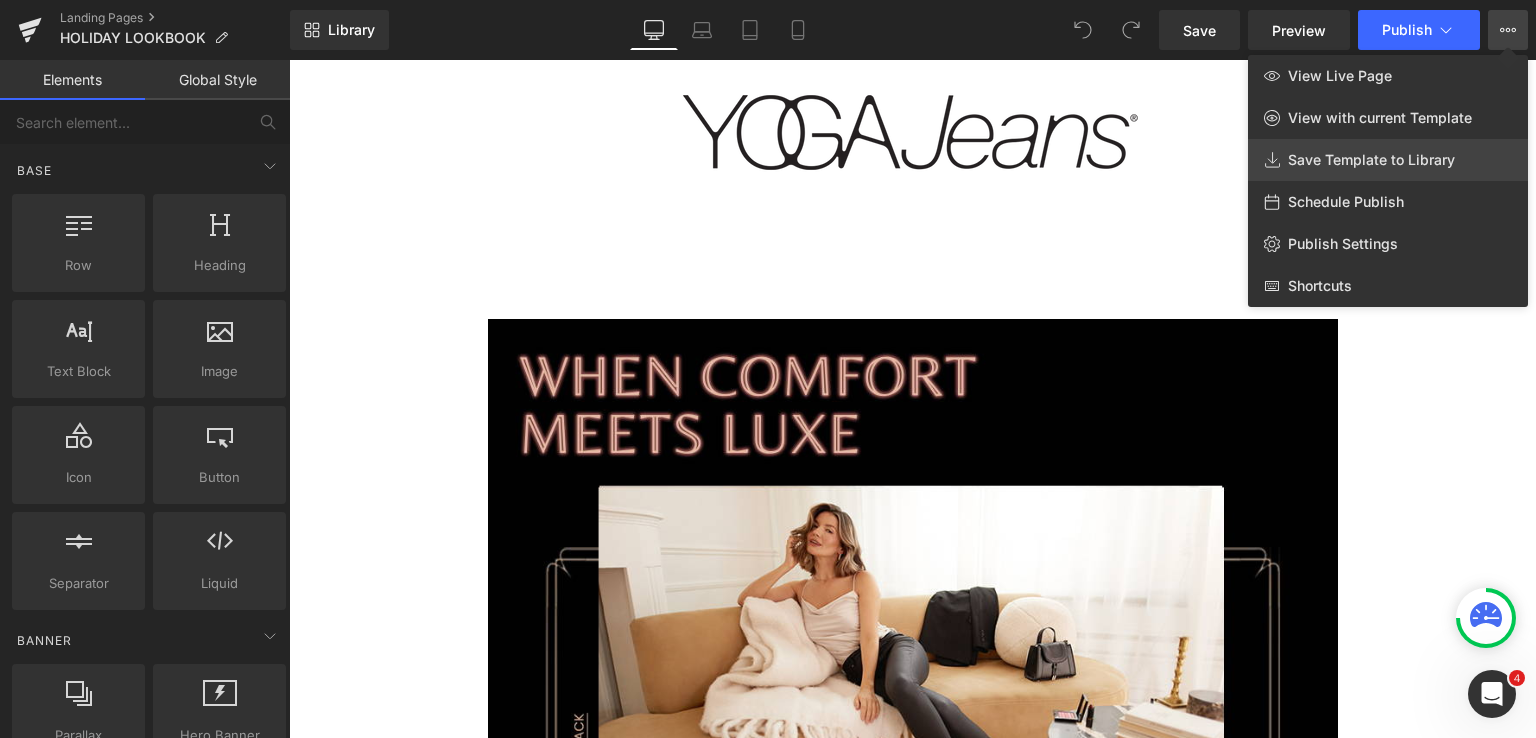 click on "Save Template to Library" at bounding box center [1371, 160] 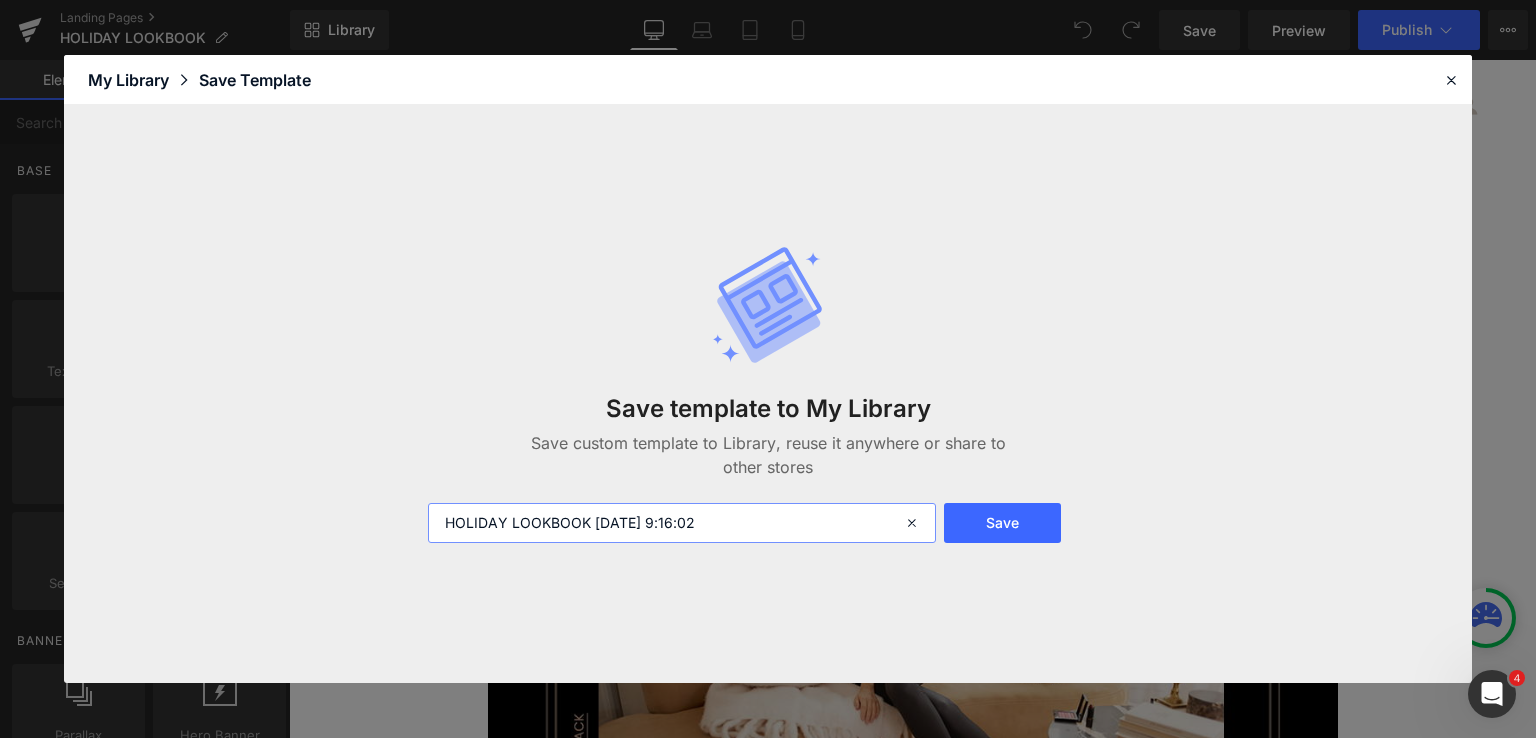 drag, startPoint x: 593, startPoint y: 526, endPoint x: 848, endPoint y: 523, distance: 255.01764 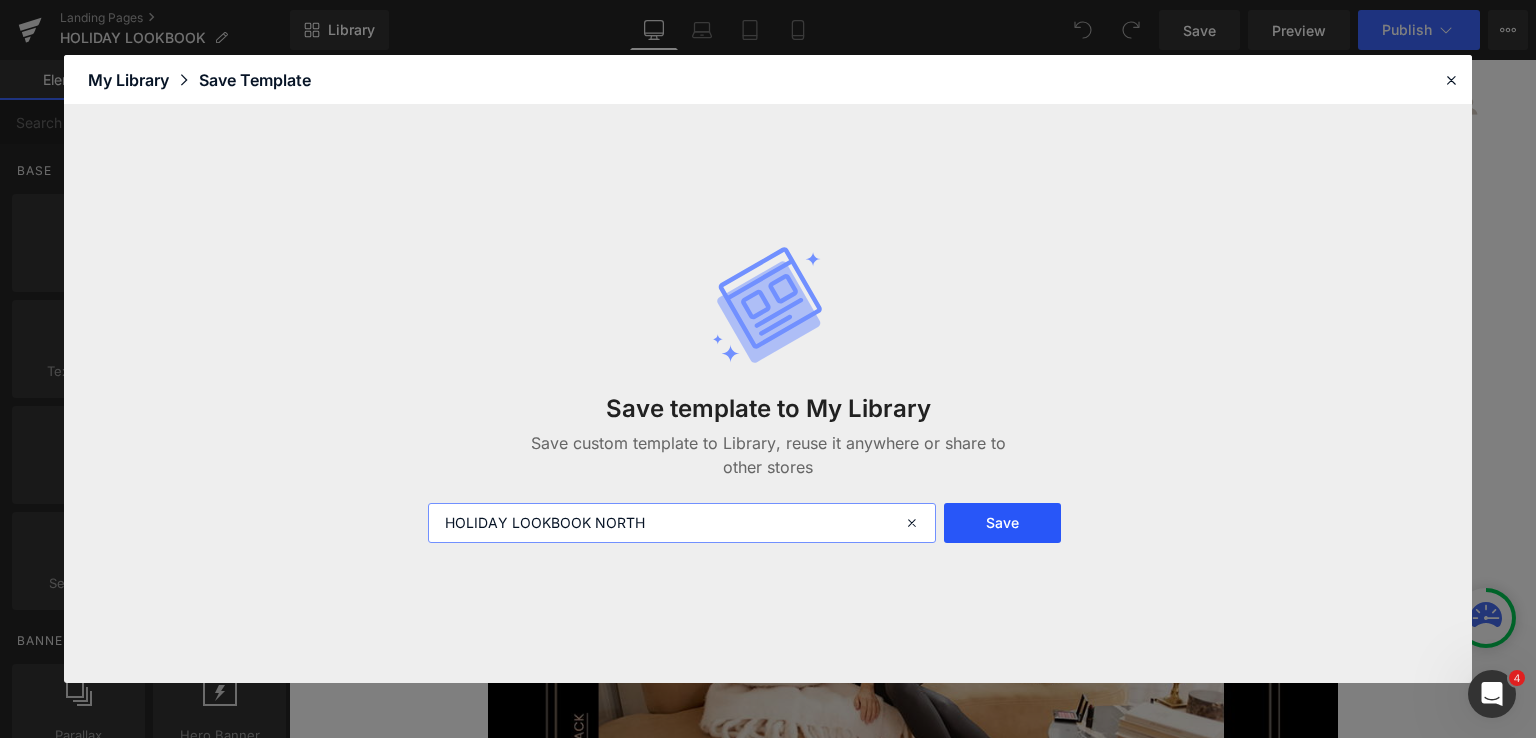 type on "HOLIDAY LOOKBOOK NORTH" 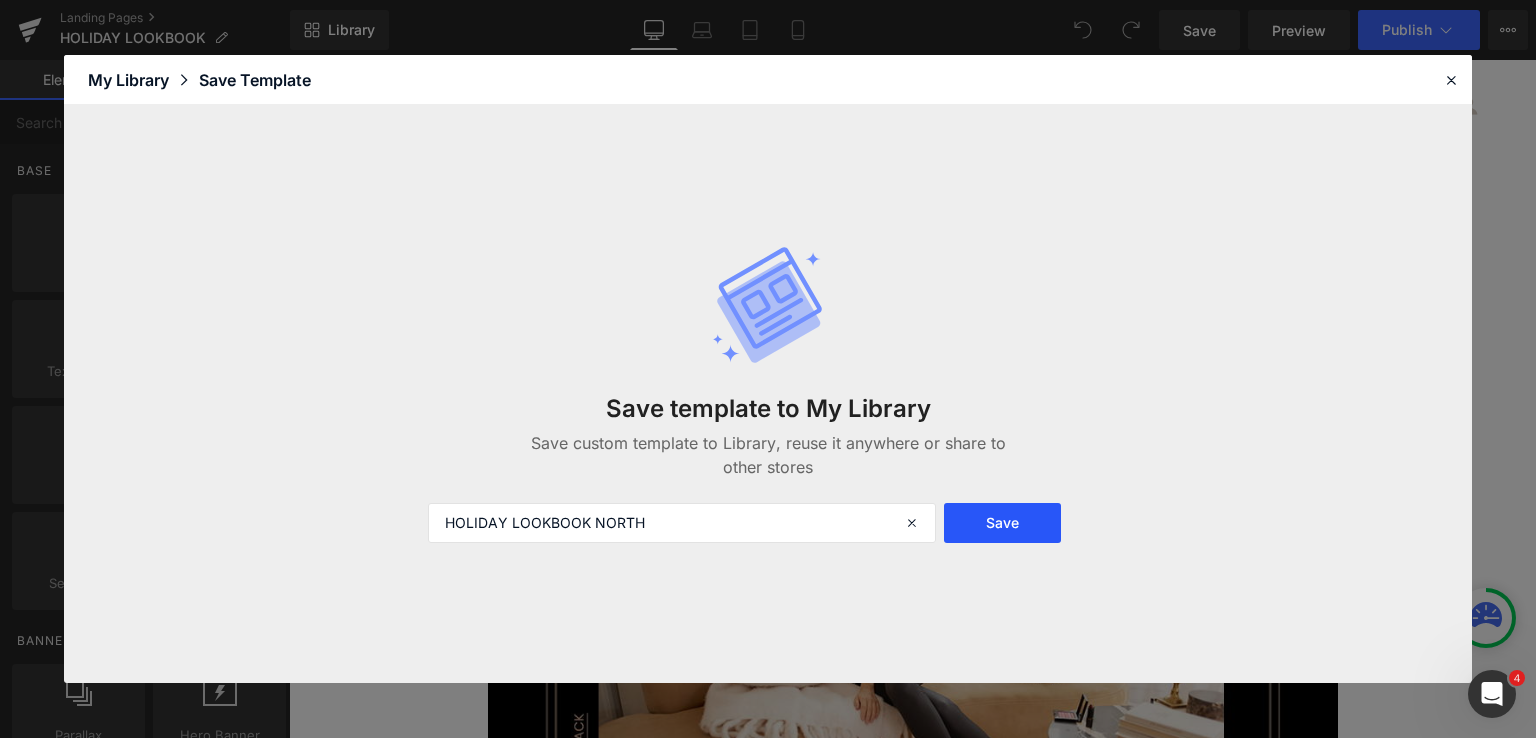 click on "Save" at bounding box center (1002, 523) 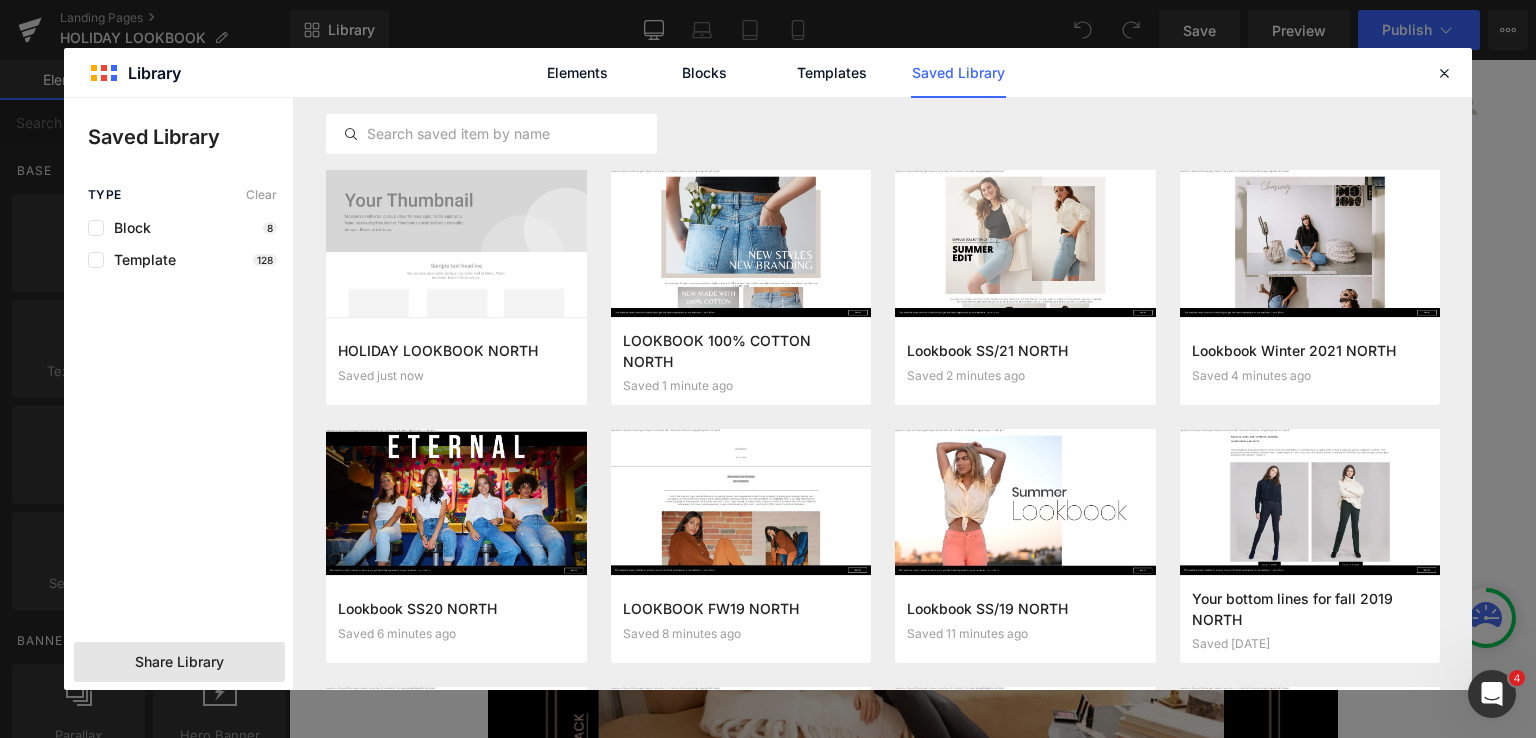click on "Share Library" at bounding box center (179, 662) 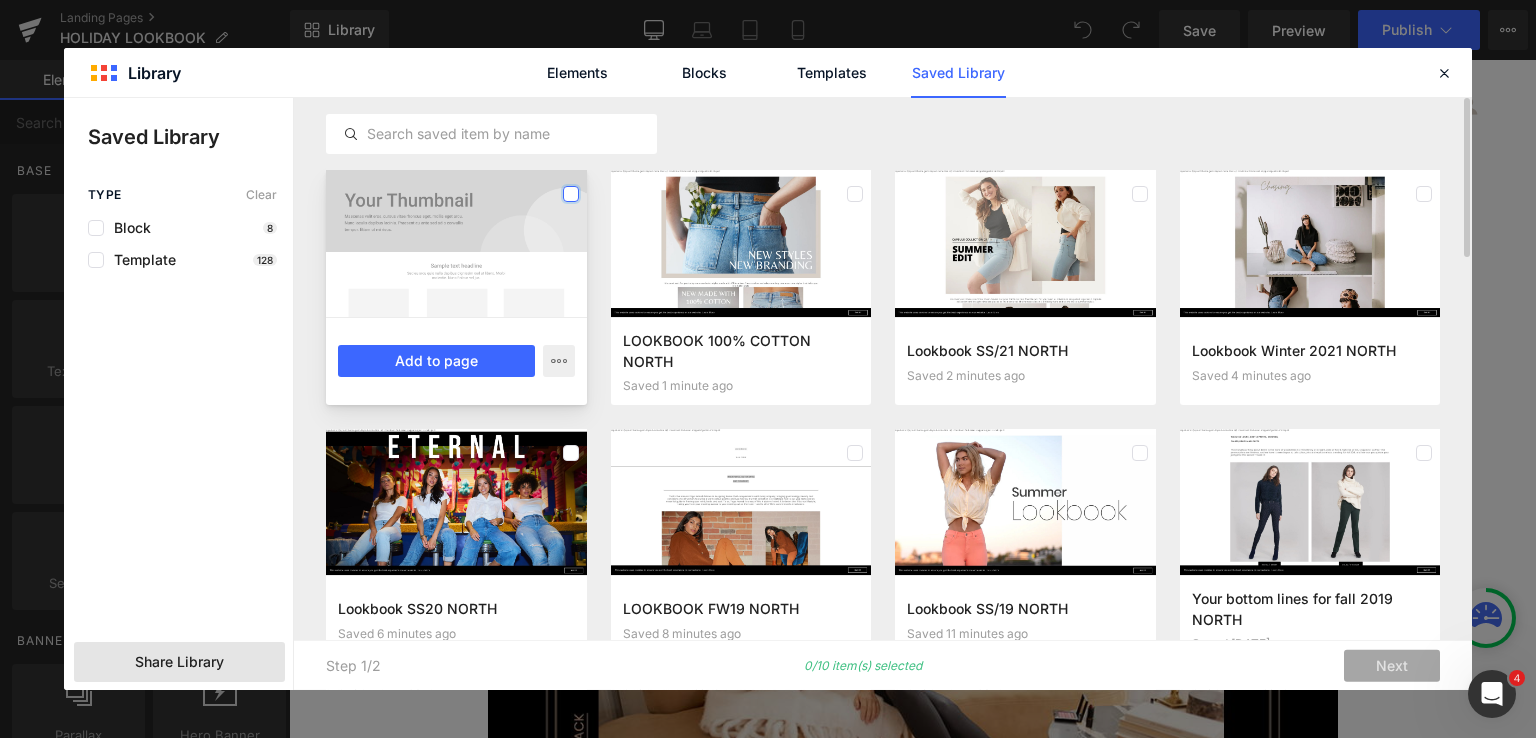 click at bounding box center (571, 194) 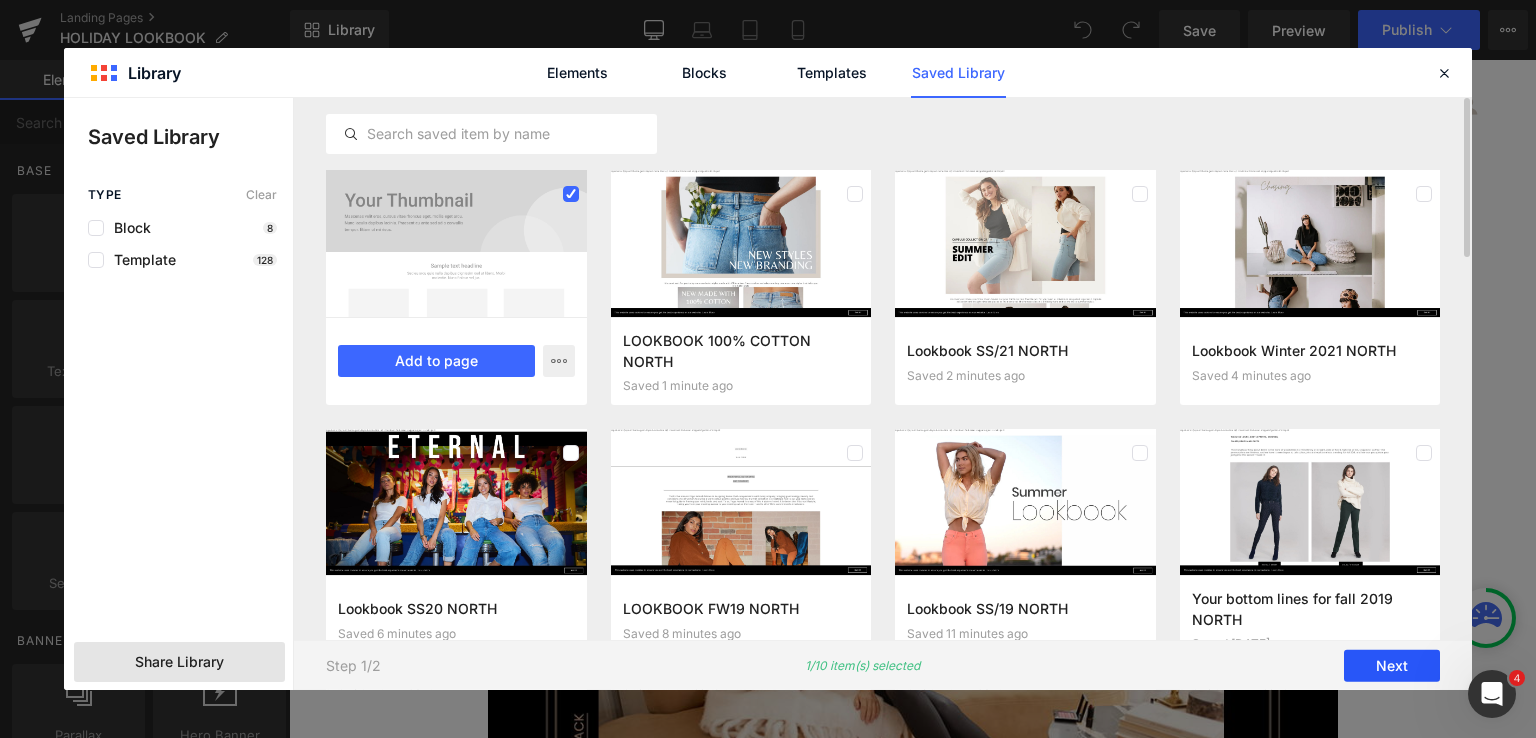 click on "Next" at bounding box center [1392, 666] 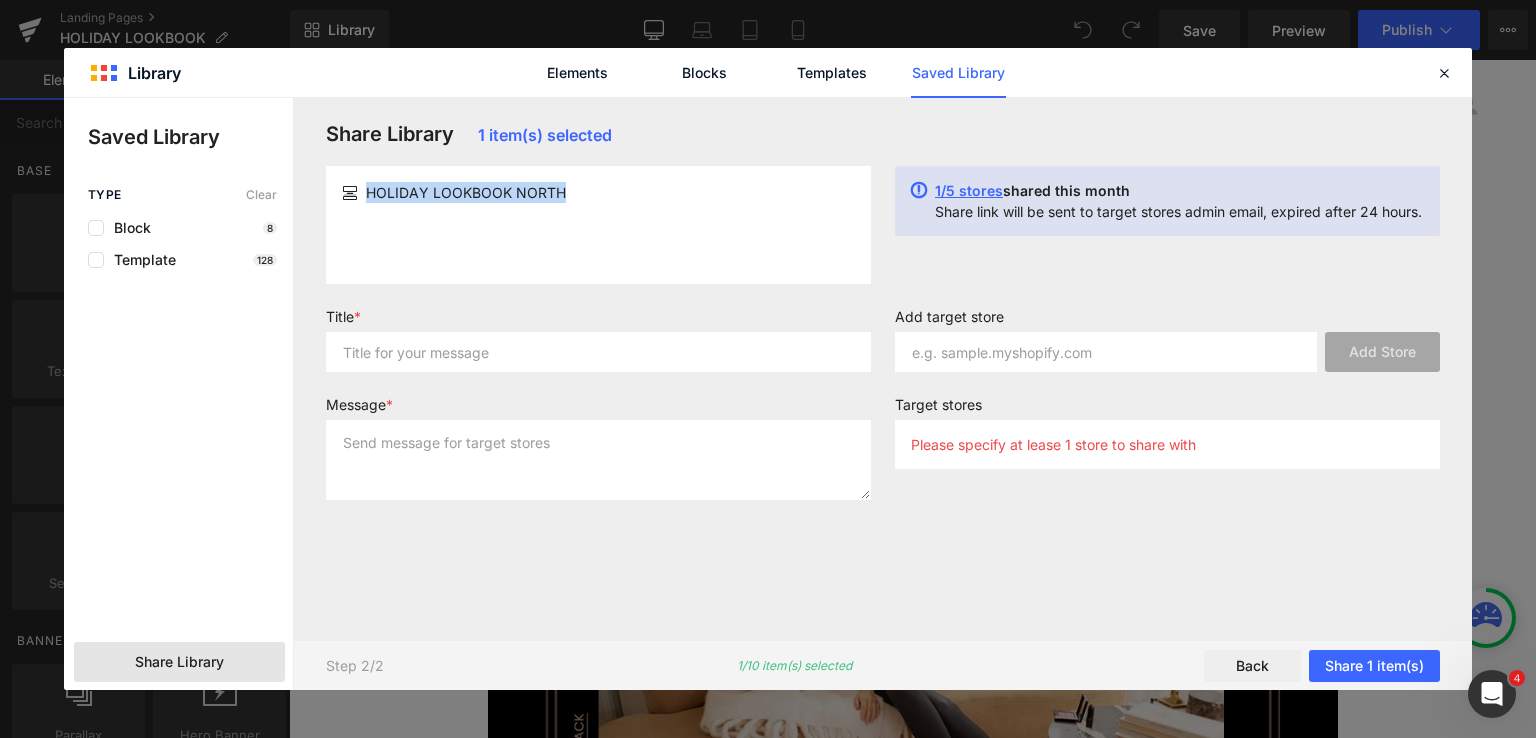 drag, startPoint x: 576, startPoint y: 191, endPoint x: 369, endPoint y: 193, distance: 207.00966 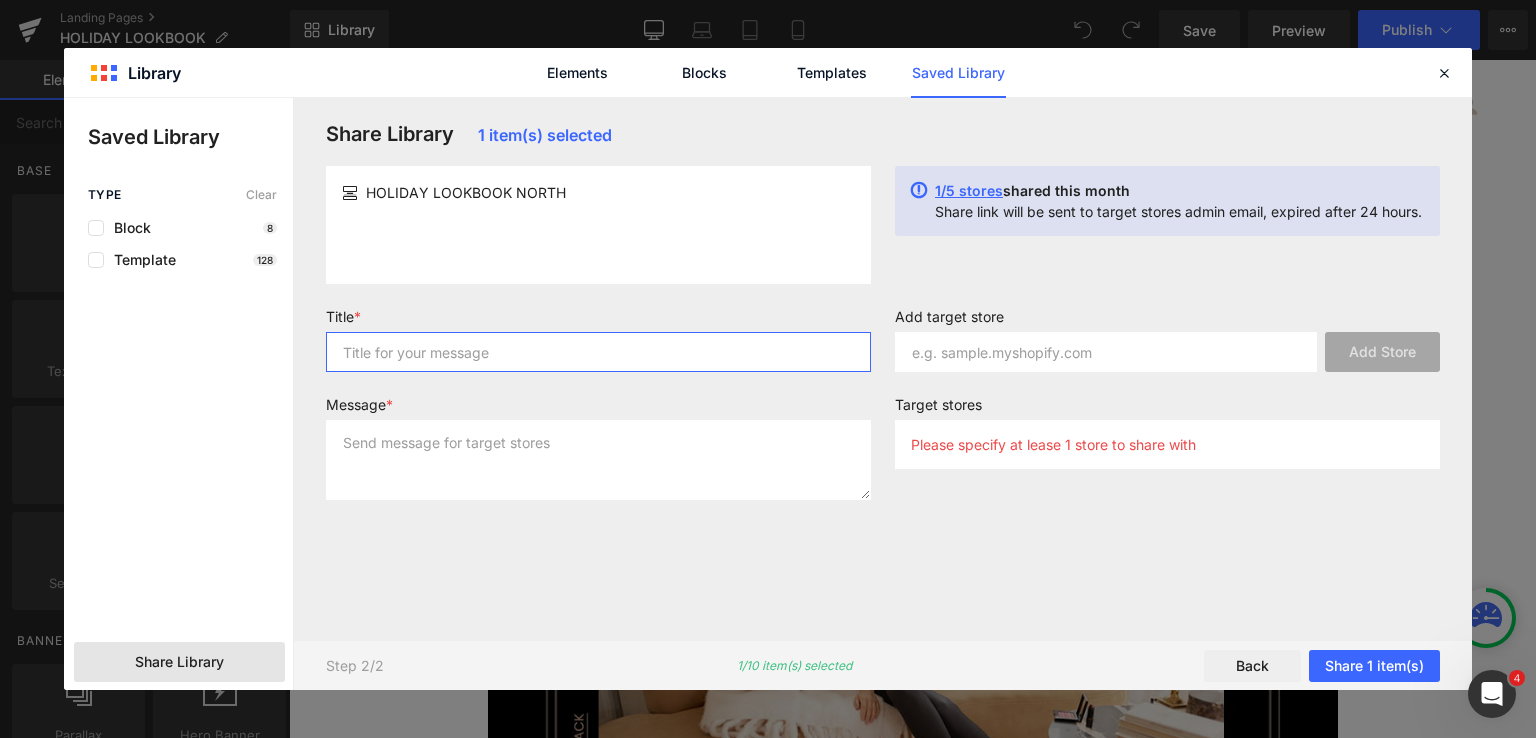 click at bounding box center [598, 352] 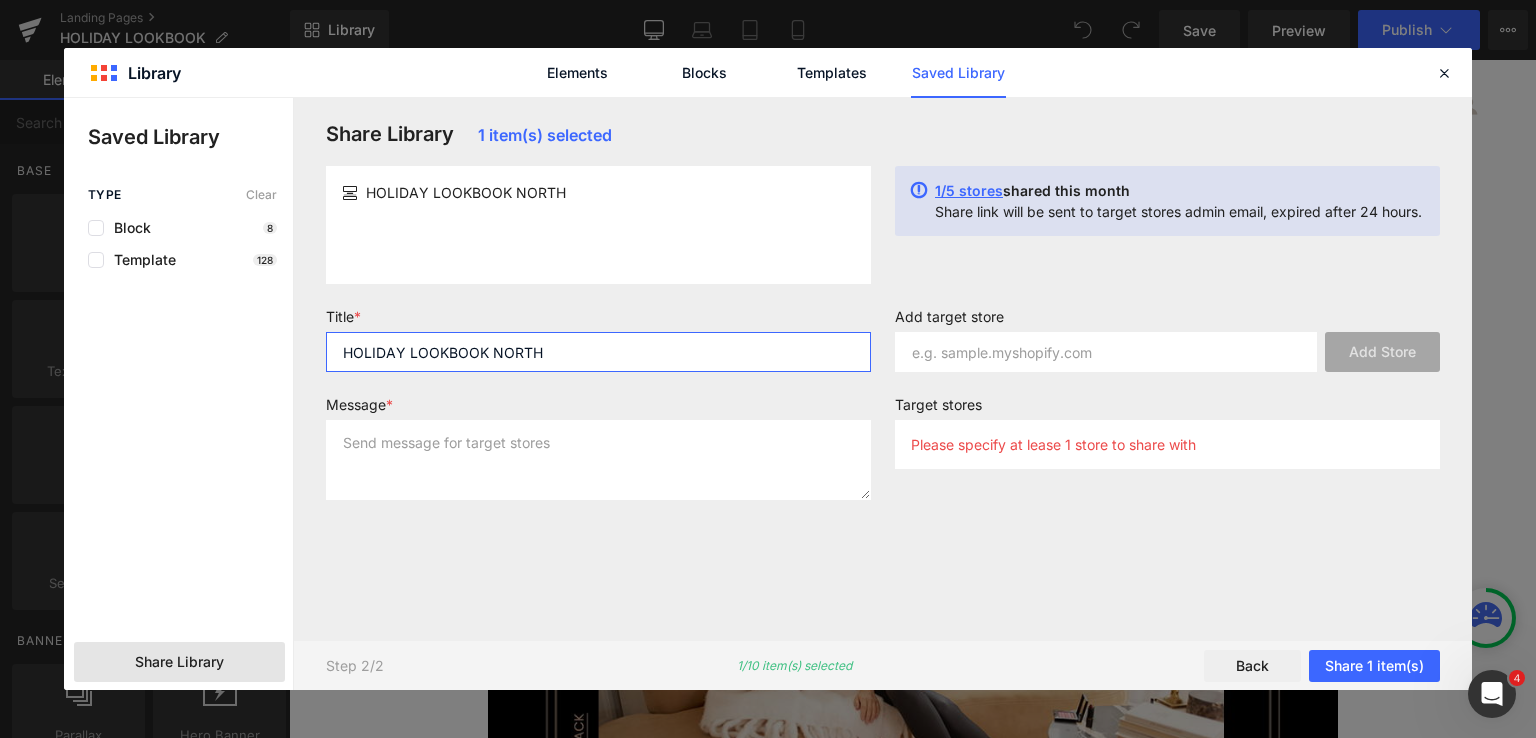 type on "HOLIDAY LOOKBOOK NORTH" 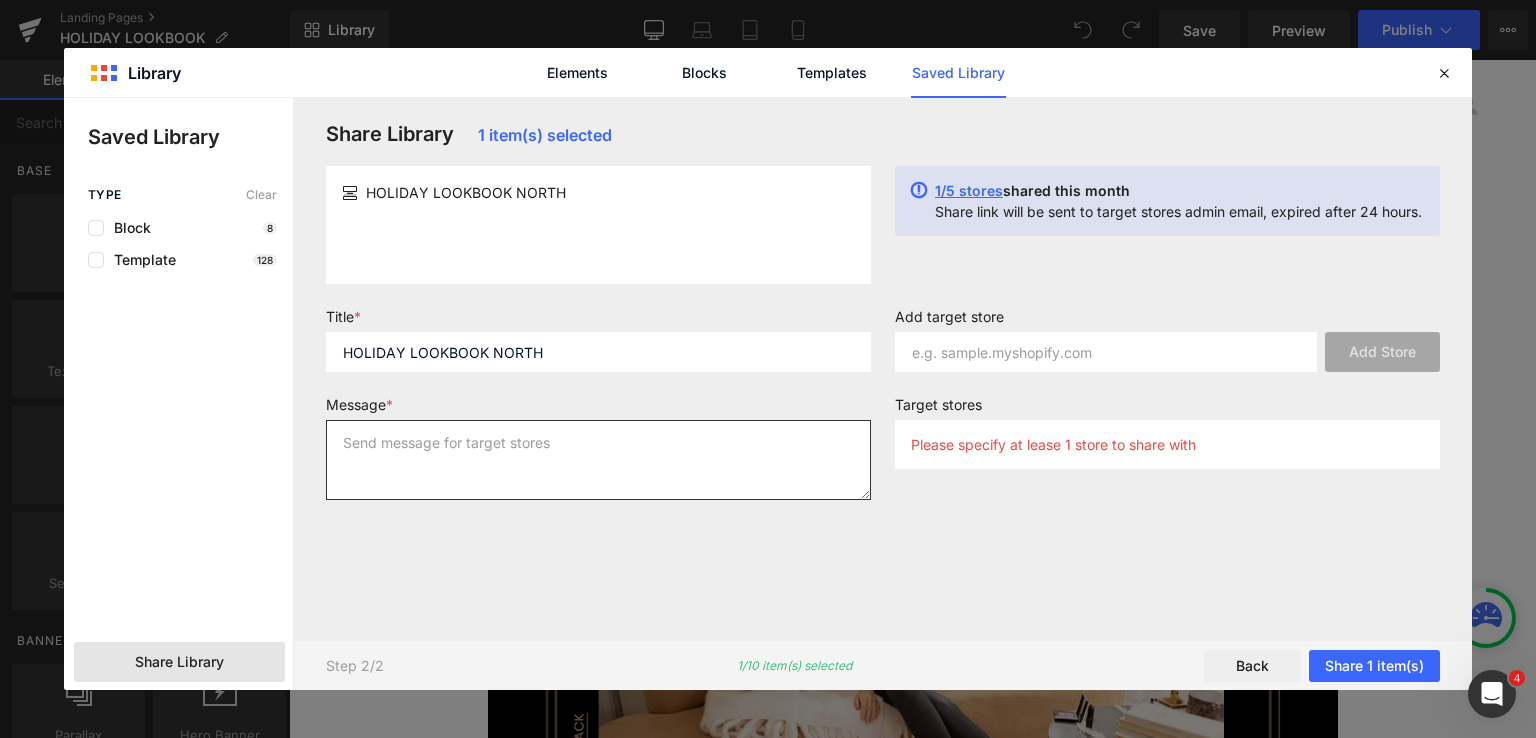 click at bounding box center [598, 460] 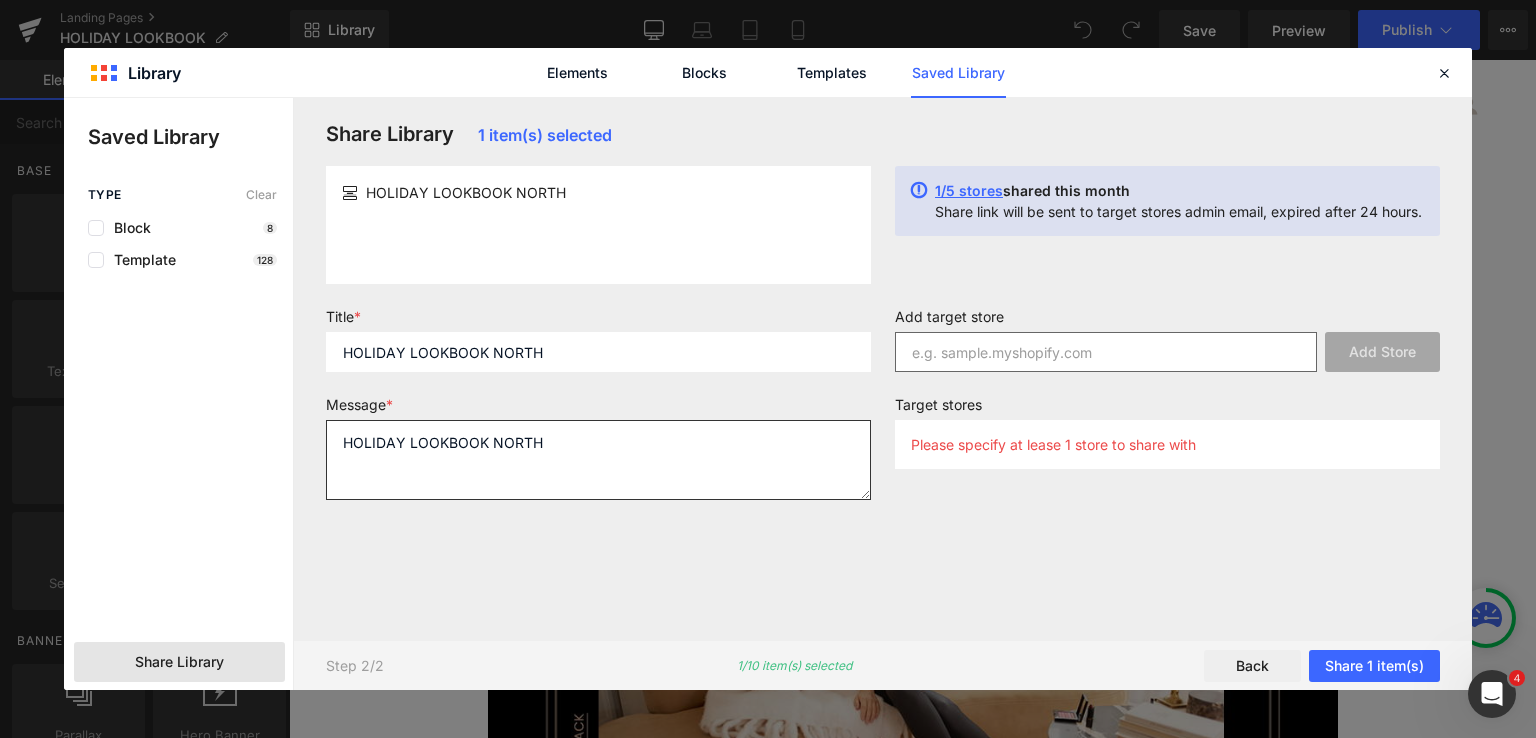 type on "HOLIDAY LOOKBOOK NORTH" 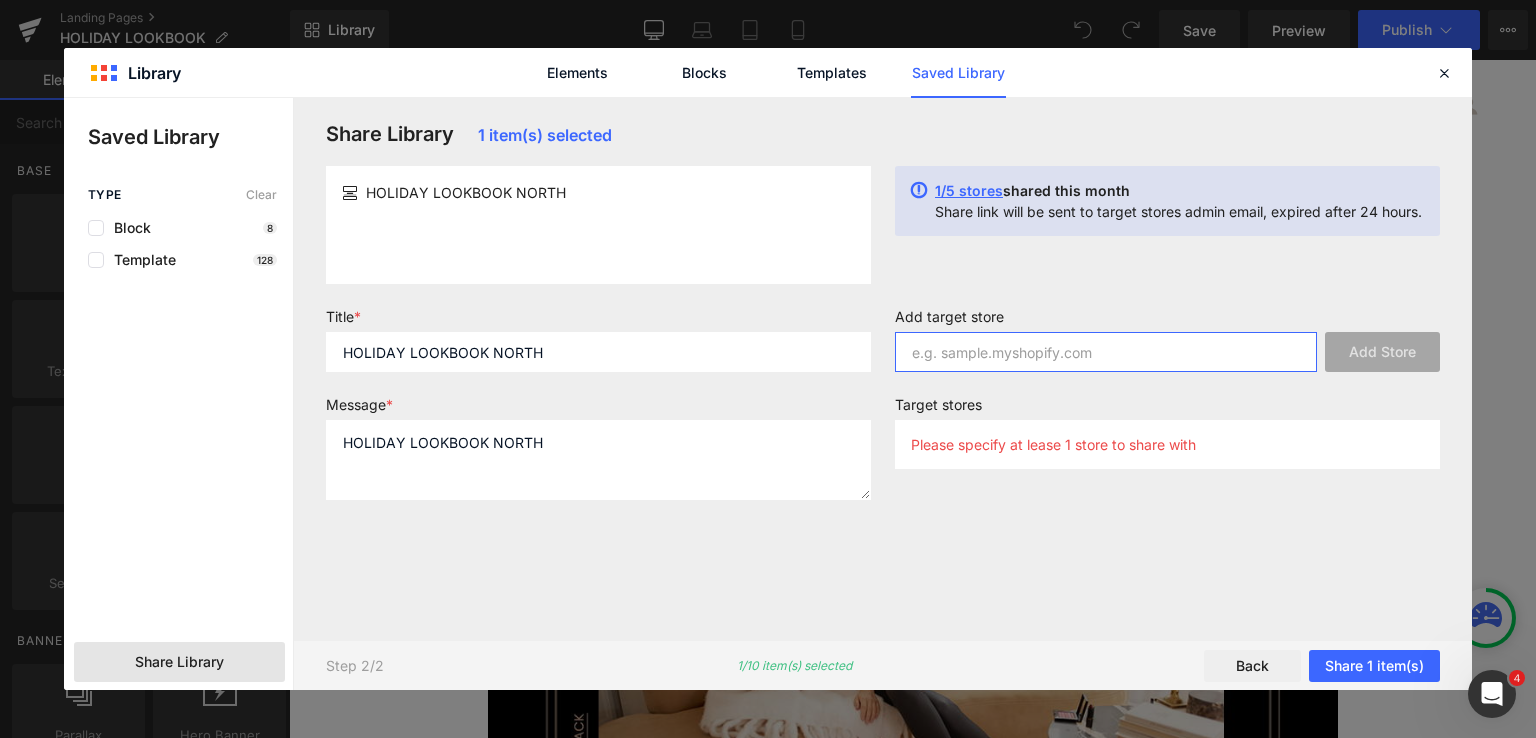 click at bounding box center (1106, 352) 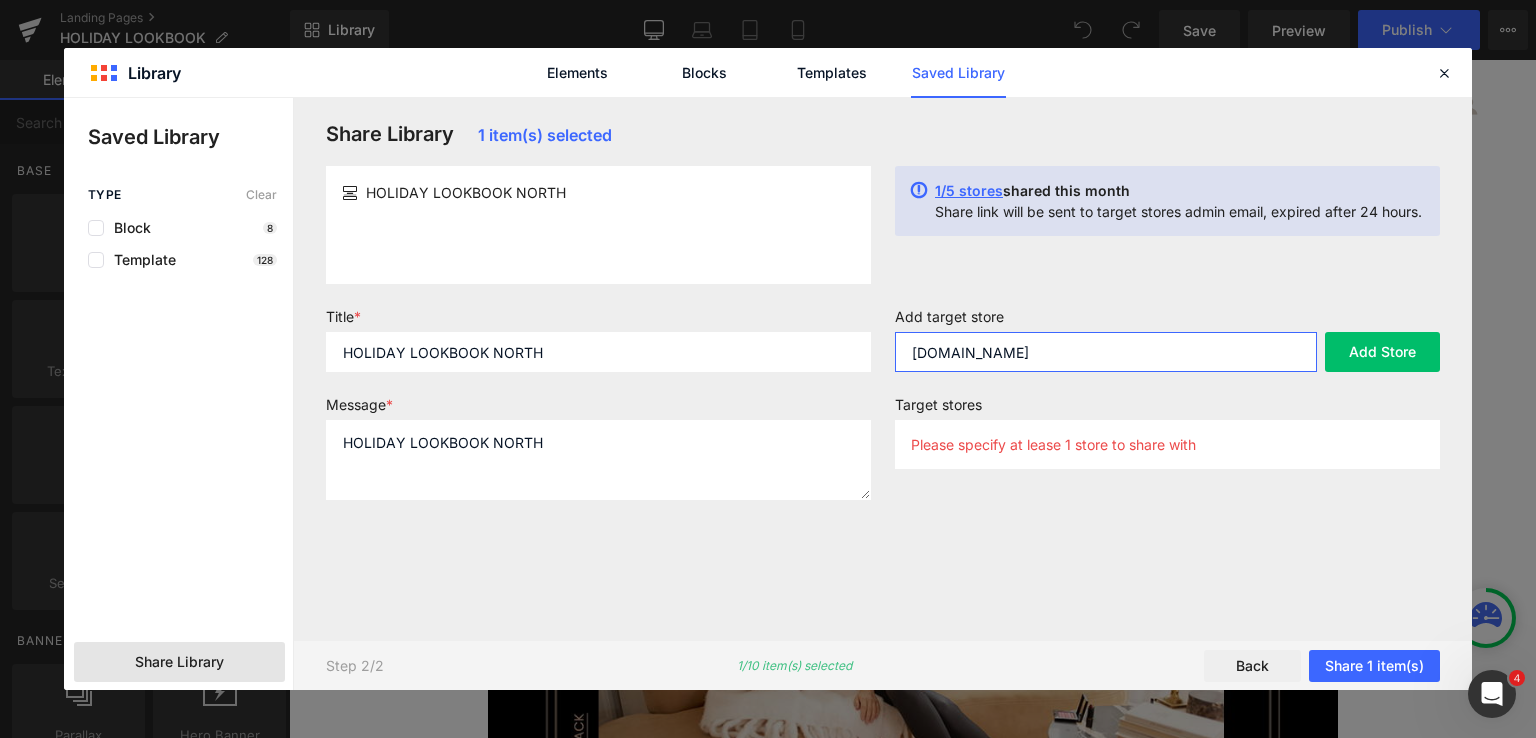 type on "yogajeans-north.myshopify.com" 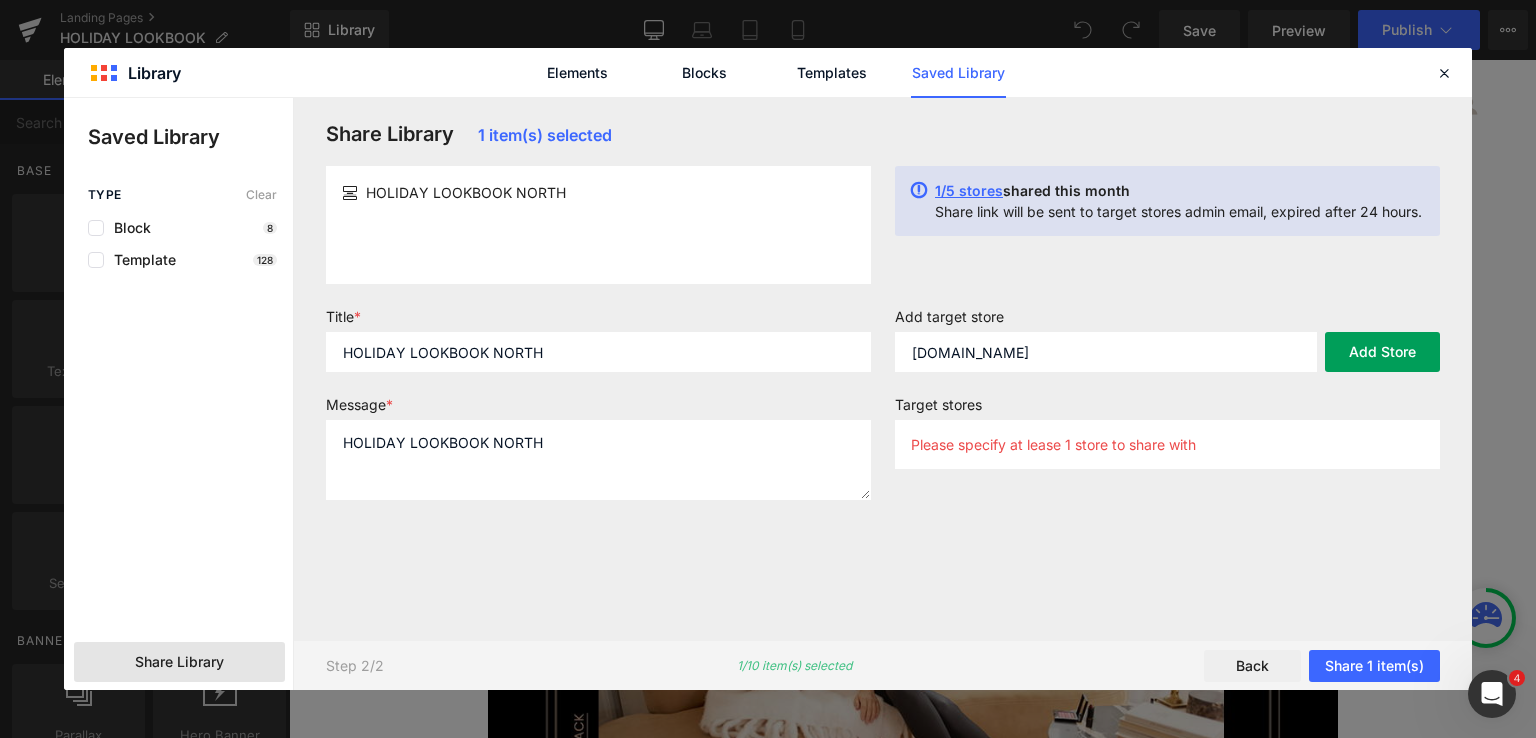 click on "Add Store" at bounding box center [1382, 352] 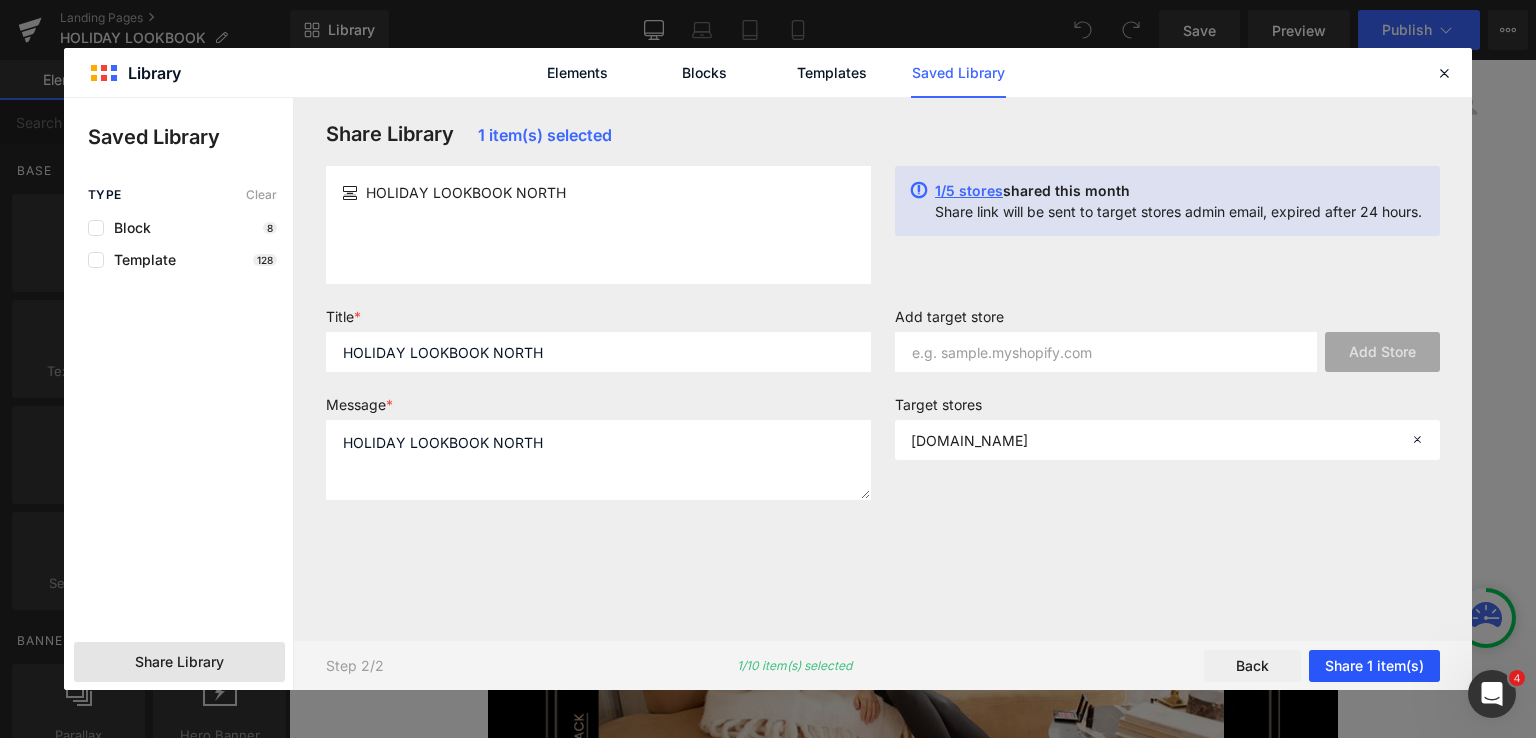 click on "Share 1 item(s)" at bounding box center (1374, 666) 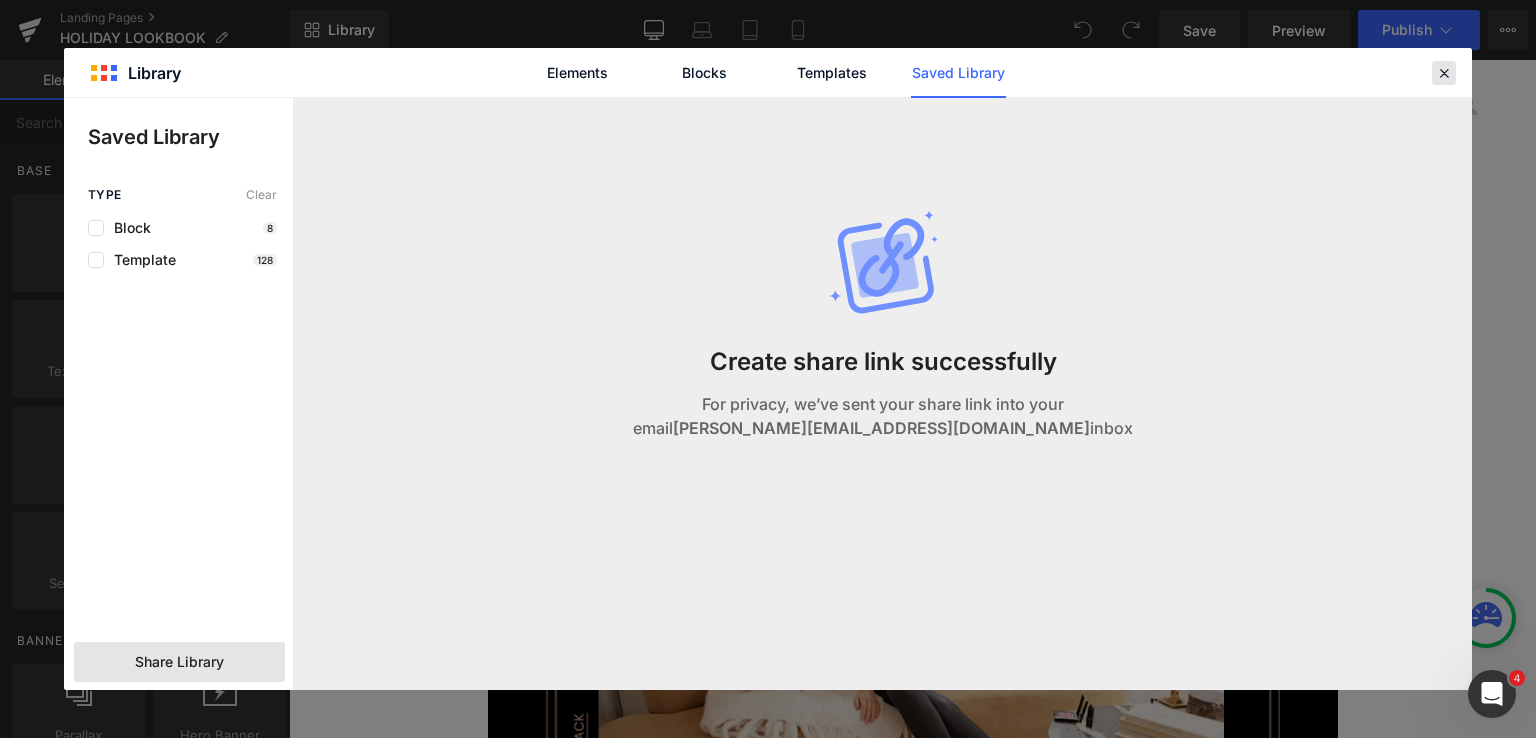 click 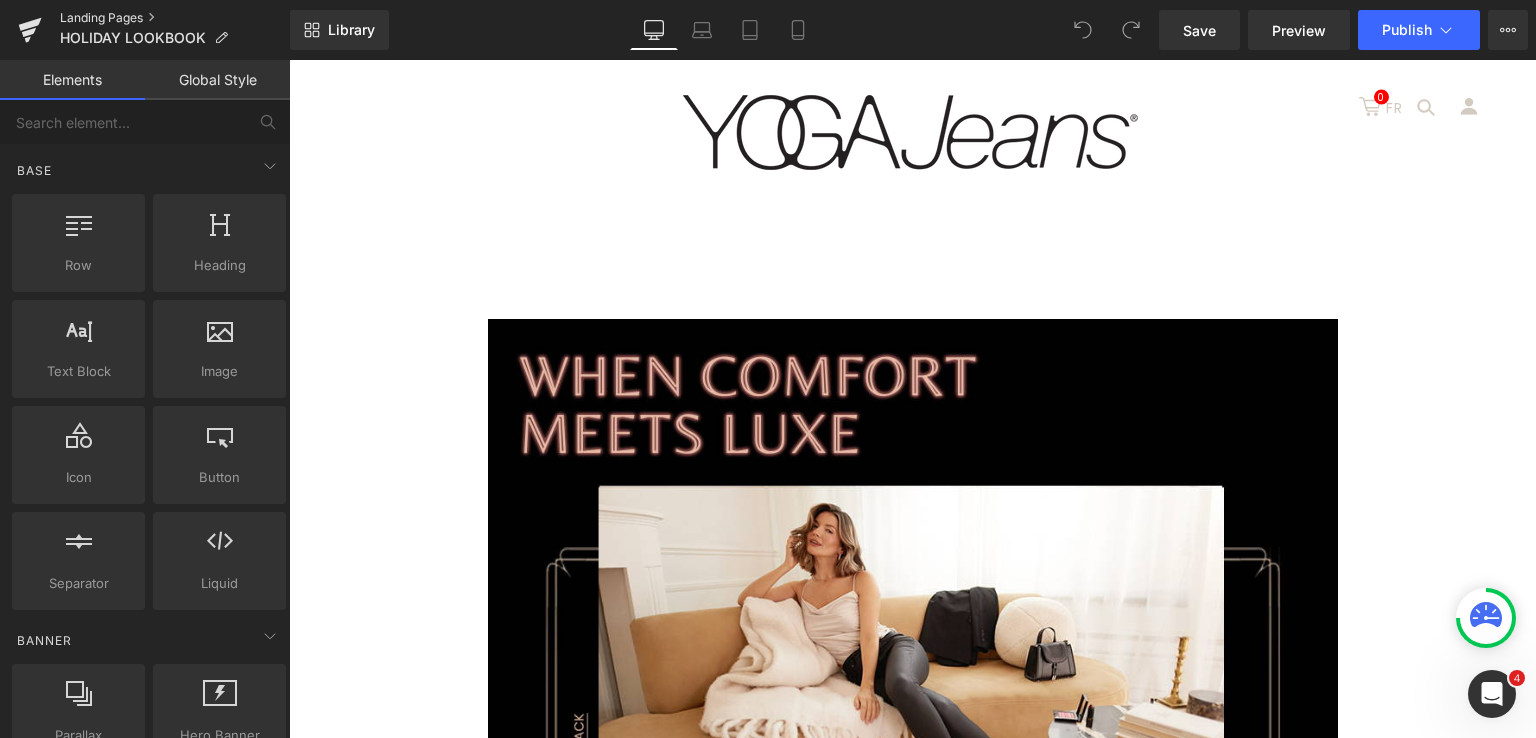 click on "Landing Pages" at bounding box center [175, 18] 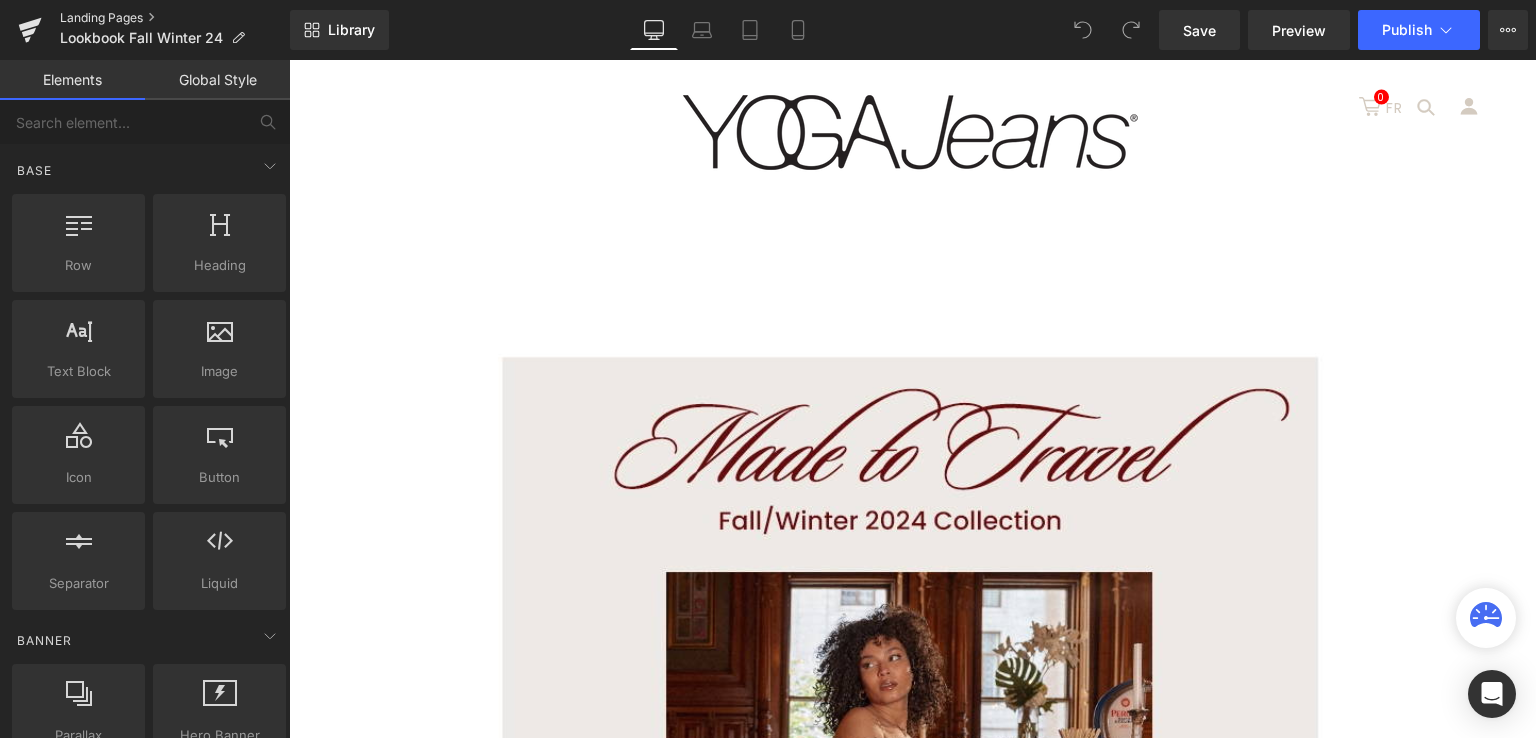 scroll, scrollTop: 0, scrollLeft: 0, axis: both 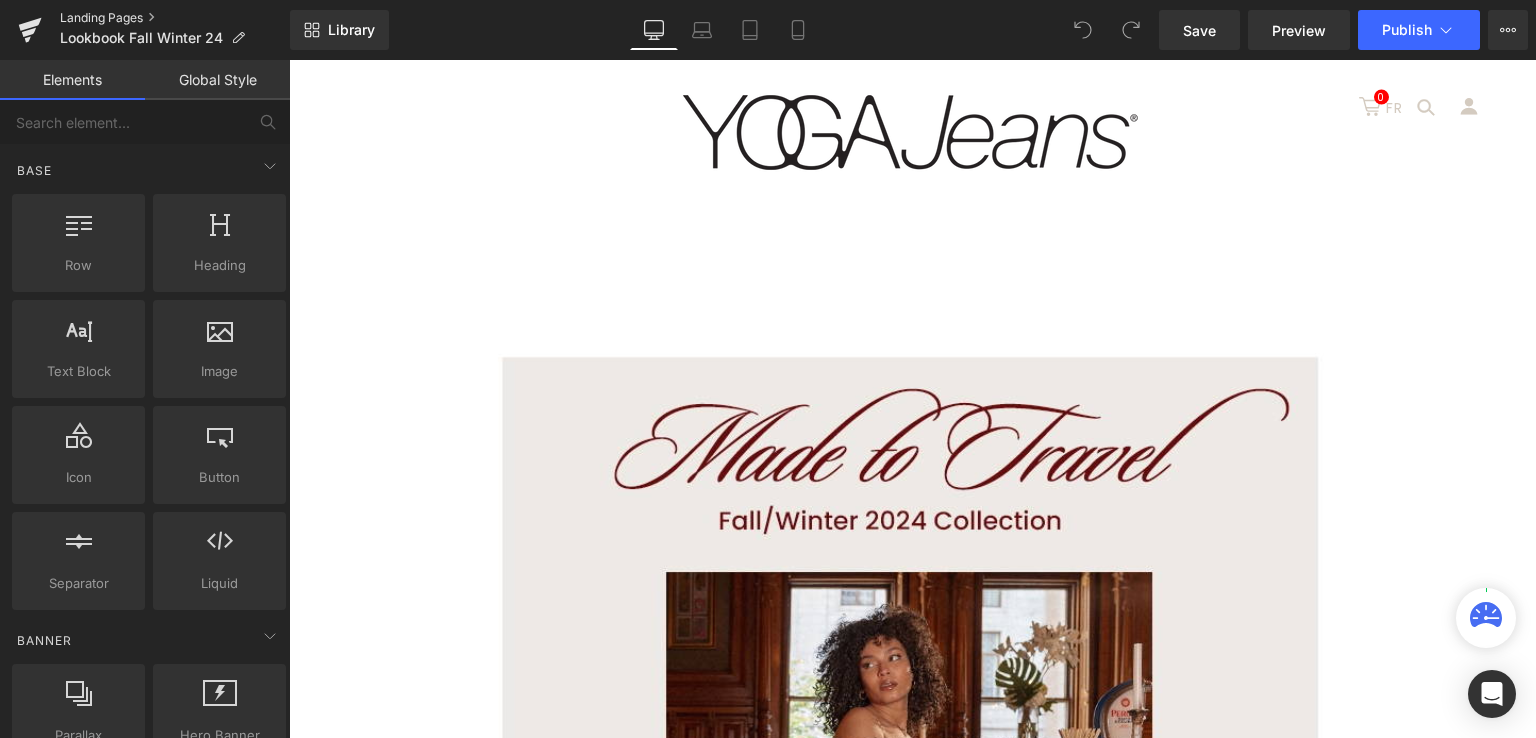 click on "Landing Pages" at bounding box center (175, 18) 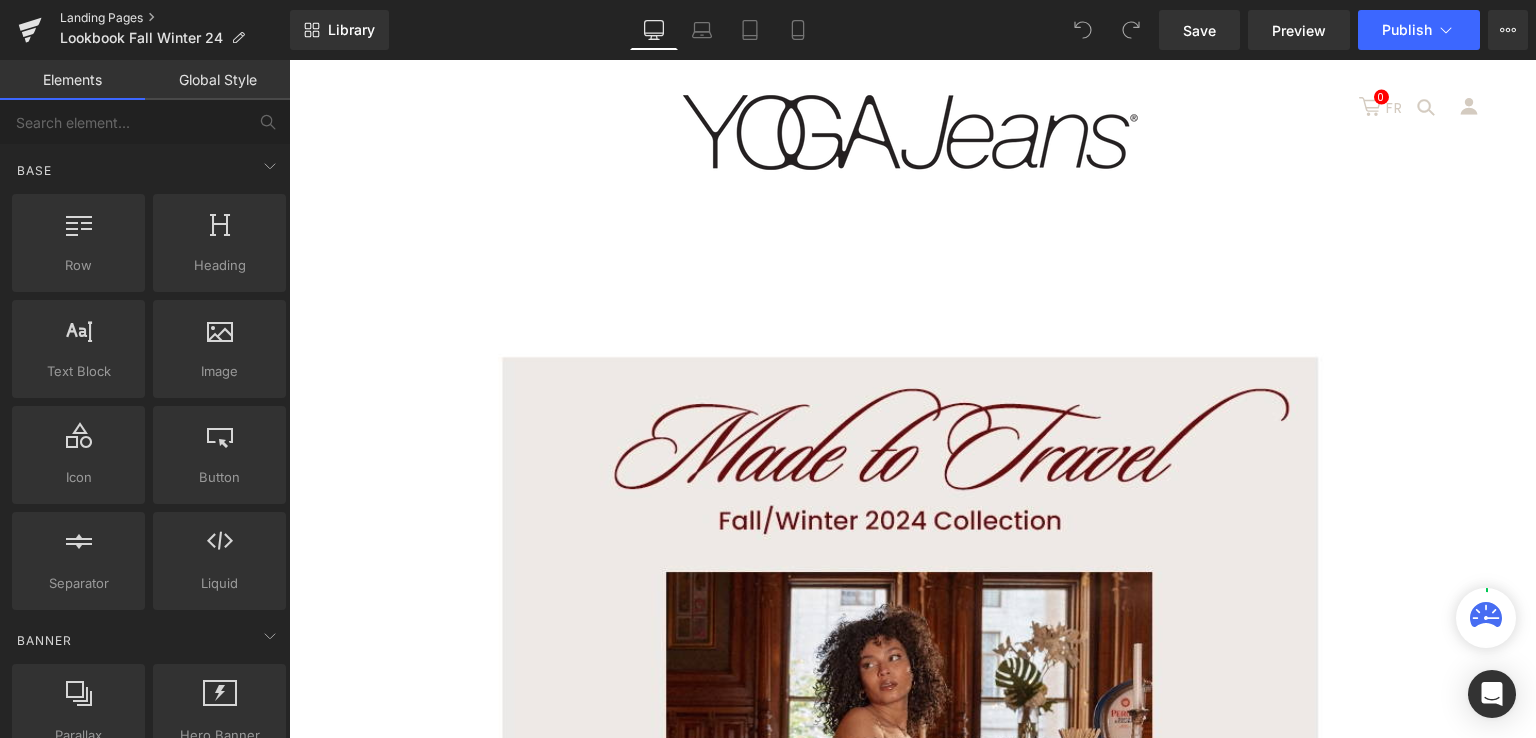 scroll, scrollTop: 0, scrollLeft: 0, axis: both 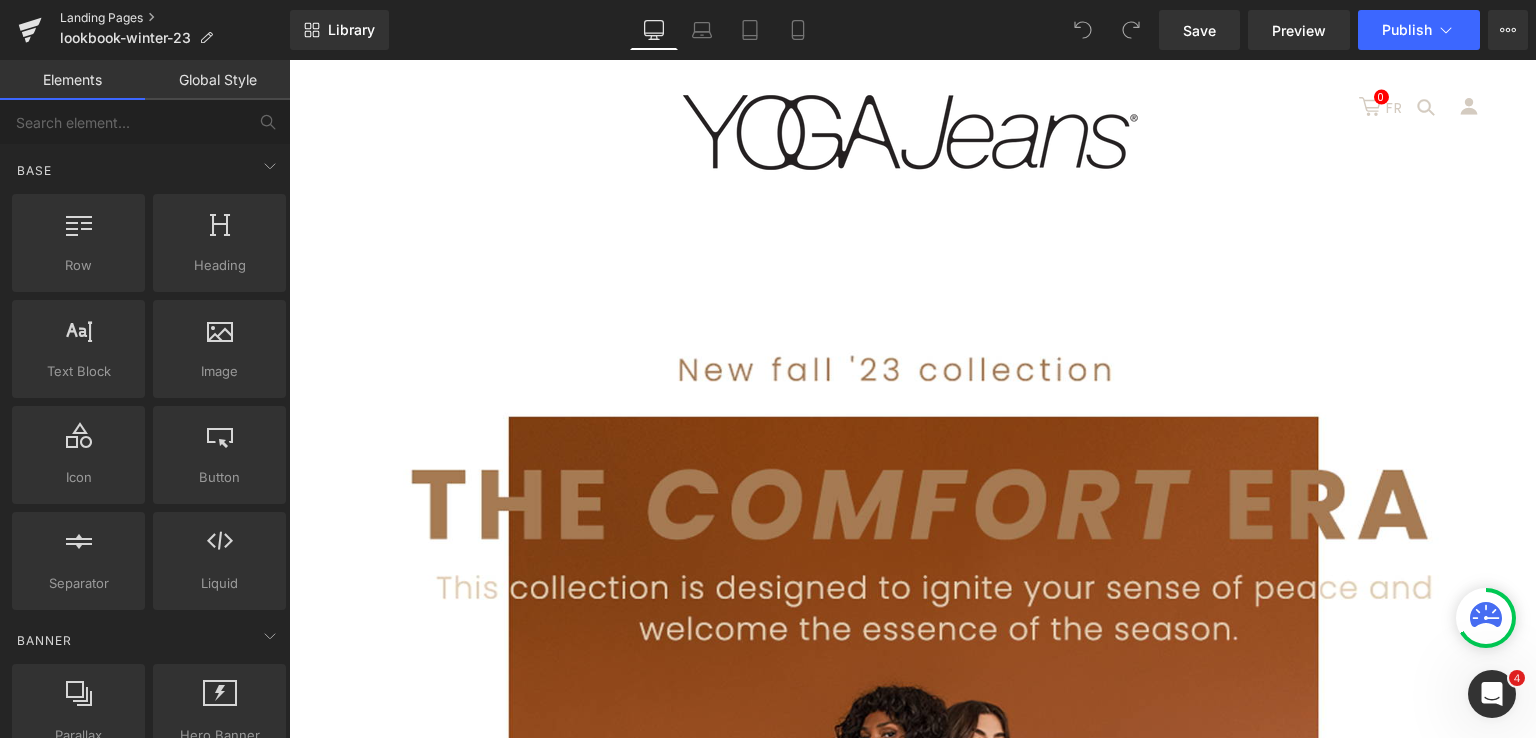 click on "Landing Pages" at bounding box center [175, 18] 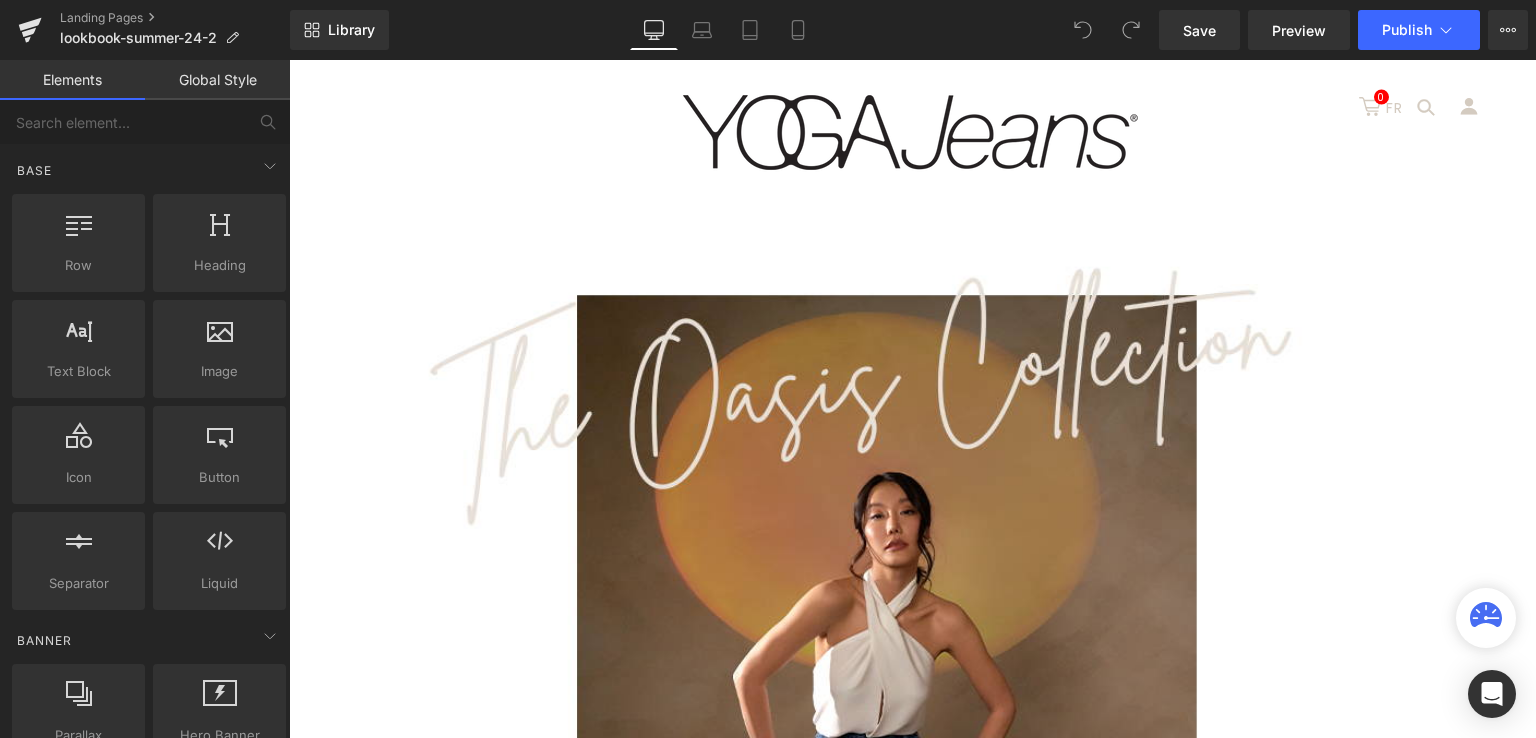 scroll, scrollTop: 0, scrollLeft: 0, axis: both 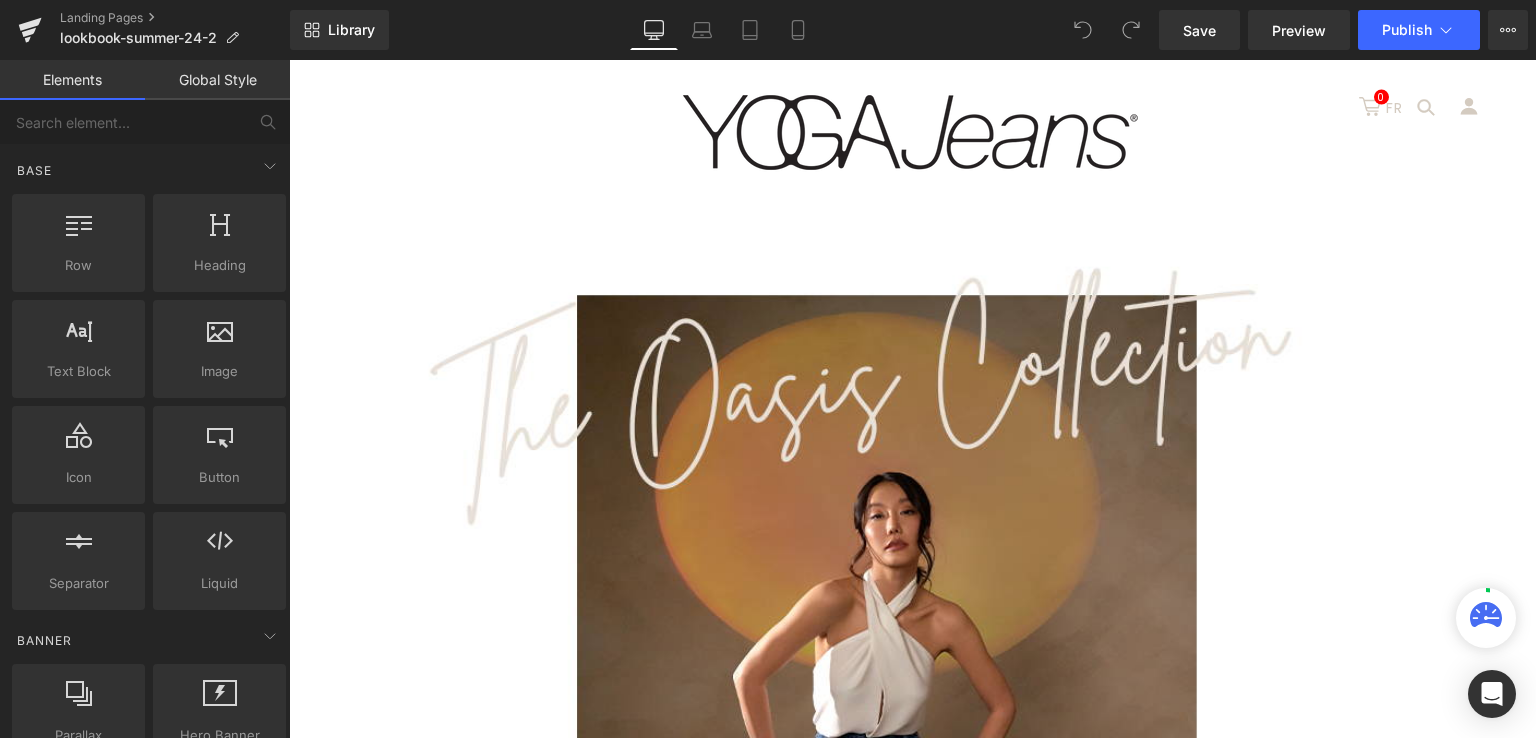click on "Landing Pages" at bounding box center [175, 18] 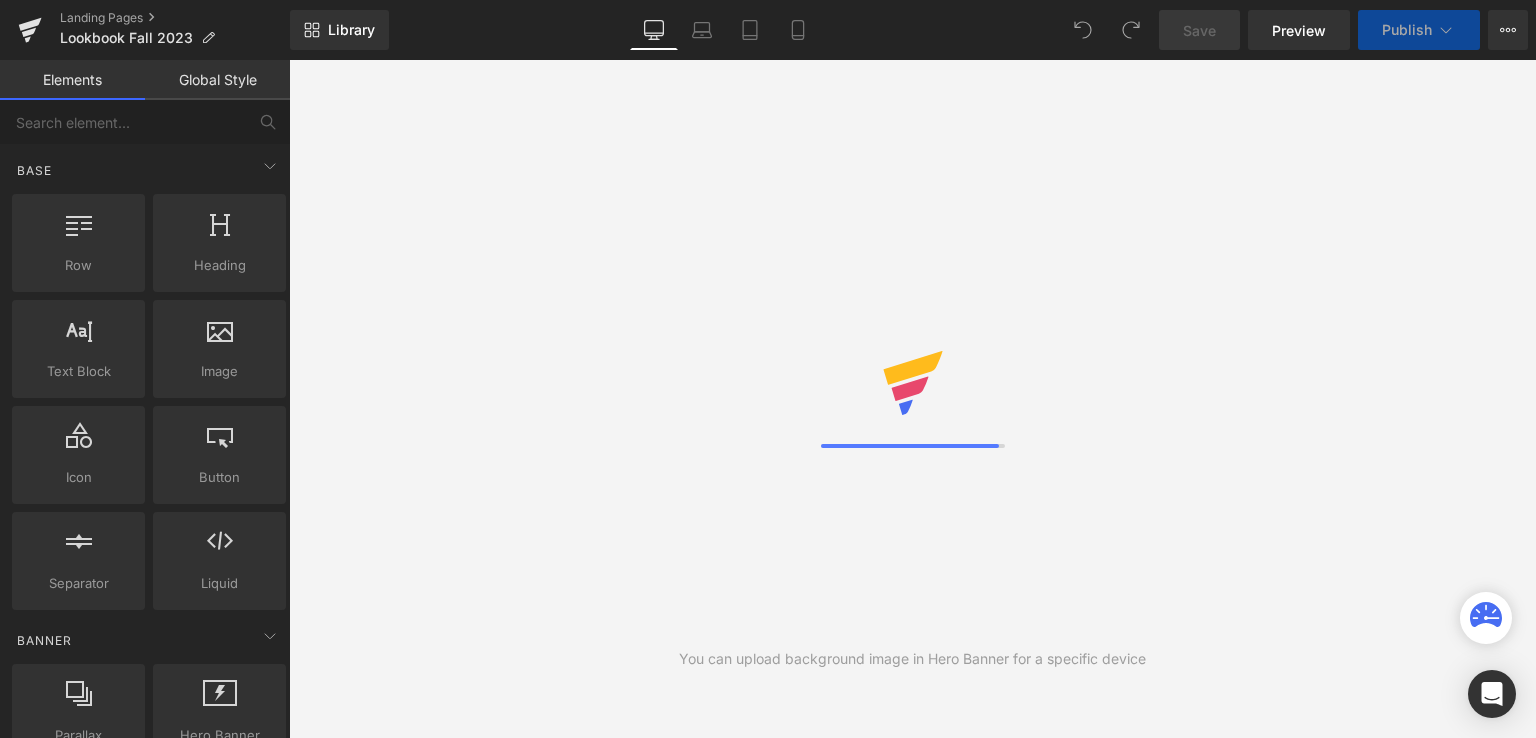 scroll, scrollTop: 0, scrollLeft: 0, axis: both 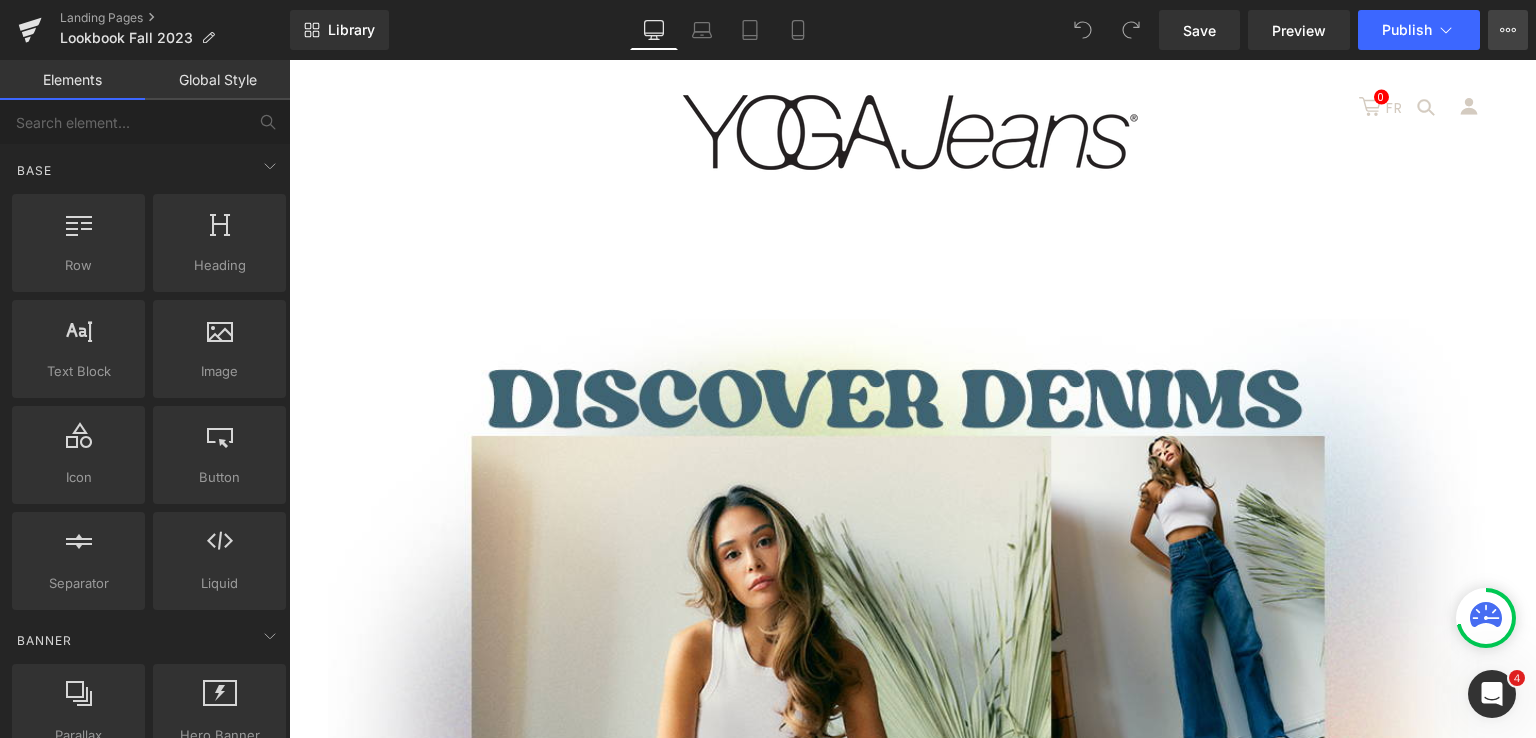 click 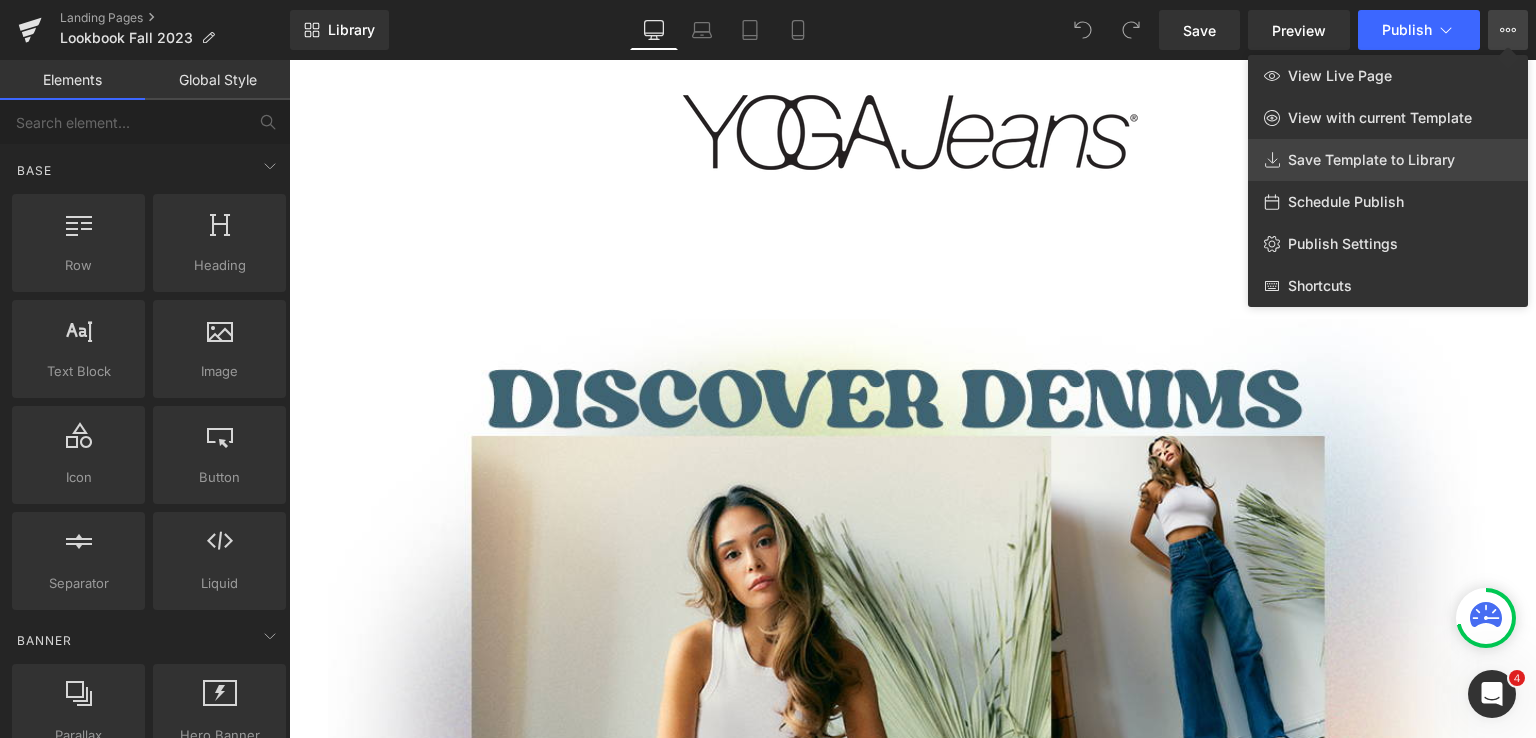 click on "Save Template to Library" at bounding box center [1388, 160] 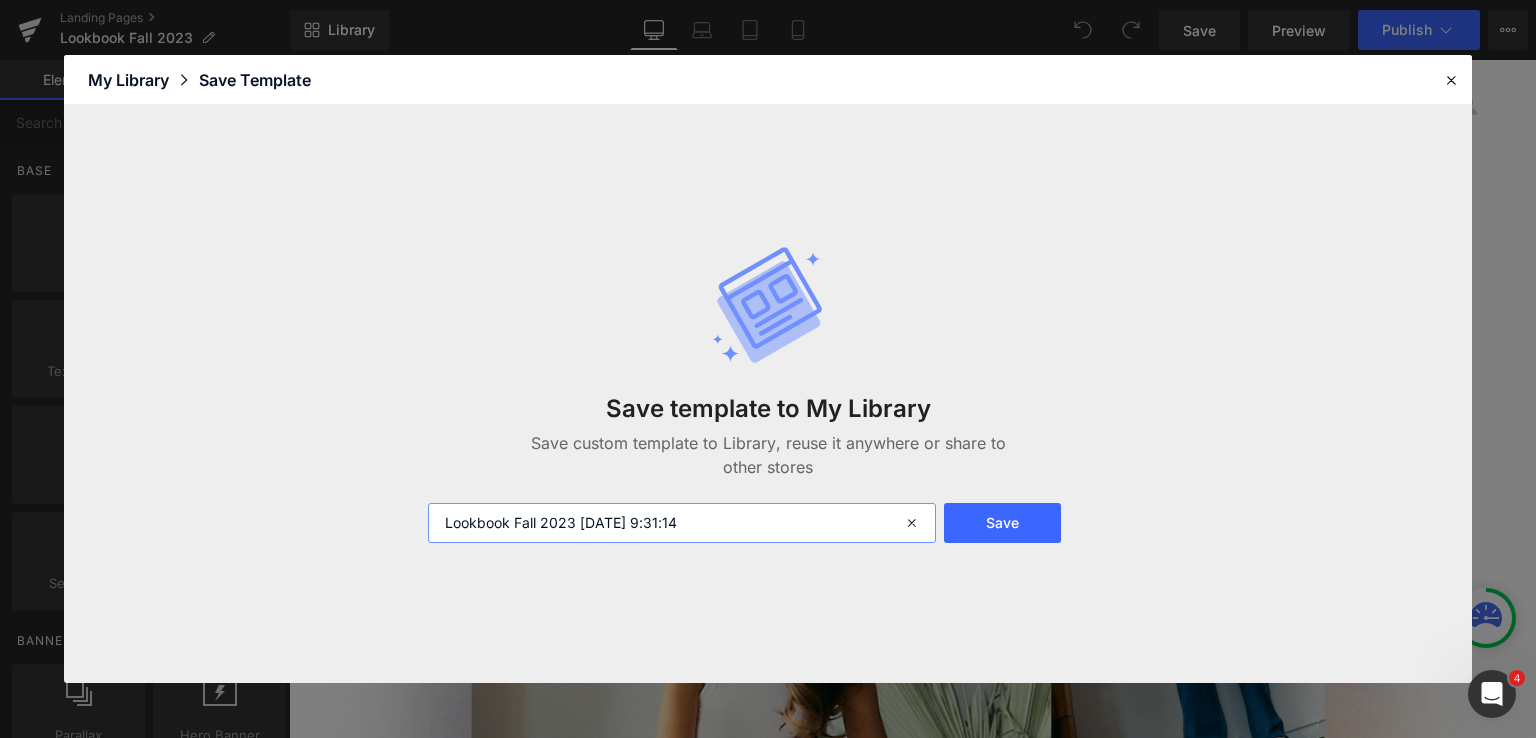 drag, startPoint x: 580, startPoint y: 528, endPoint x: 836, endPoint y: 525, distance: 256.01758 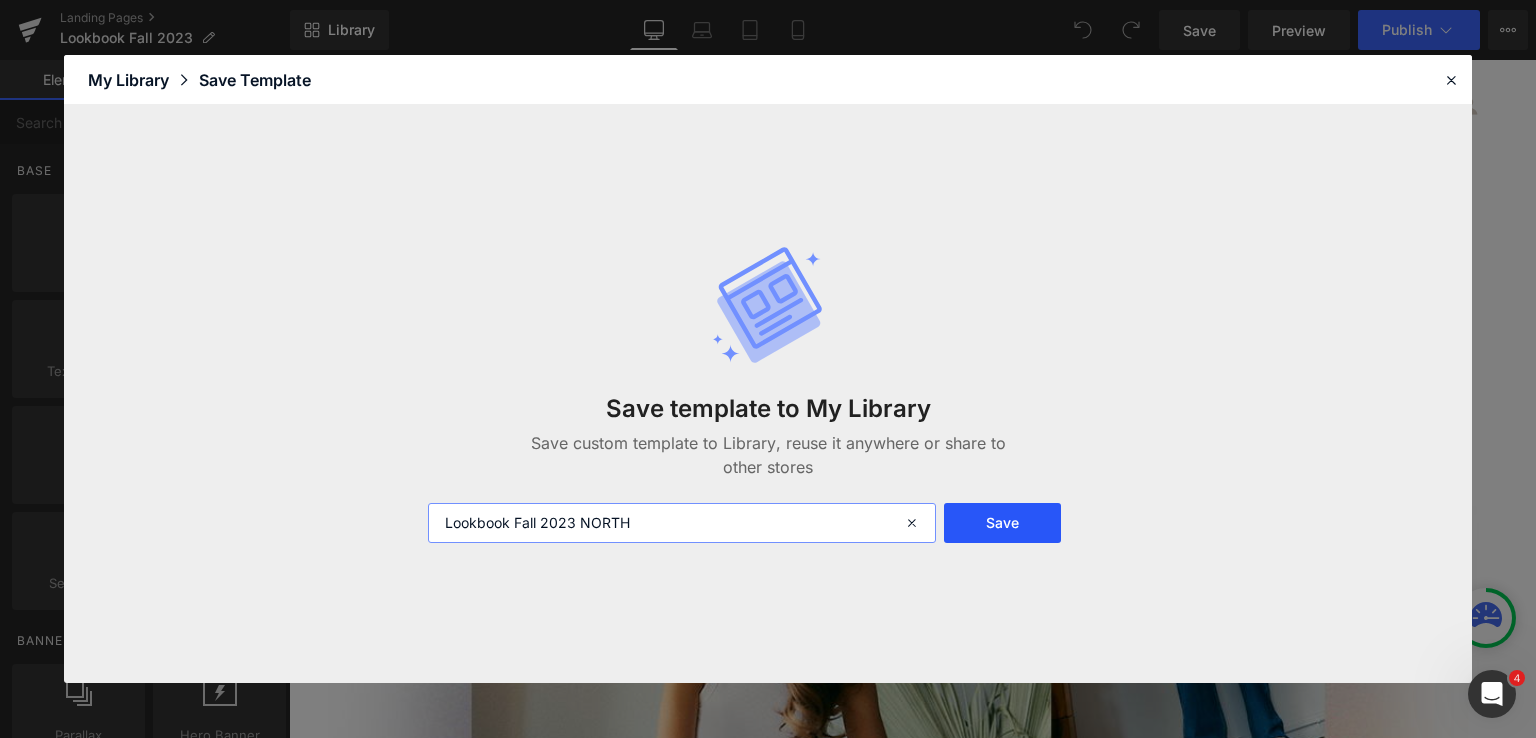 type on "Lookbook Fall 2023 NORTH" 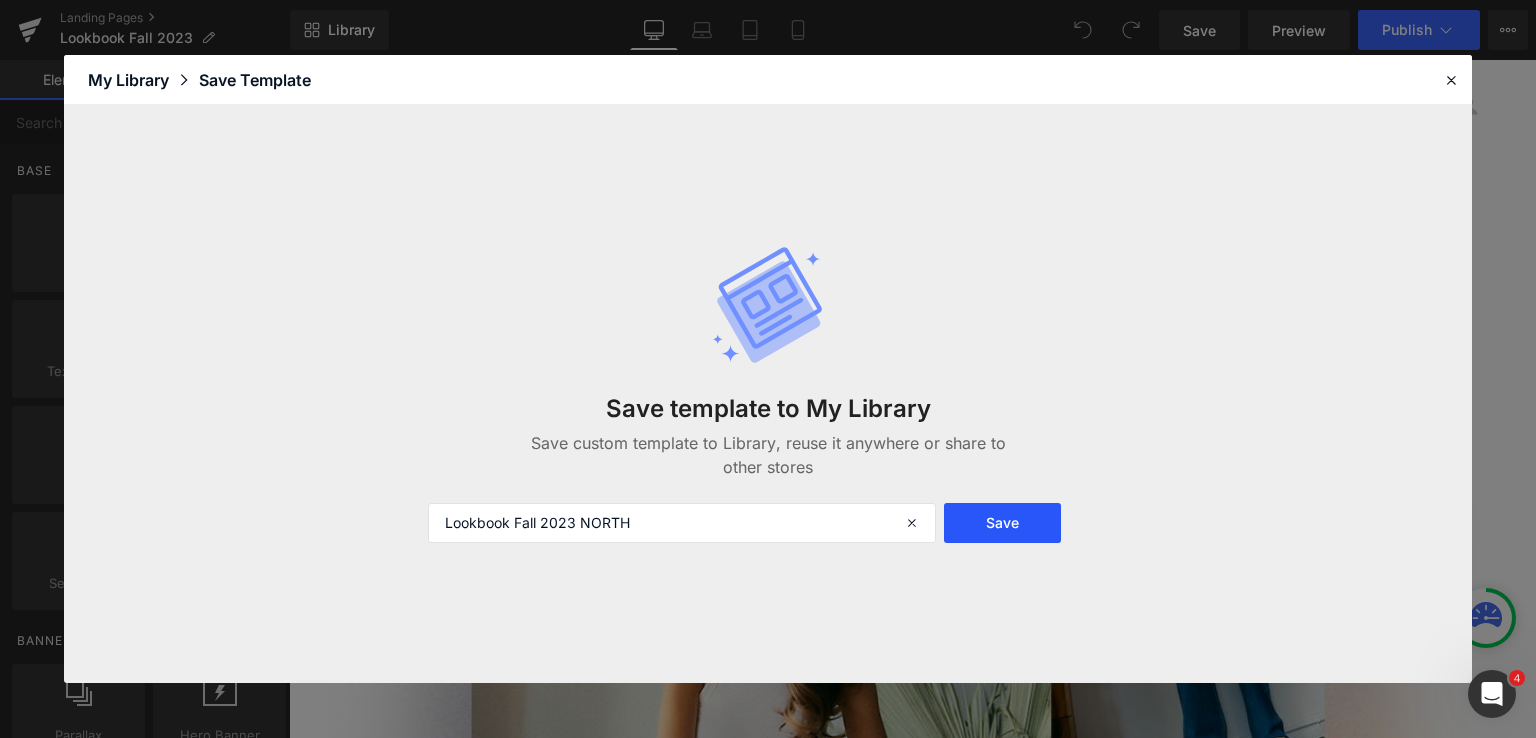 click on "Save" at bounding box center (1002, 523) 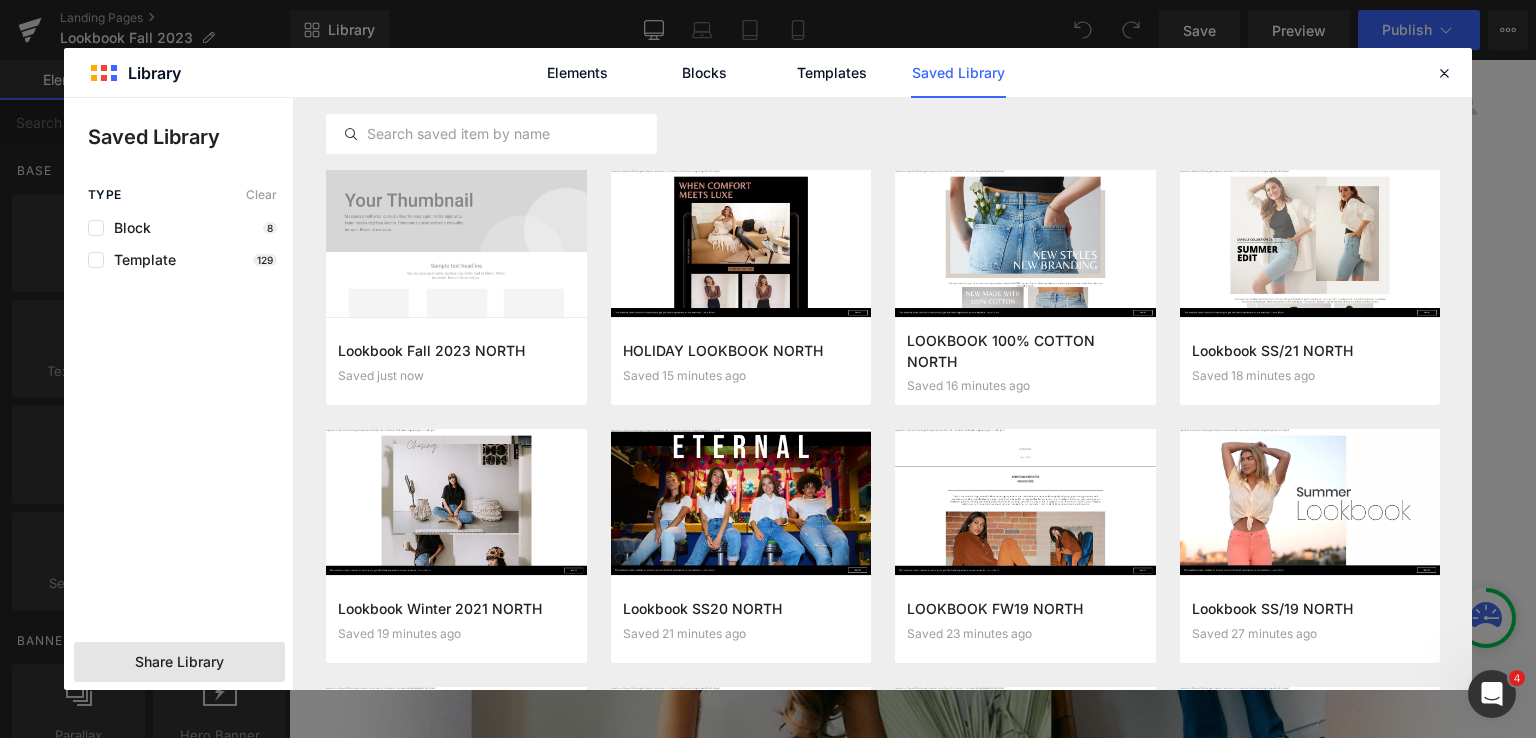 click on "Share Library" 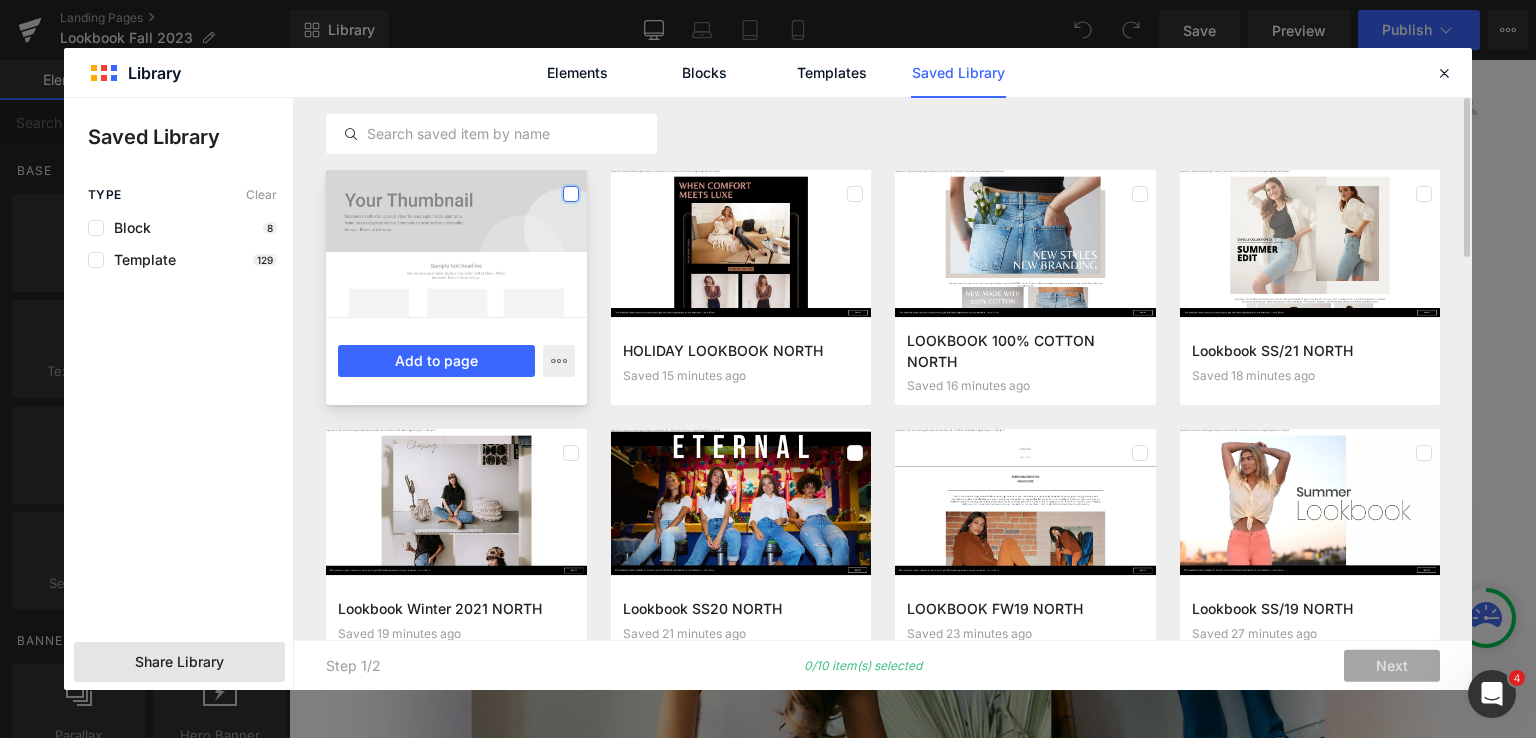 click at bounding box center [571, 194] 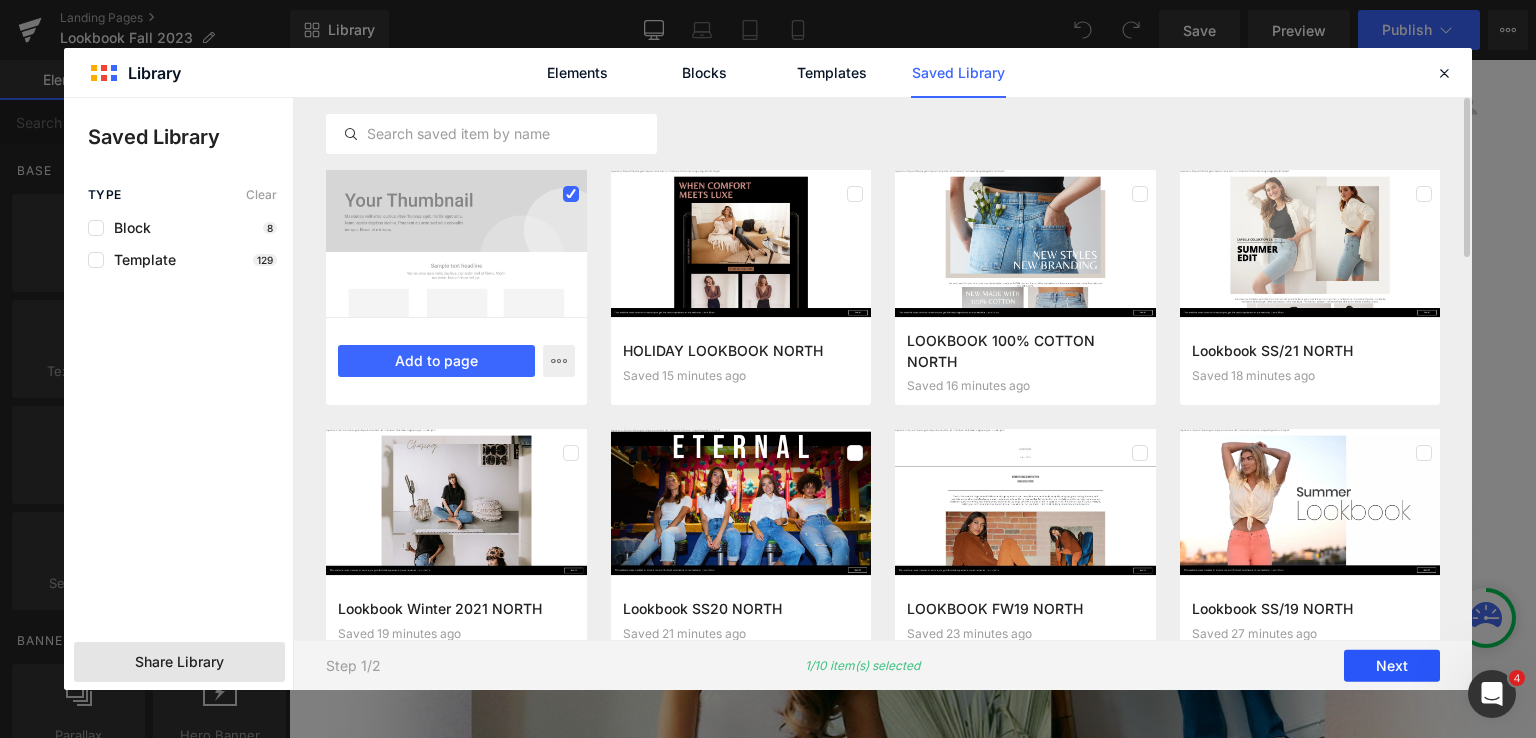 click on "Next" at bounding box center (1392, 666) 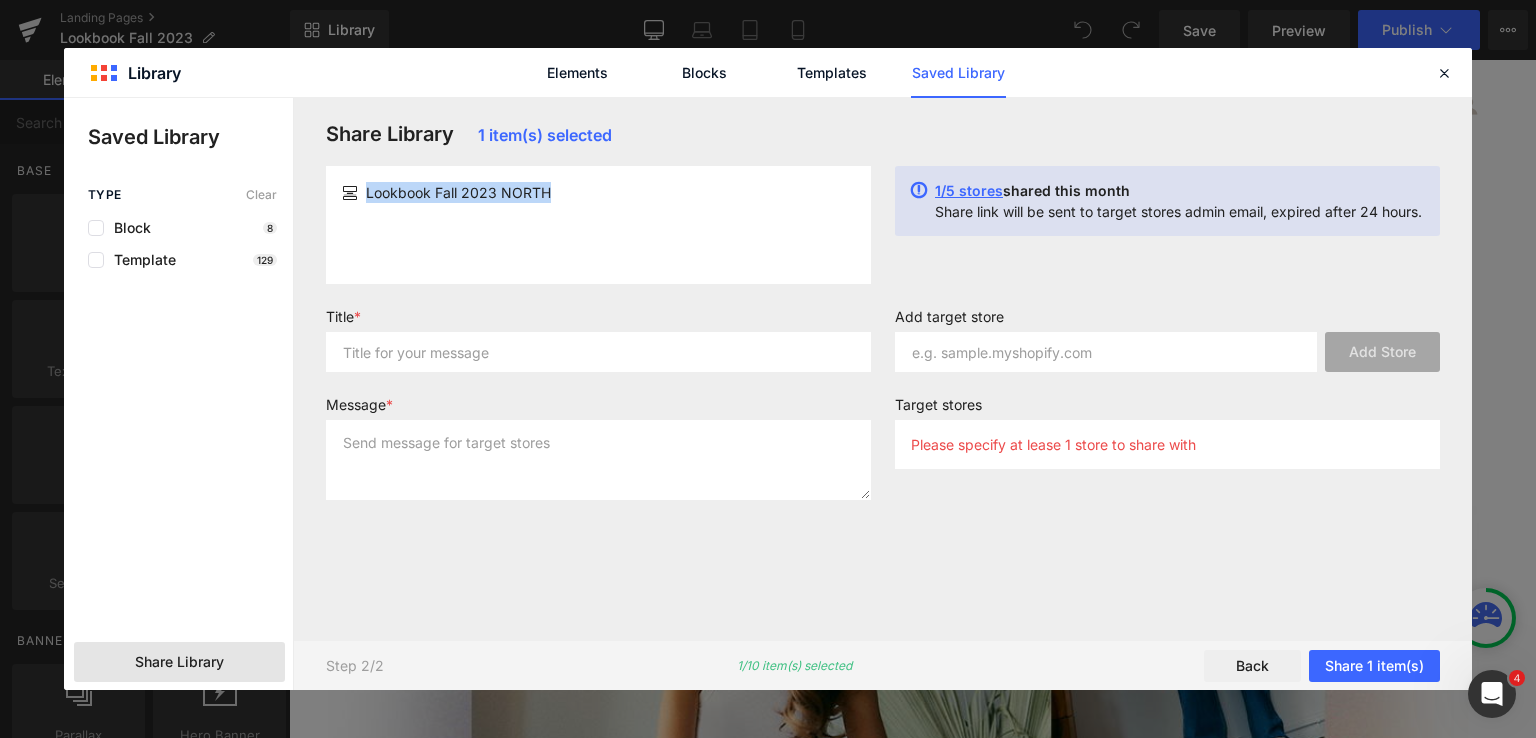 drag, startPoint x: 550, startPoint y: 193, endPoint x: 368, endPoint y: 193, distance: 182 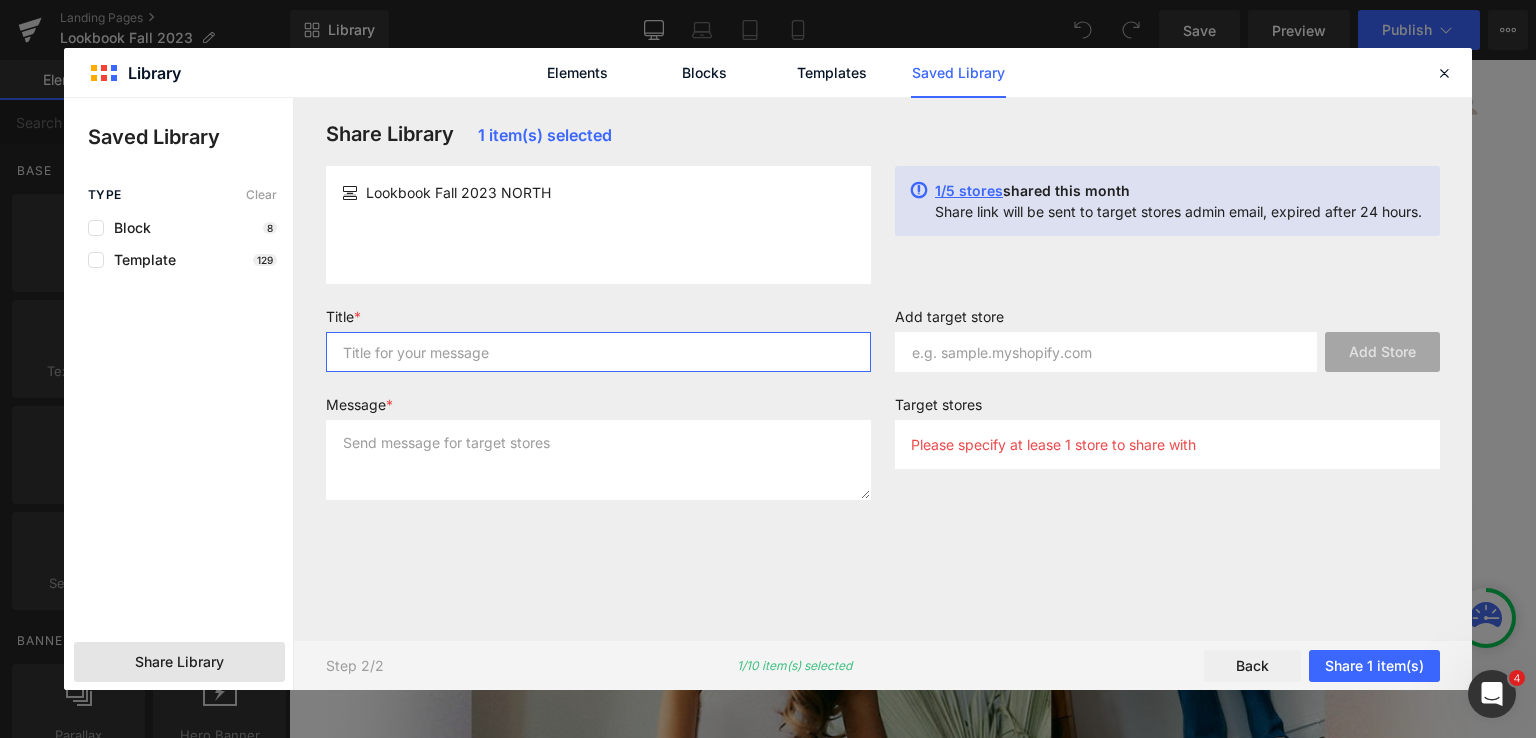 drag, startPoint x: 432, startPoint y: 341, endPoint x: 440, endPoint y: 324, distance: 18.788294 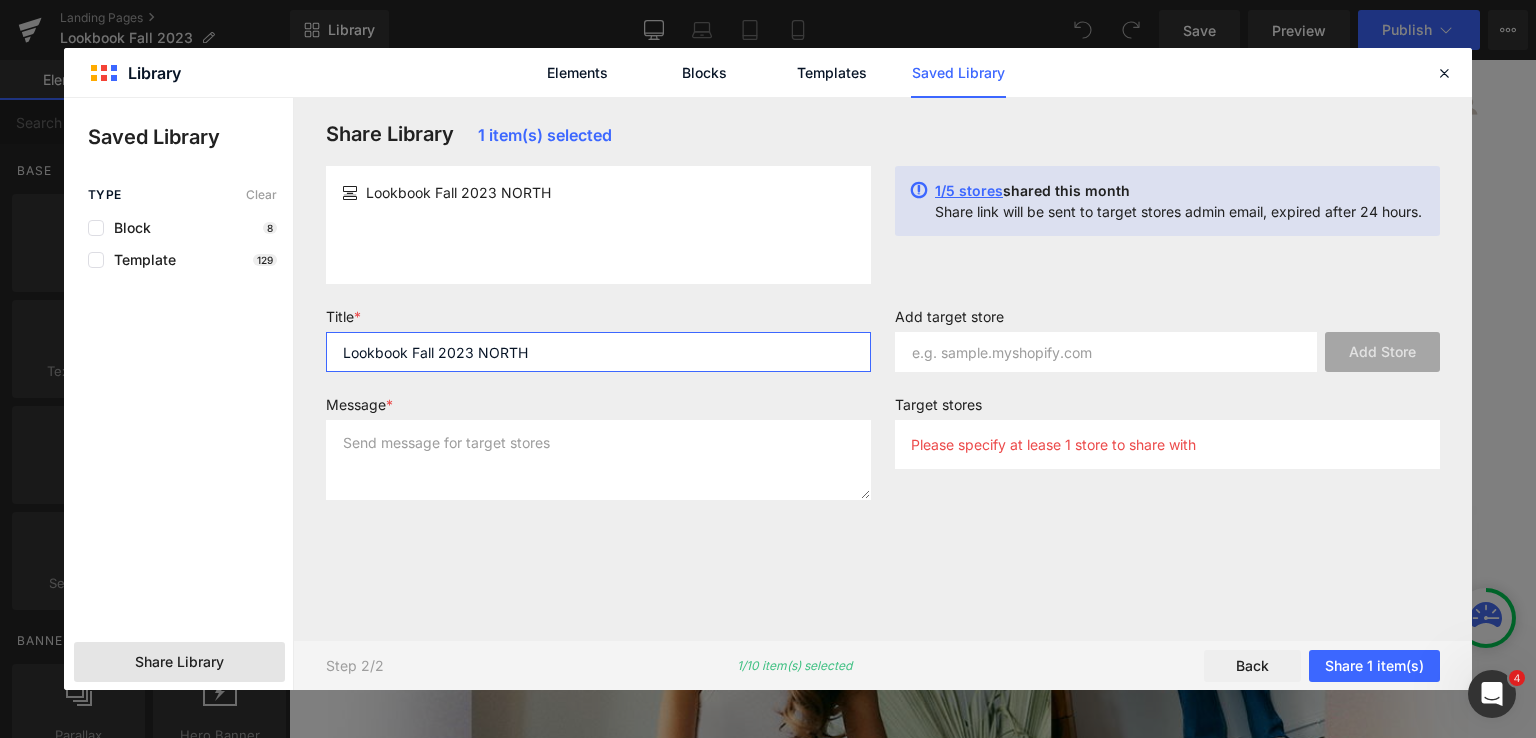 type on "Lookbook Fall 2023 NORTH" 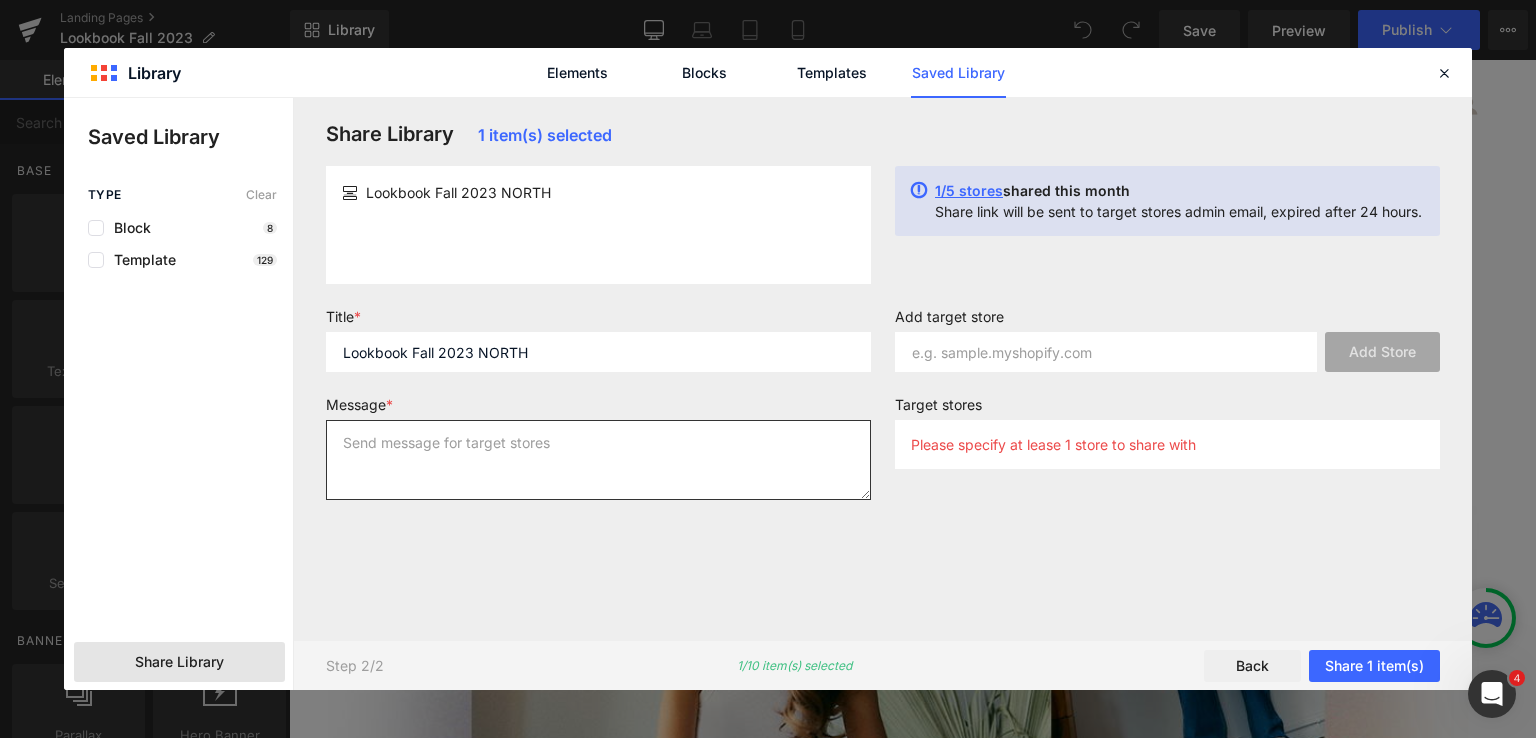 click at bounding box center [598, 460] 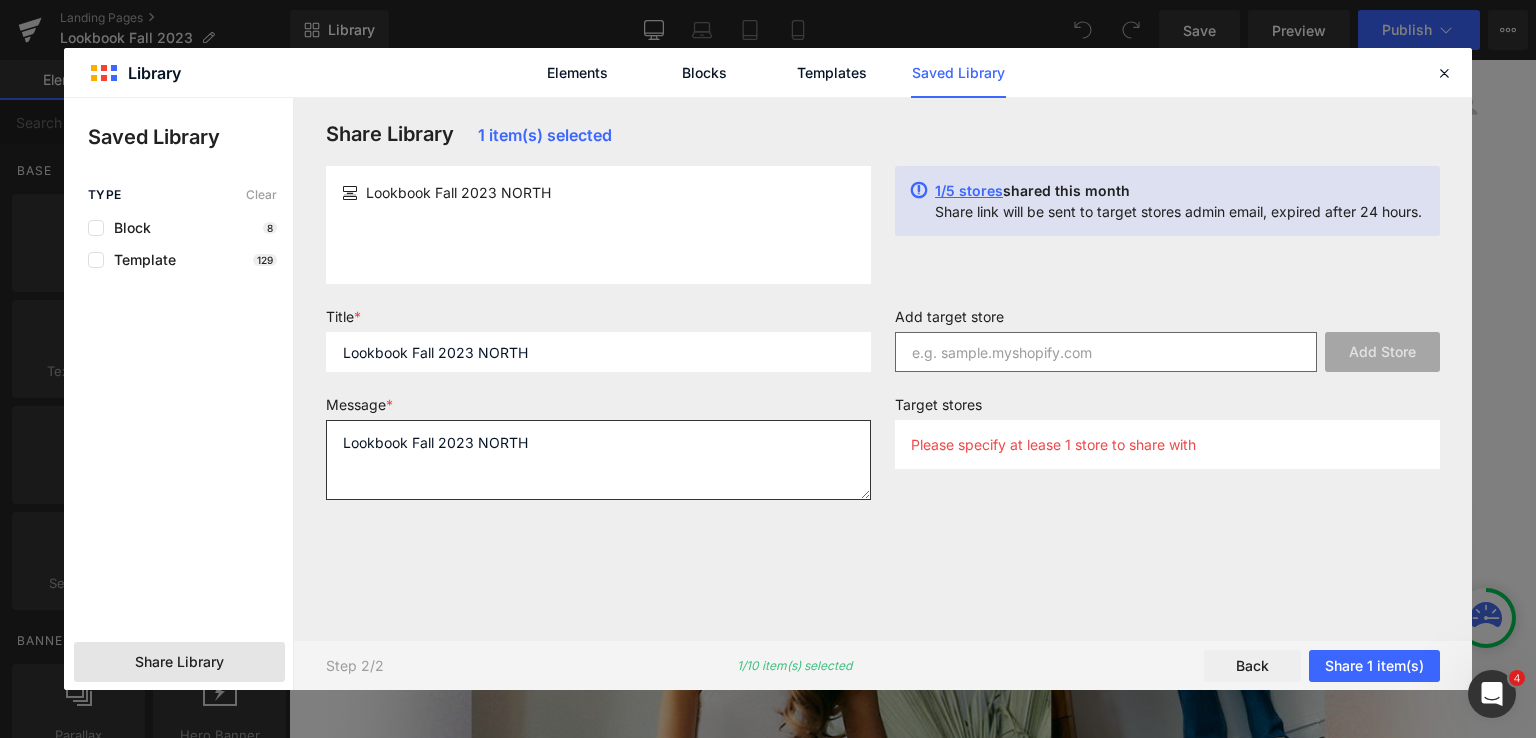 type on "Lookbook Fall 2023 NORTH" 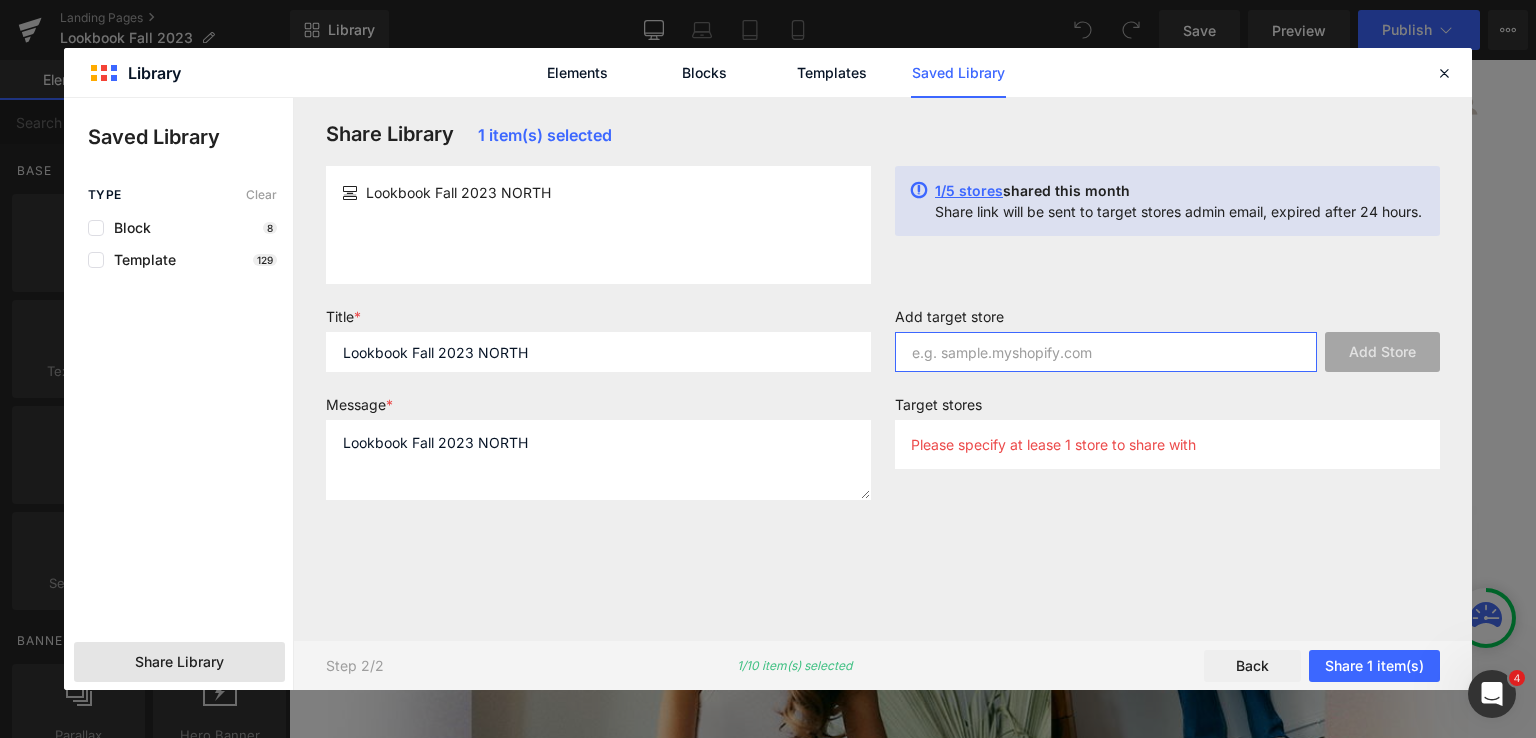 click at bounding box center (1106, 352) 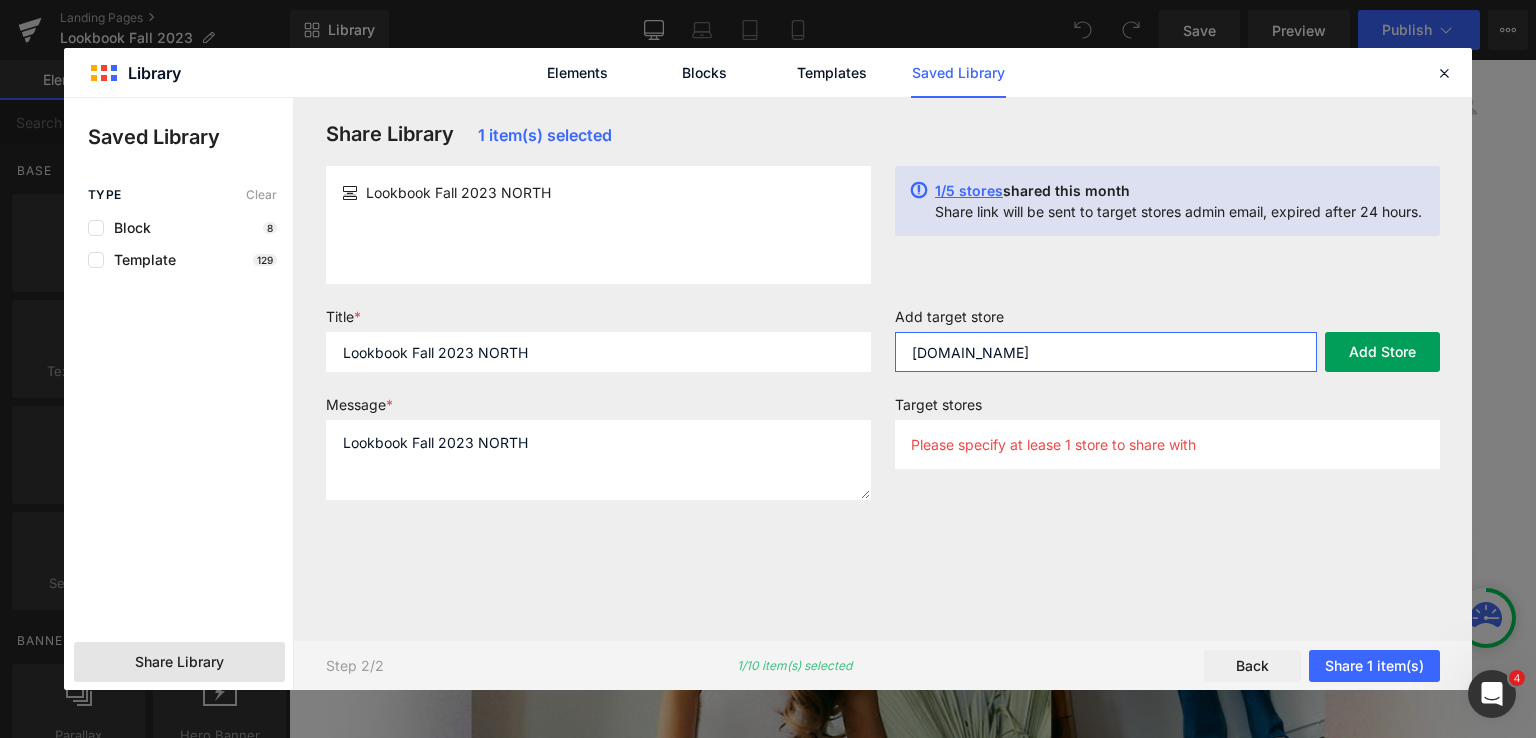 type on "[DOMAIN_NAME]" 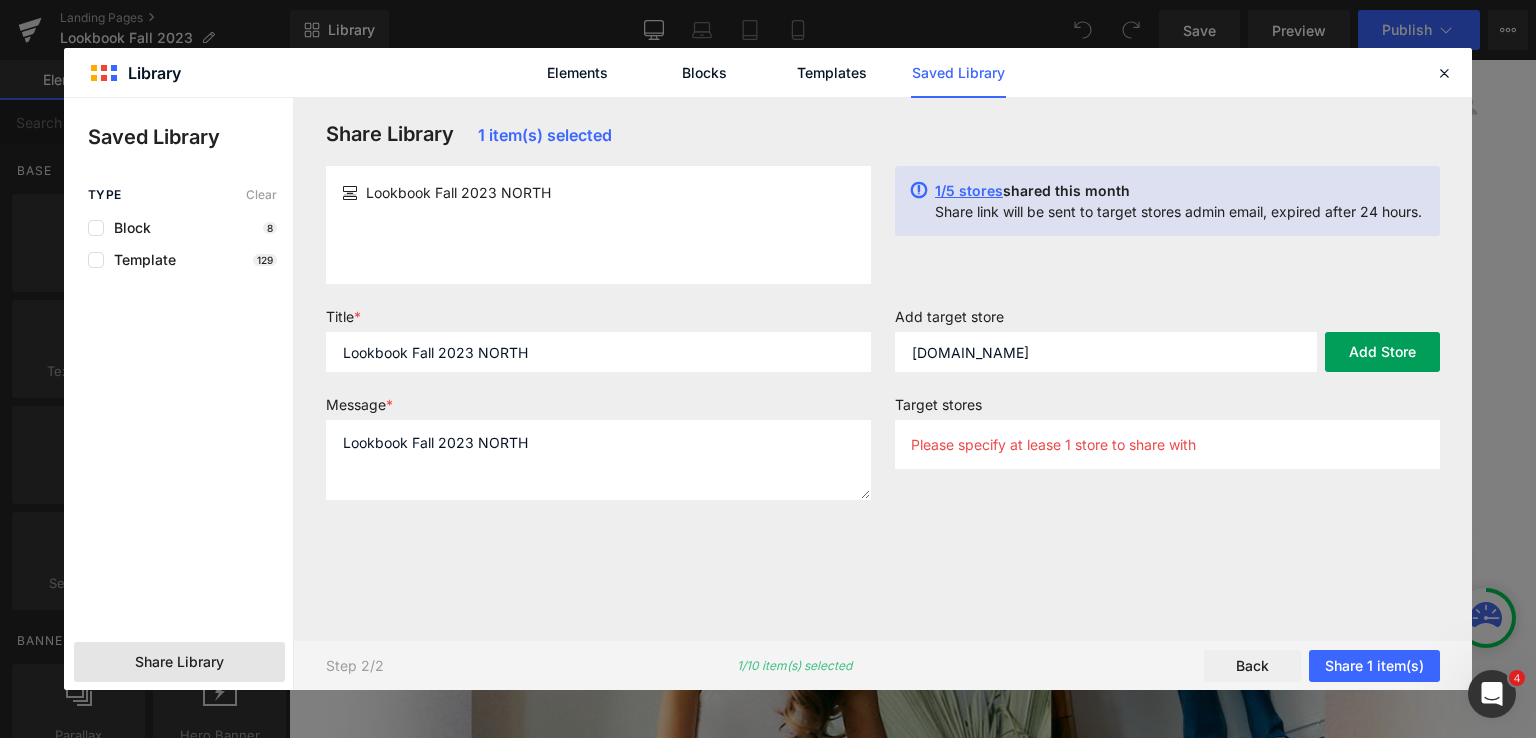 click on "Add Store" at bounding box center [1382, 352] 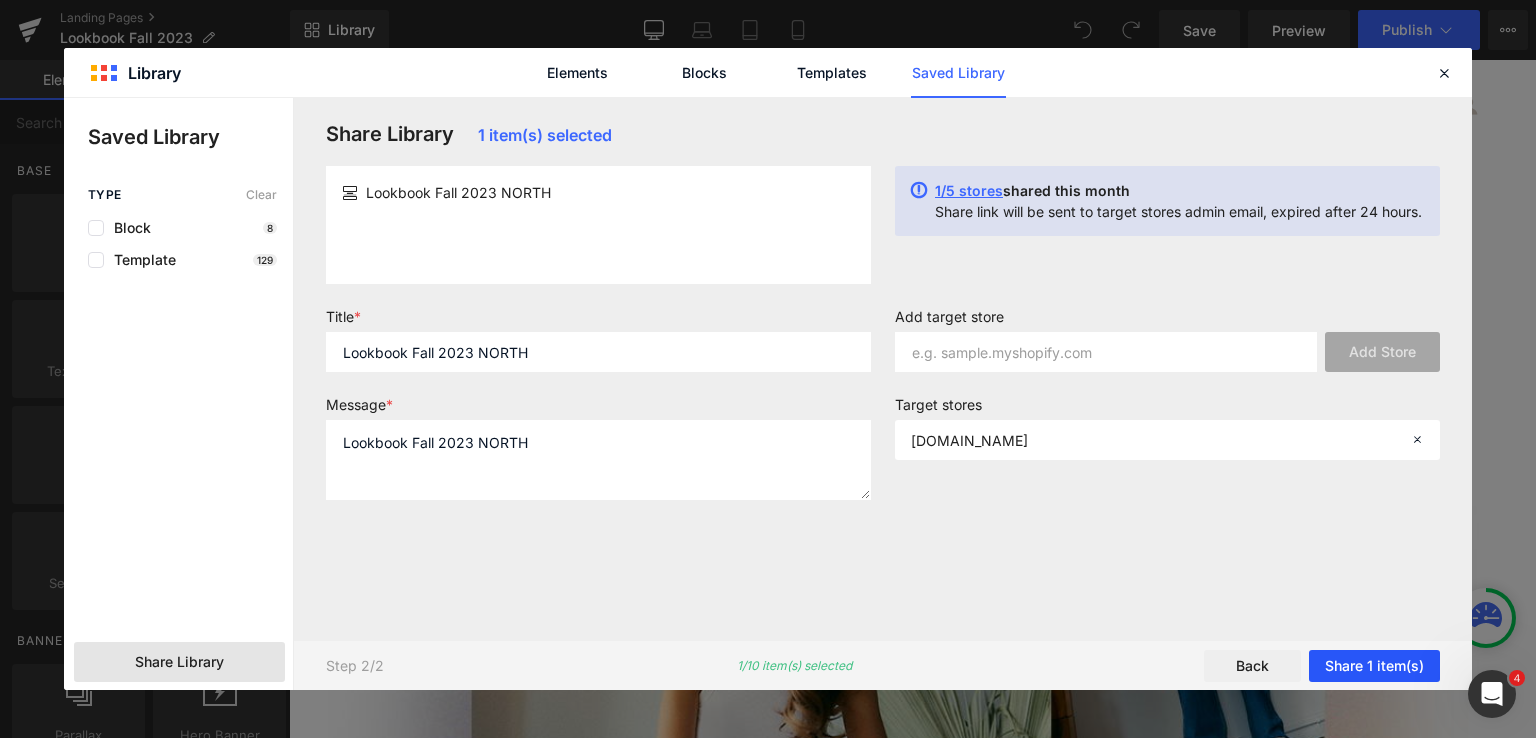 click on "Share 1 item(s)" at bounding box center (1374, 666) 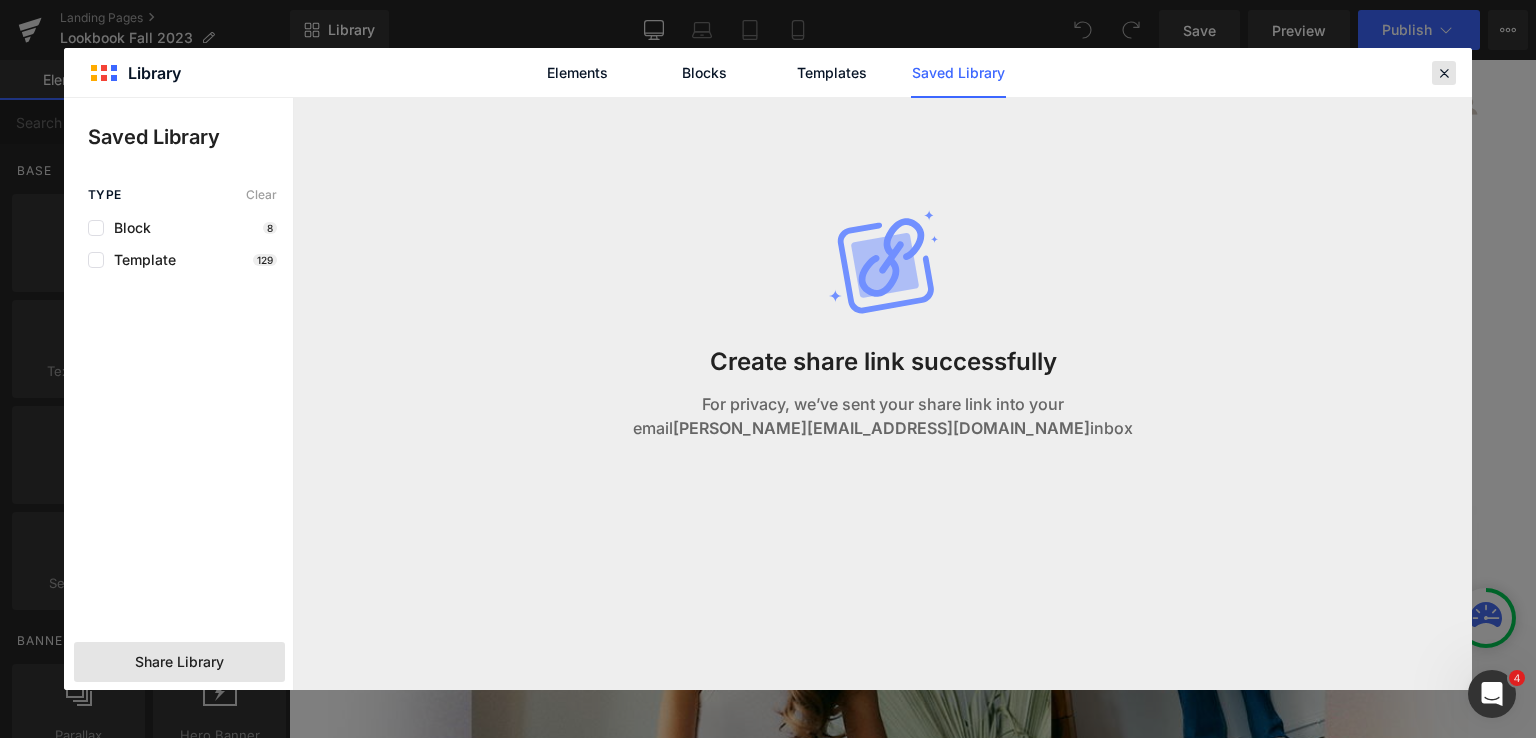 click at bounding box center (1444, 73) 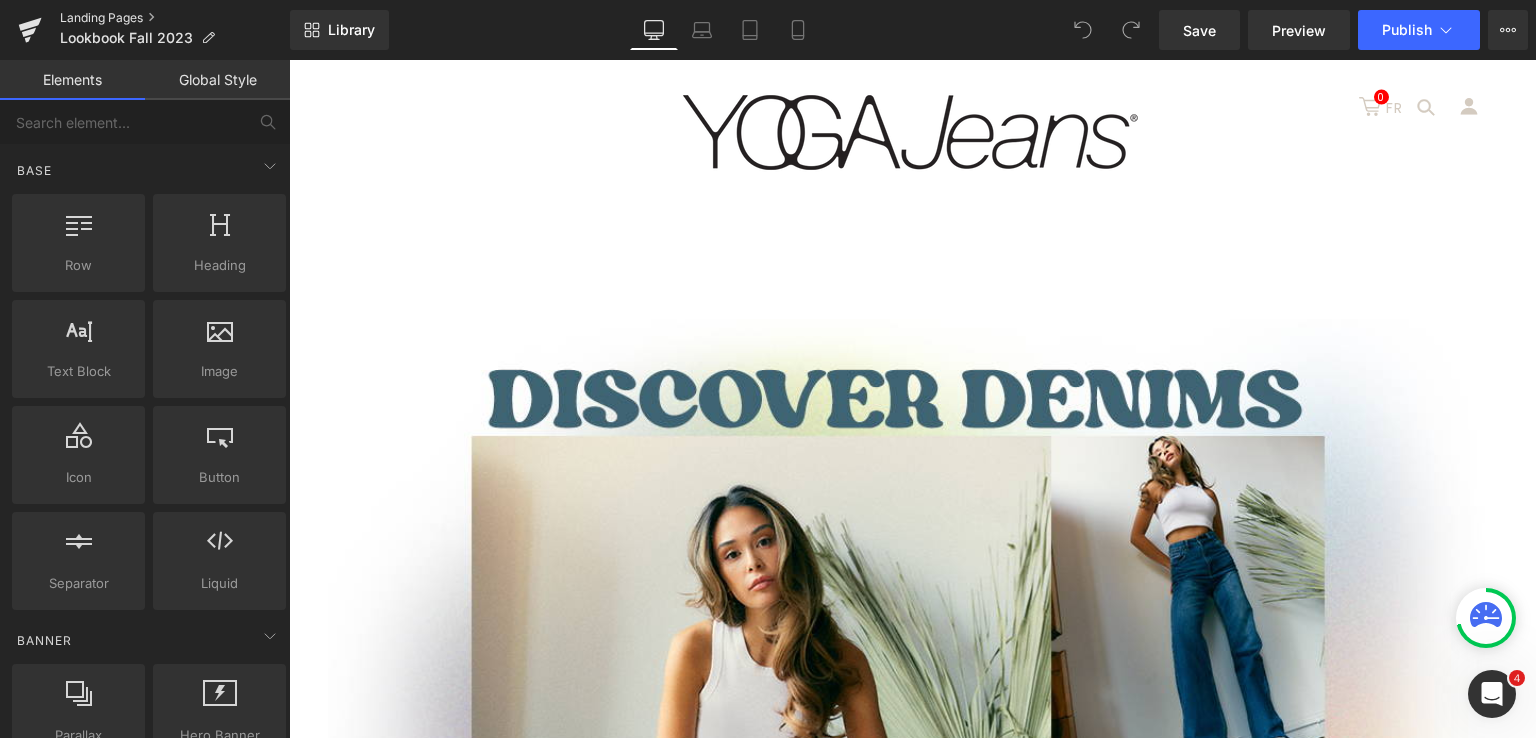 click on "Landing Pages" at bounding box center (175, 18) 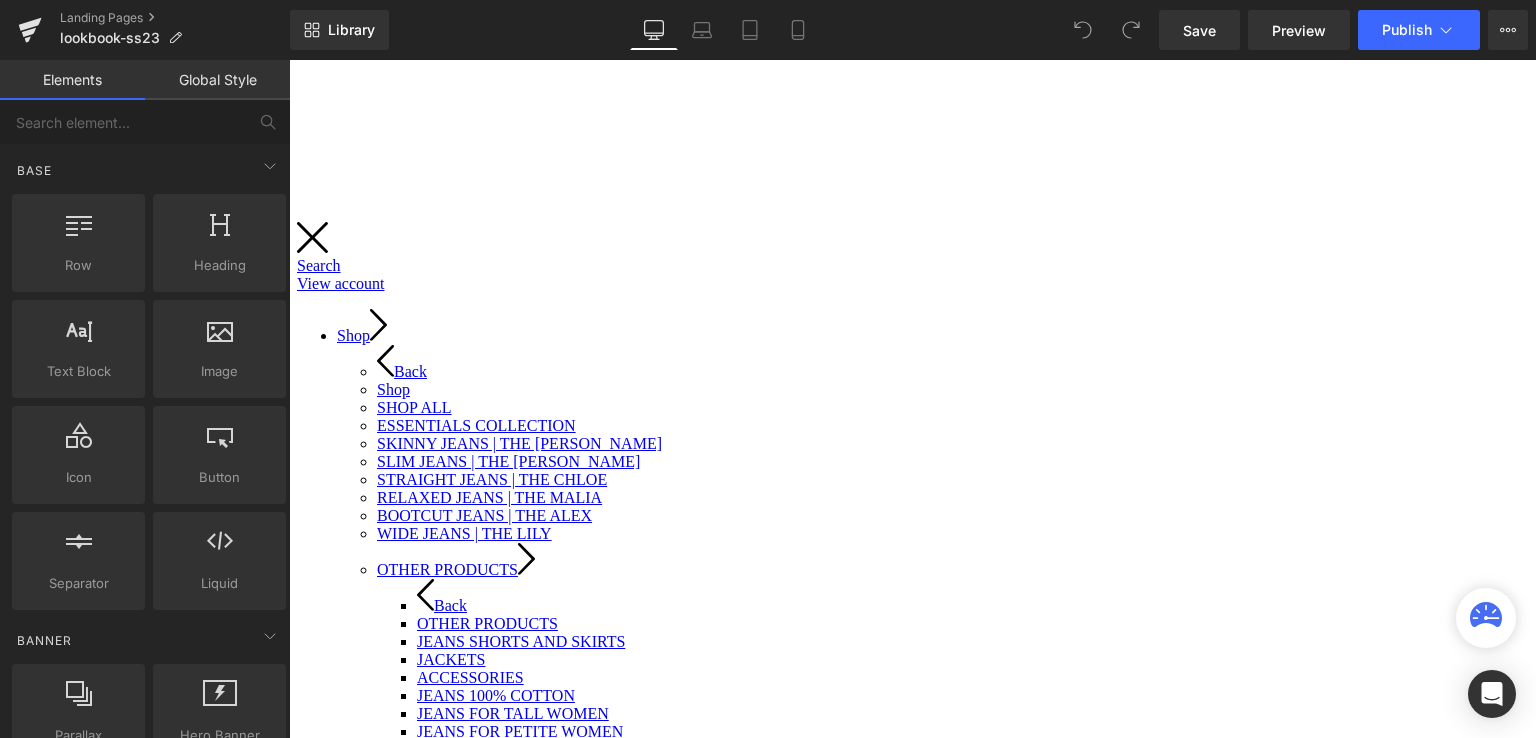 scroll, scrollTop: 0, scrollLeft: 0, axis: both 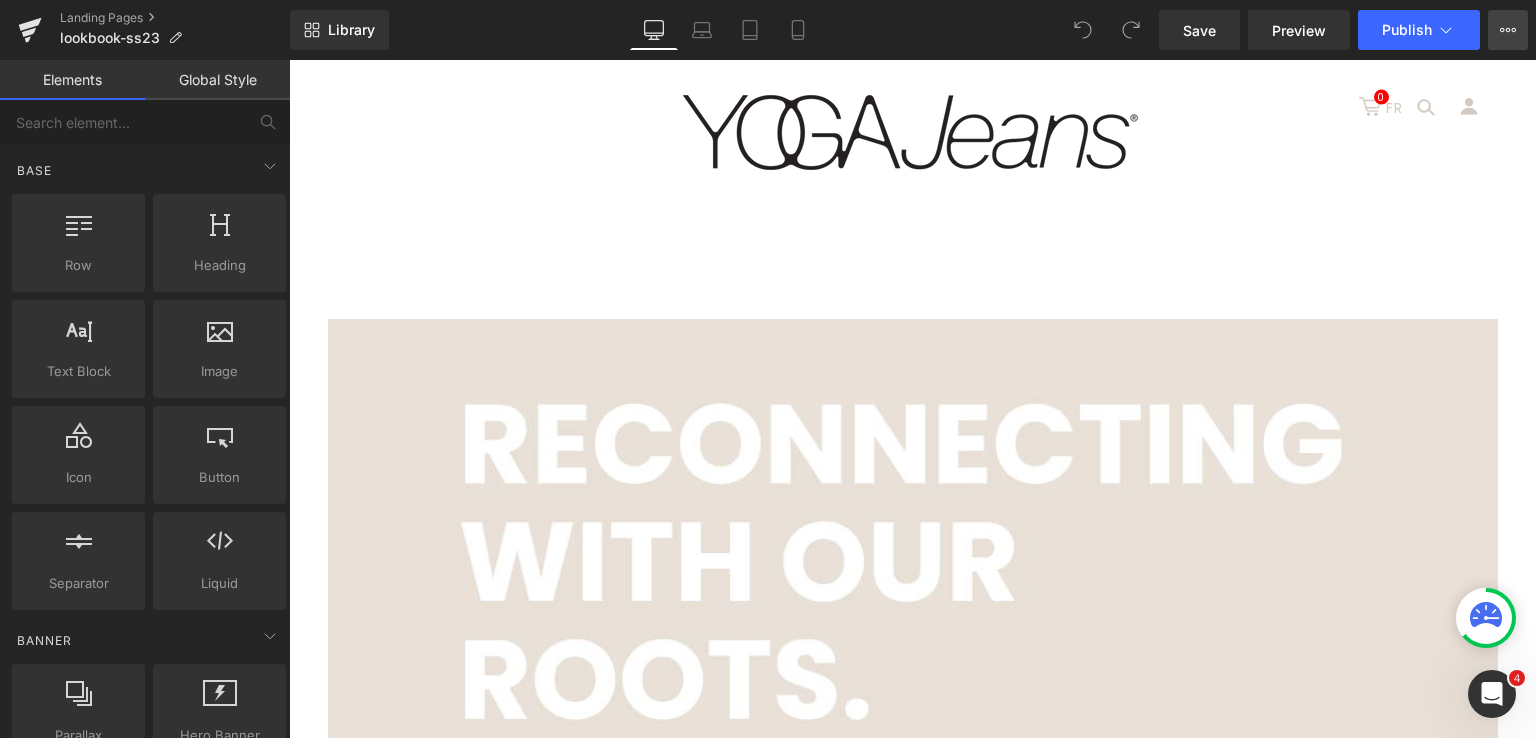 click 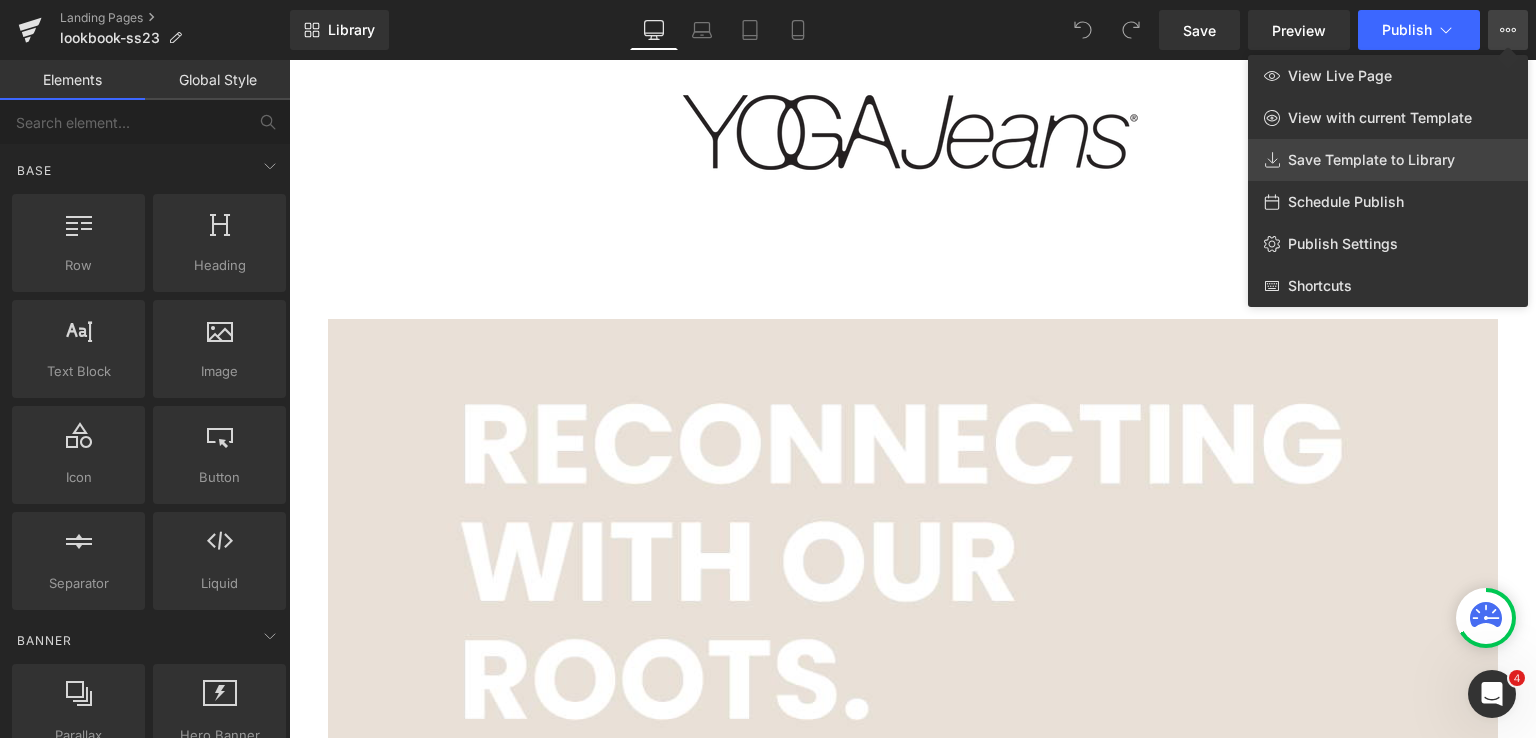 click on "Save Template to Library" at bounding box center [1388, 160] 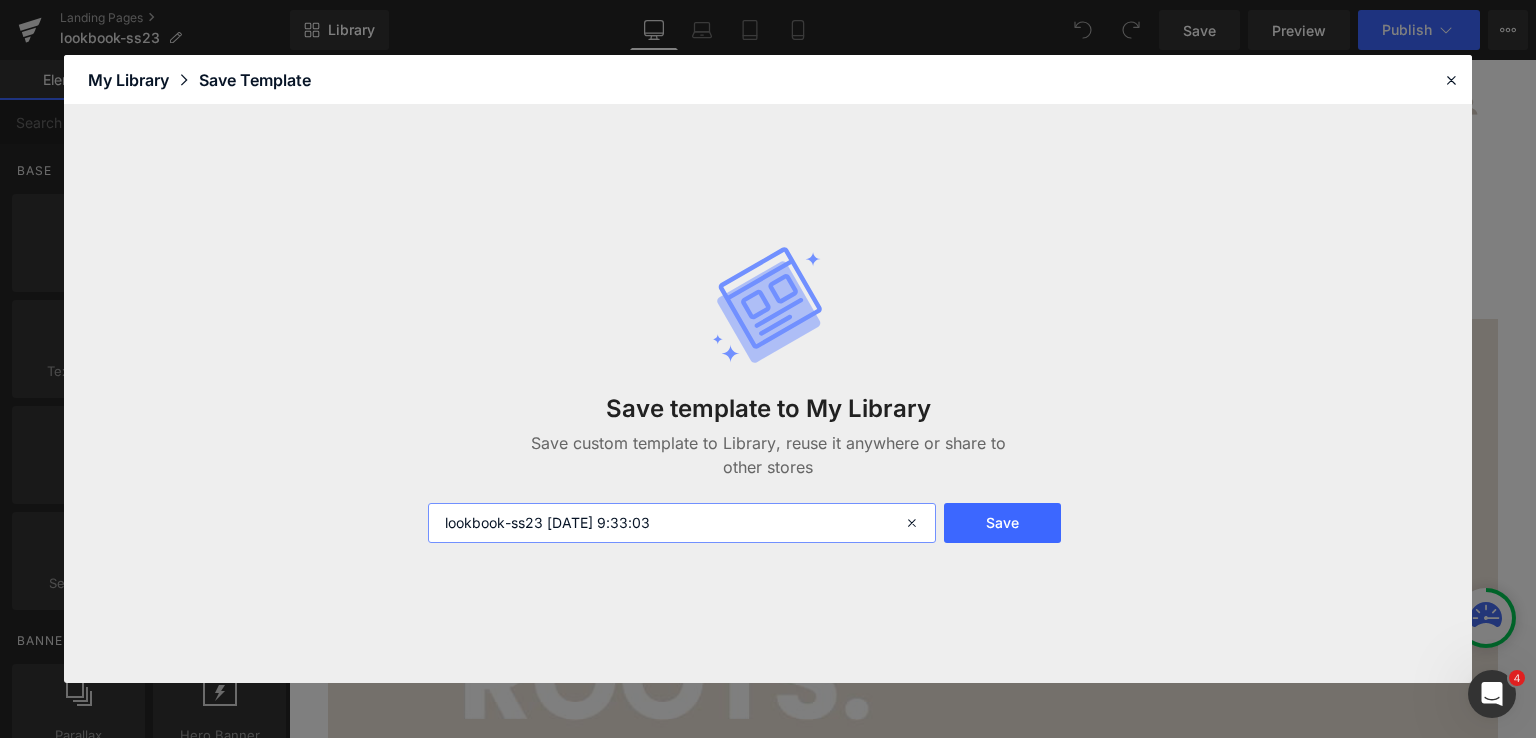 drag, startPoint x: 549, startPoint y: 526, endPoint x: 829, endPoint y: 517, distance: 280.1446 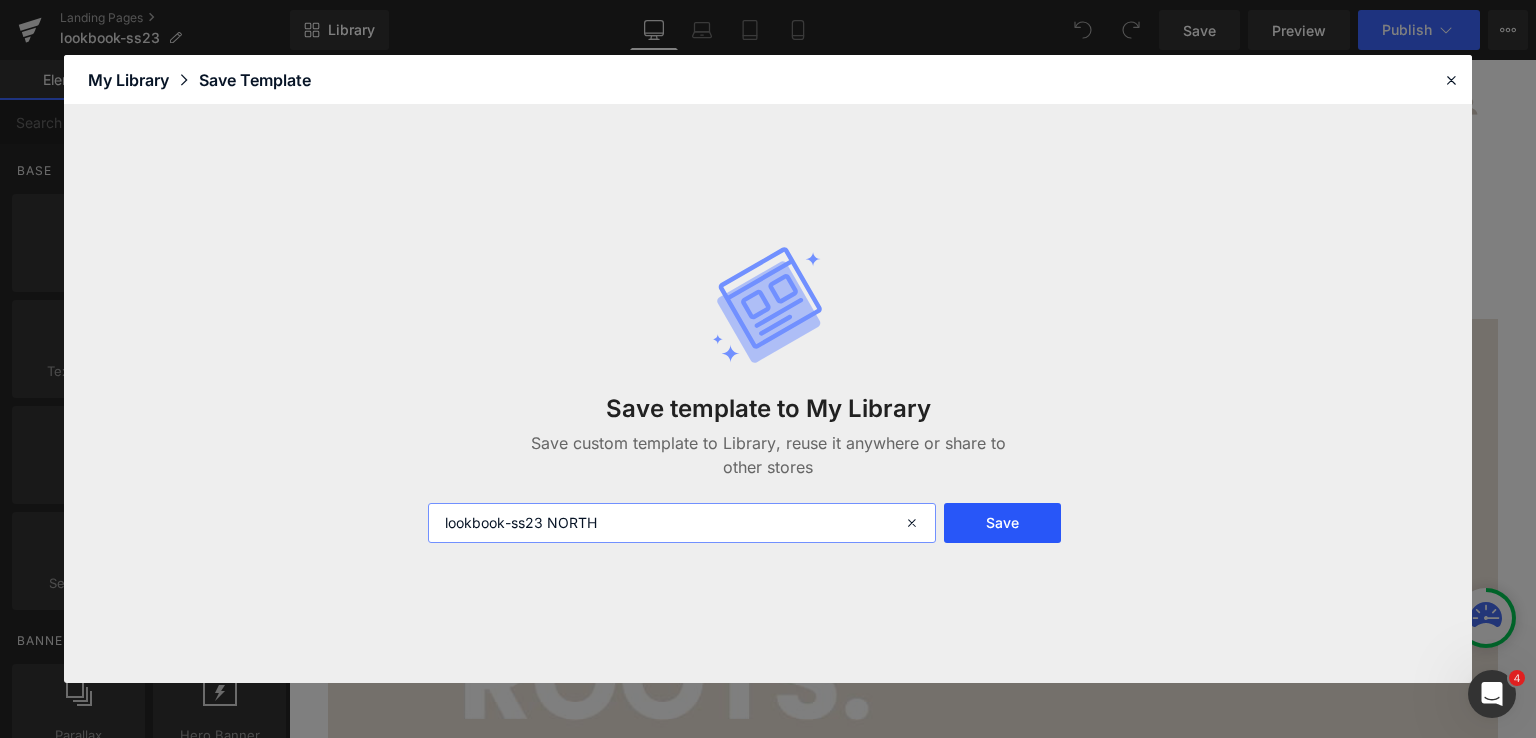 type on "lookbook-ss23 NORTH" 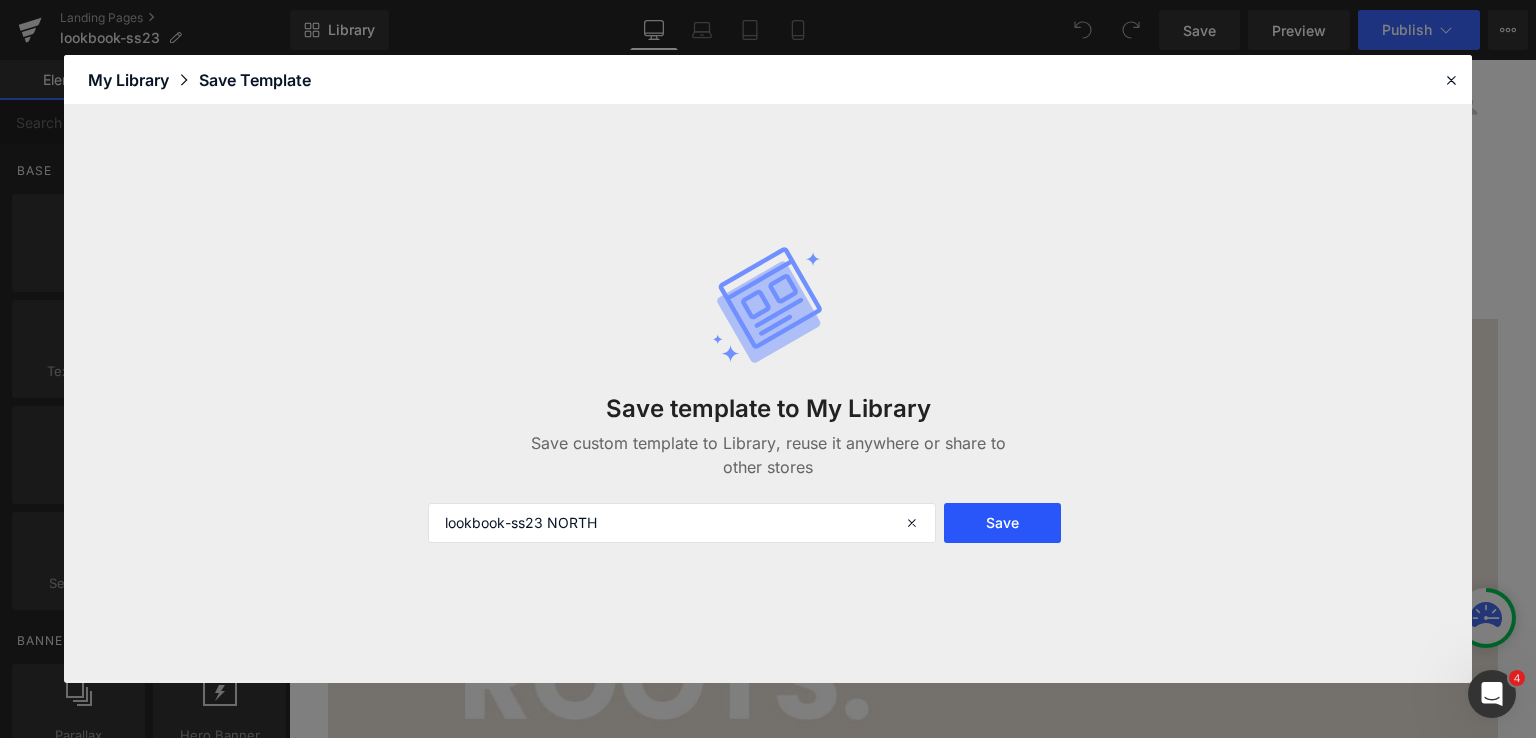 click on "Save" at bounding box center [1002, 523] 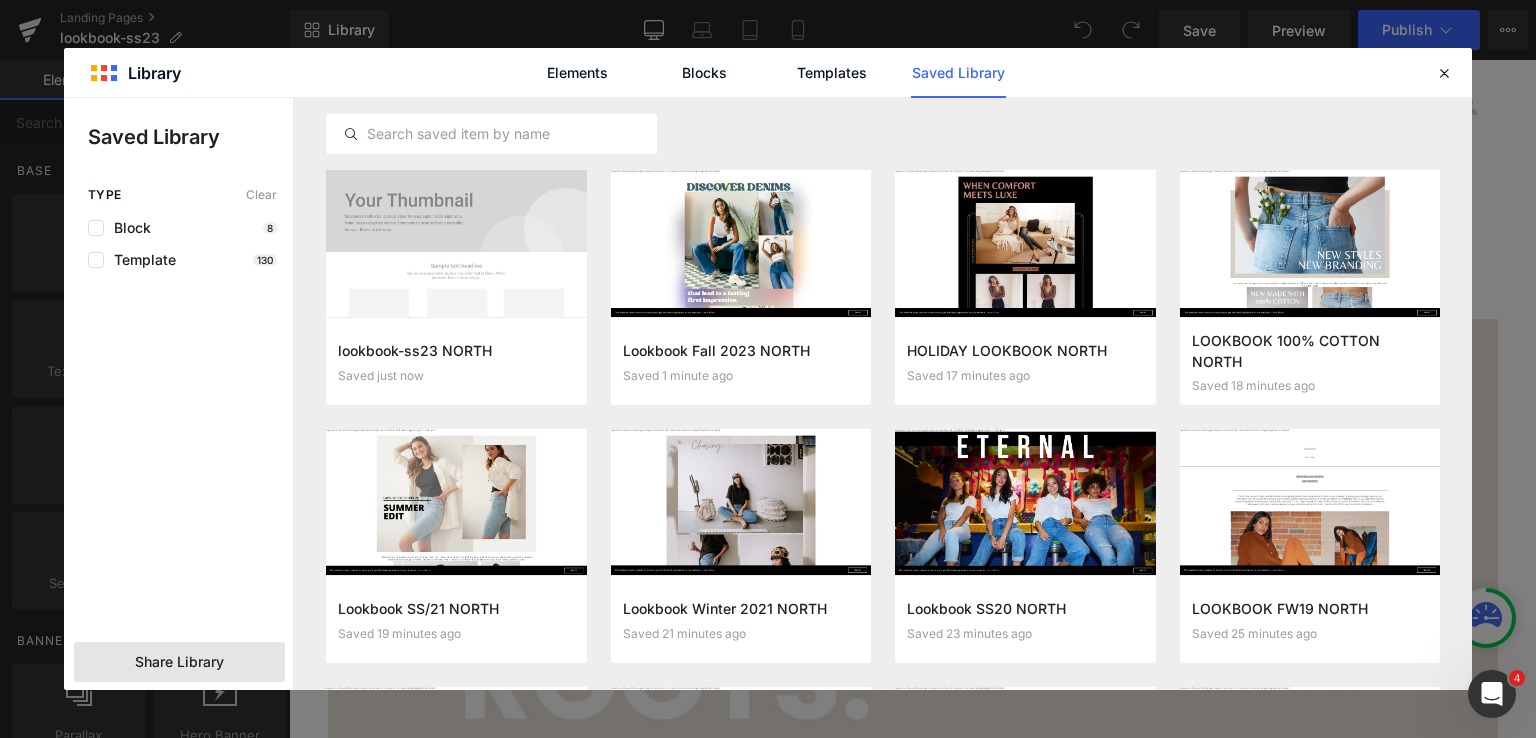 click on "Share Library" 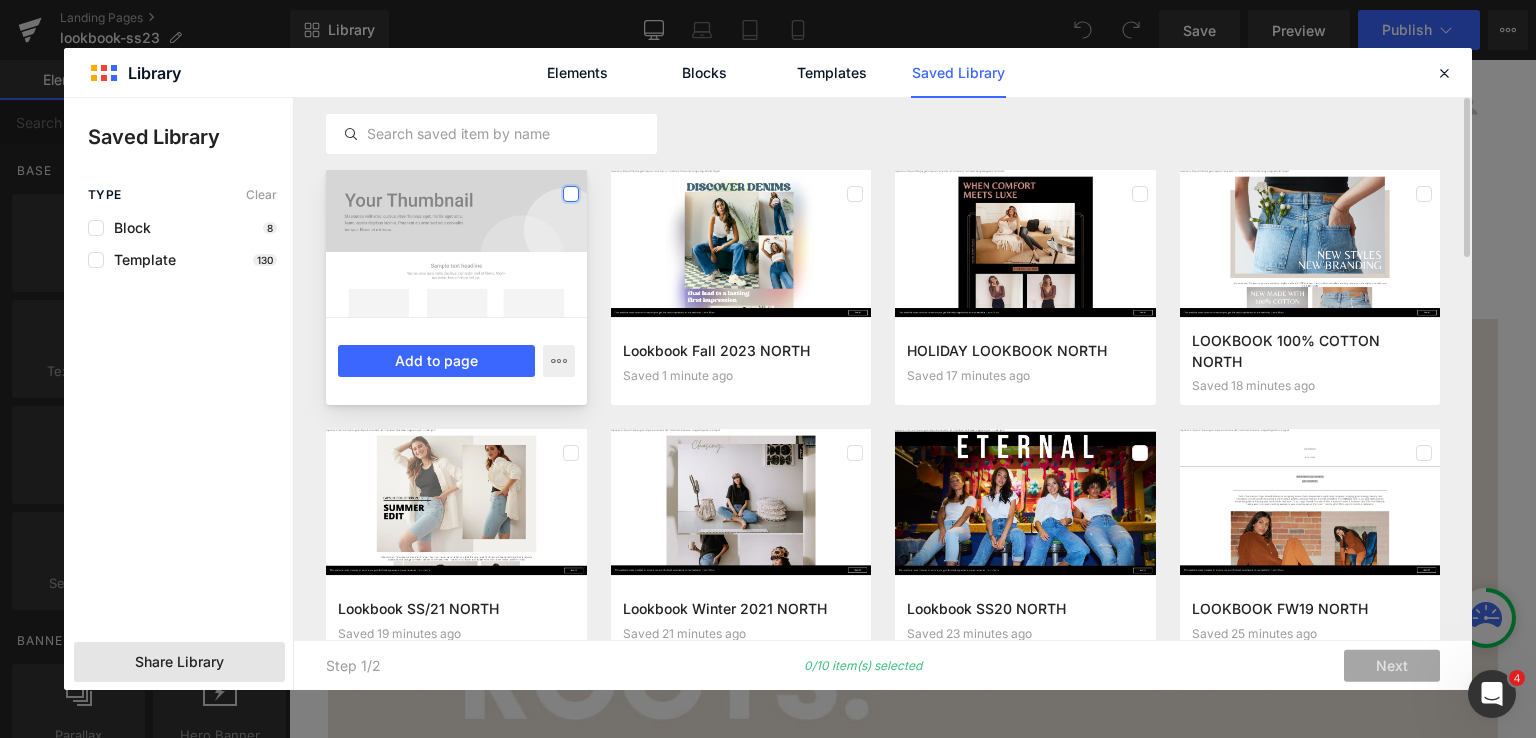 click at bounding box center (571, 194) 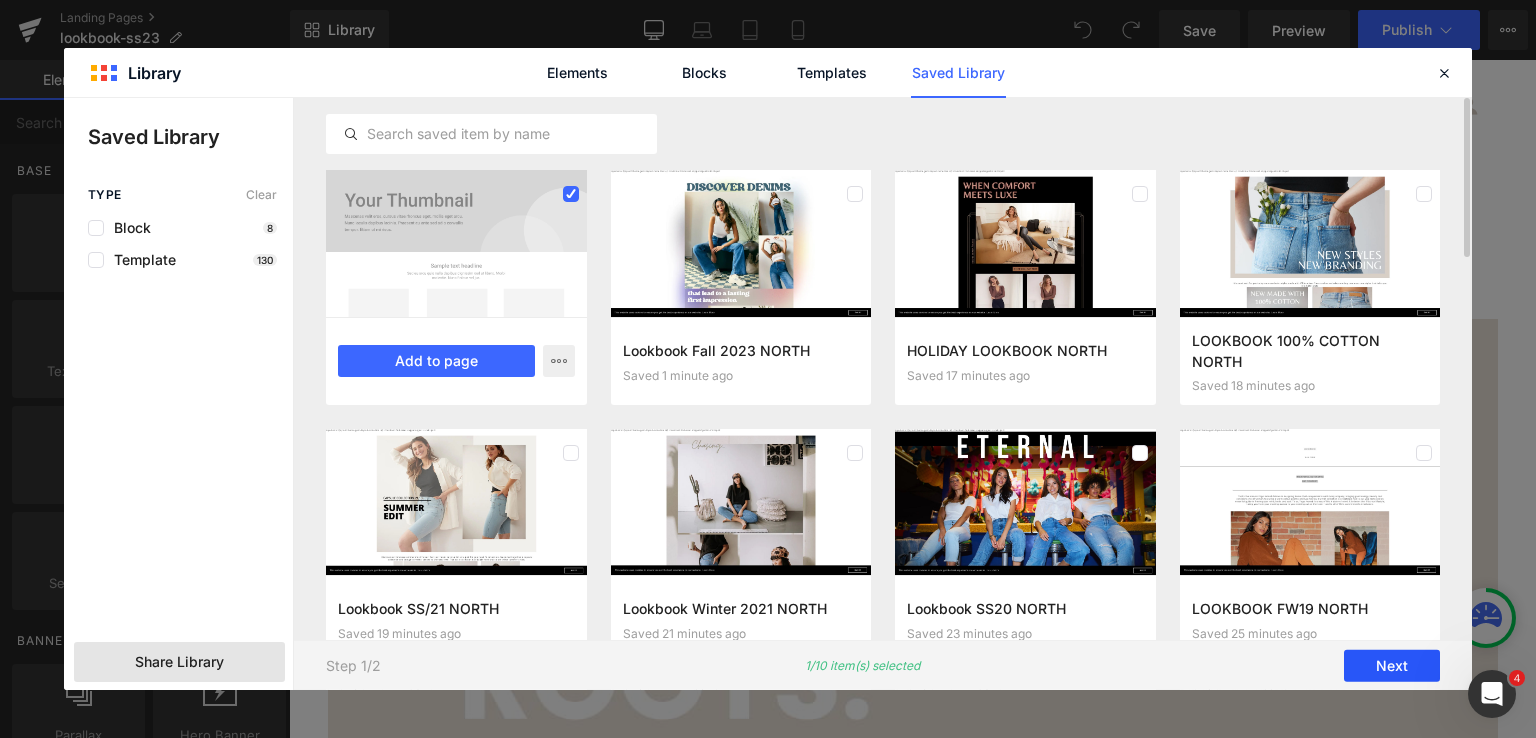 click on "Next" at bounding box center [1392, 666] 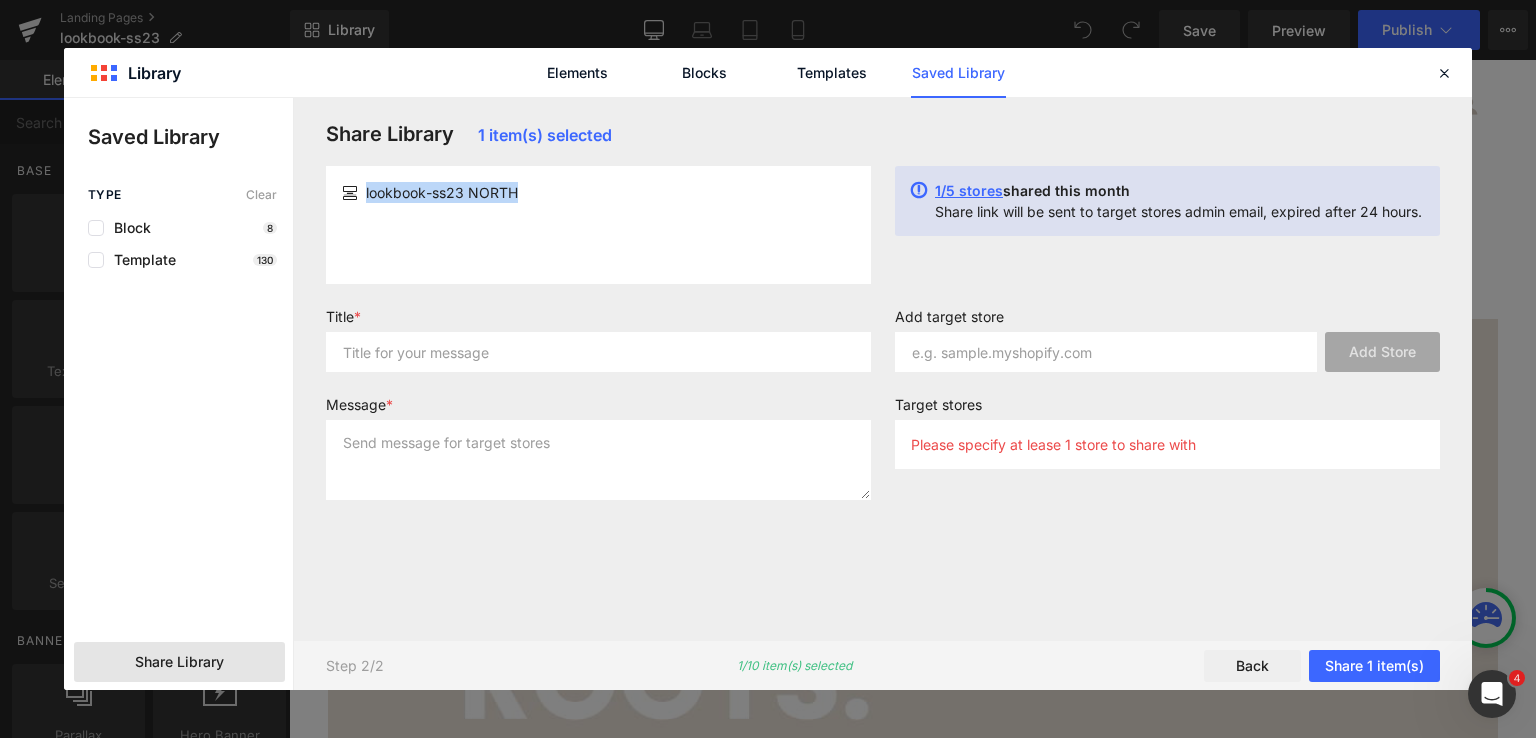 drag, startPoint x: 523, startPoint y: 192, endPoint x: 367, endPoint y: 196, distance: 156.05127 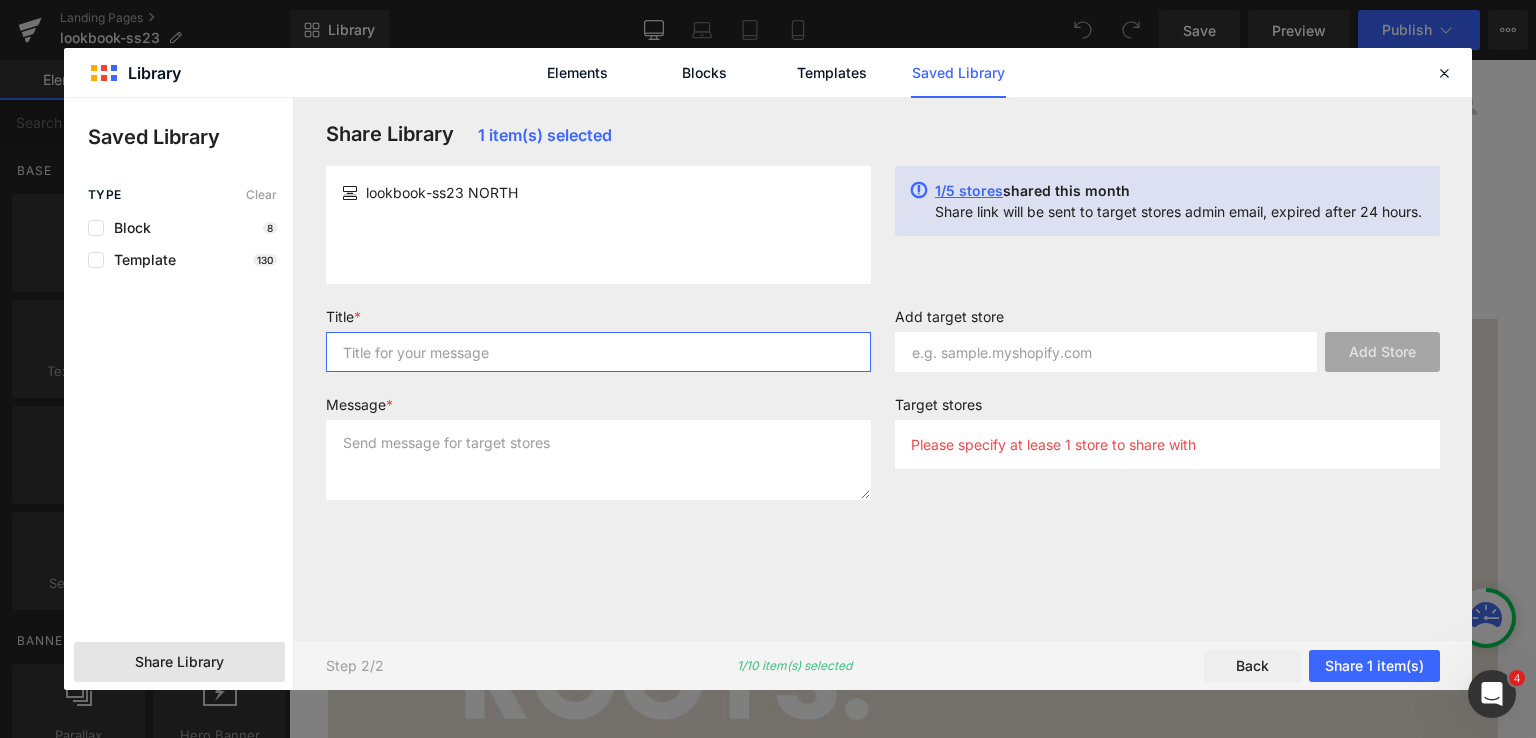 click at bounding box center (598, 352) 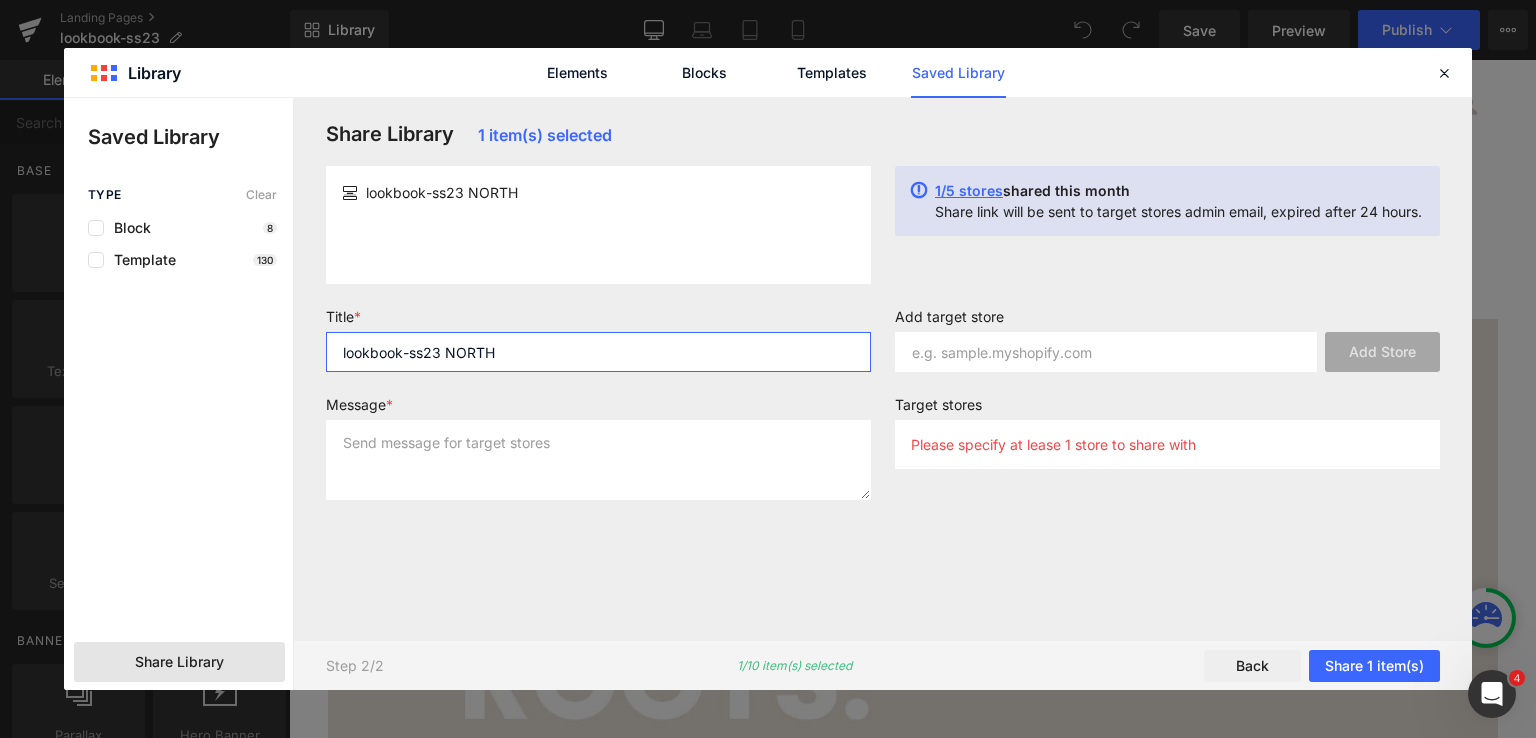 type on "lookbook-ss23 NORTH" 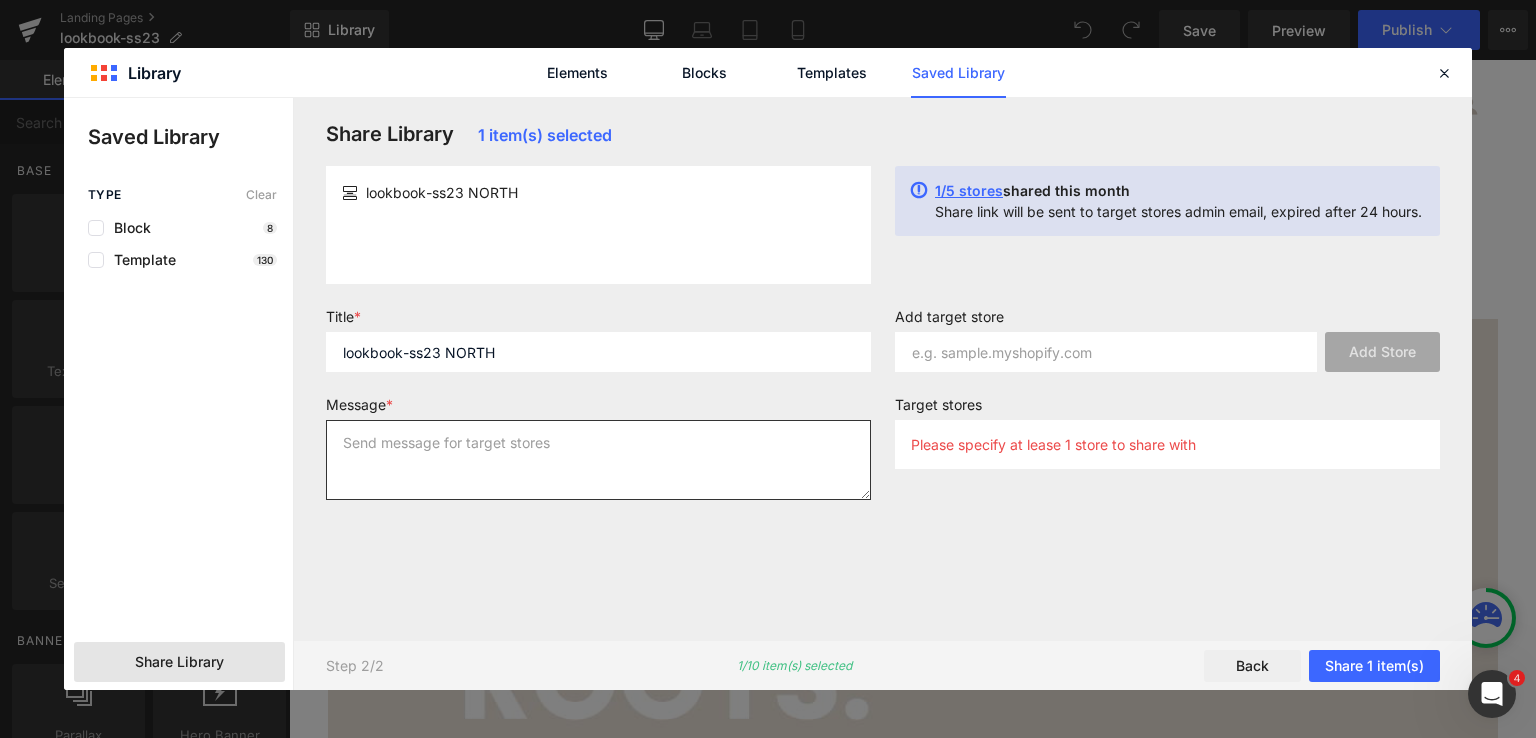 click at bounding box center [598, 460] 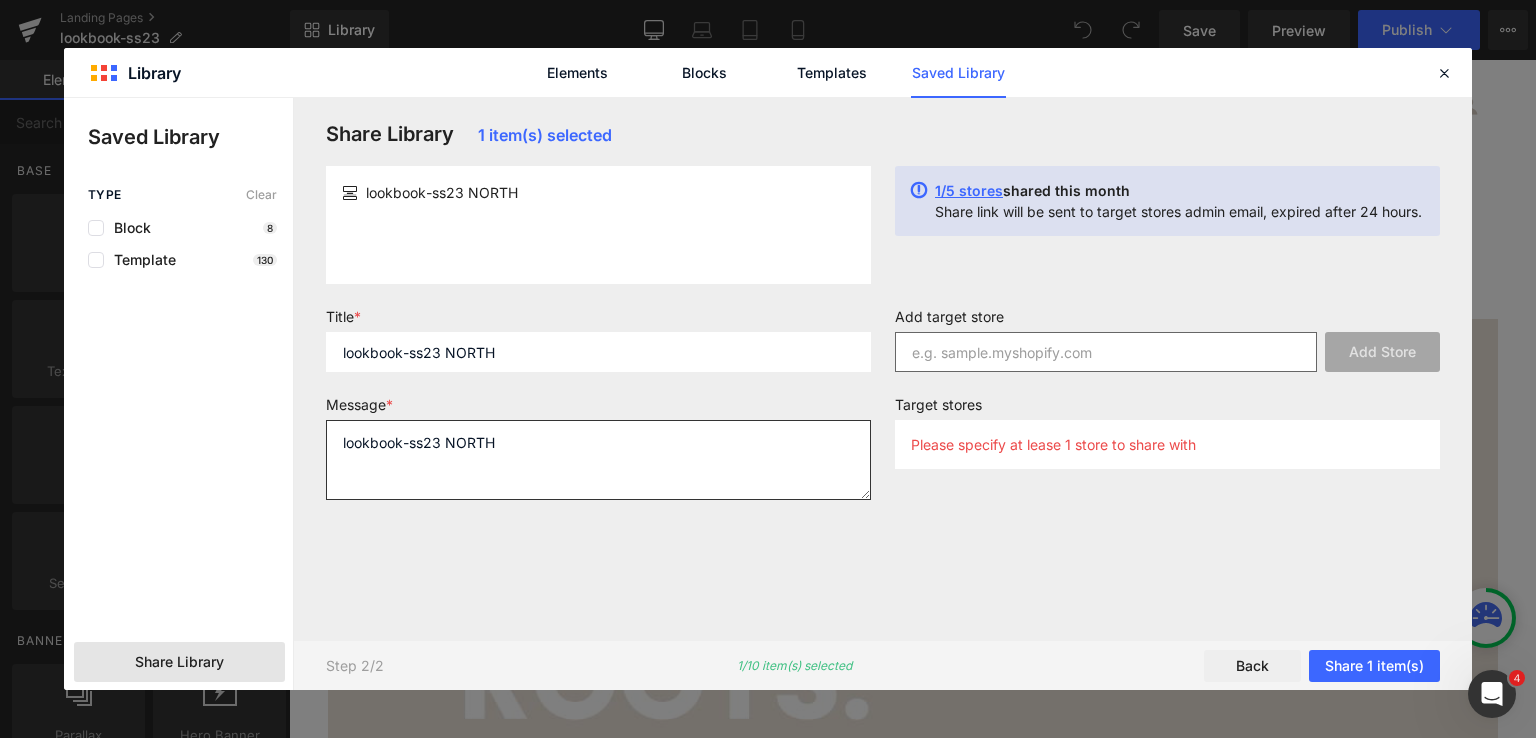 type on "lookbook-ss23 NORTH" 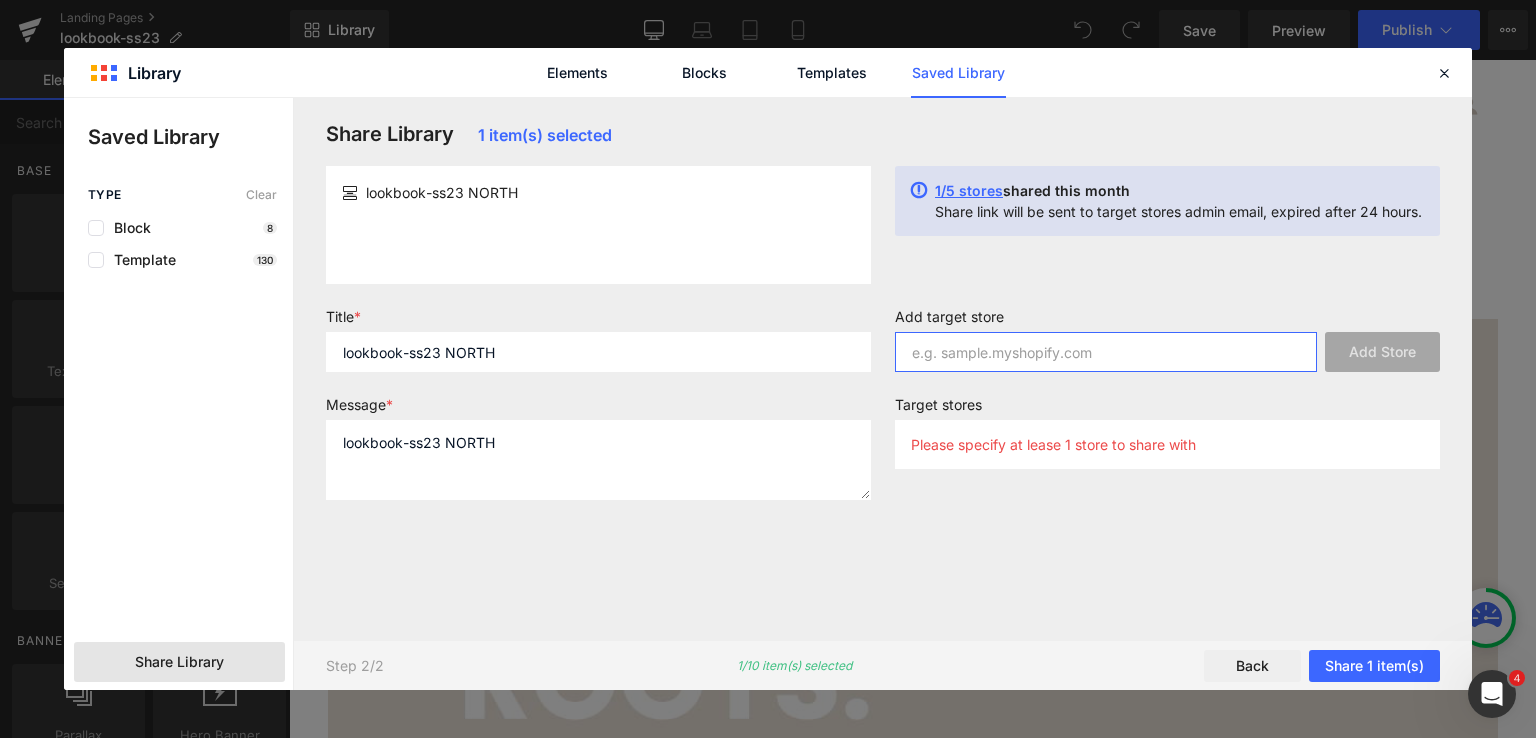 click at bounding box center [1106, 352] 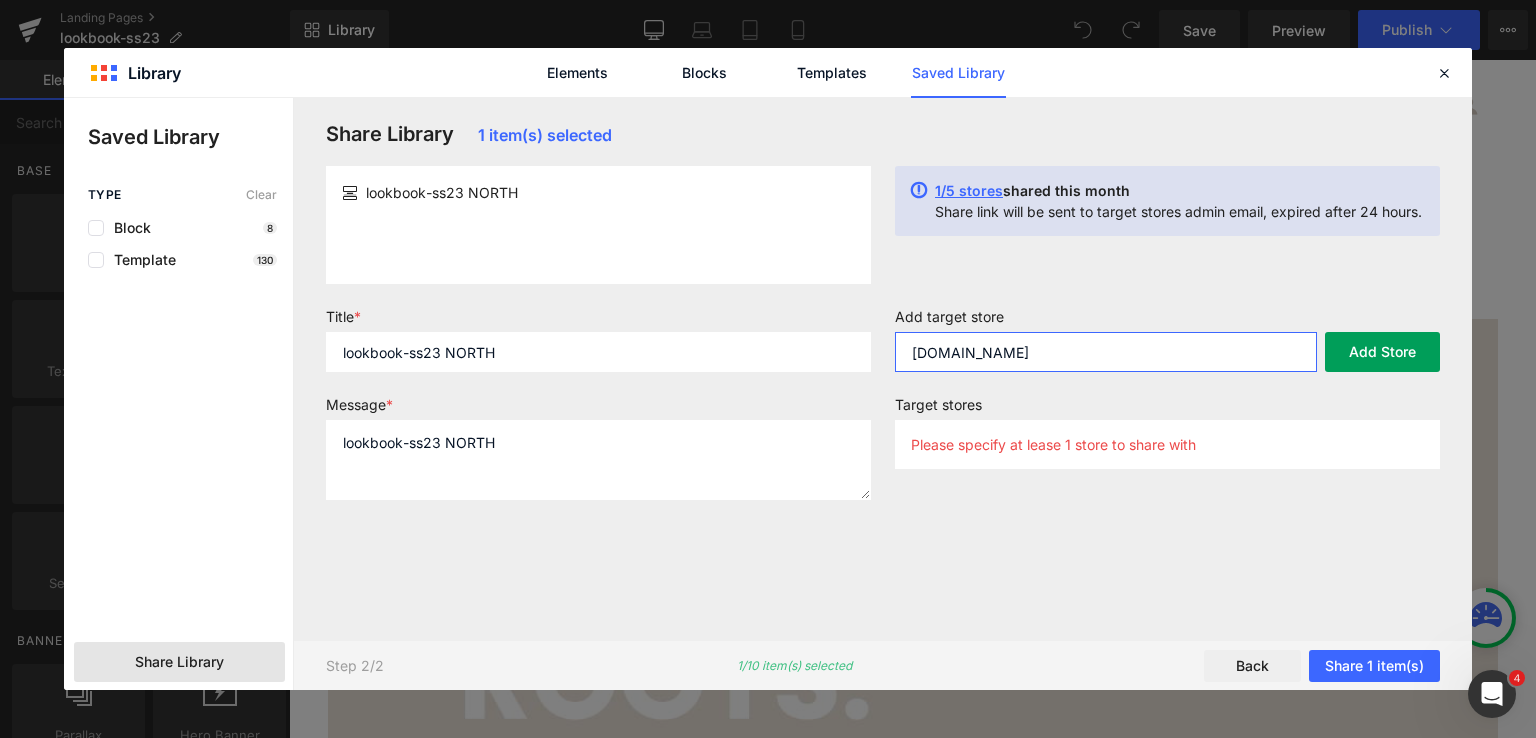 type on "[DOMAIN_NAME]" 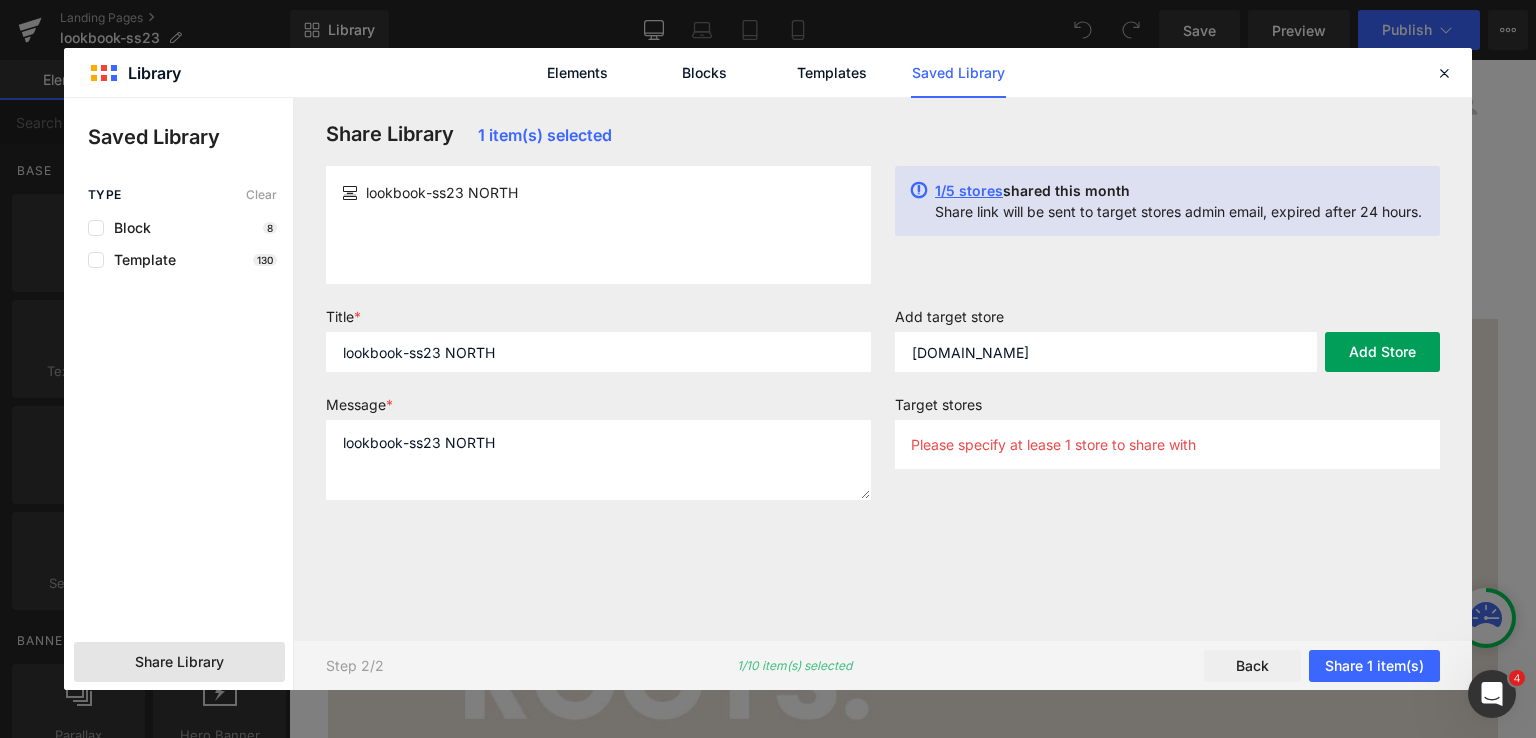 click on "Add Store" at bounding box center [1382, 352] 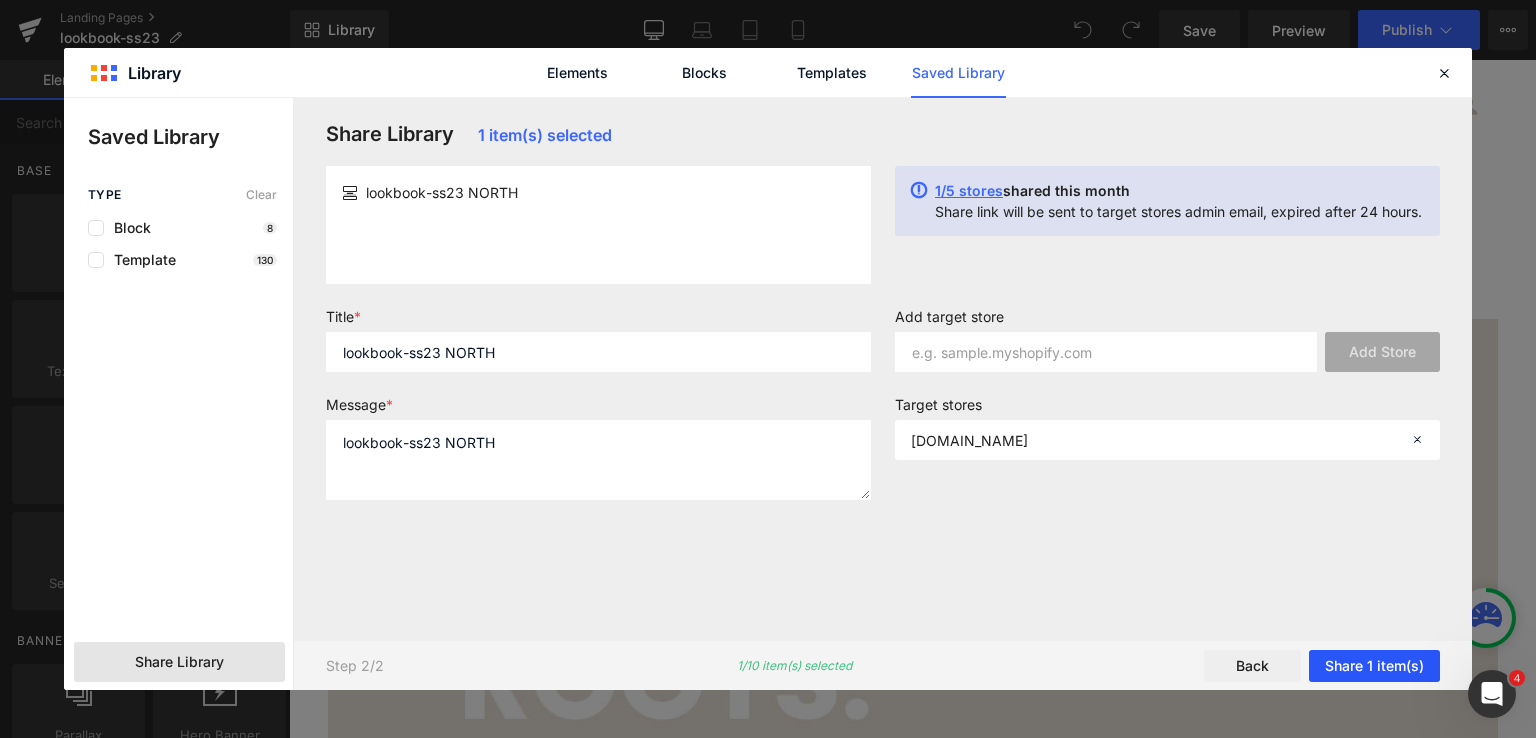 click on "Share 1 item(s)" at bounding box center (1374, 666) 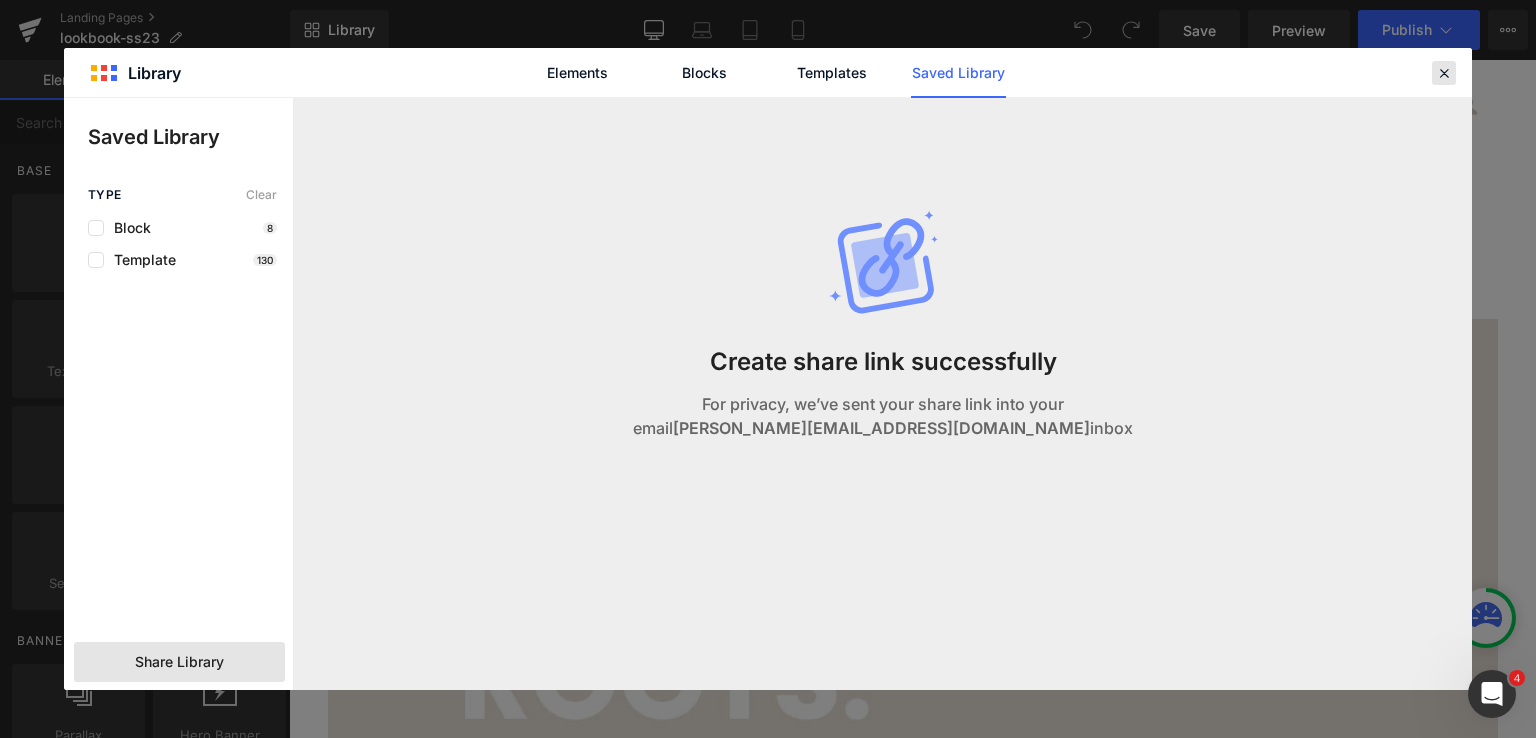 click at bounding box center (1444, 73) 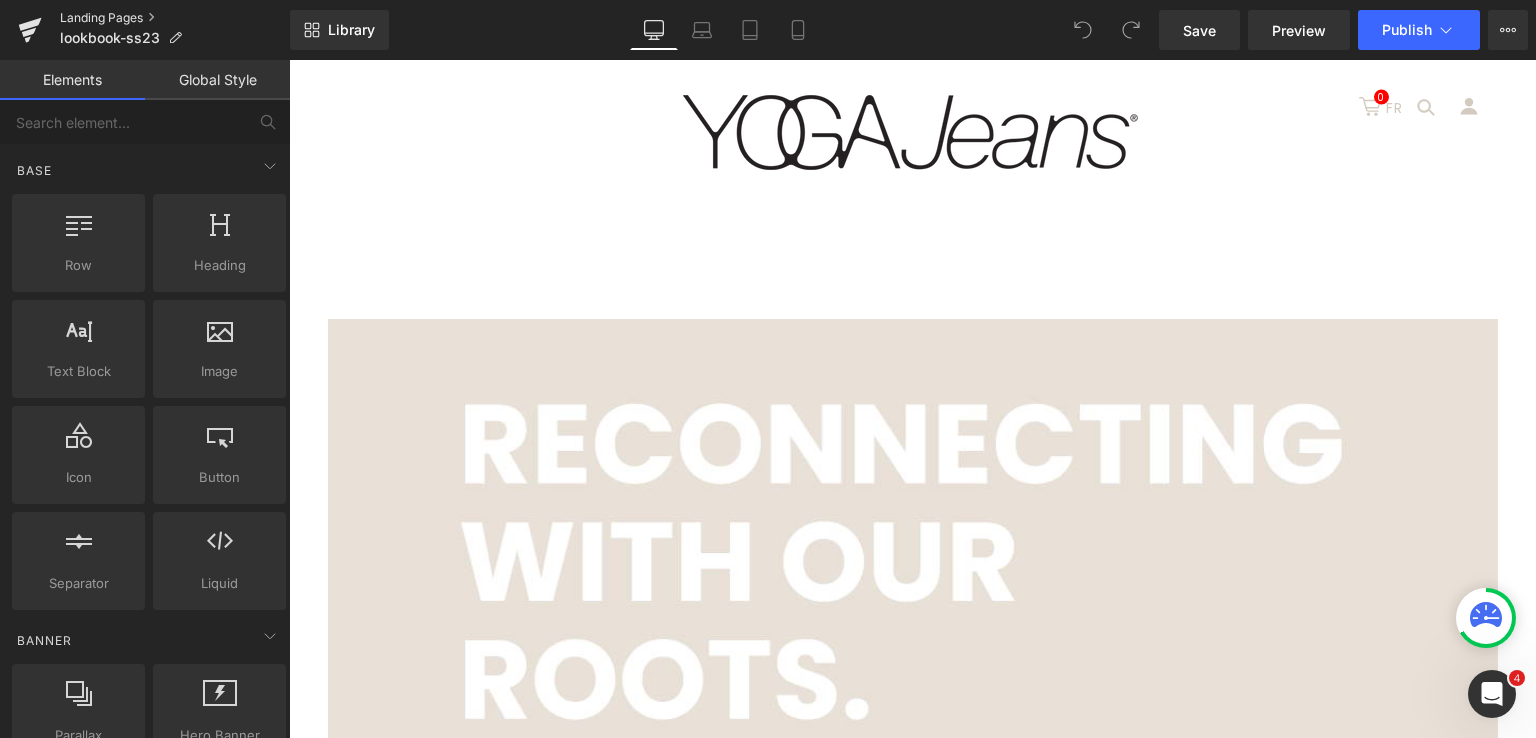 click on "Landing Pages" at bounding box center [175, 18] 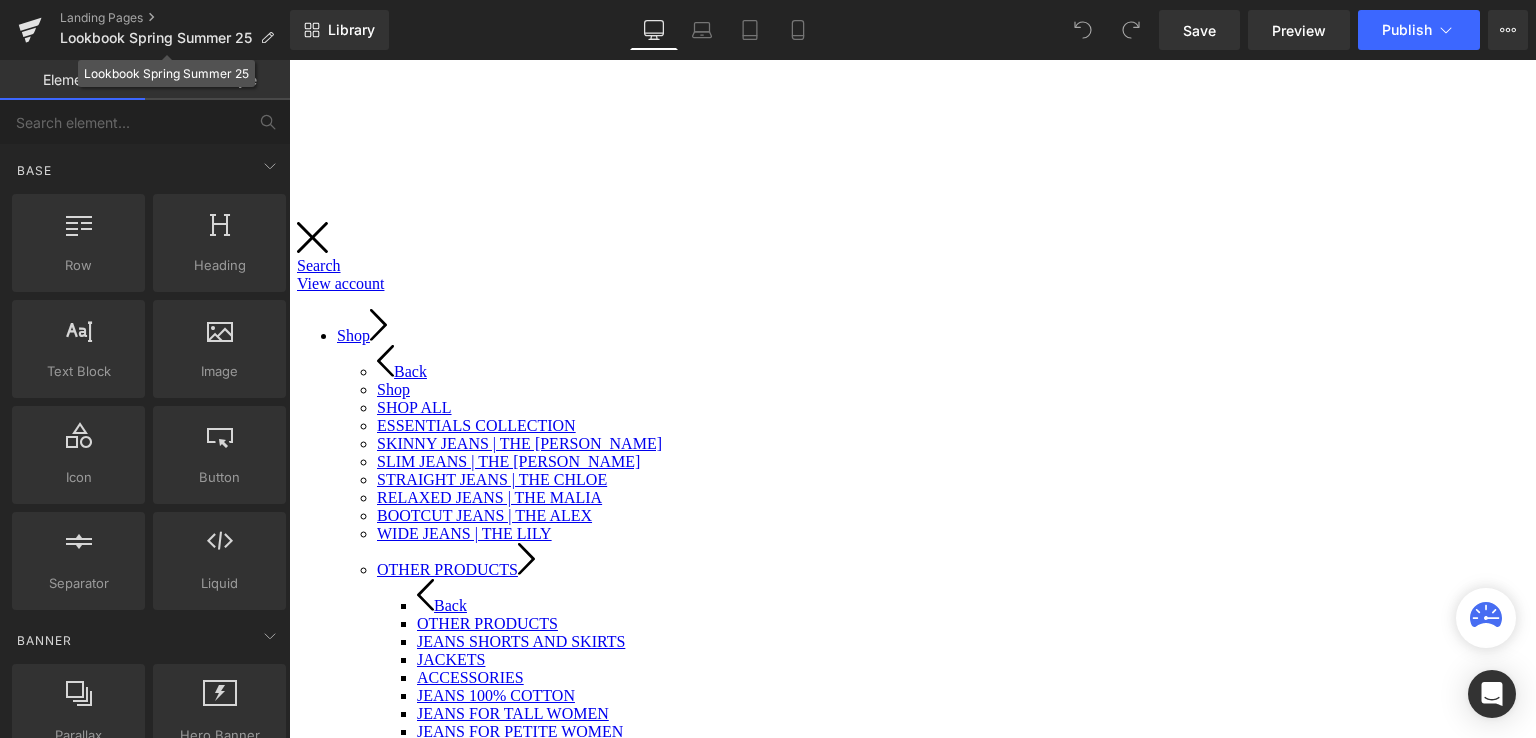 scroll, scrollTop: 0, scrollLeft: 0, axis: both 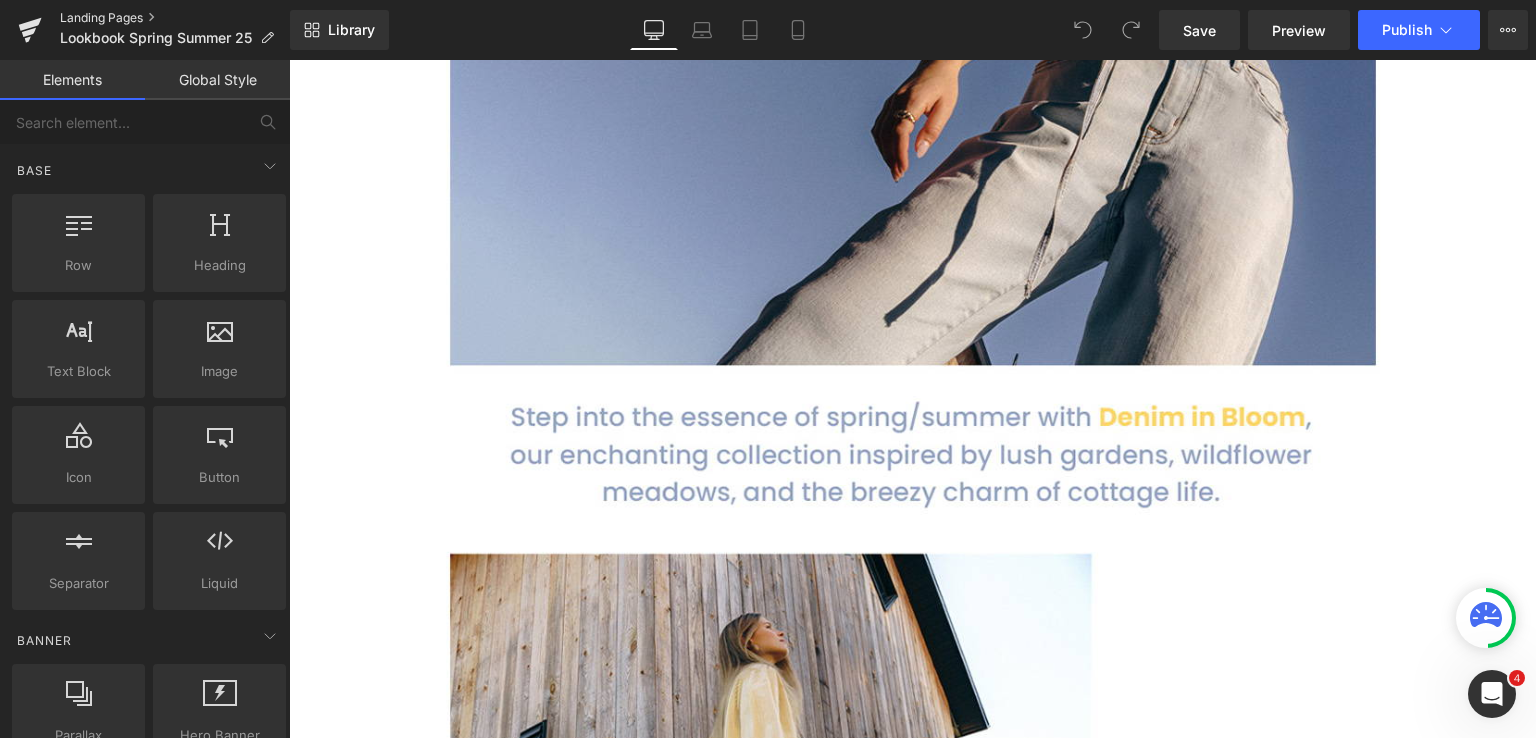 click on "Landing Pages" at bounding box center [175, 18] 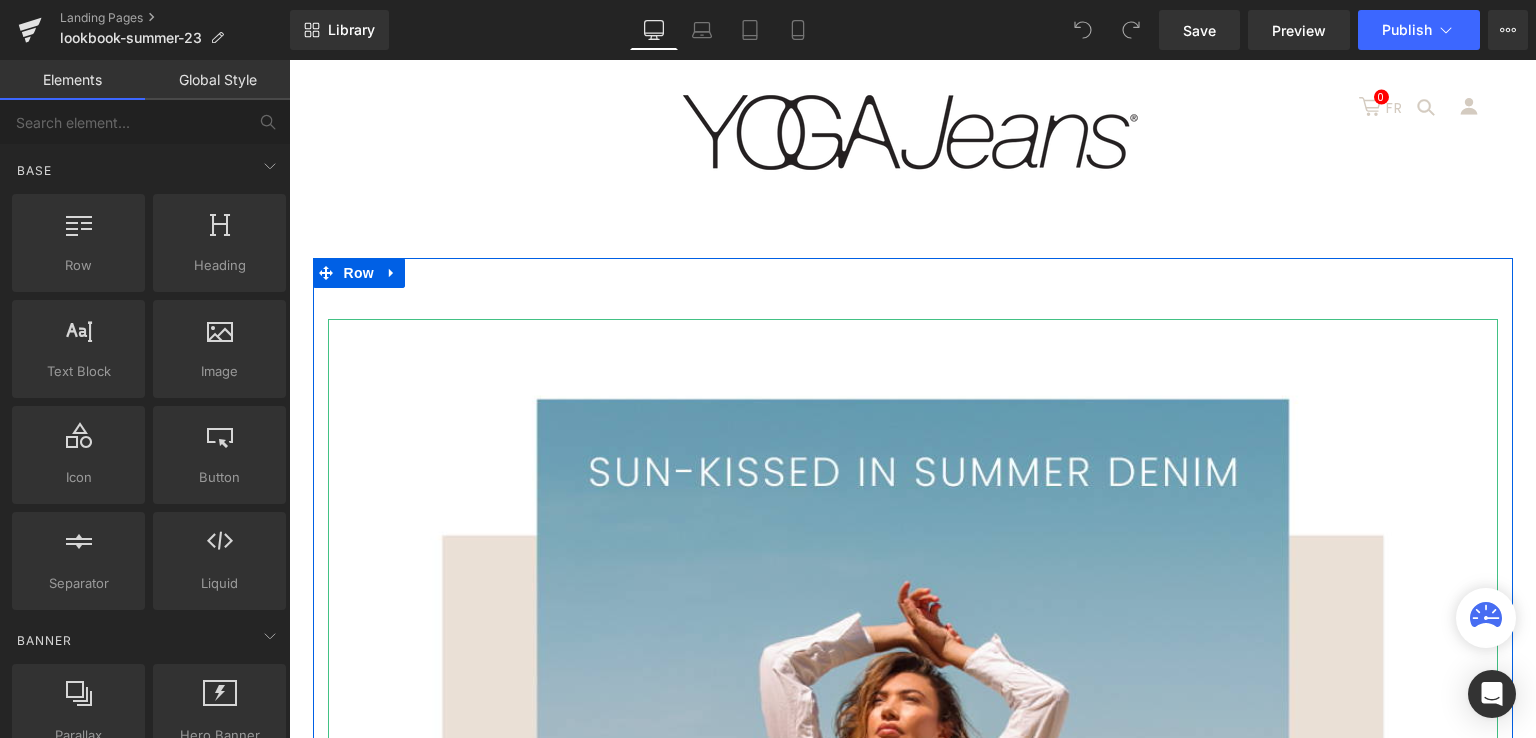 scroll, scrollTop: 0, scrollLeft: 0, axis: both 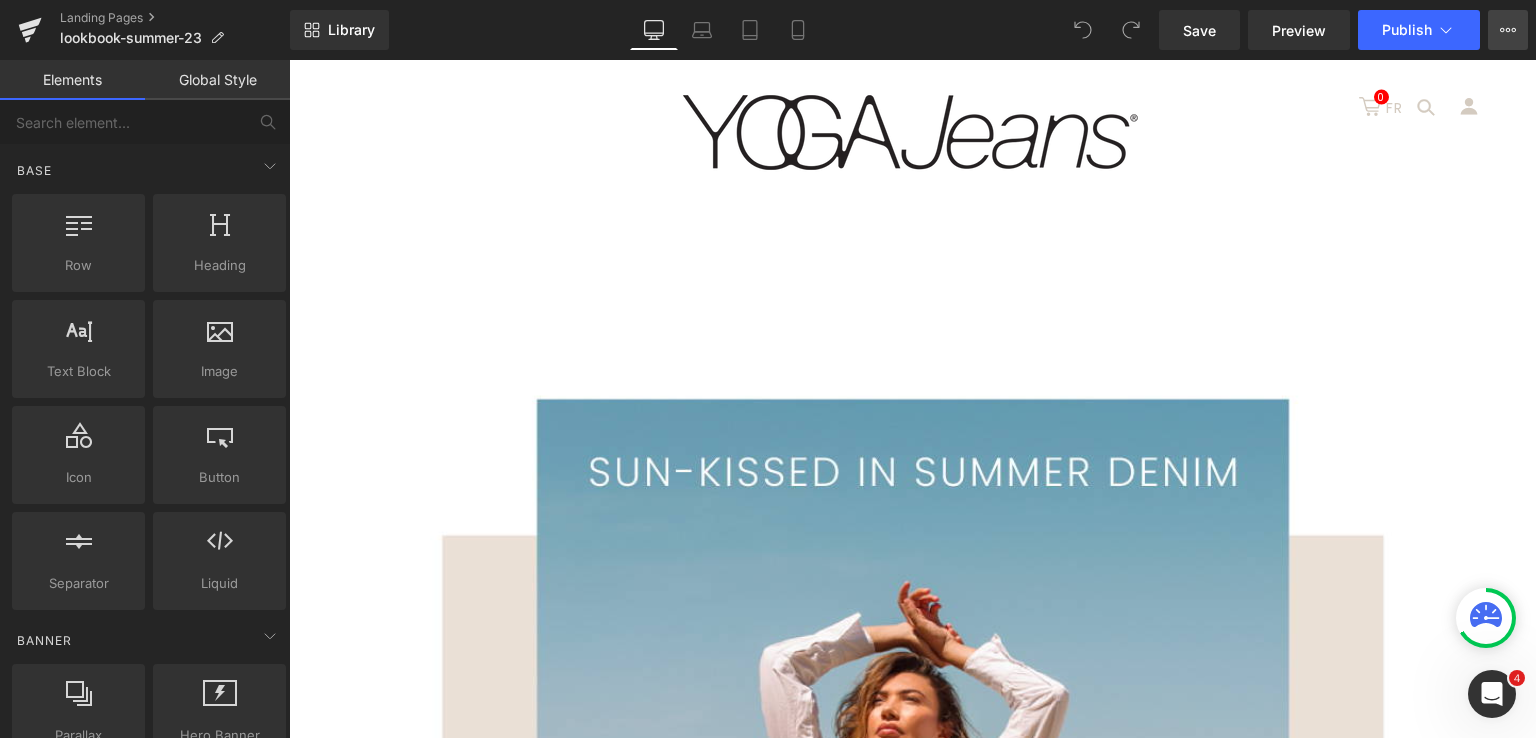 click on "View Live Page View with current Template Save Template to Library Schedule Publish Publish Settings Shortcuts" at bounding box center [1508, 30] 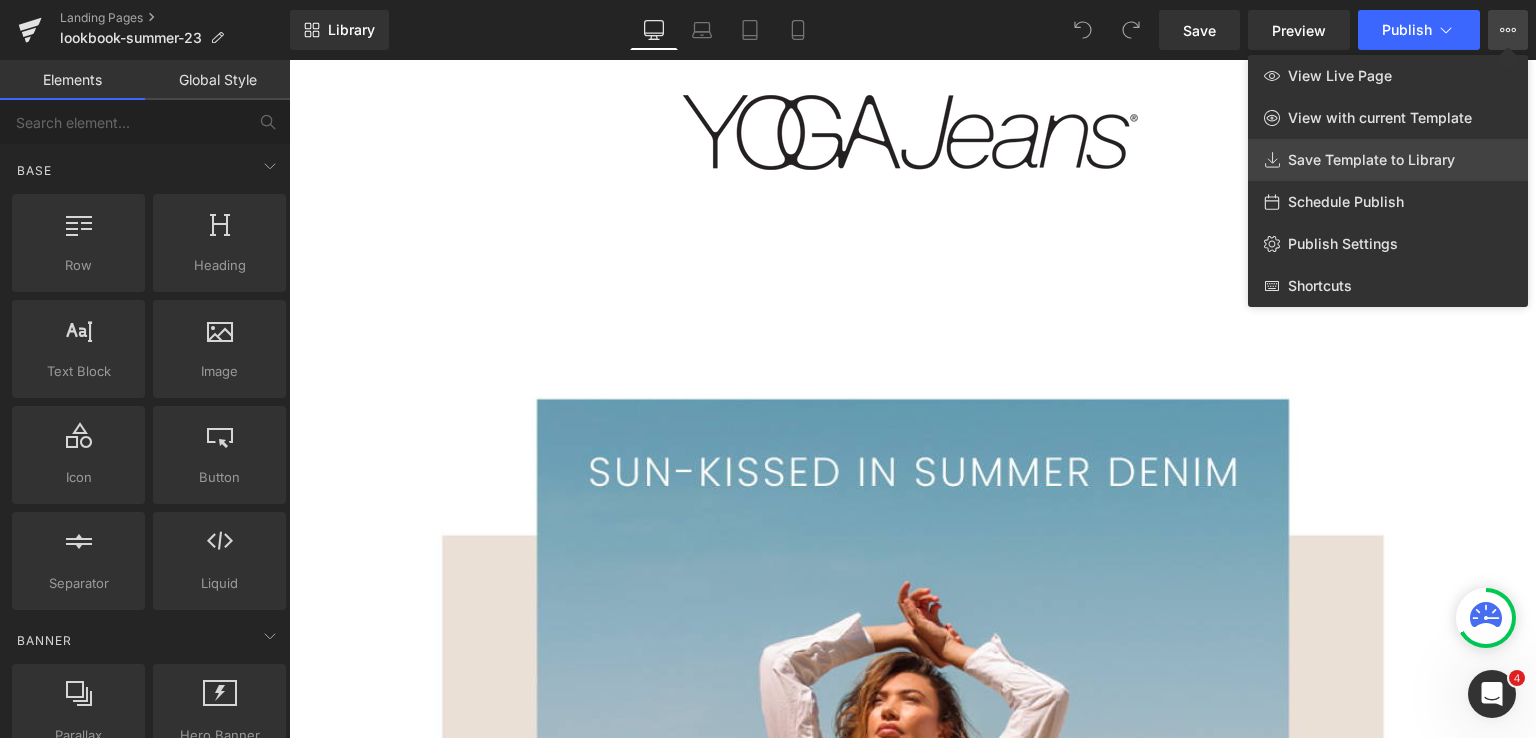 click on "Save Template to Library" at bounding box center (1371, 160) 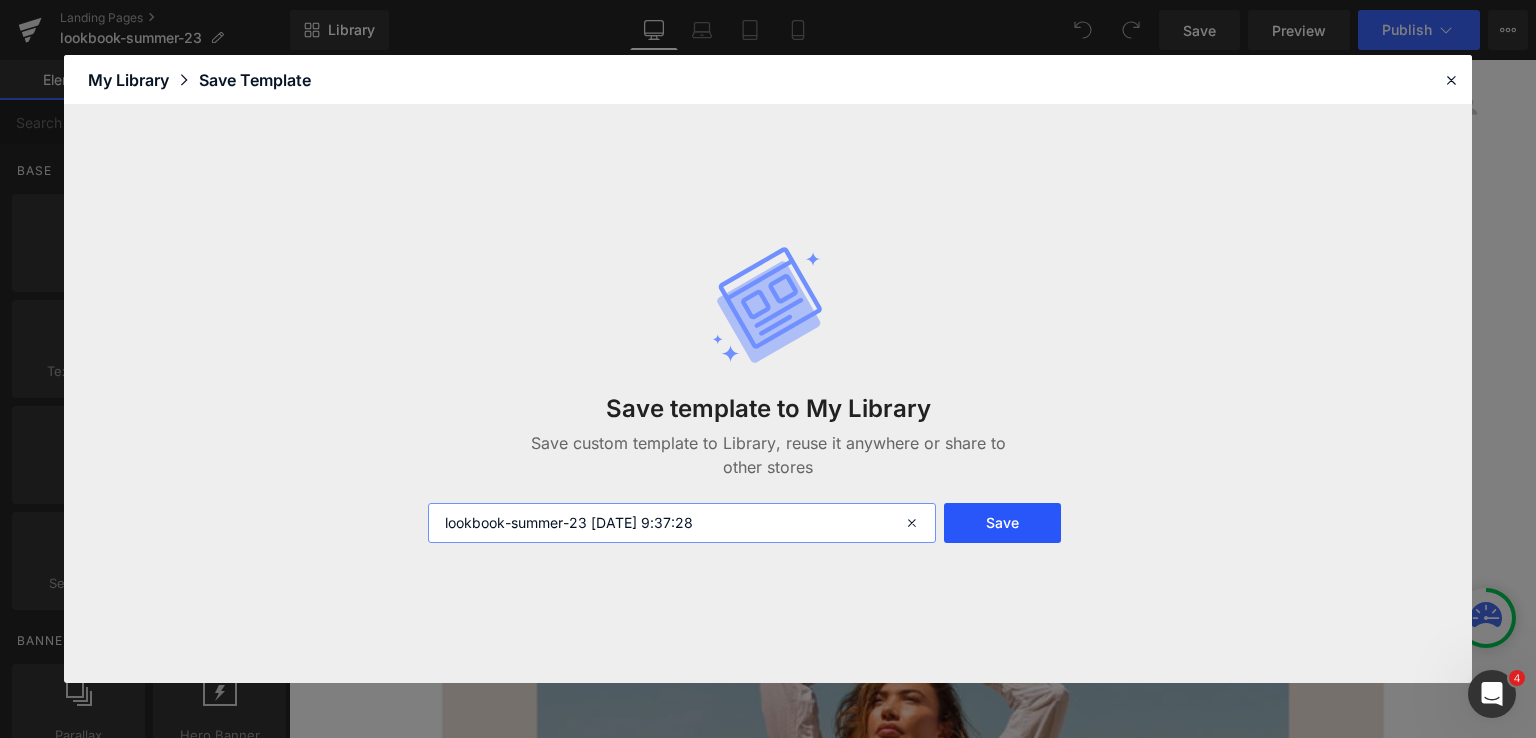 drag, startPoint x: 595, startPoint y: 525, endPoint x: 949, endPoint y: 521, distance: 354.02258 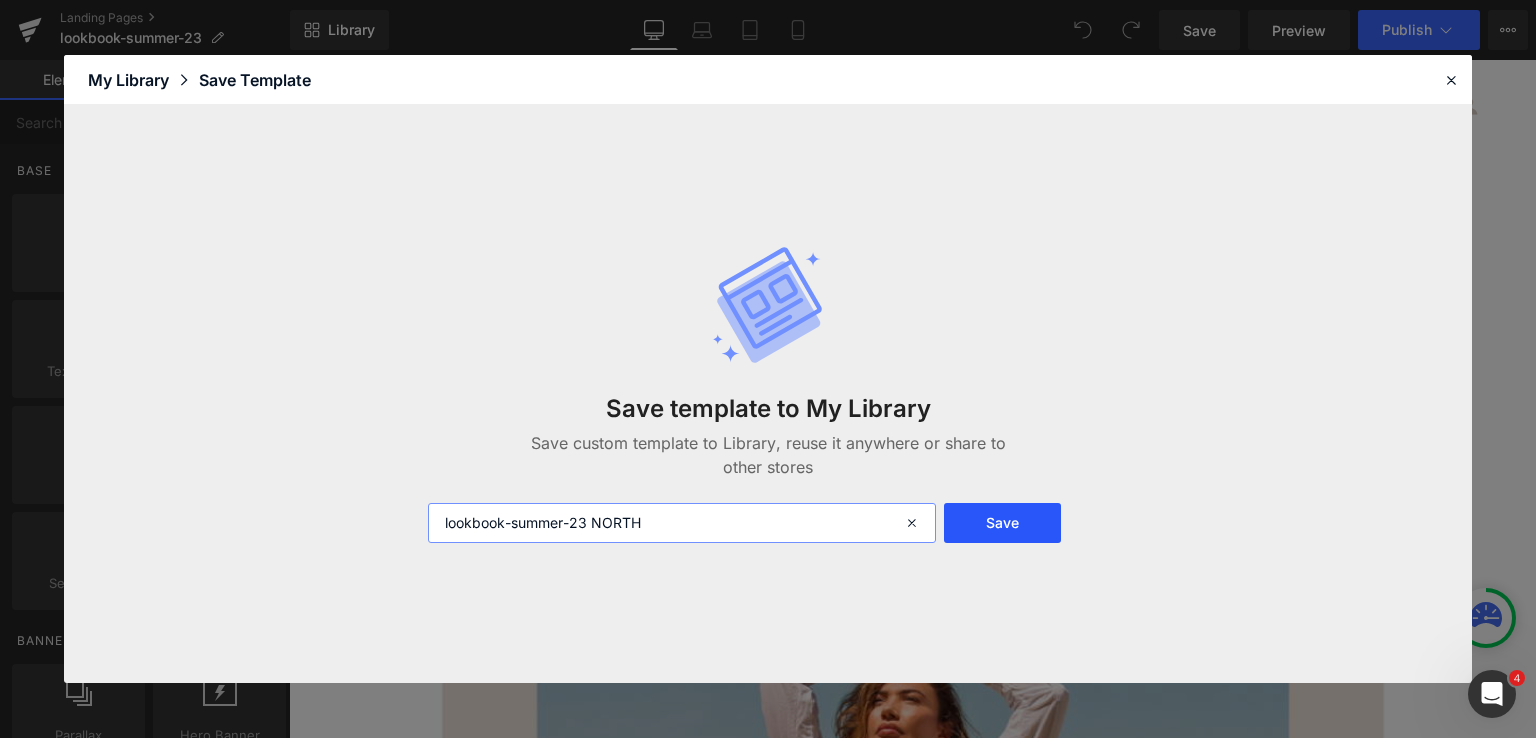type on "lookbook-summer-23 NORTH" 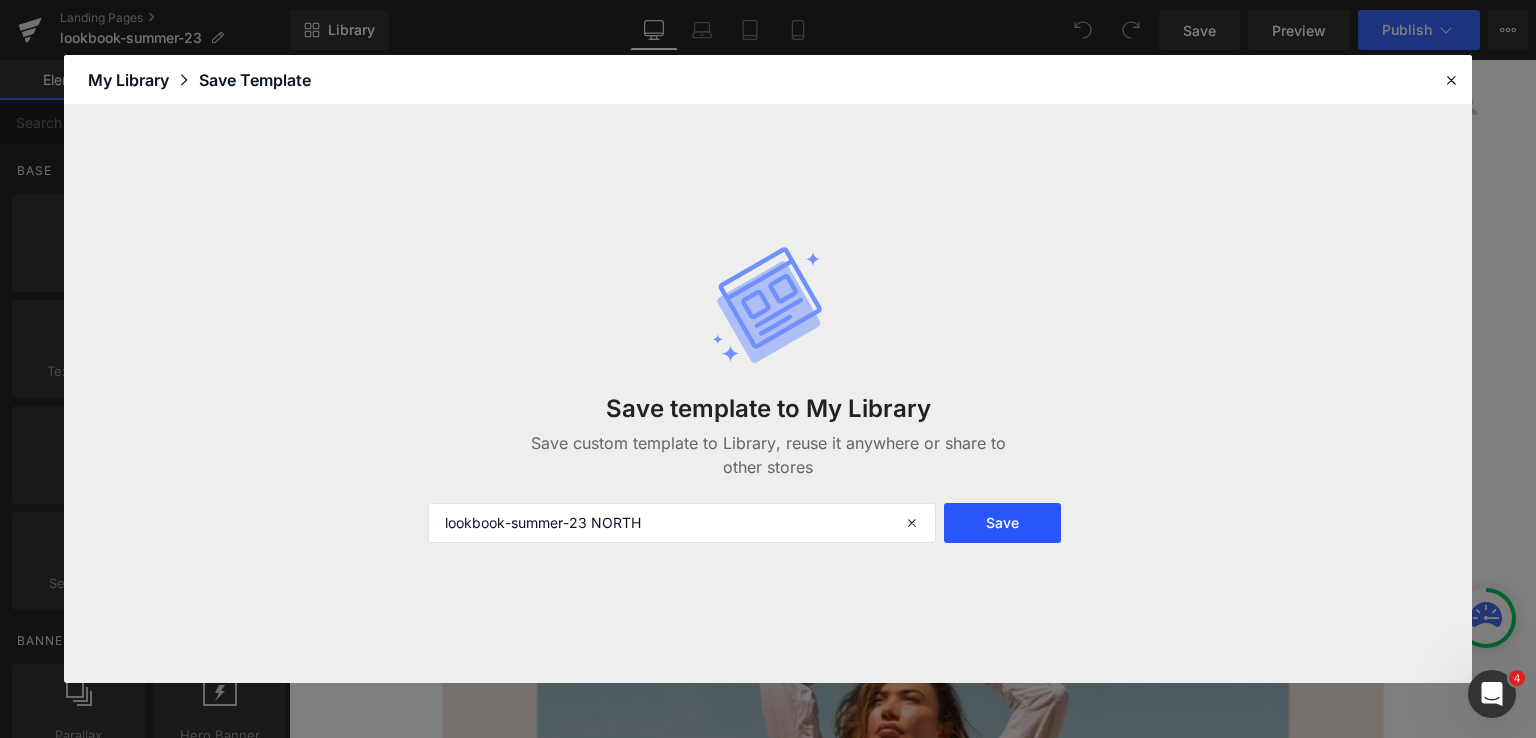click on "Save" at bounding box center (1002, 523) 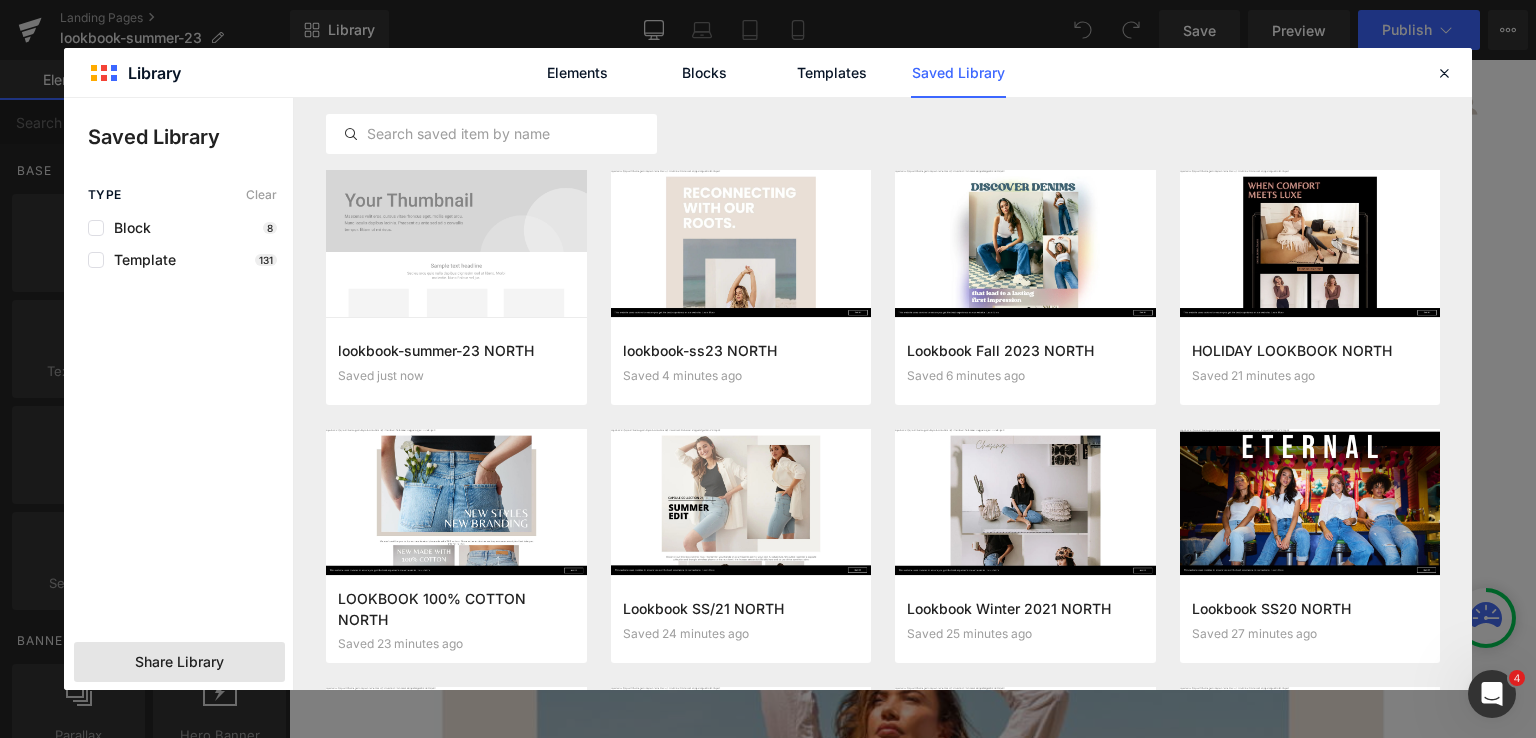 click on "Share Library" at bounding box center [179, 662] 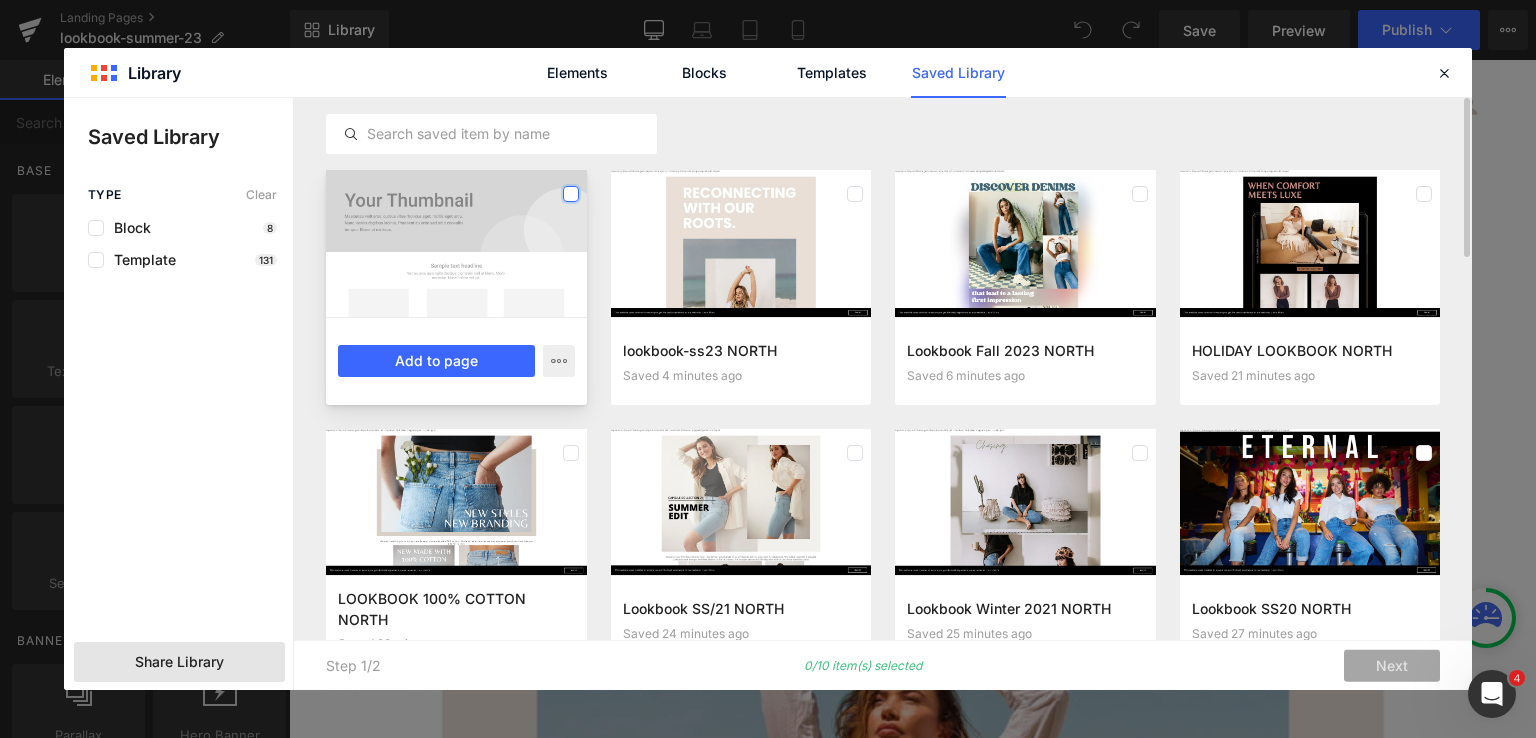 click at bounding box center (571, 194) 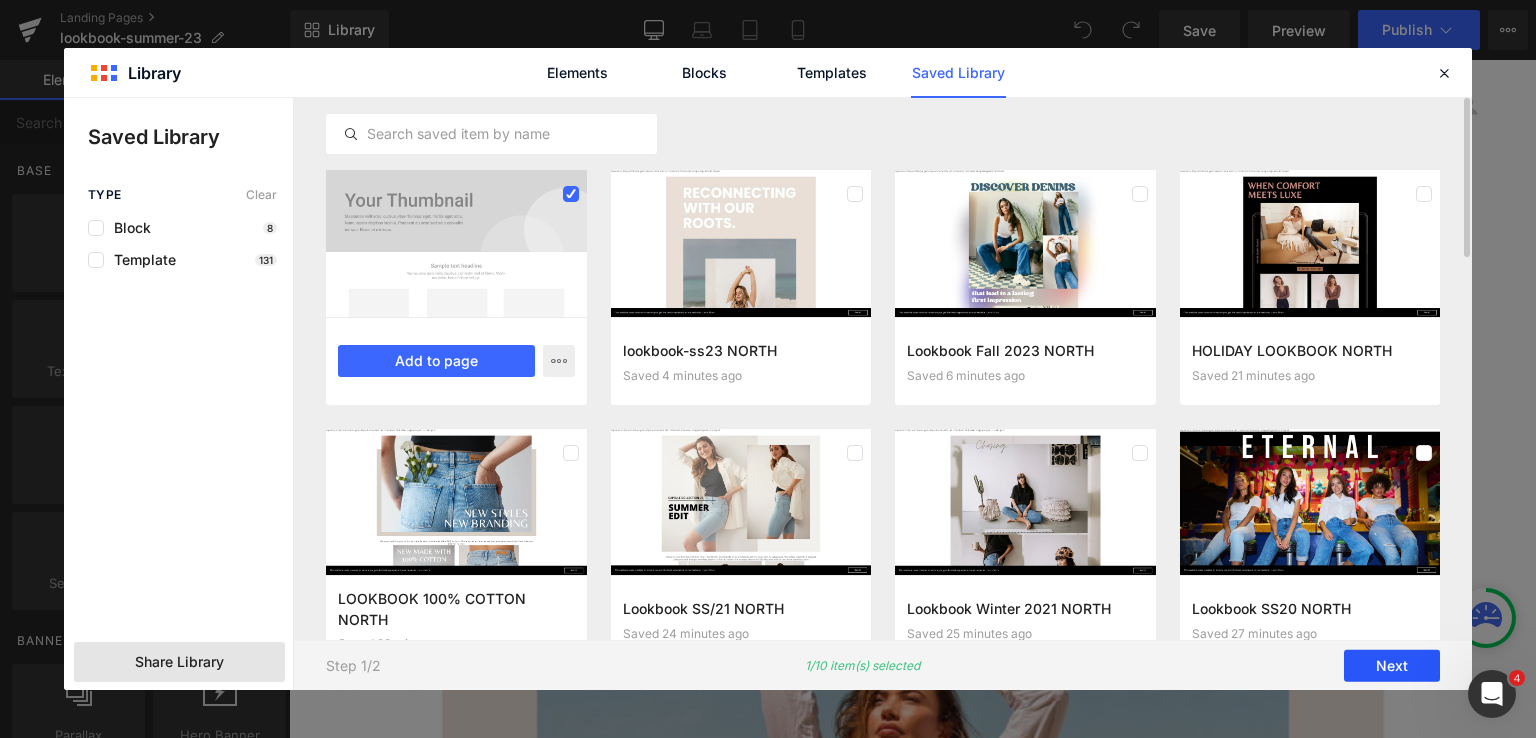 click on "Next" at bounding box center [1392, 666] 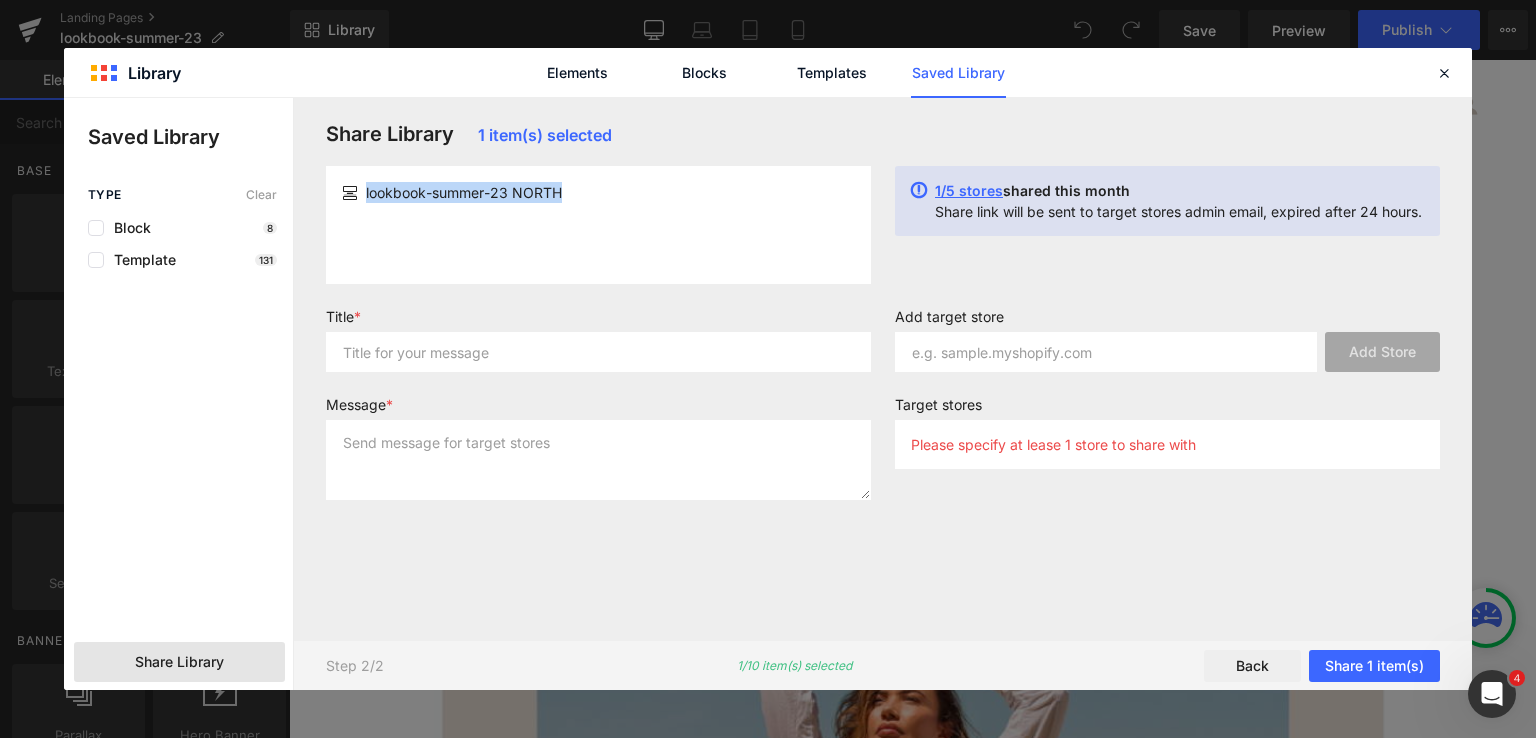 drag, startPoint x: 364, startPoint y: 195, endPoint x: 589, endPoint y: 195, distance: 225 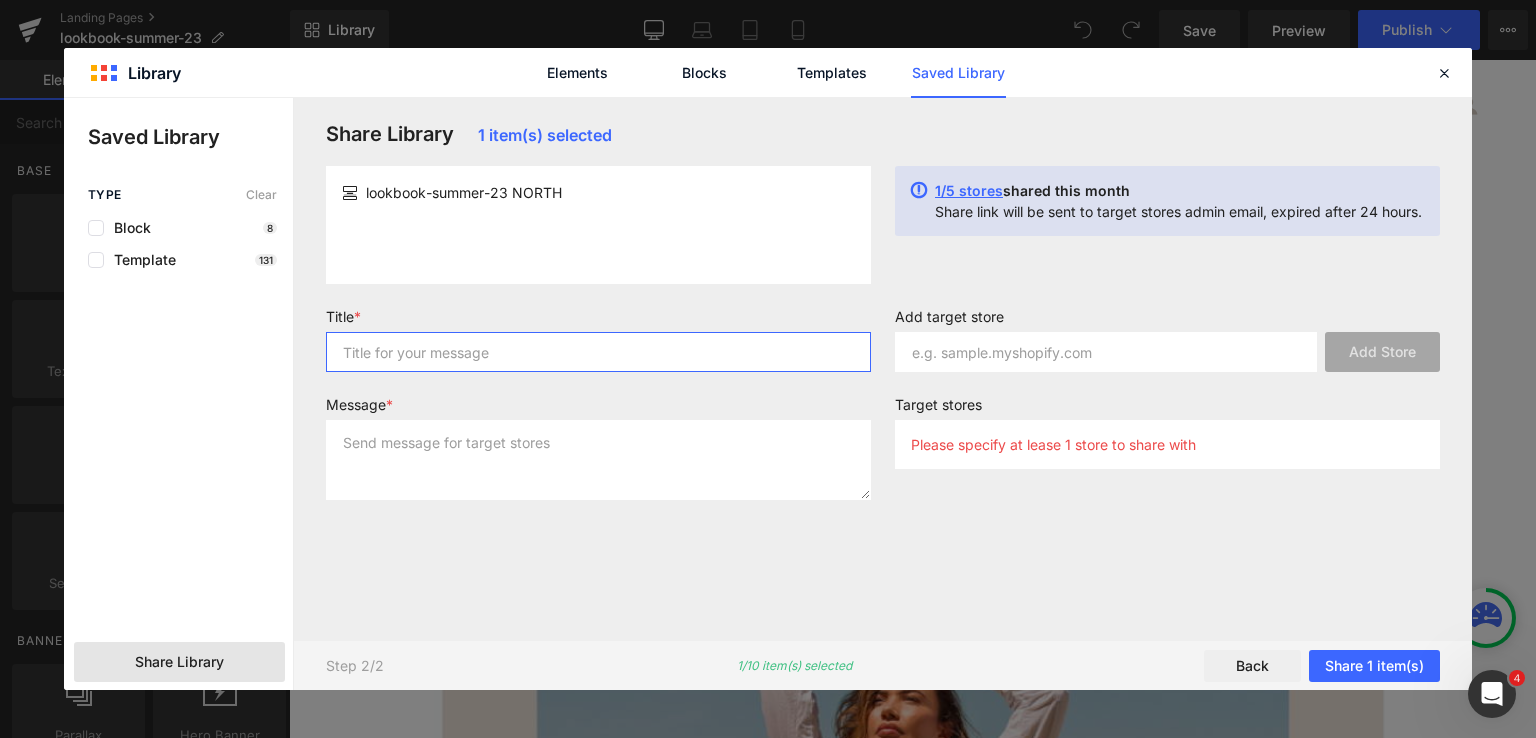click at bounding box center [598, 352] 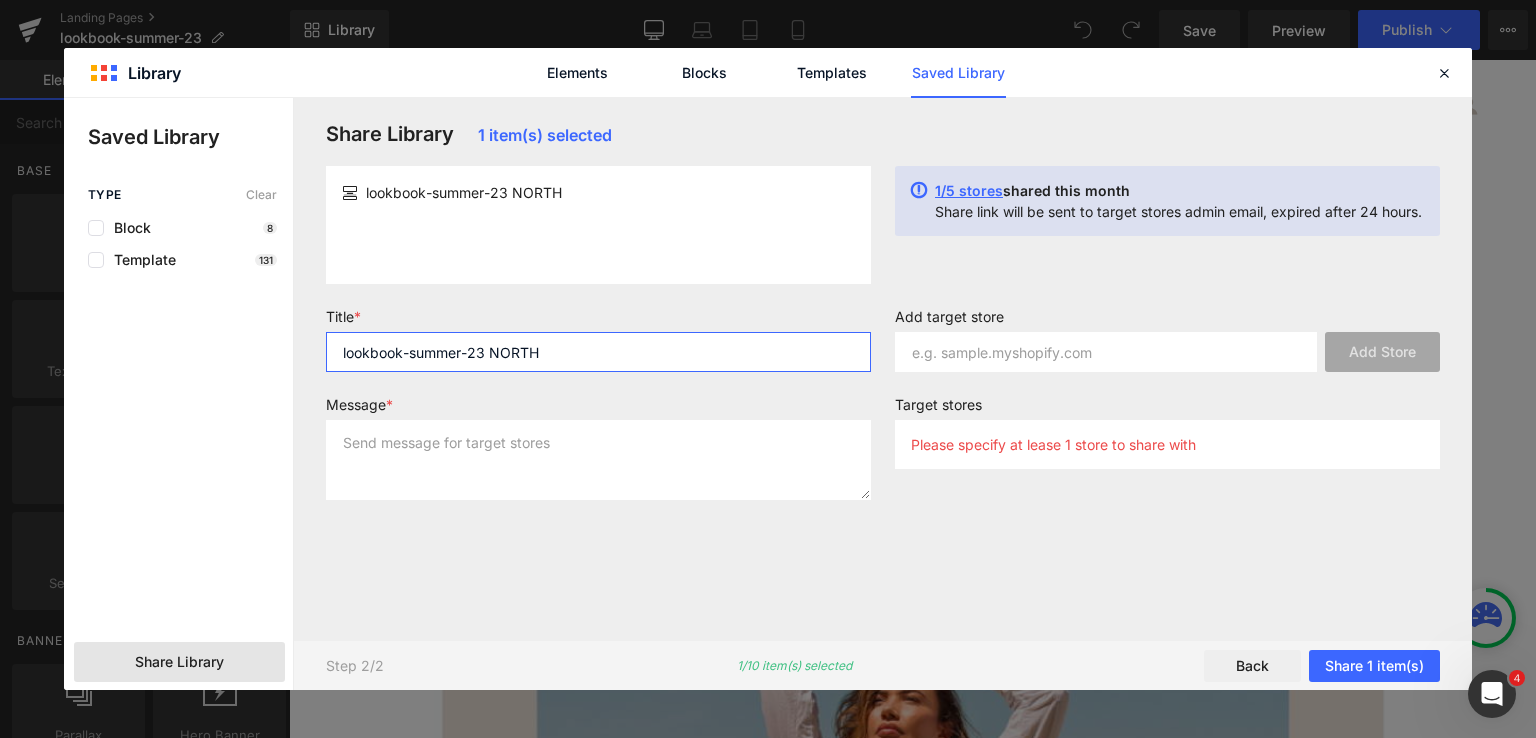 type on "lookbook-summer-23 NORTH" 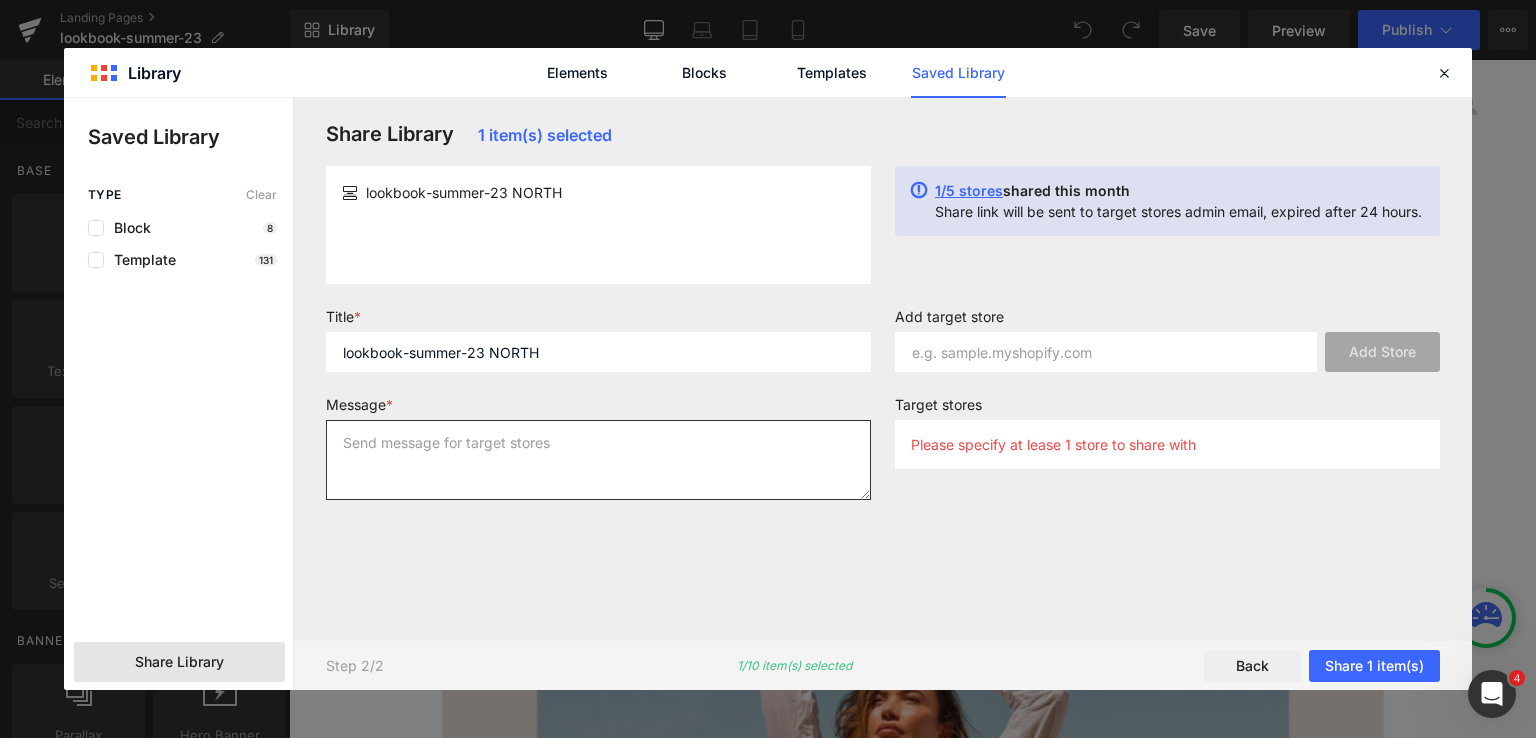 click at bounding box center (598, 460) 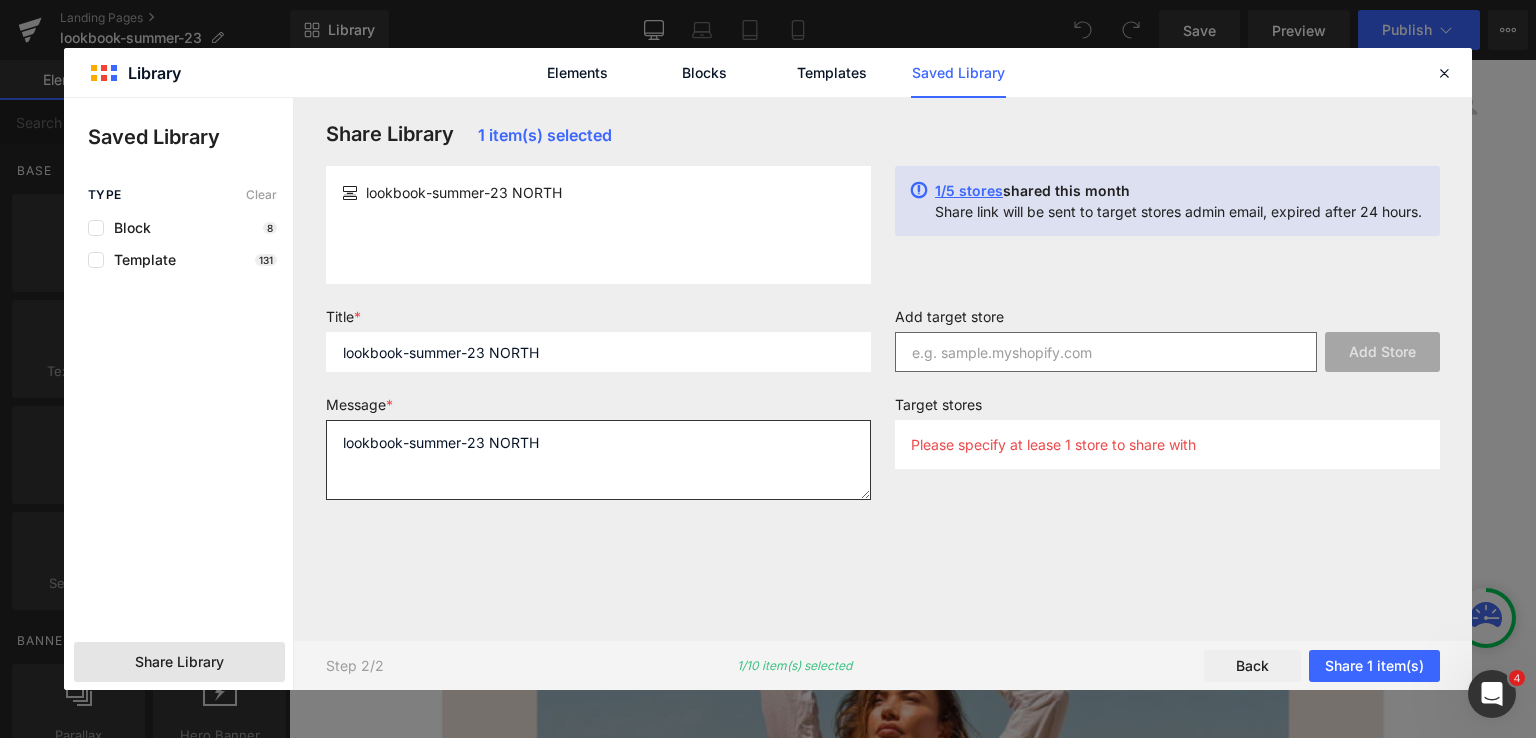 type on "lookbook-summer-23 NORTH" 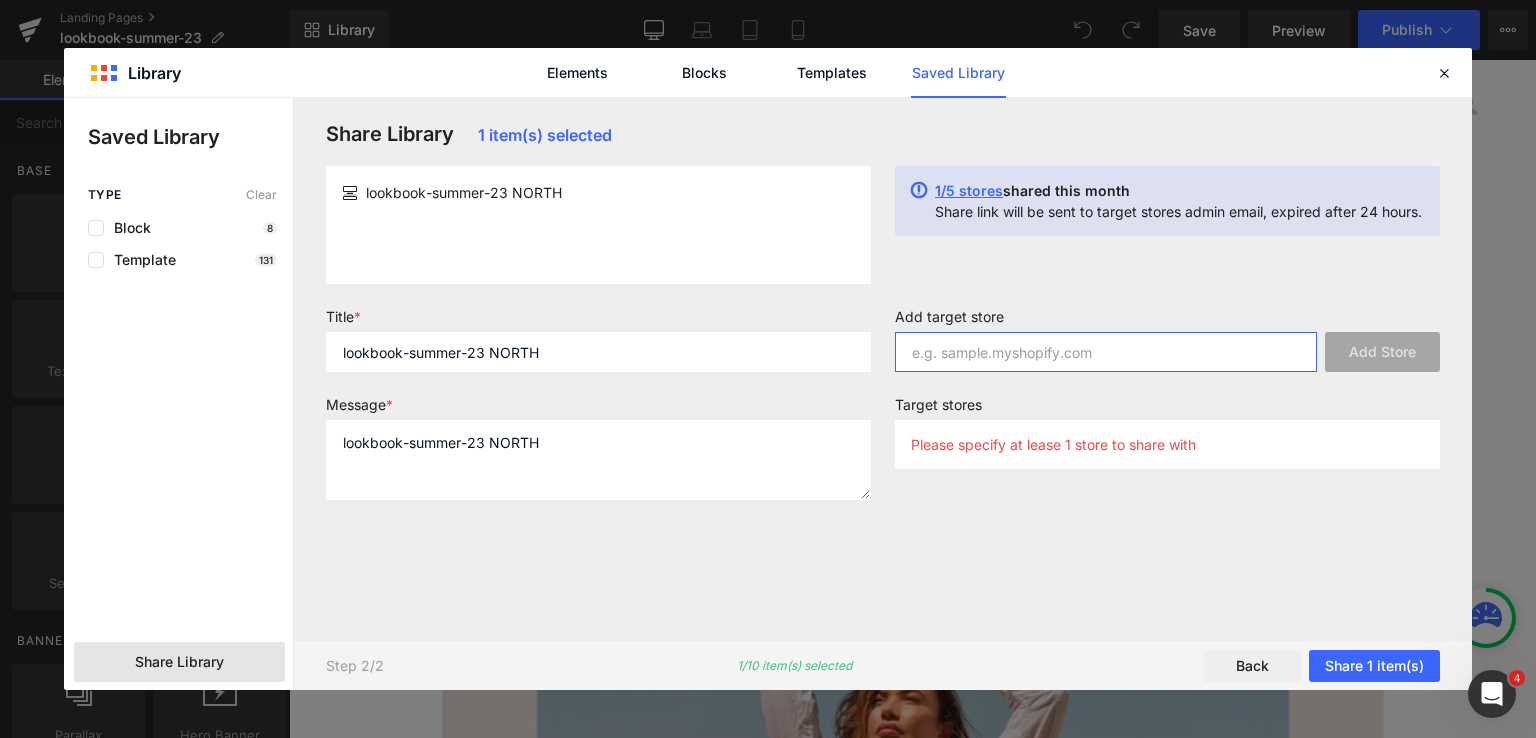 click at bounding box center (1106, 352) 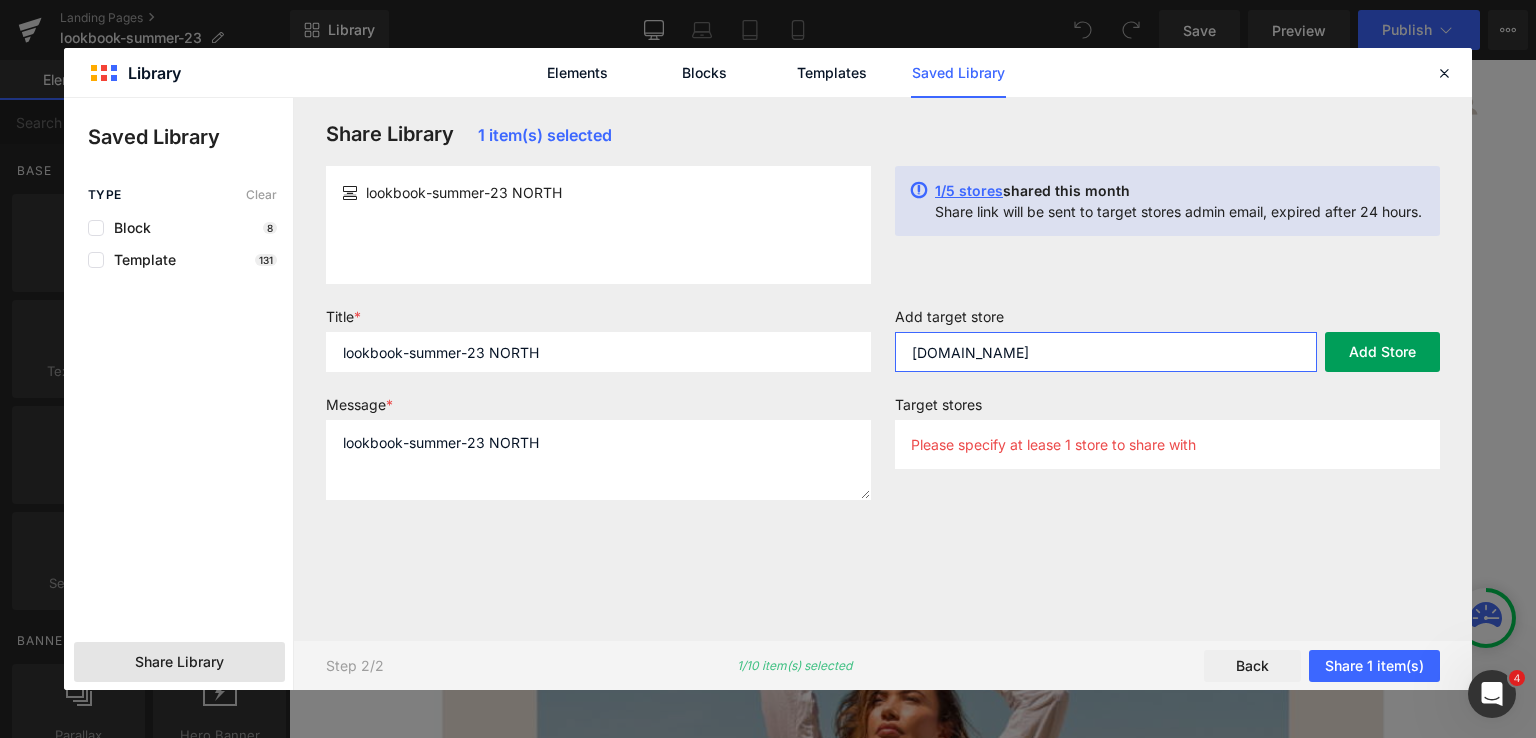 type on "[DOMAIN_NAME]" 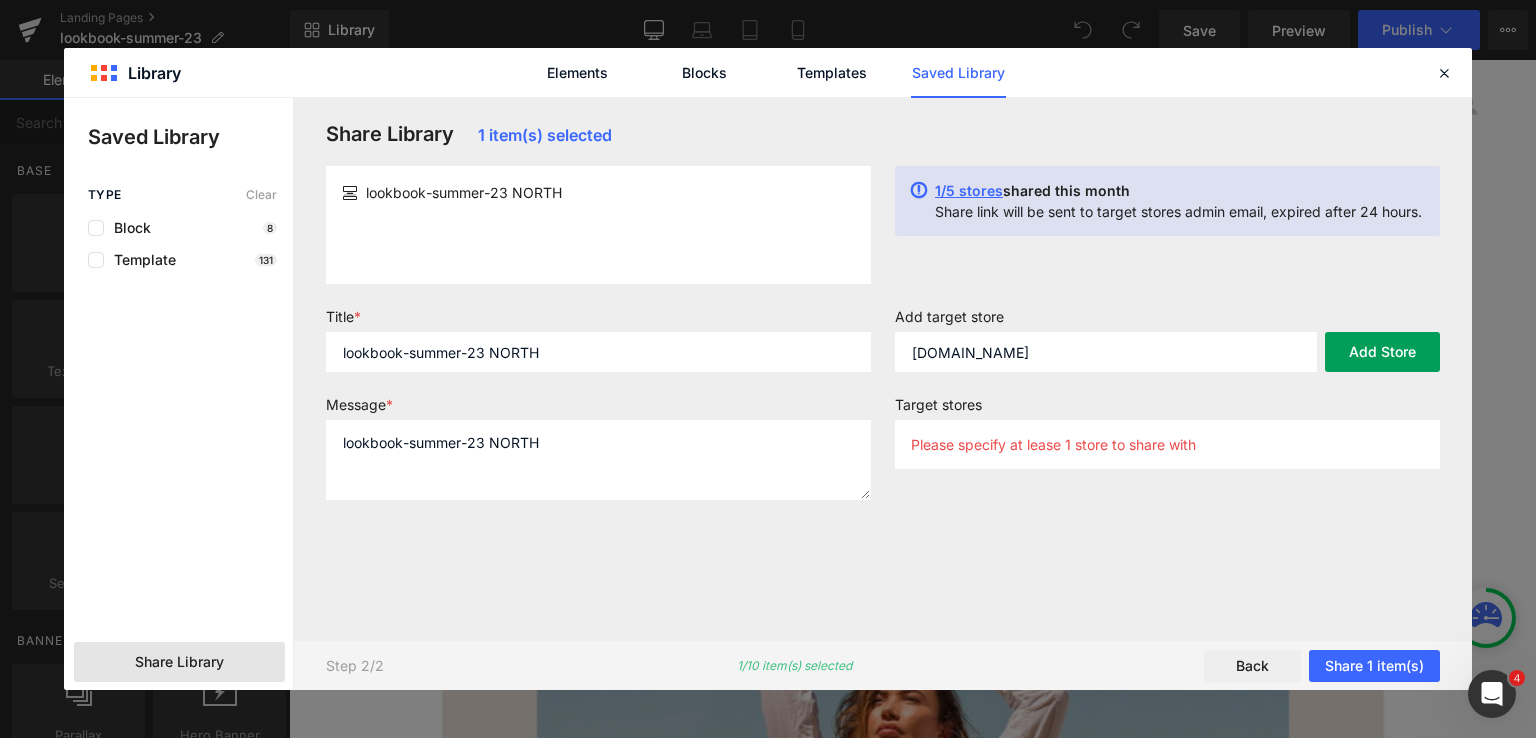 click on "Add Store" at bounding box center (1382, 352) 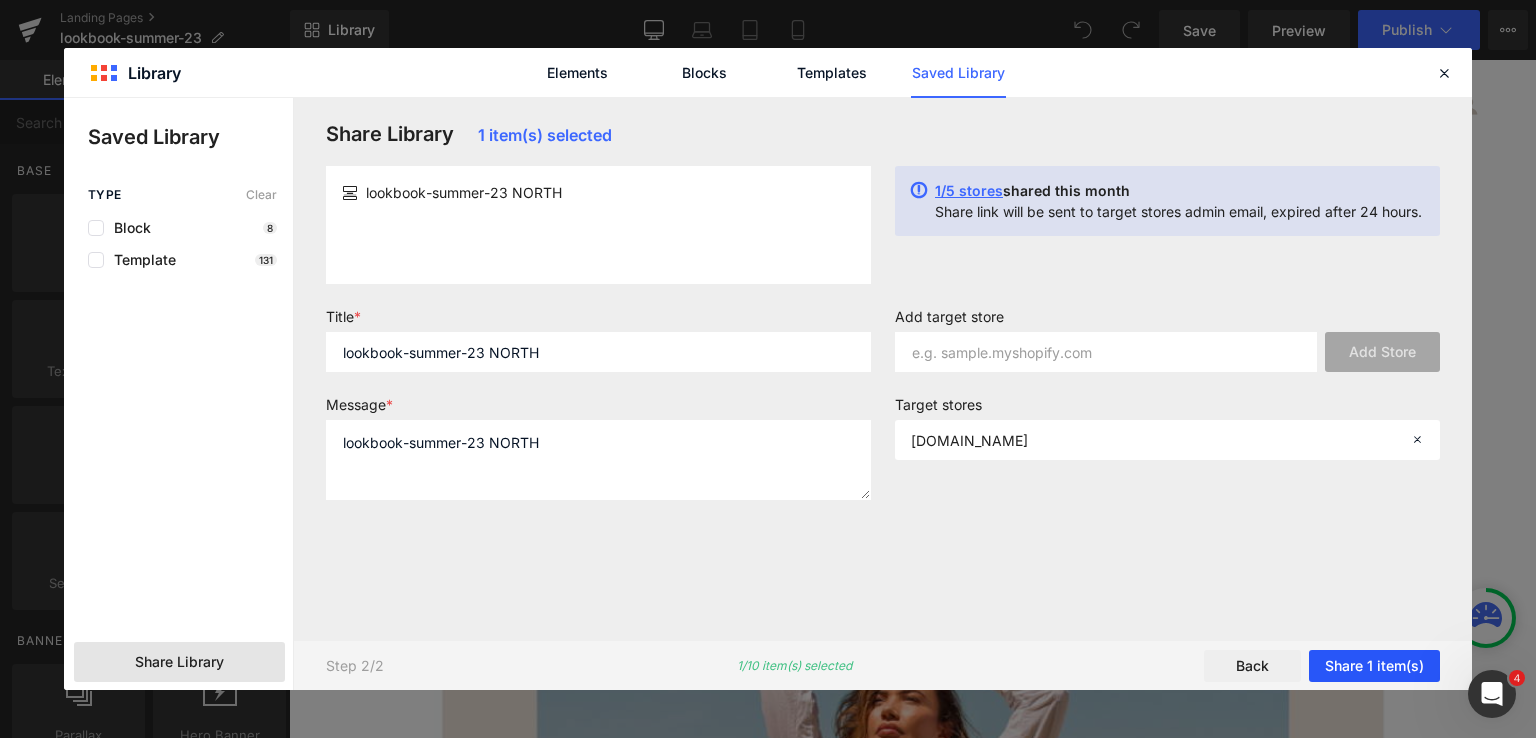 click on "Share 1 item(s)" at bounding box center [1374, 666] 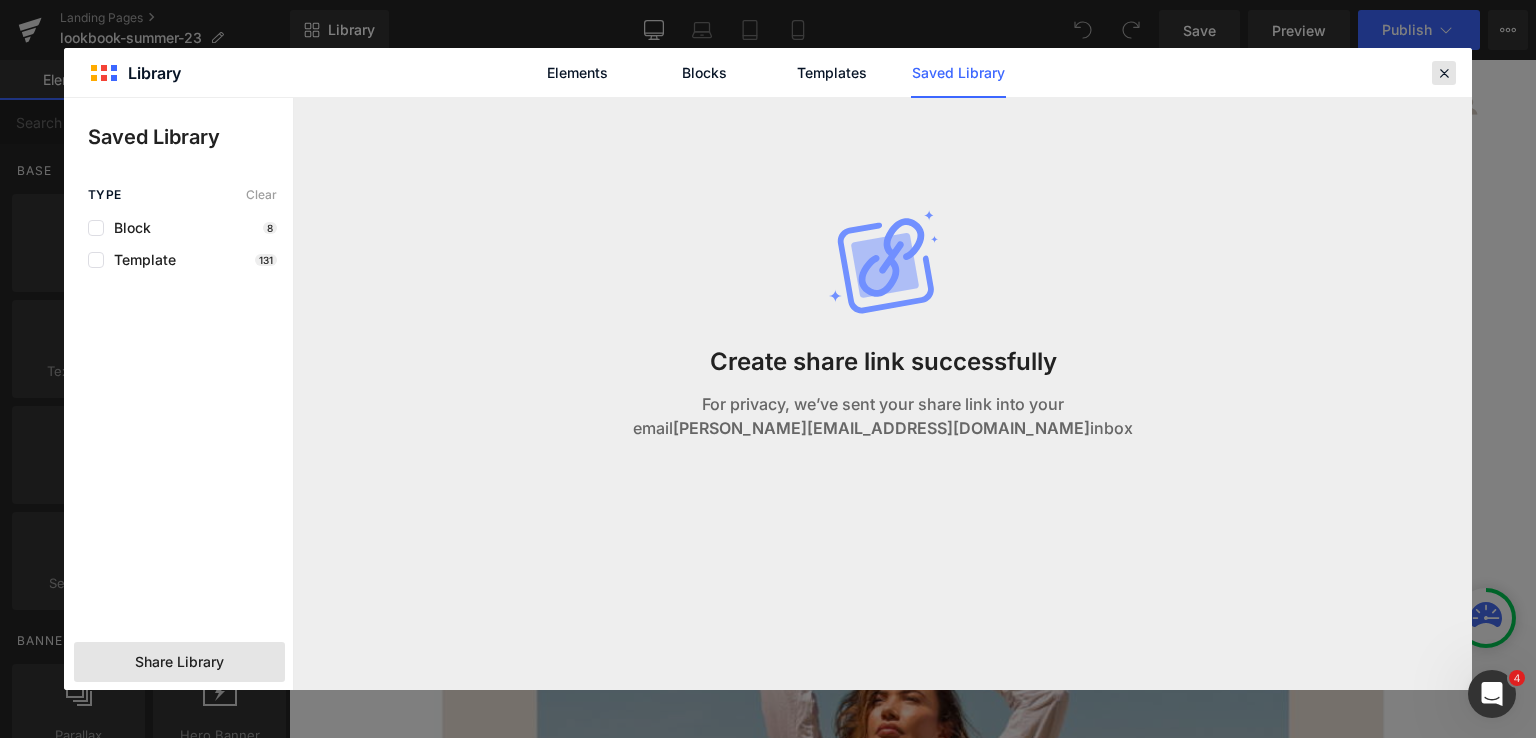 click at bounding box center [1444, 73] 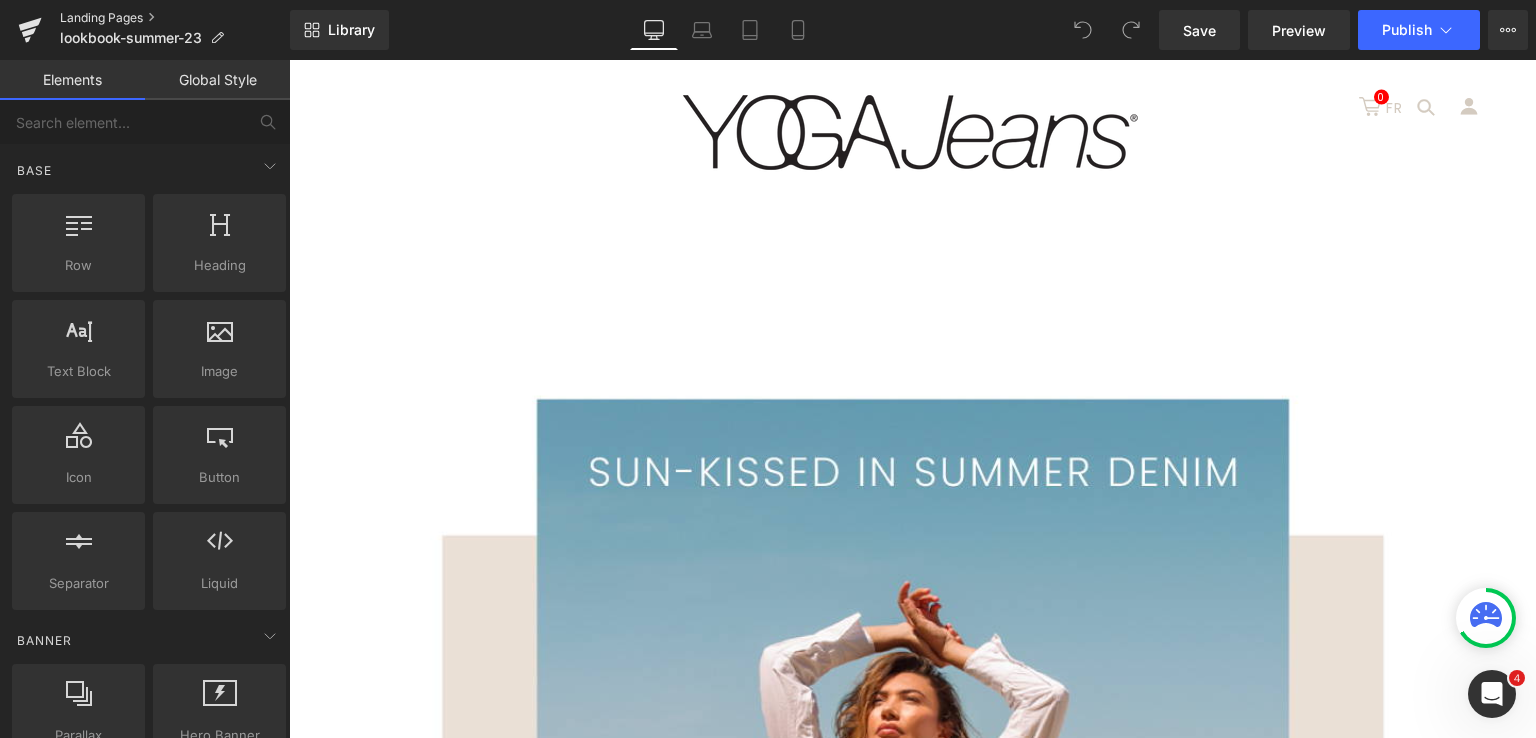 click on "Landing Pages" at bounding box center (175, 18) 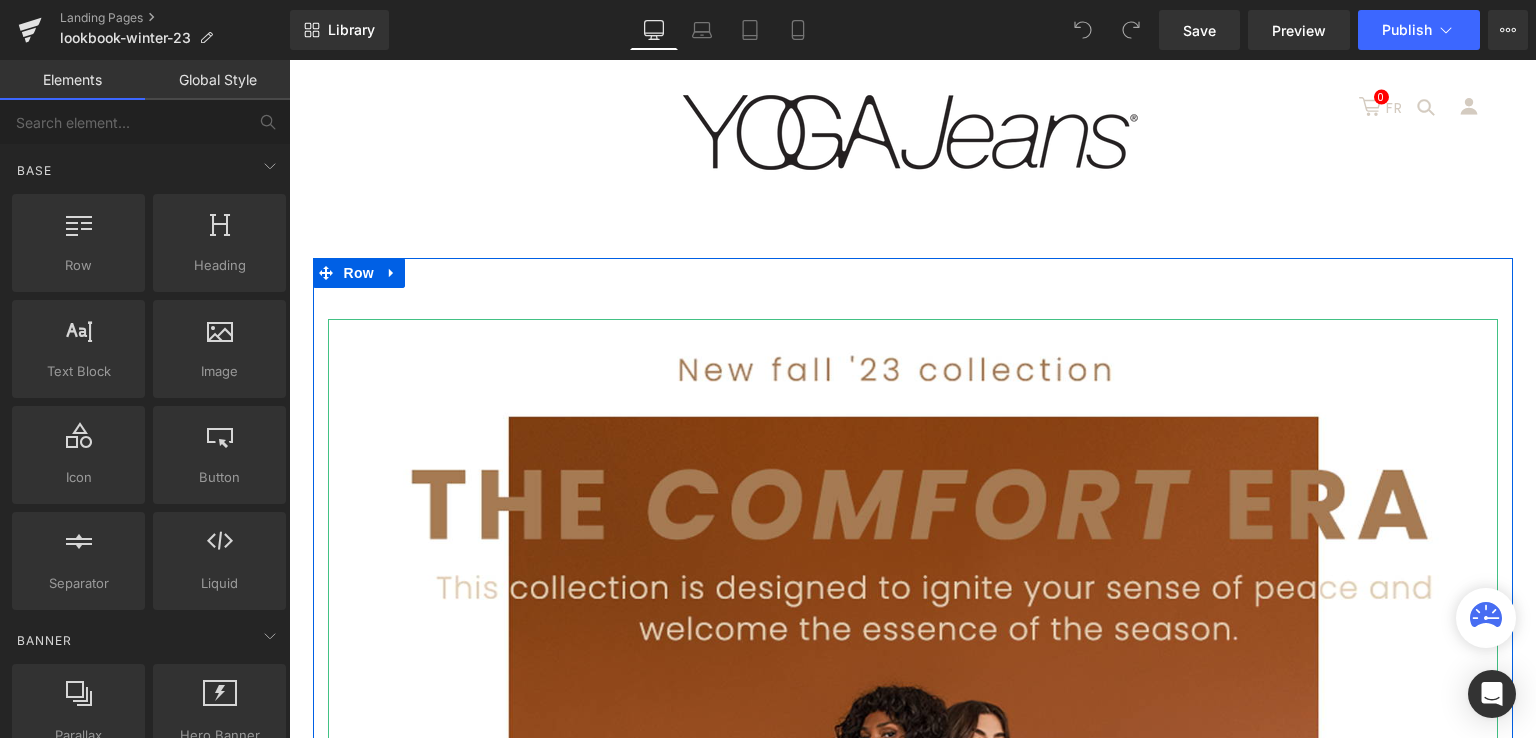 scroll, scrollTop: 0, scrollLeft: 0, axis: both 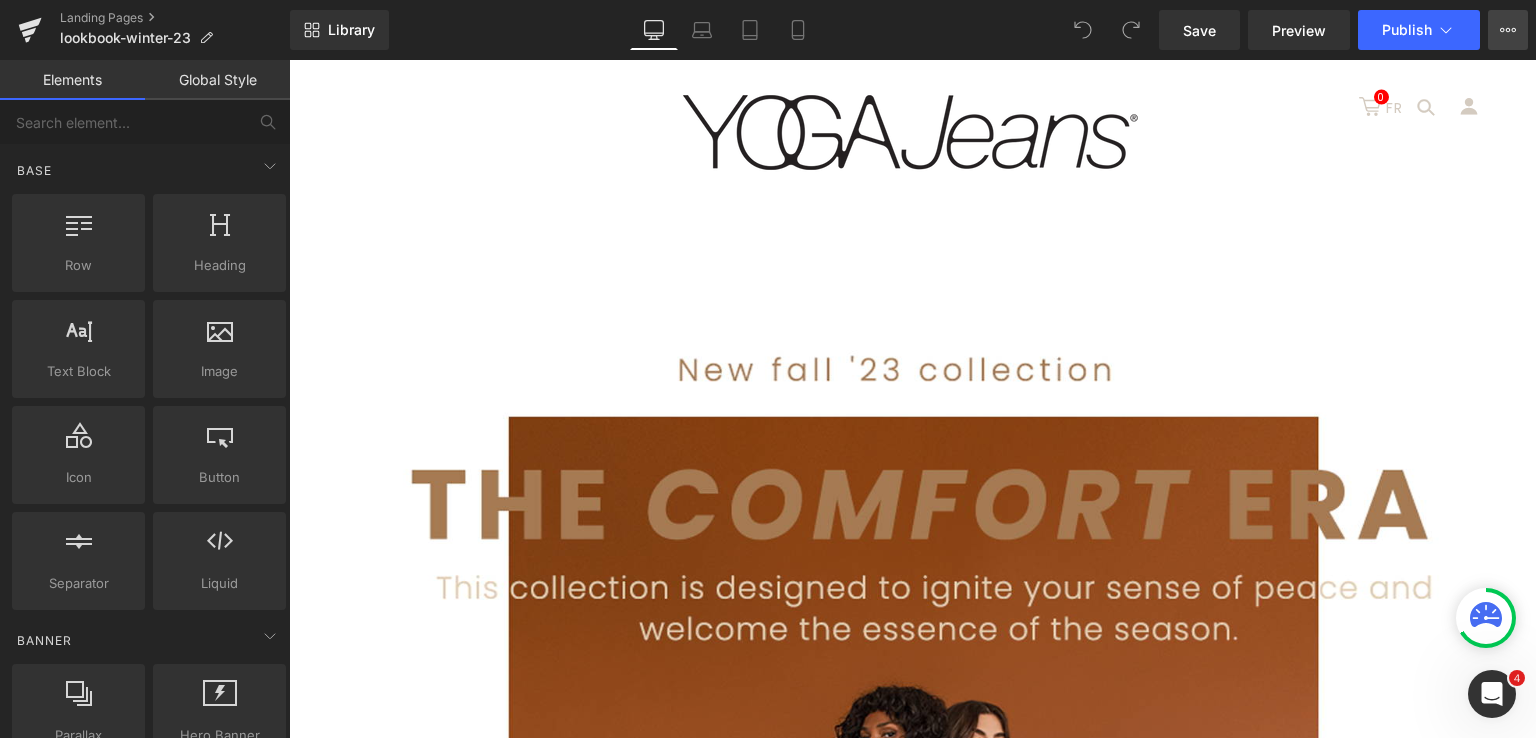click on "View Live Page View with current Template Save Template to Library Schedule Publish Publish Settings Shortcuts" at bounding box center [1508, 30] 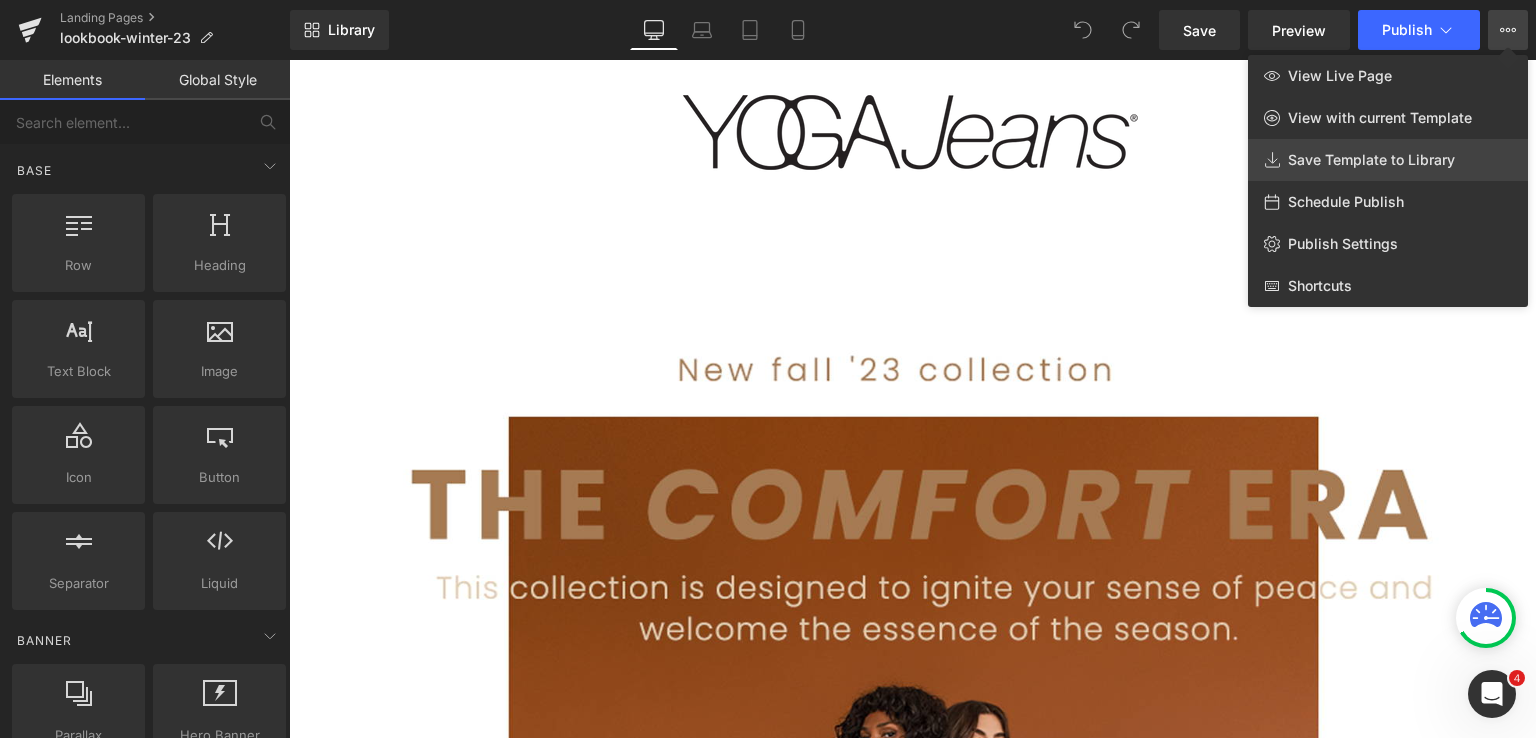 click on "Save Template to Library" at bounding box center [1371, 160] 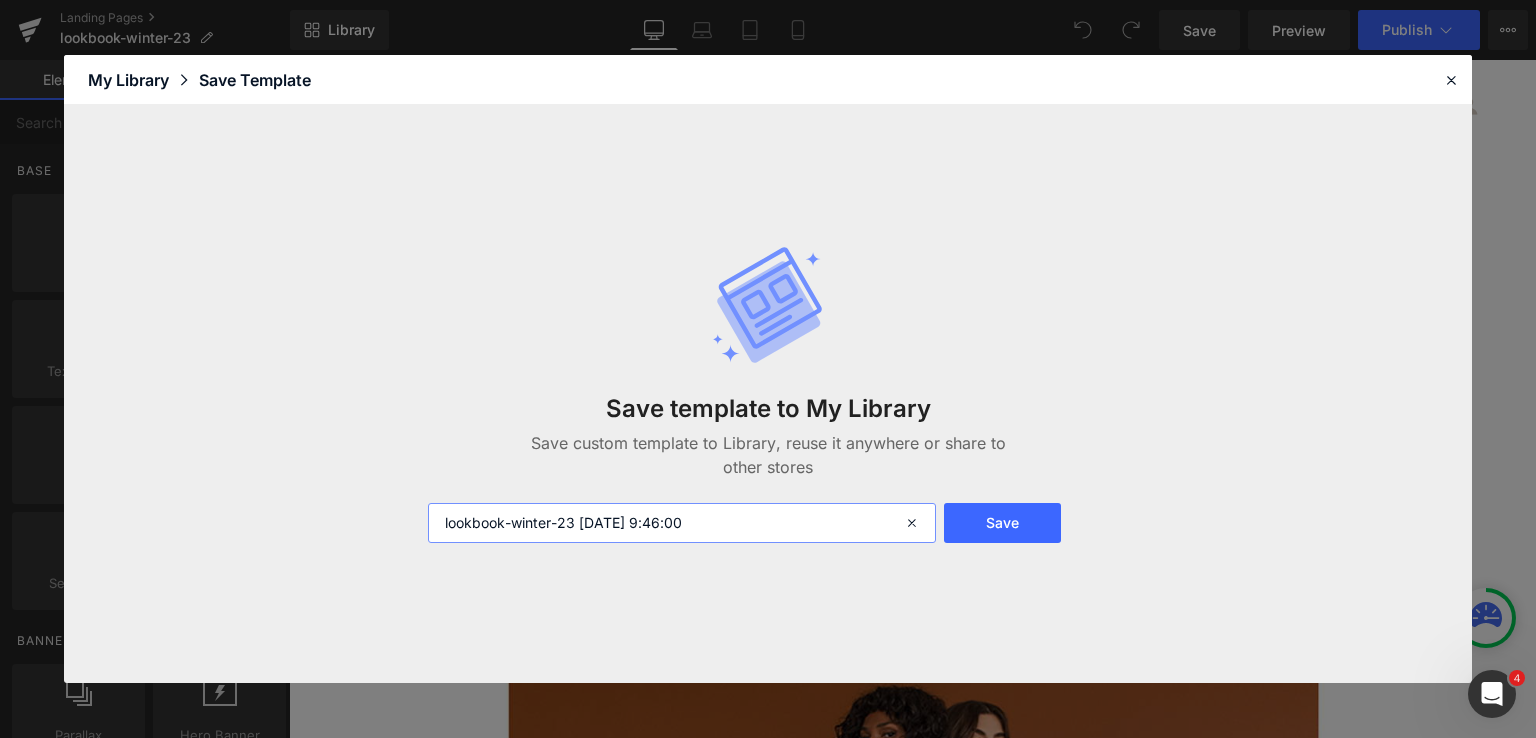 drag, startPoint x: 584, startPoint y: 524, endPoint x: 833, endPoint y: 503, distance: 249.88397 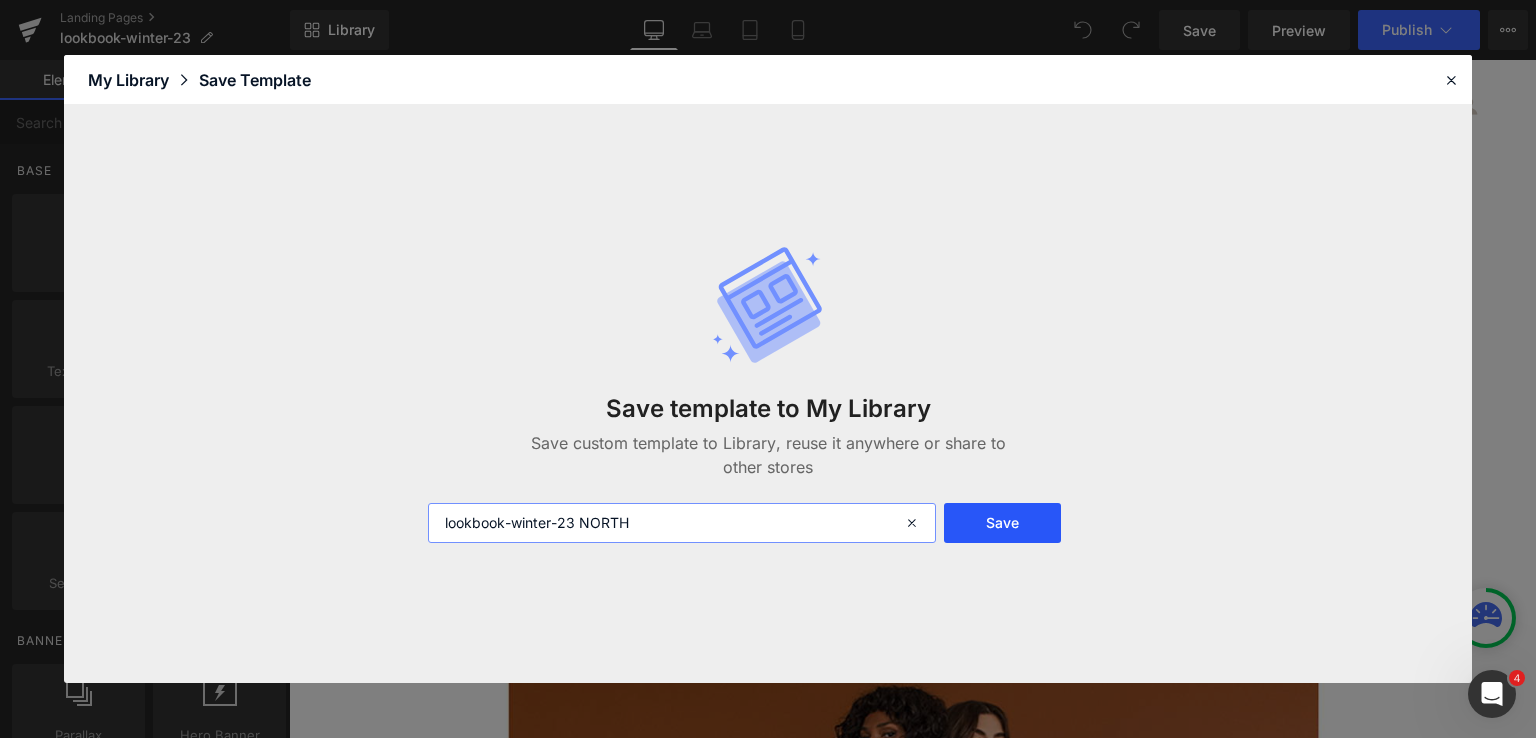 type on "lookbook-winter-23 NORTH" 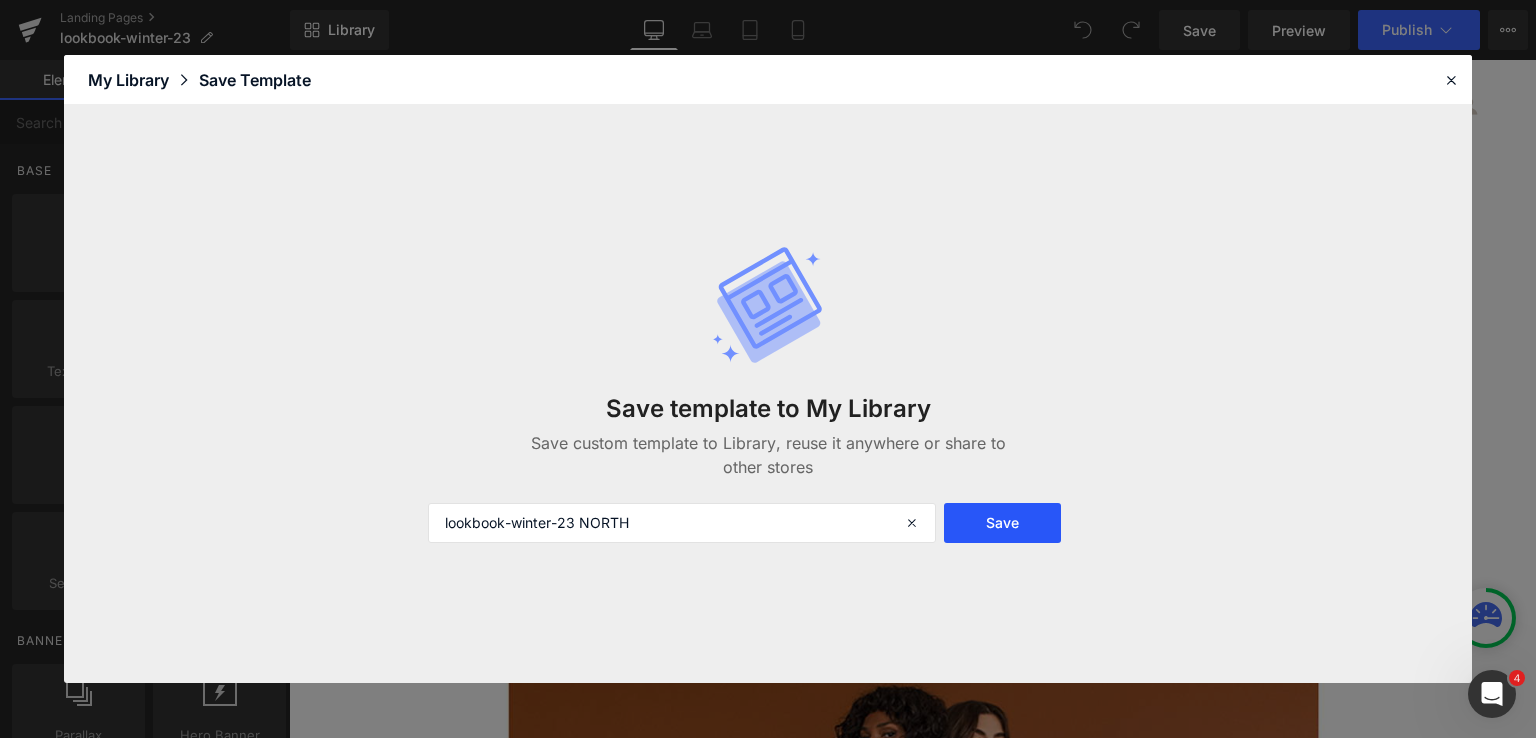 click on "Save" at bounding box center [1002, 523] 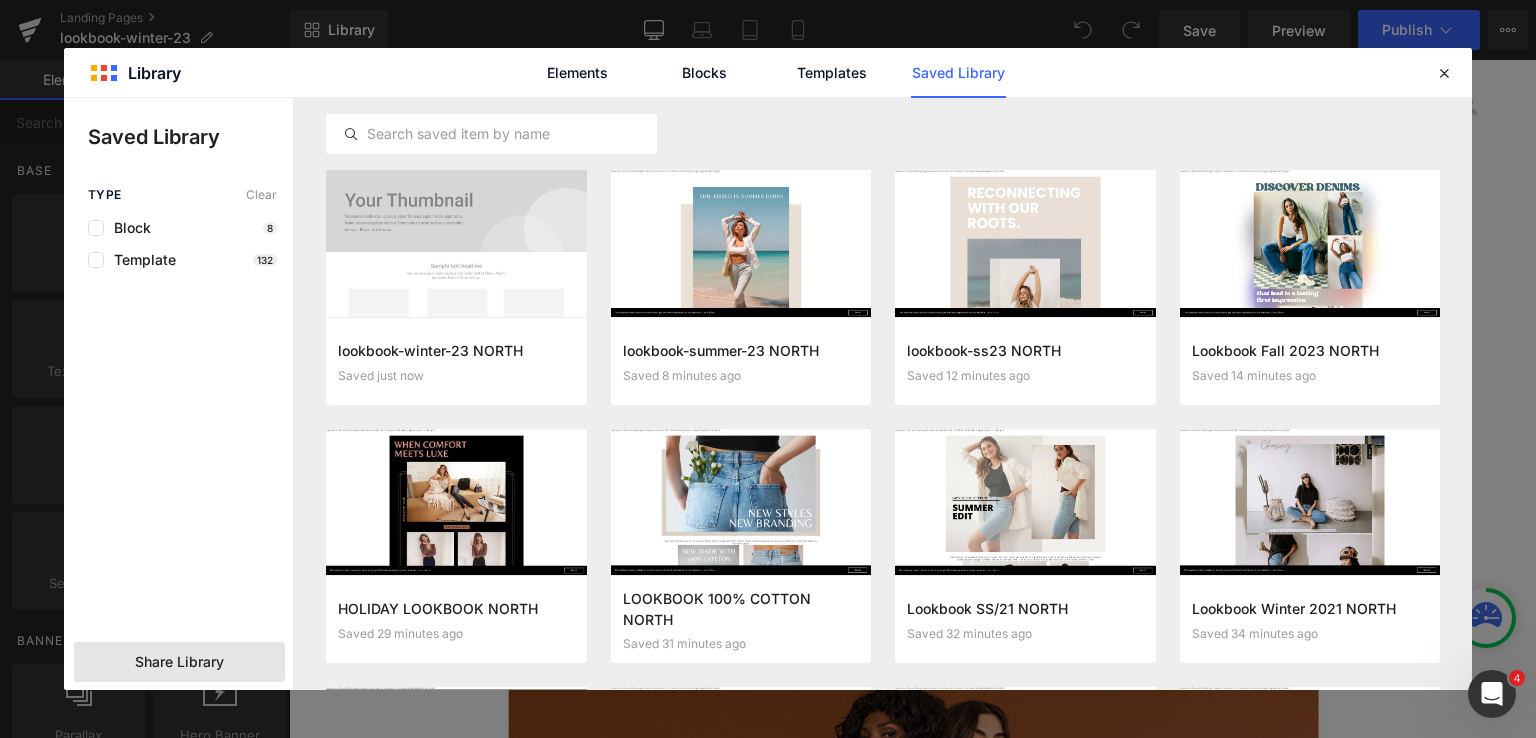 click on "Share Library" at bounding box center [179, 662] 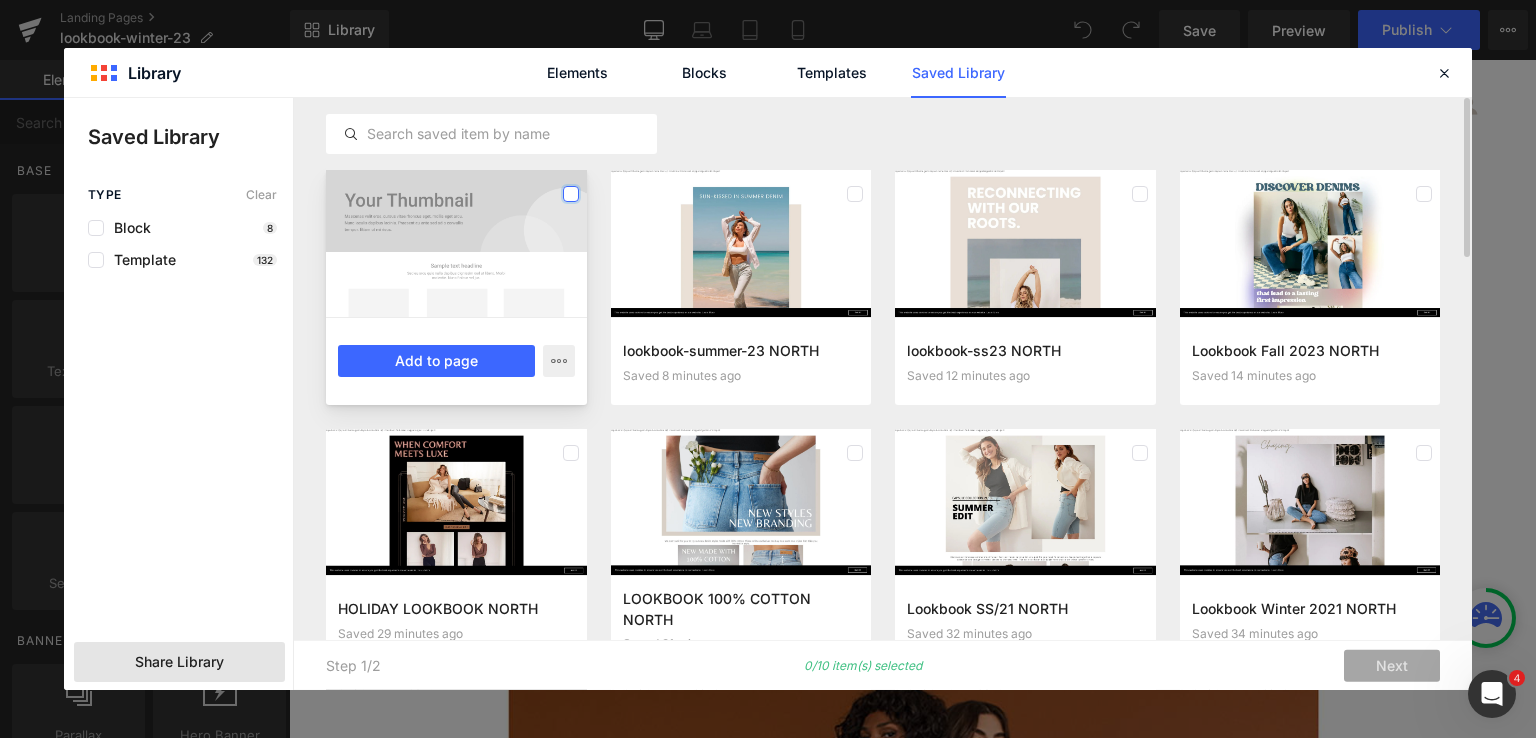 click at bounding box center [571, 194] 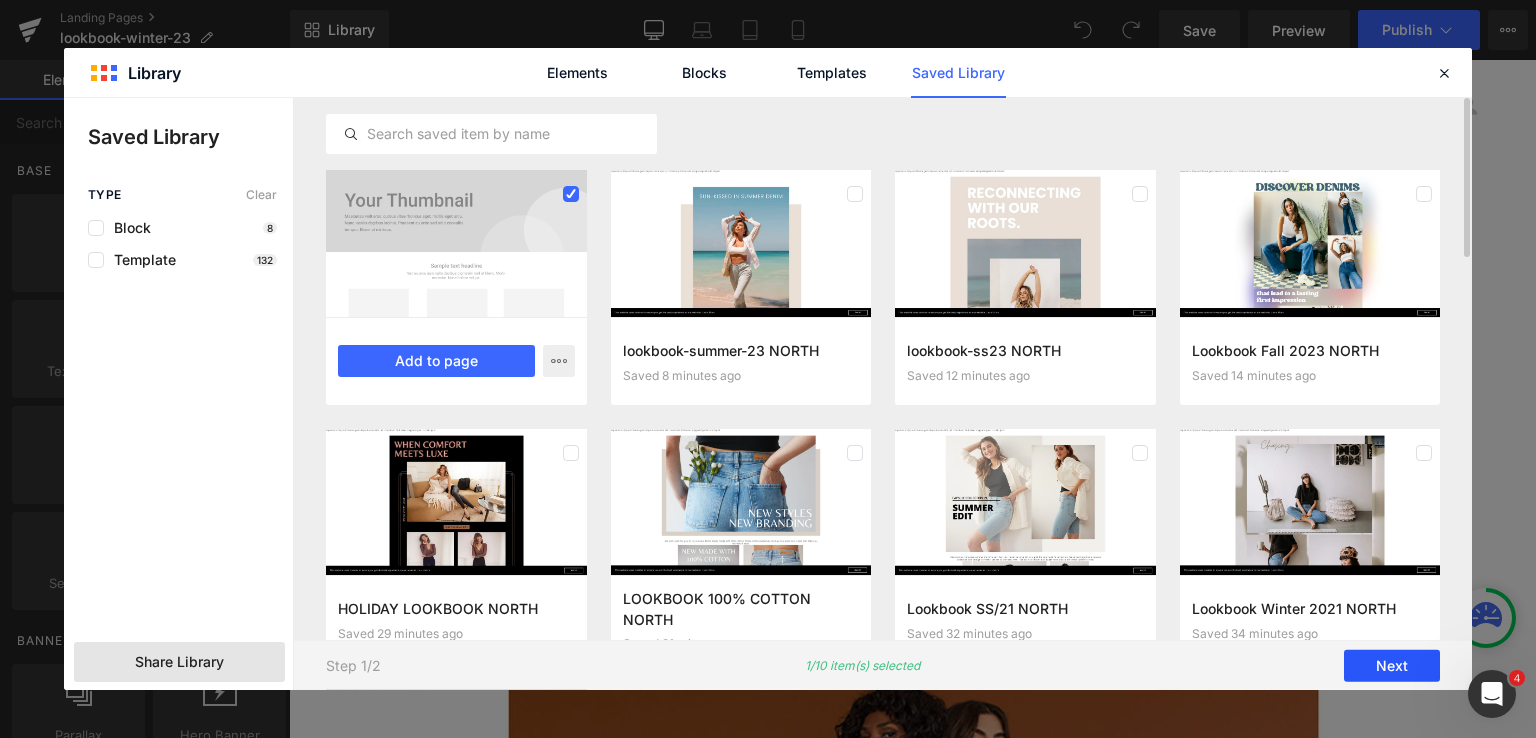 click on "Next" at bounding box center [1392, 666] 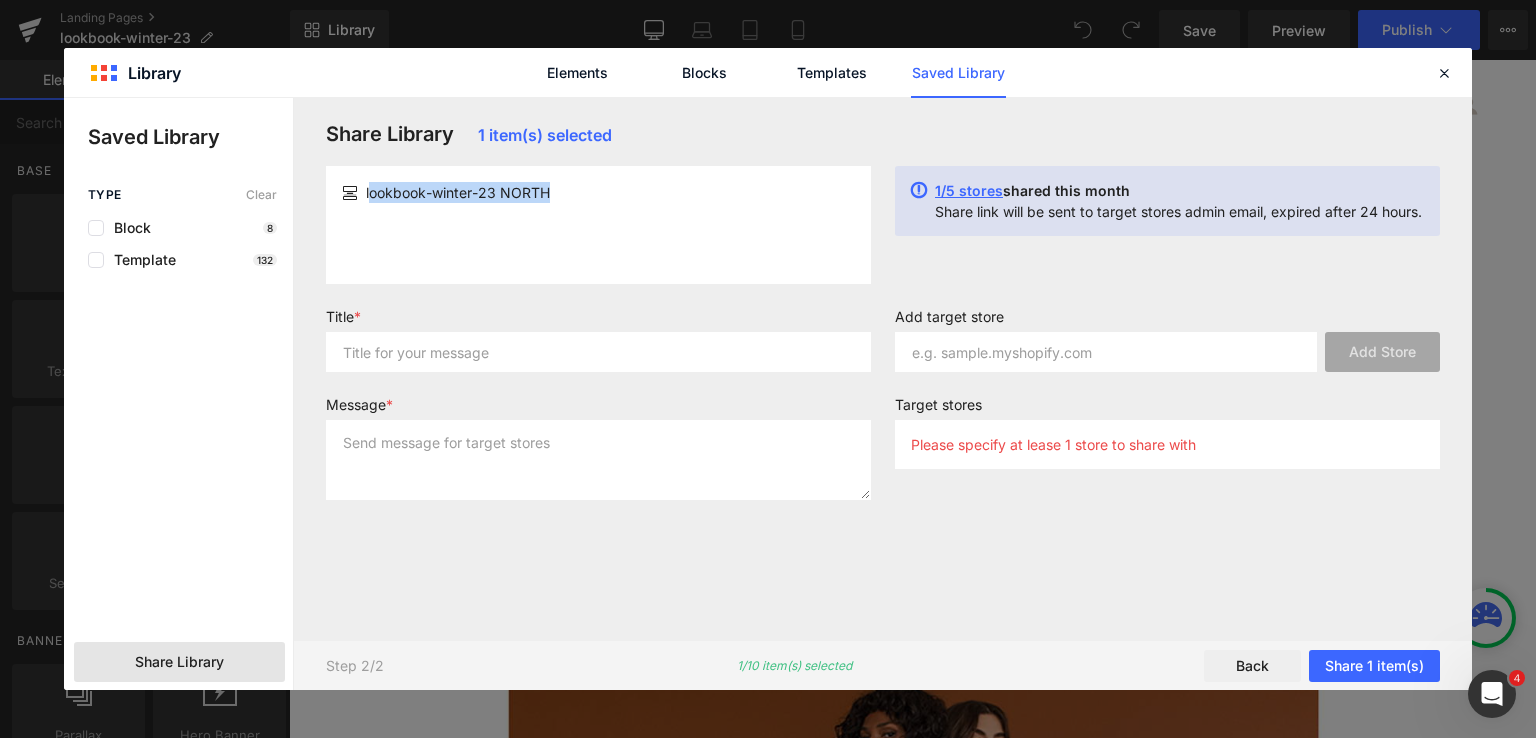 drag, startPoint x: 368, startPoint y: 190, endPoint x: 572, endPoint y: 191, distance: 204.00246 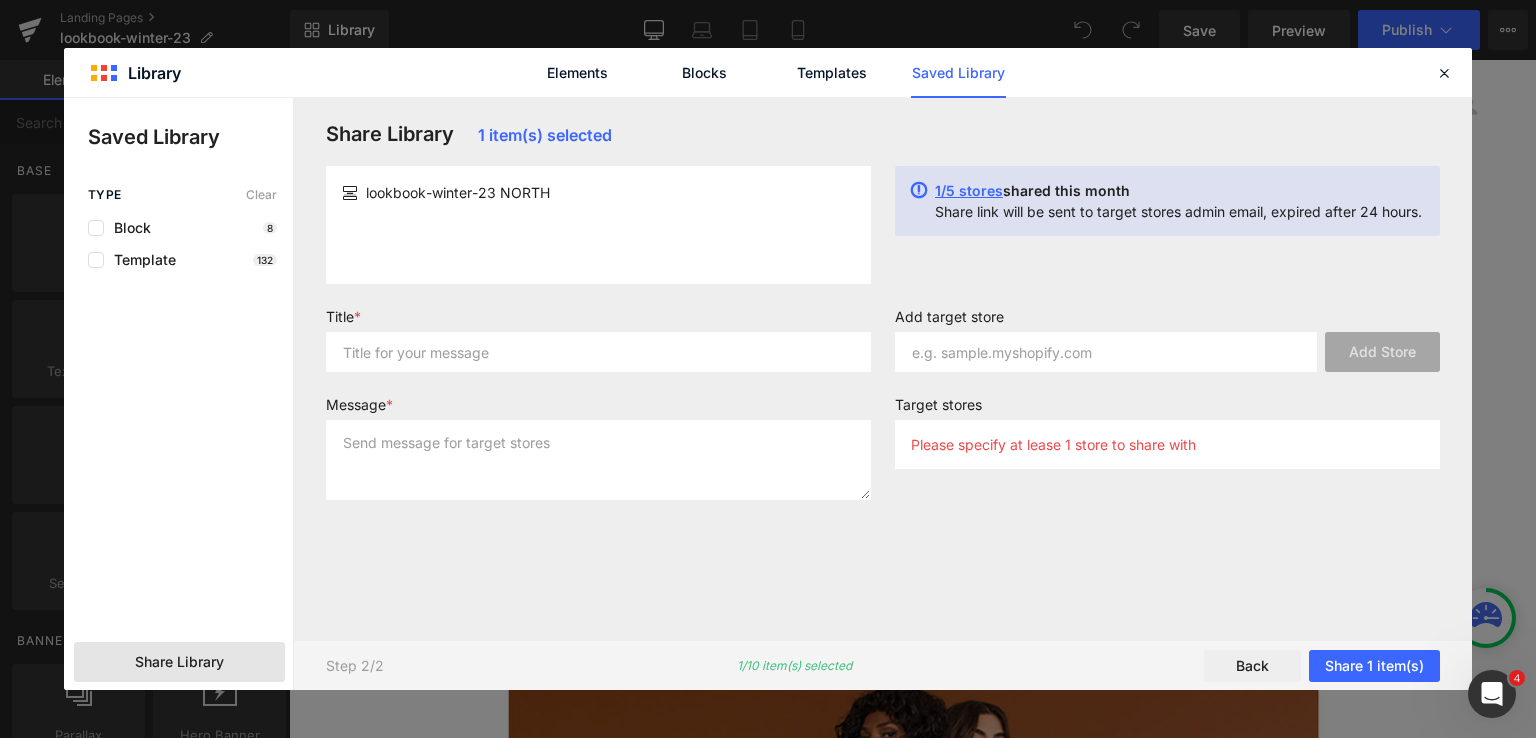 click on "lookbook-winter-23 NORTH" at bounding box center (458, 192) 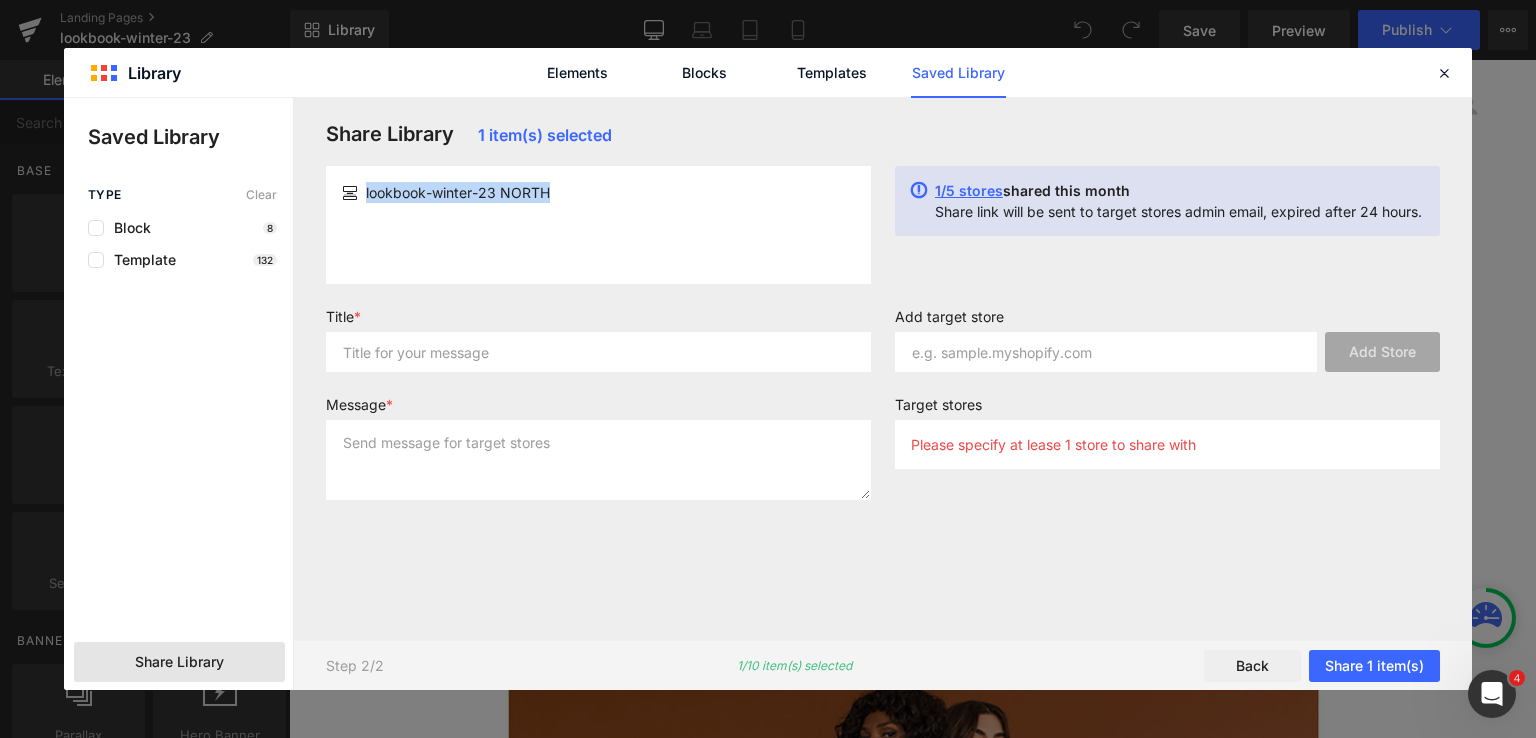 drag, startPoint x: 364, startPoint y: 193, endPoint x: 572, endPoint y: 197, distance: 208.03845 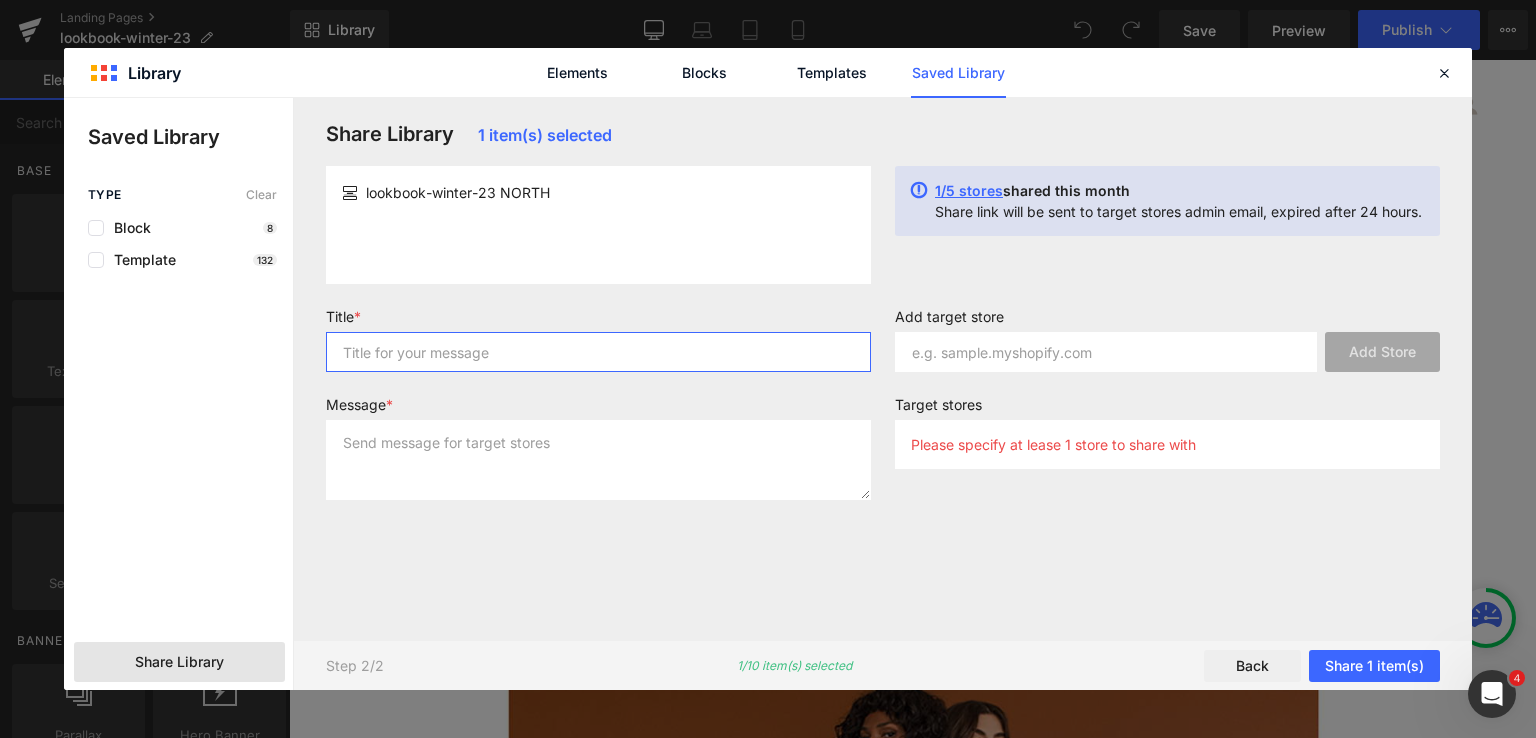 drag, startPoint x: 540, startPoint y: 333, endPoint x: 540, endPoint y: 319, distance: 14 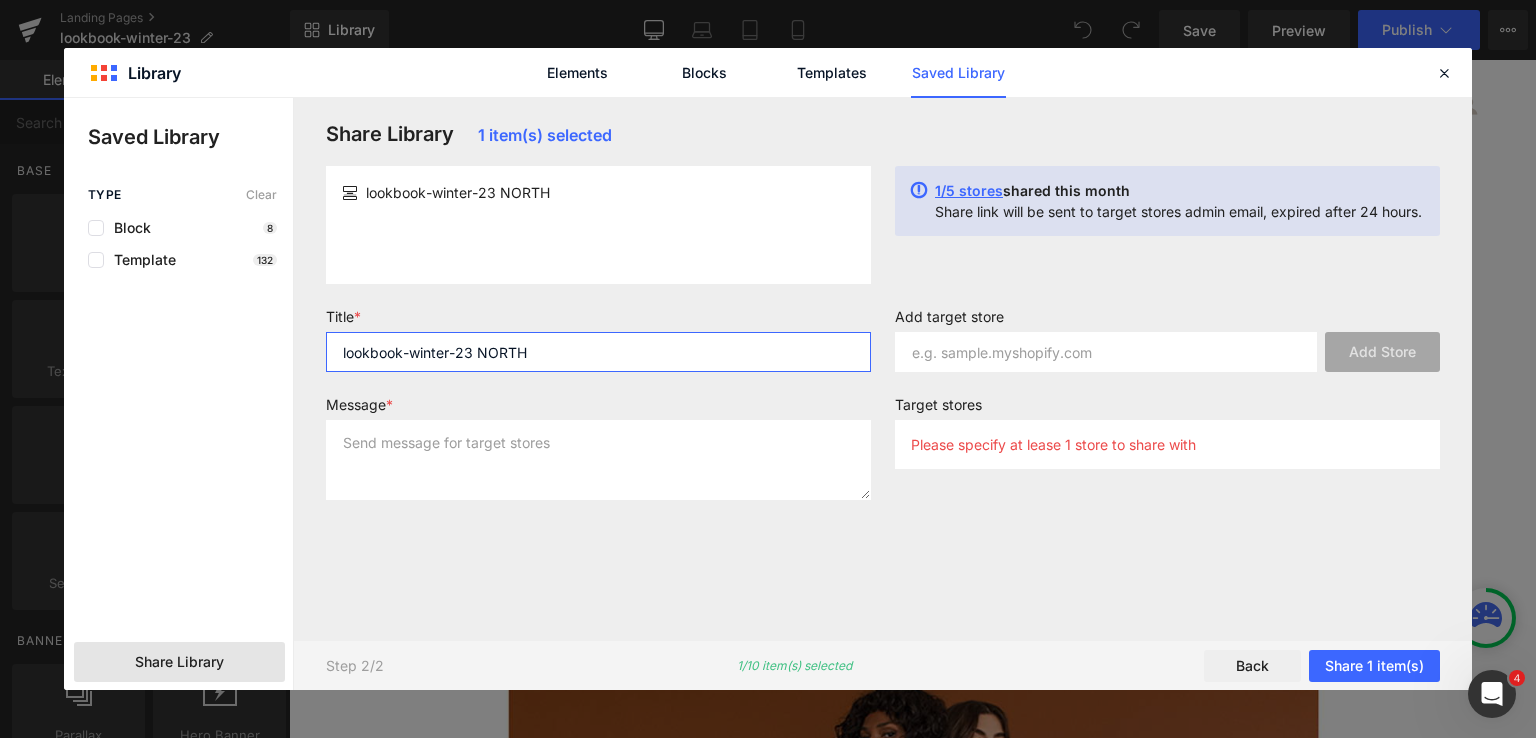 type on "lookbook-winter-23 NORTH" 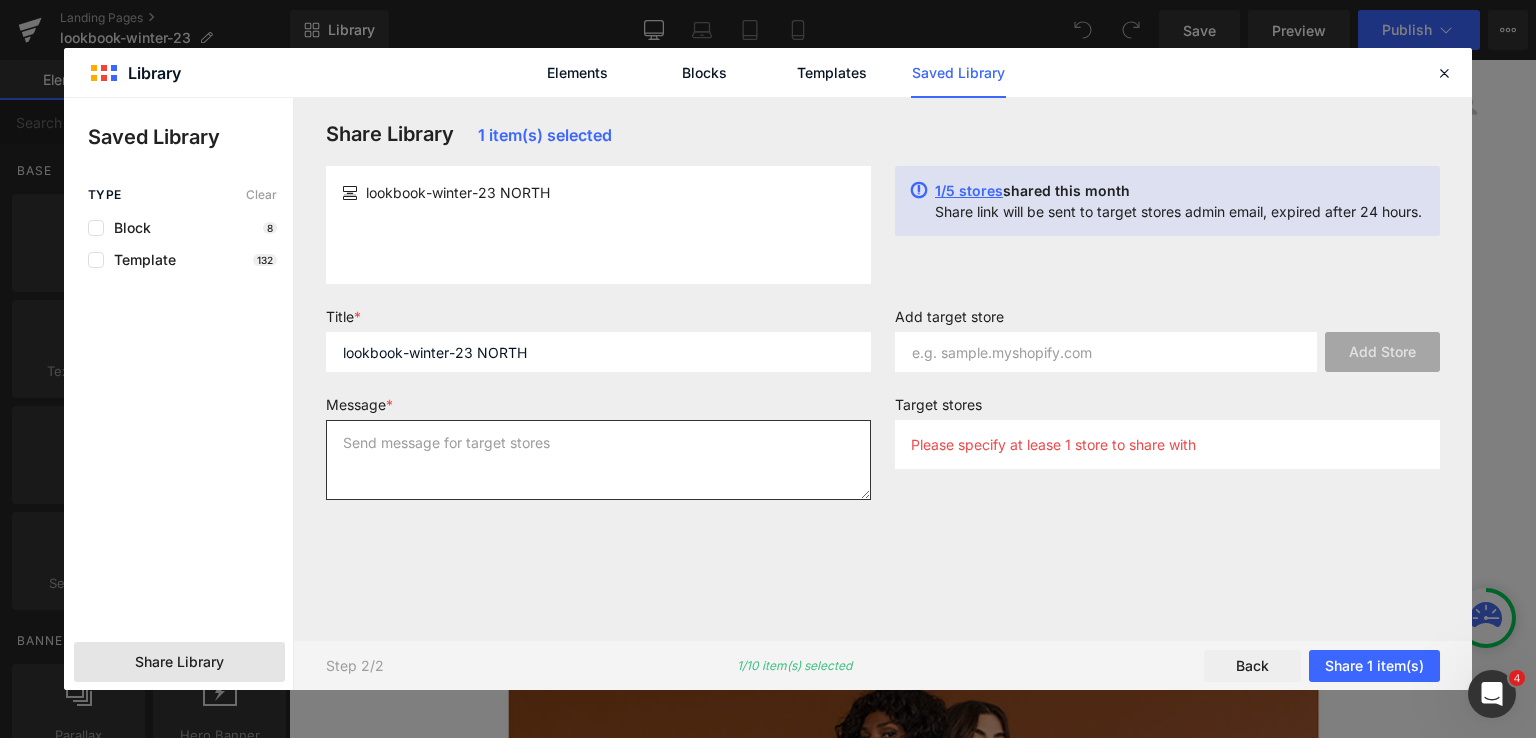 click at bounding box center [598, 460] 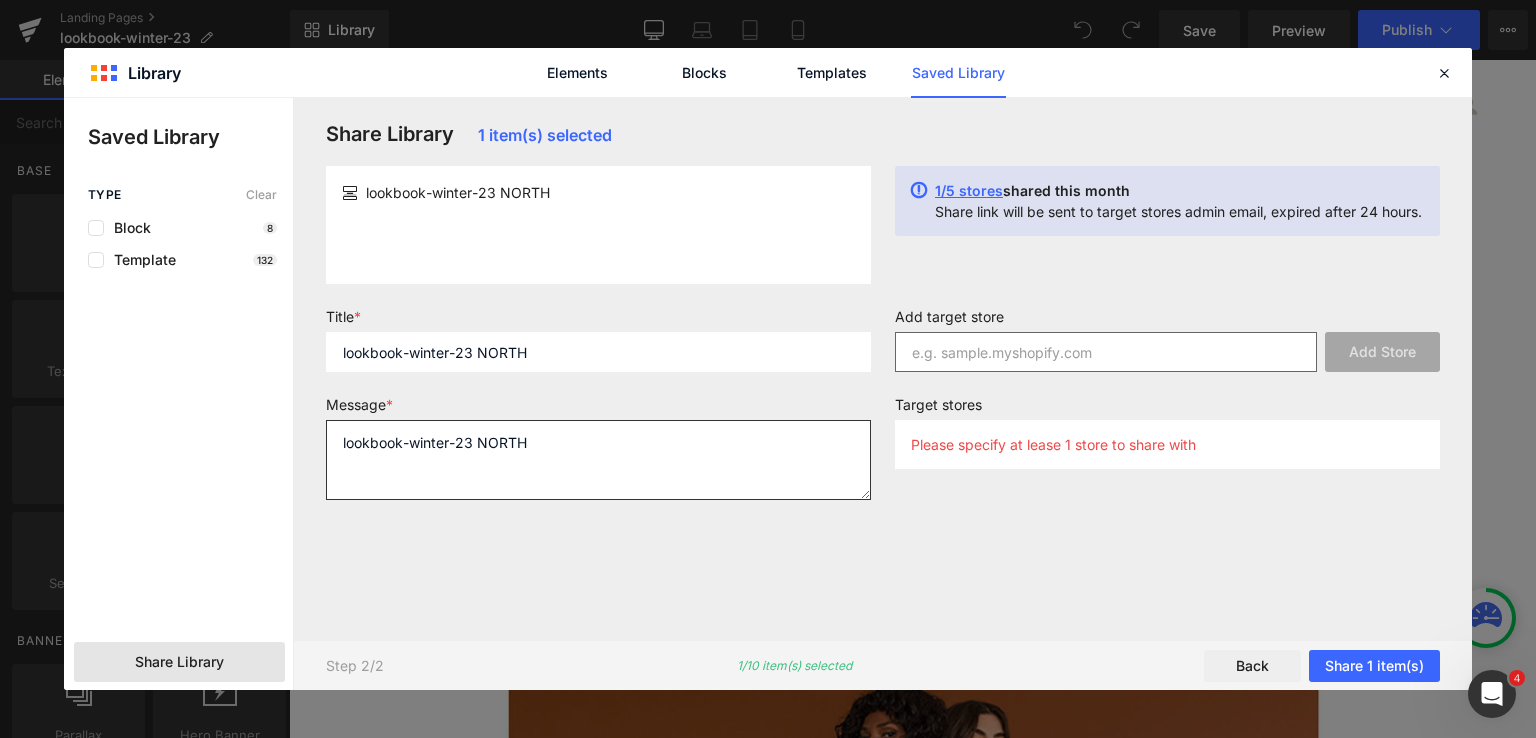type on "lookbook-winter-23 NORTH" 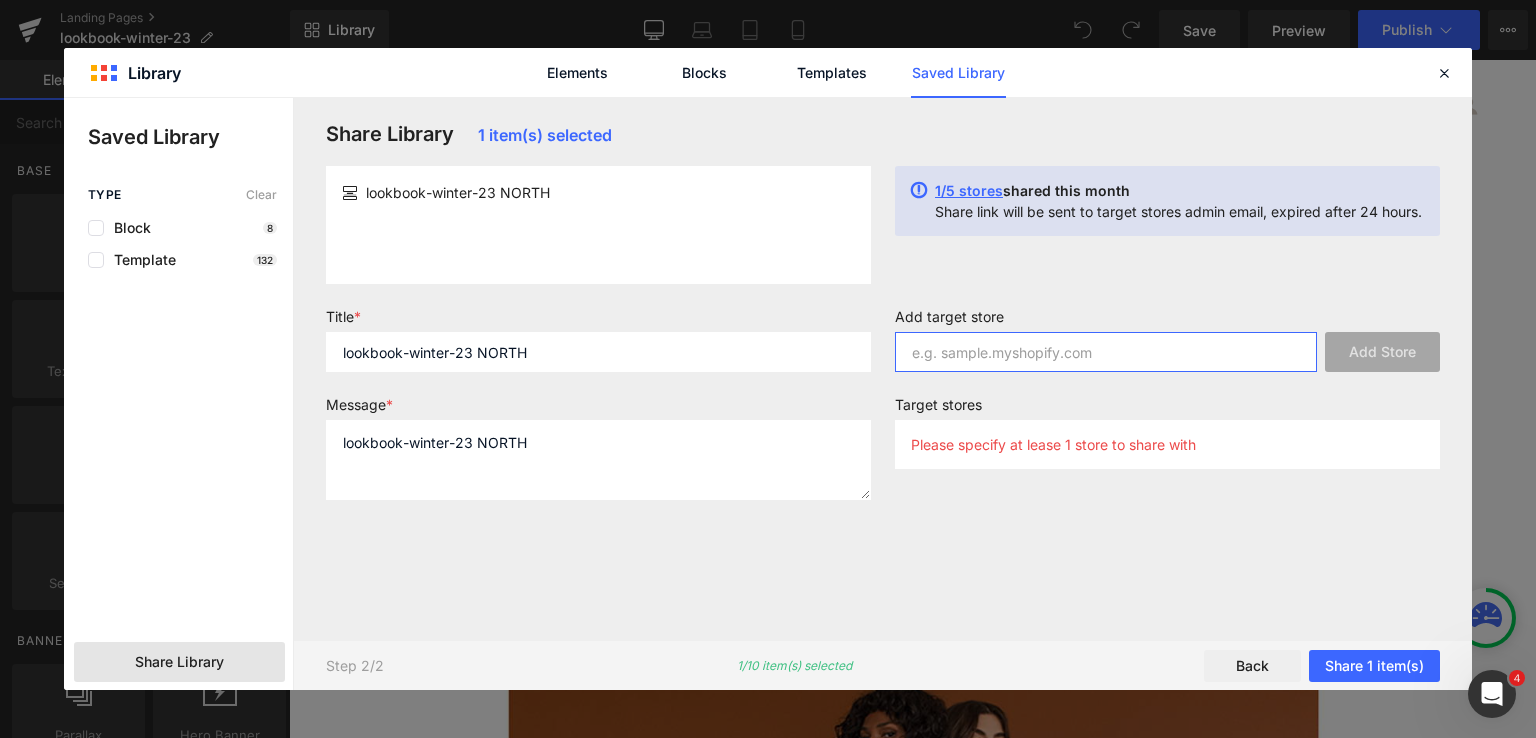 click at bounding box center (1106, 352) 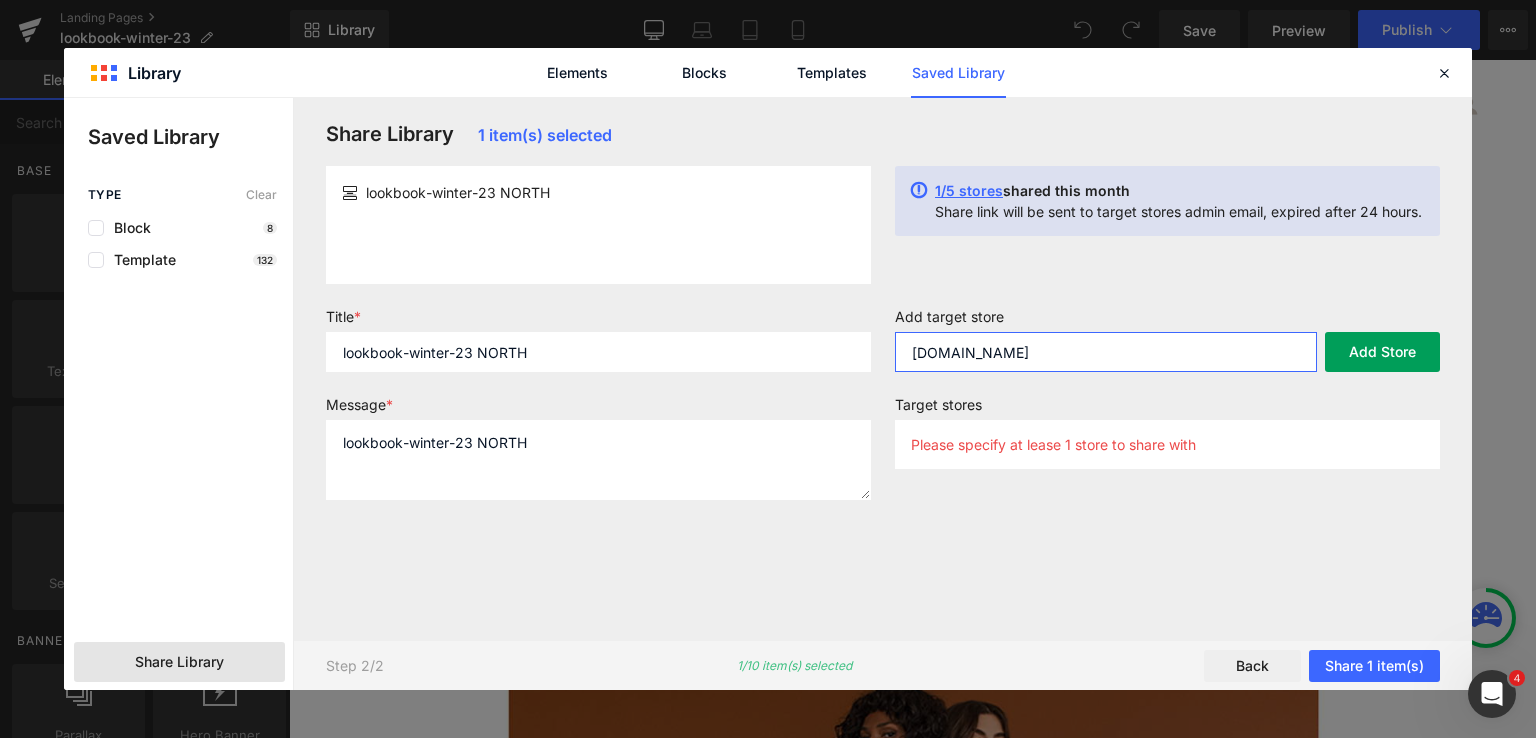 type on "[DOMAIN_NAME]" 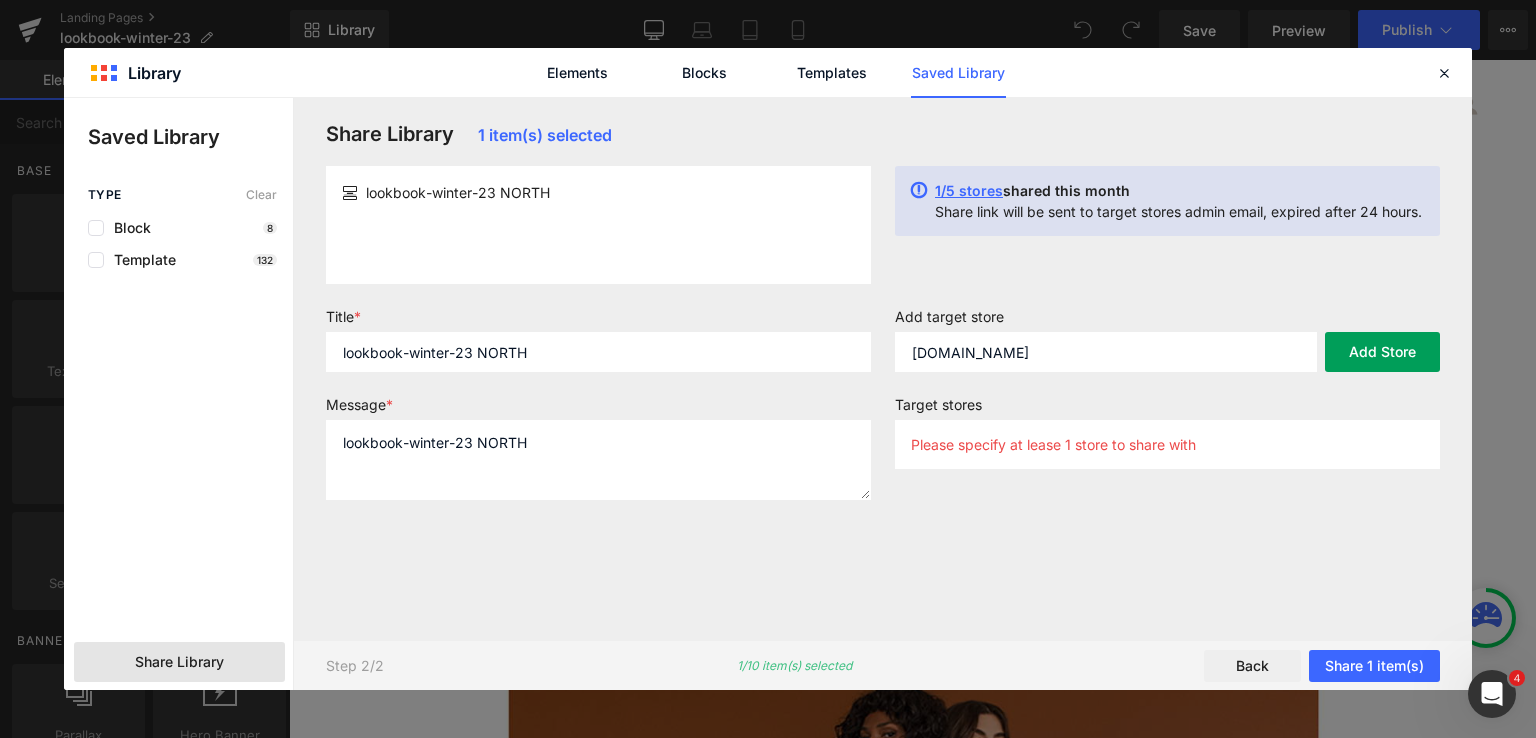 click on "Add Store" at bounding box center [1382, 352] 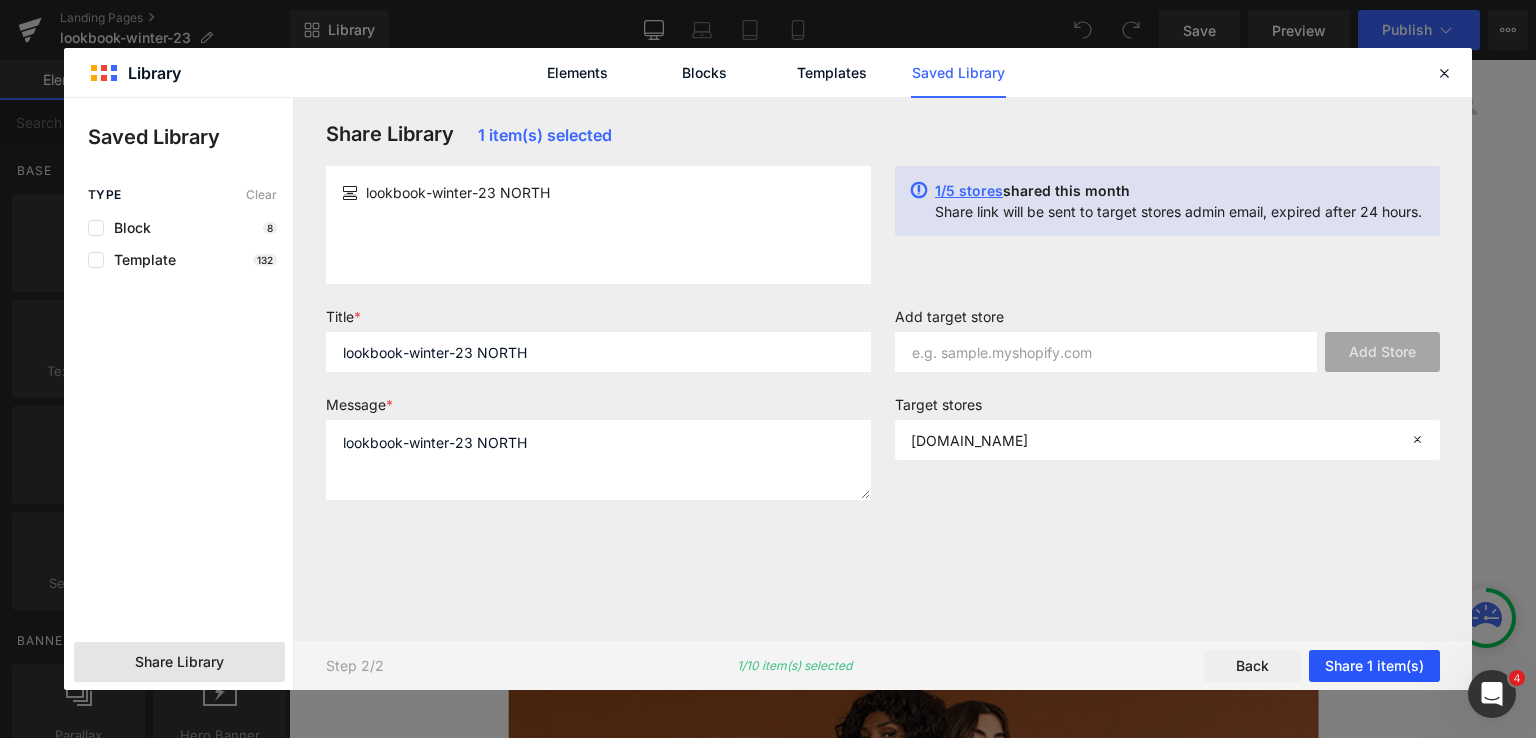 click on "Share 1 item(s)" at bounding box center (1374, 666) 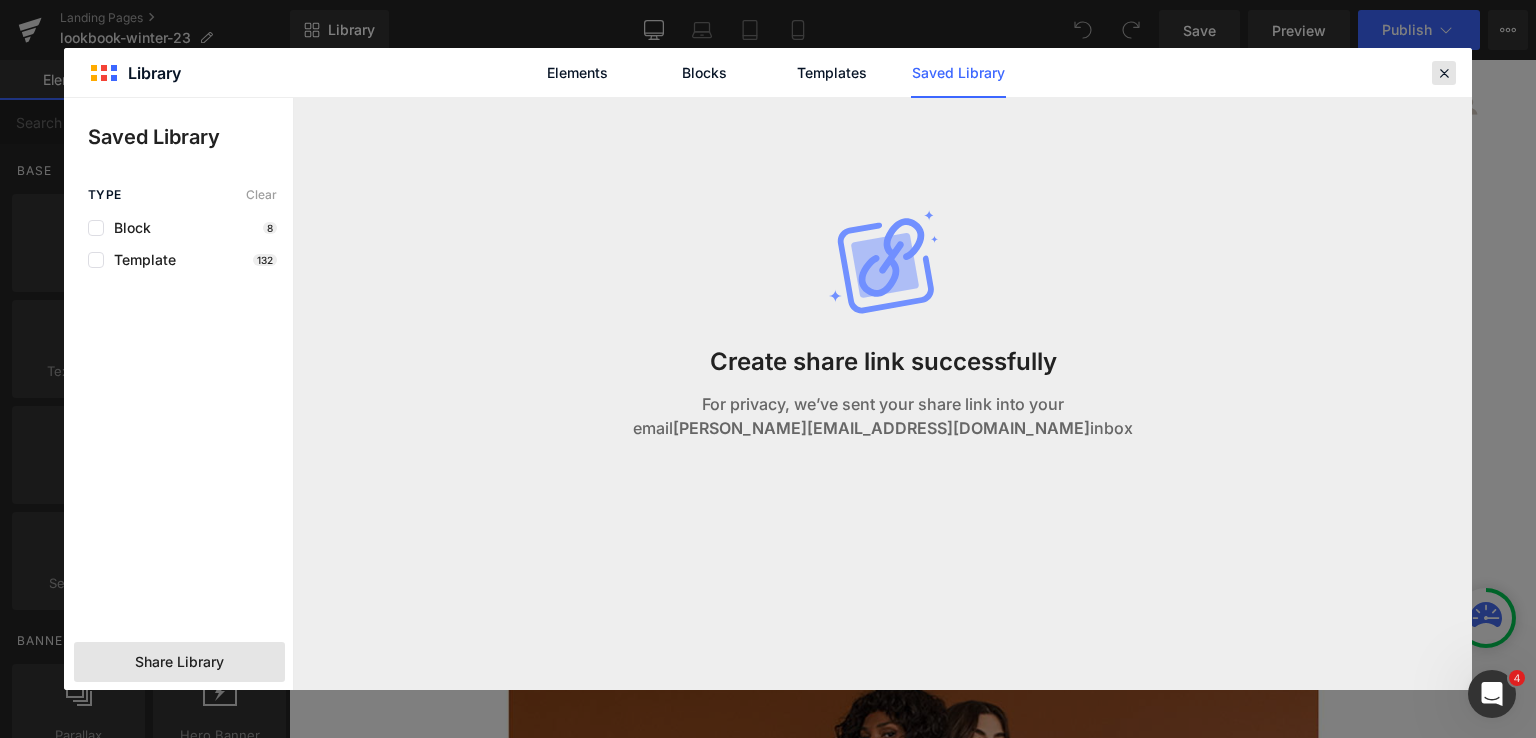 click at bounding box center [1444, 73] 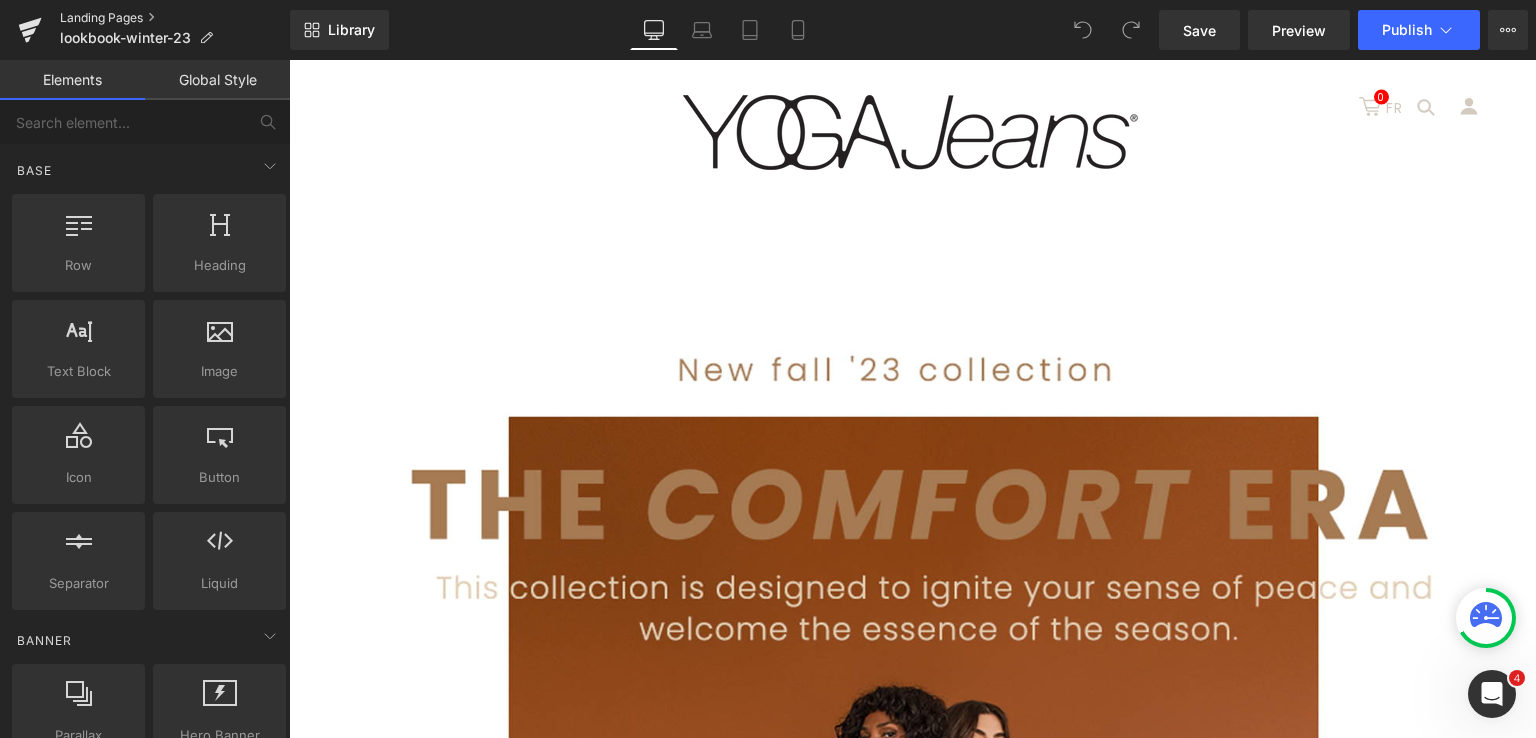 click on "Landing Pages" at bounding box center [175, 18] 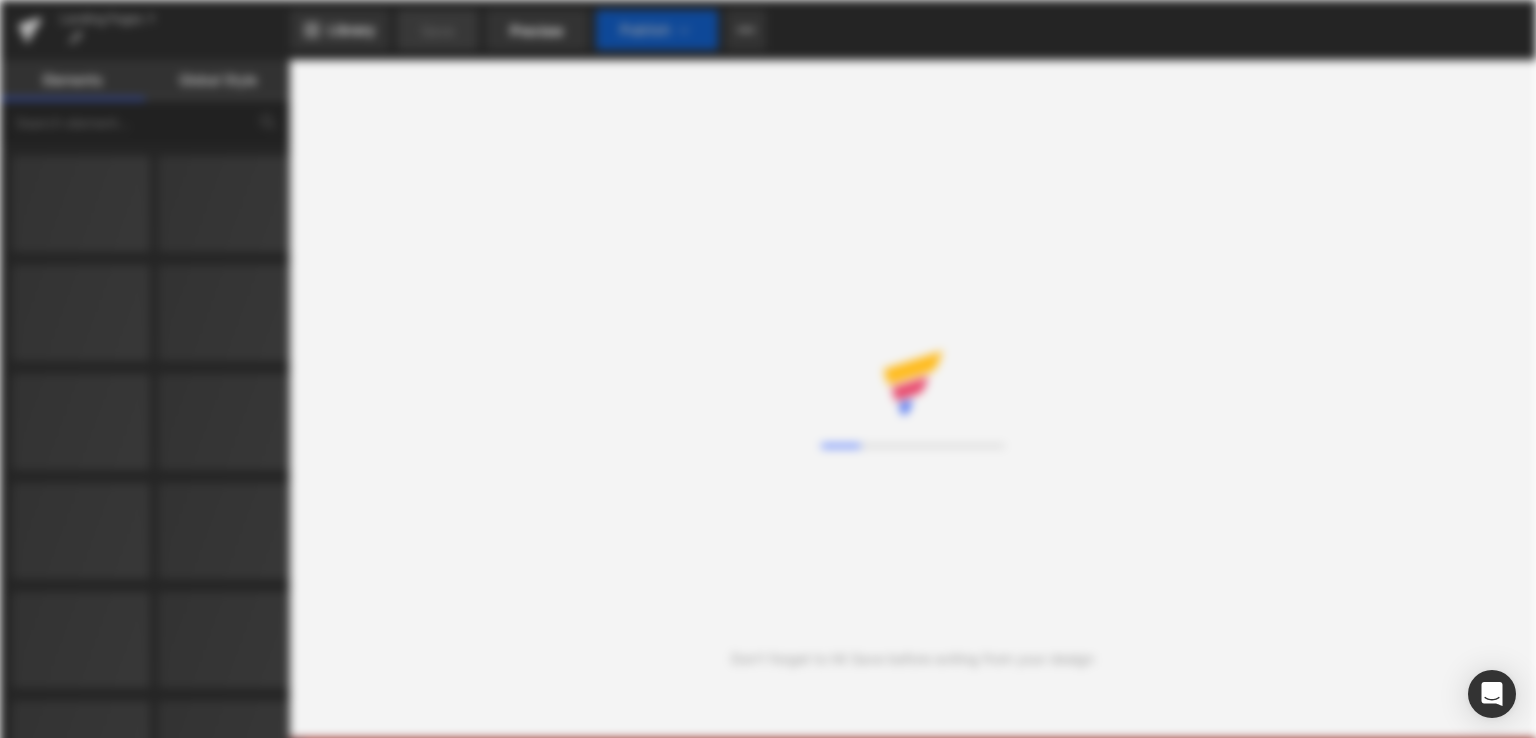 scroll, scrollTop: 0, scrollLeft: 0, axis: both 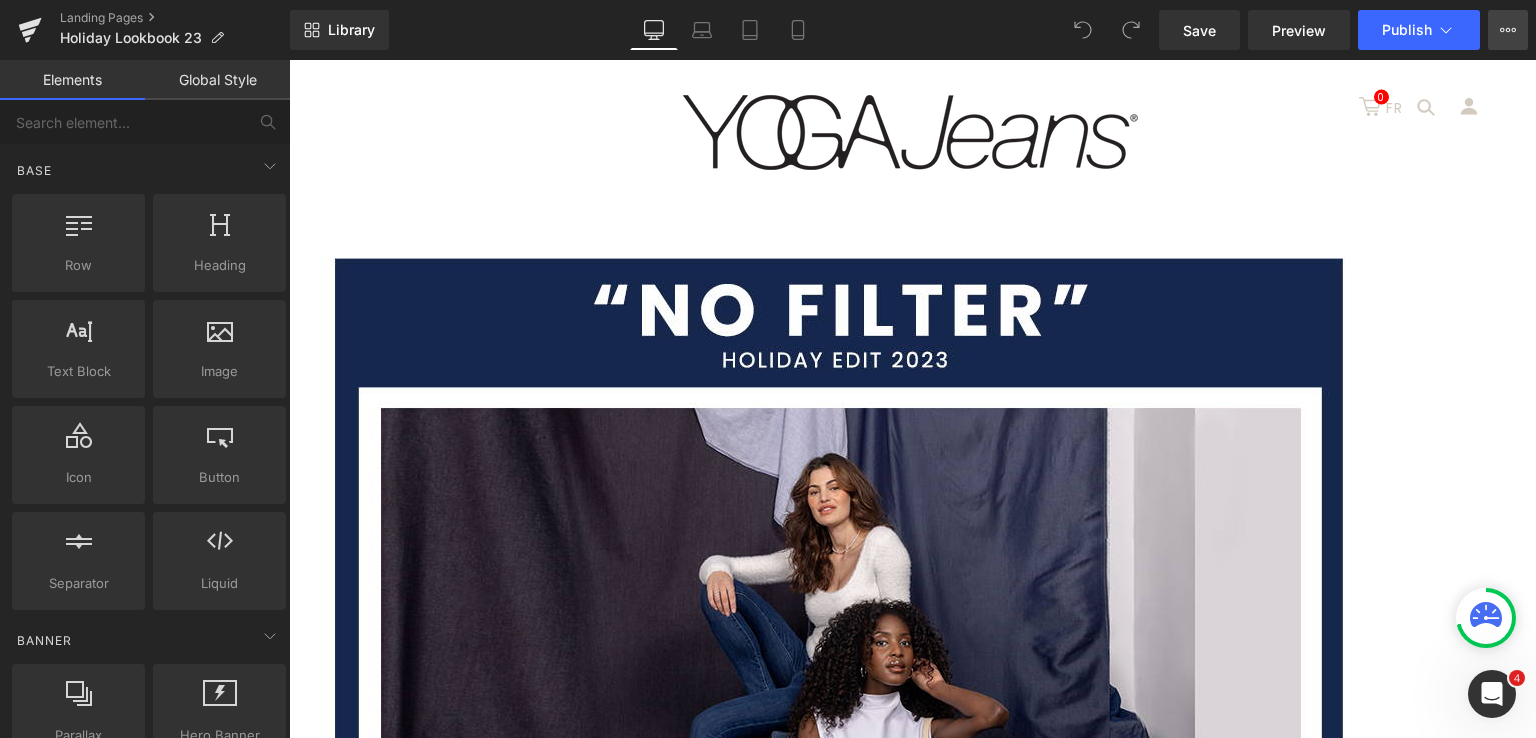click 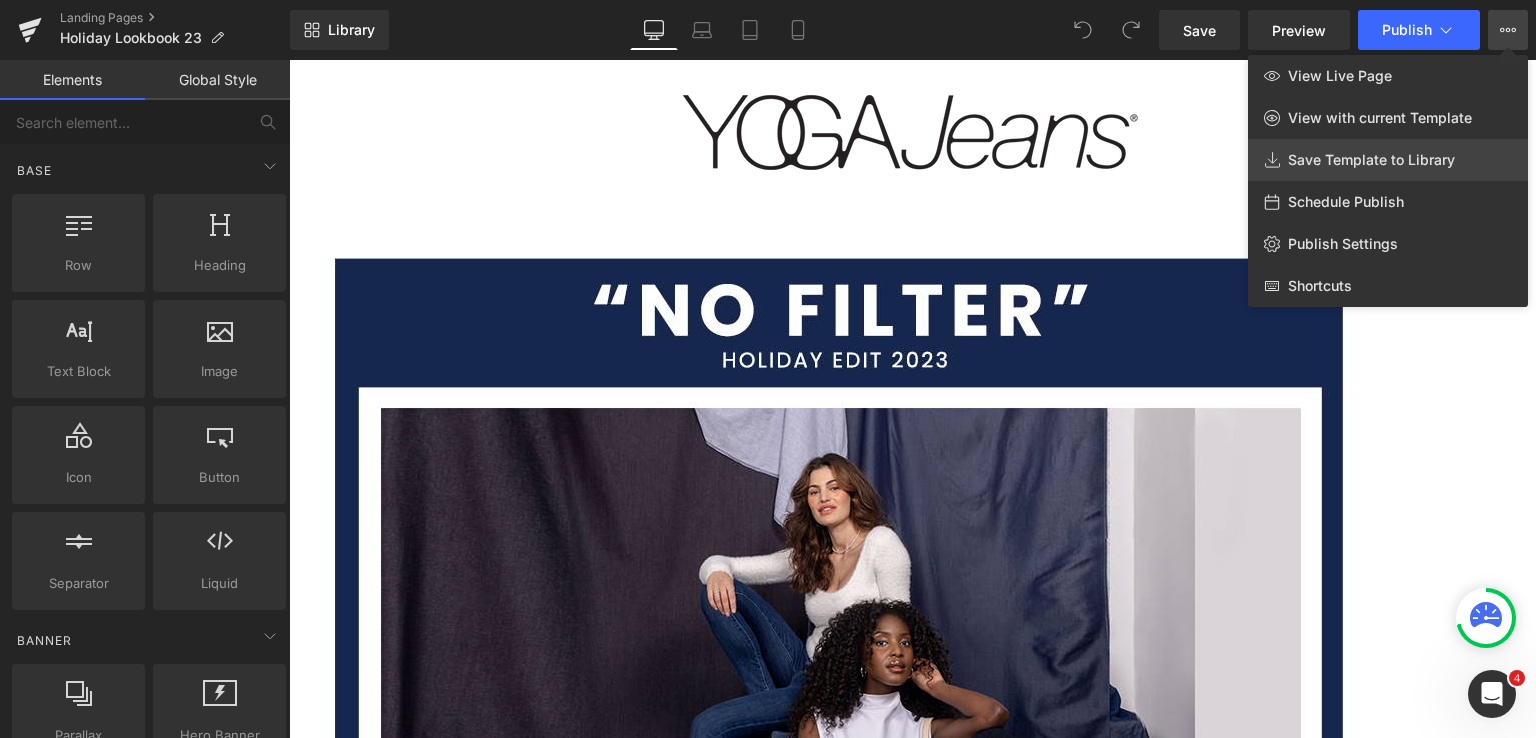 click on "Save Template to Library" at bounding box center (1388, 160) 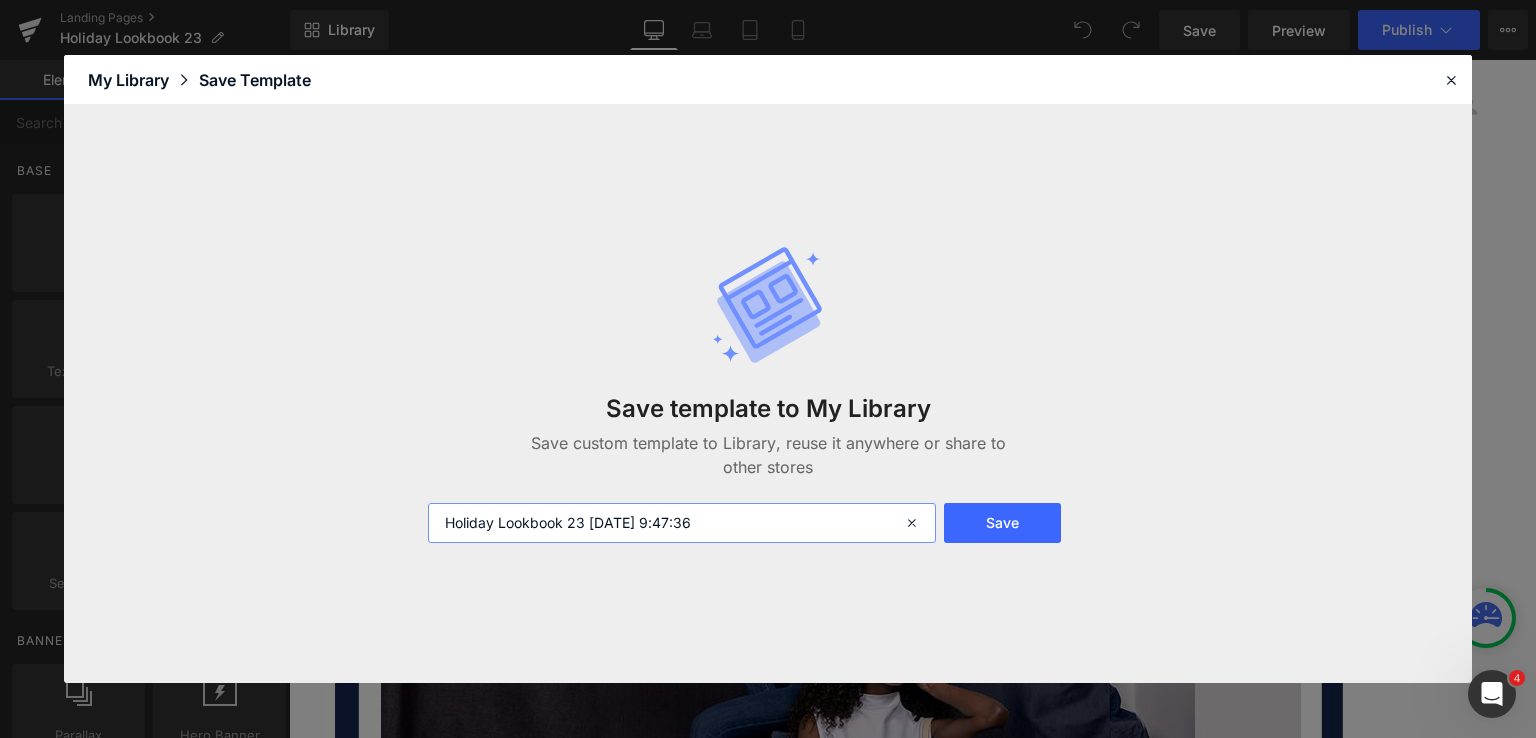 drag, startPoint x: 588, startPoint y: 528, endPoint x: 781, endPoint y: 523, distance: 193.06476 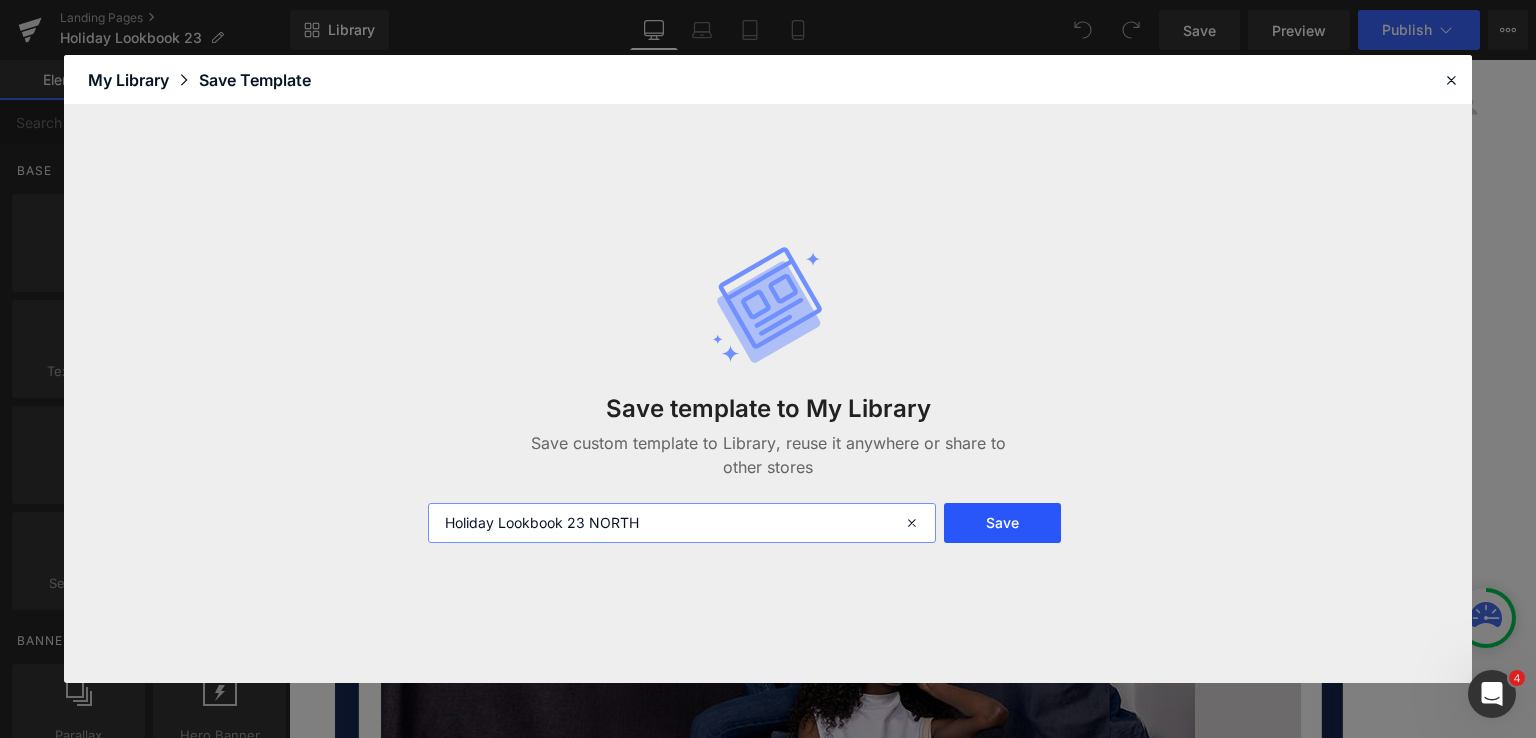 type on "Holiday Lookbook 23 NORTH" 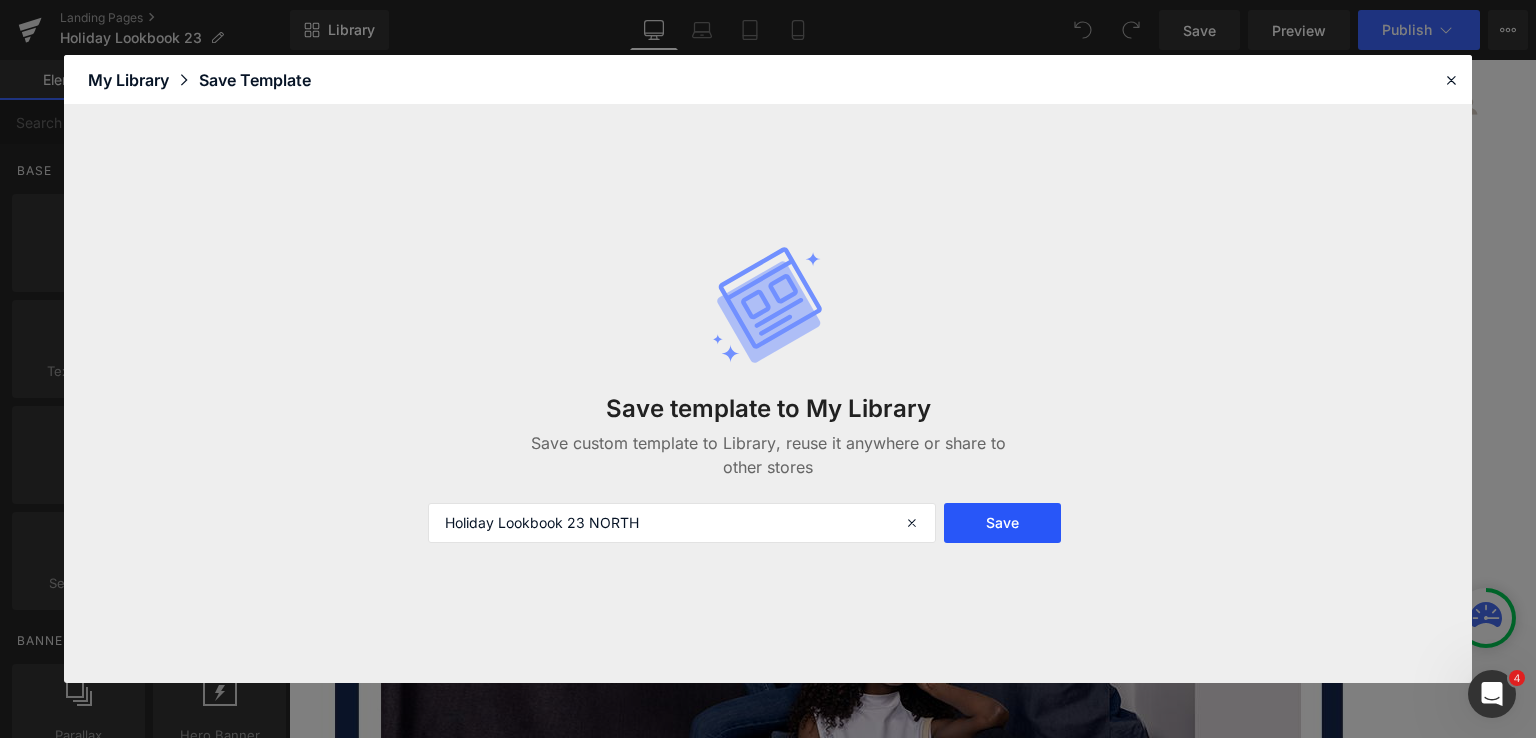 click on "Save" at bounding box center [1002, 523] 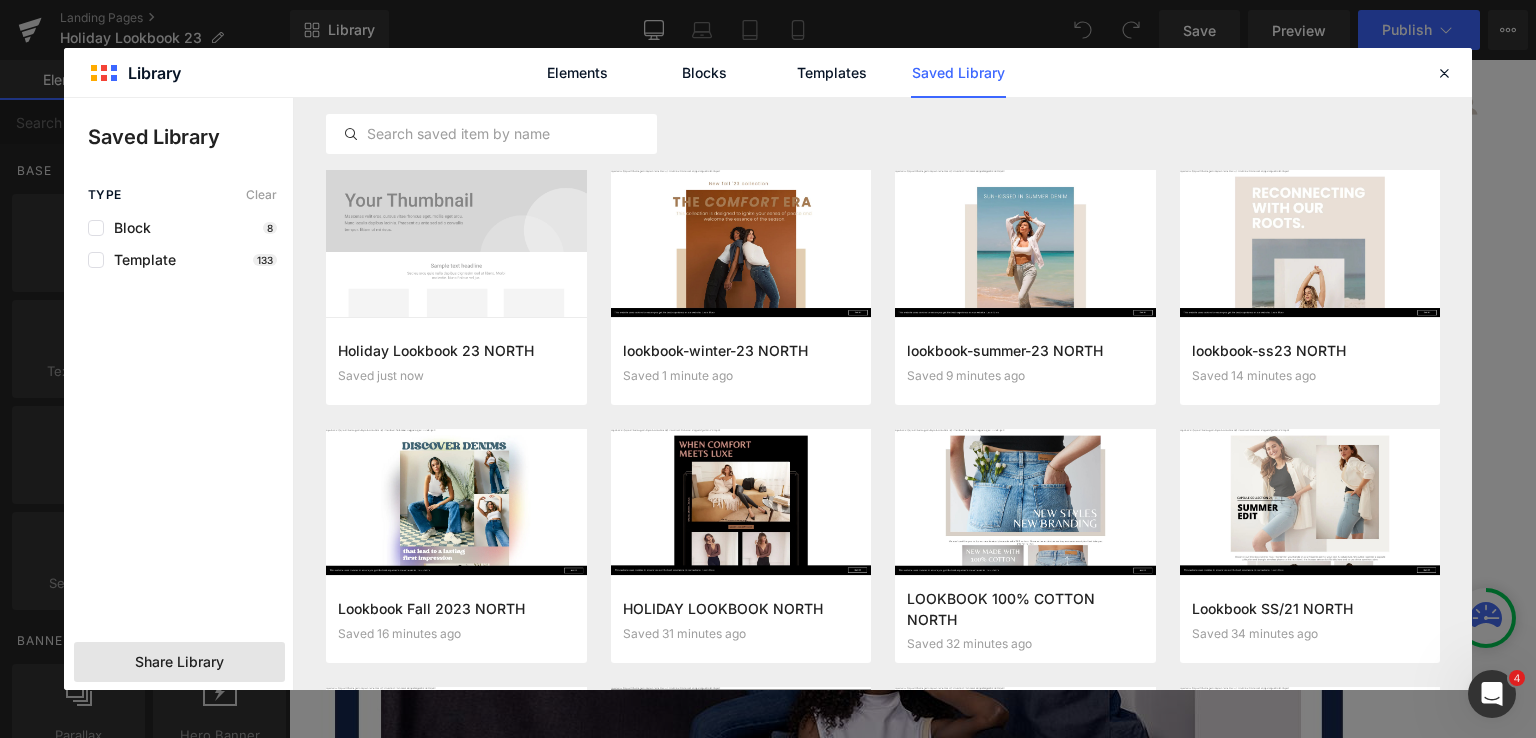 click on "Share Library" at bounding box center [179, 662] 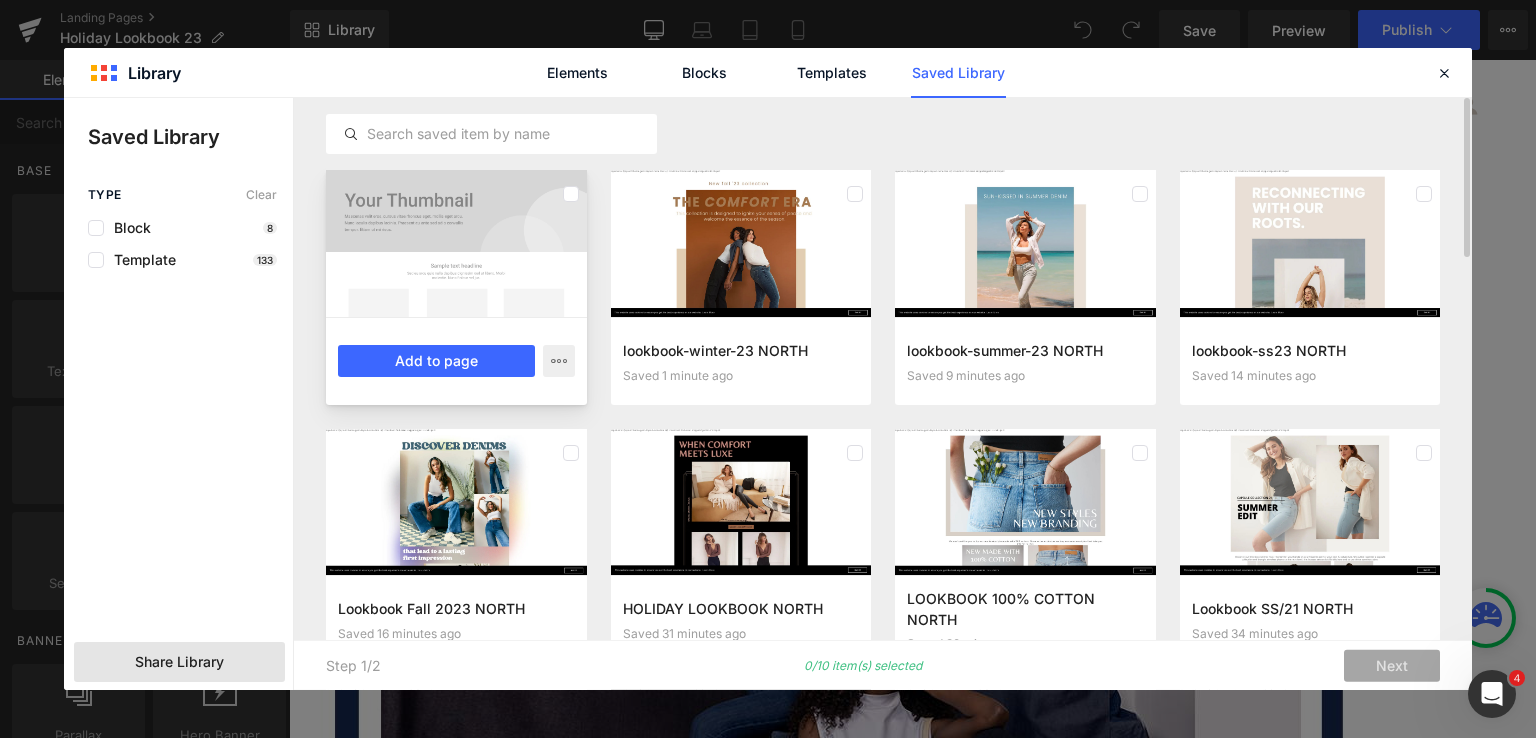 click 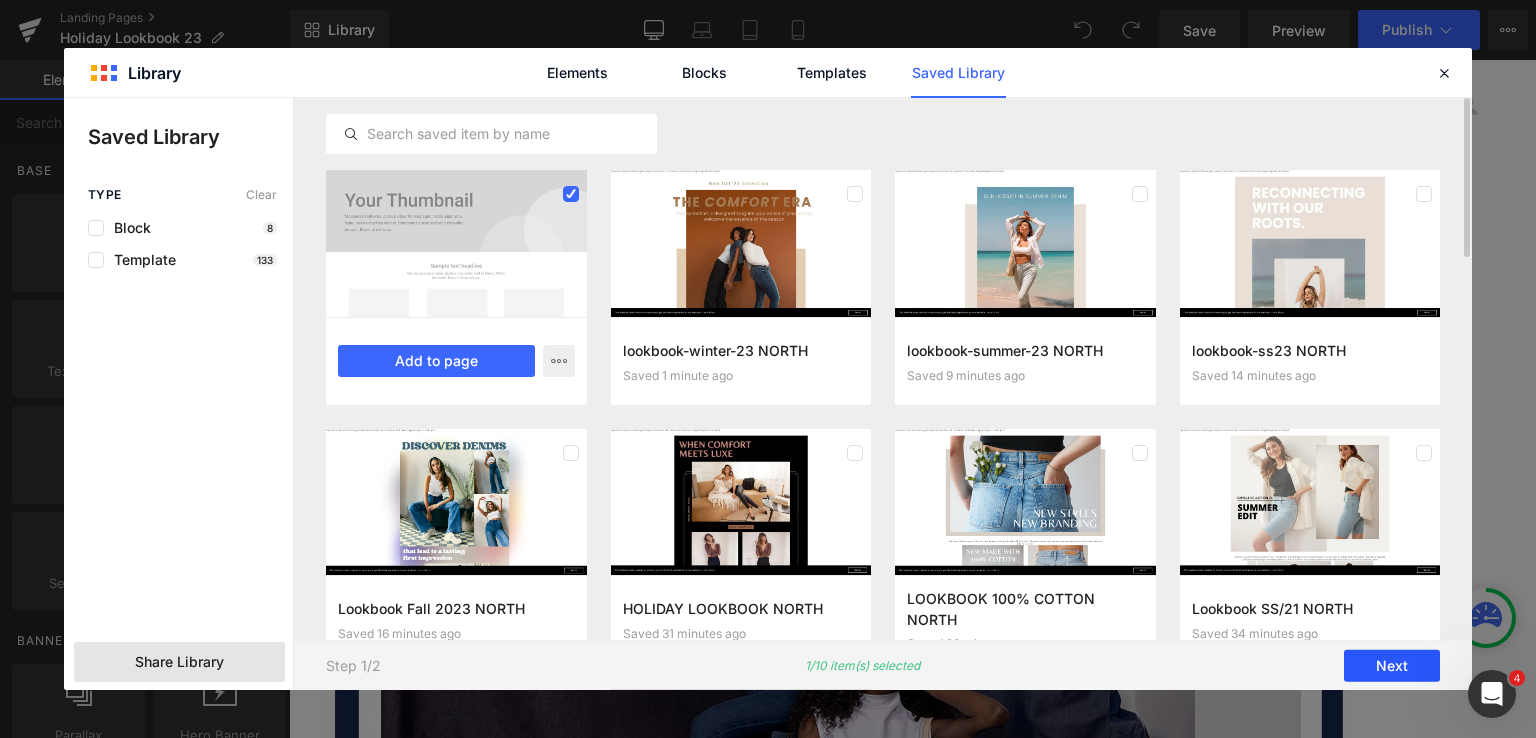 click on "Next" at bounding box center (1392, 666) 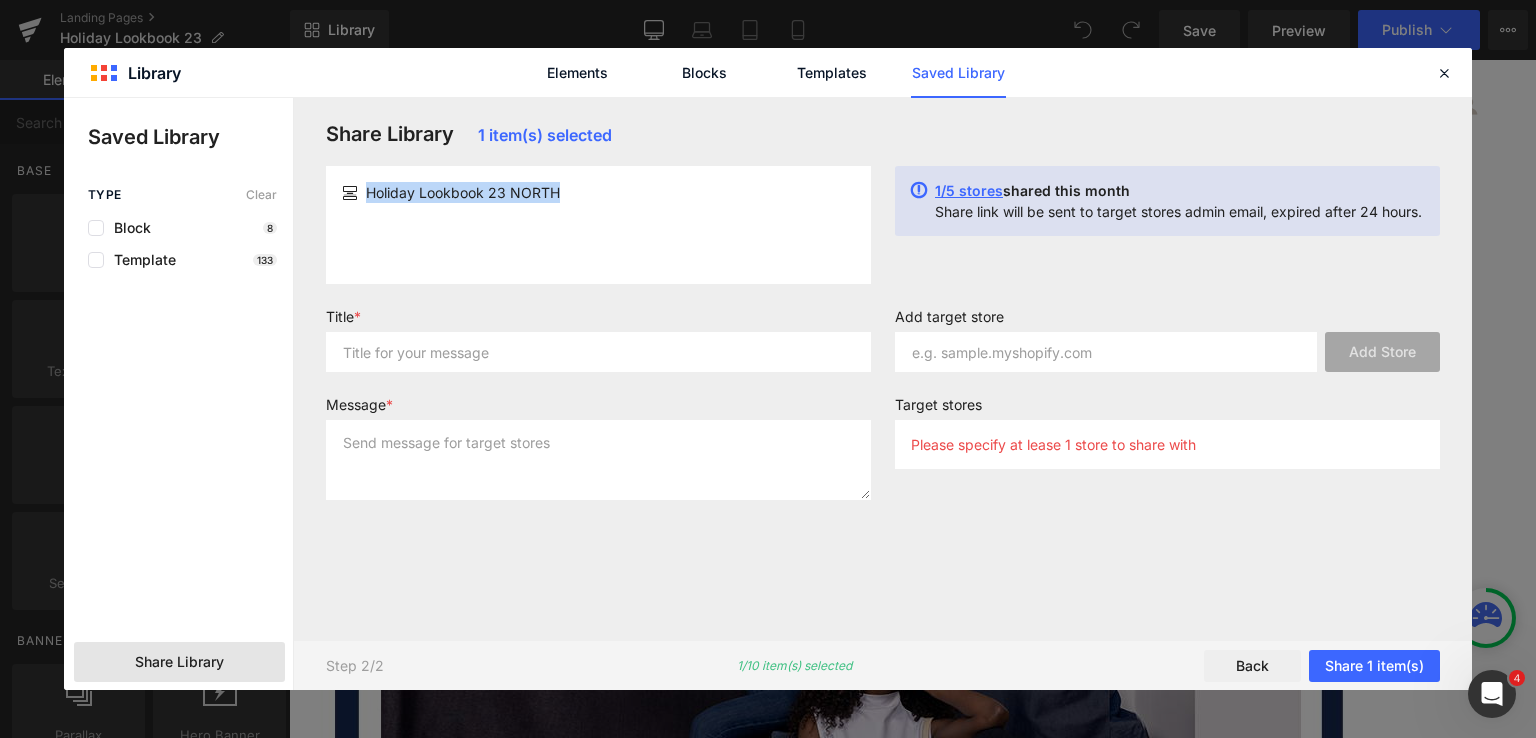 drag, startPoint x: 366, startPoint y: 194, endPoint x: 574, endPoint y: 189, distance: 208.06009 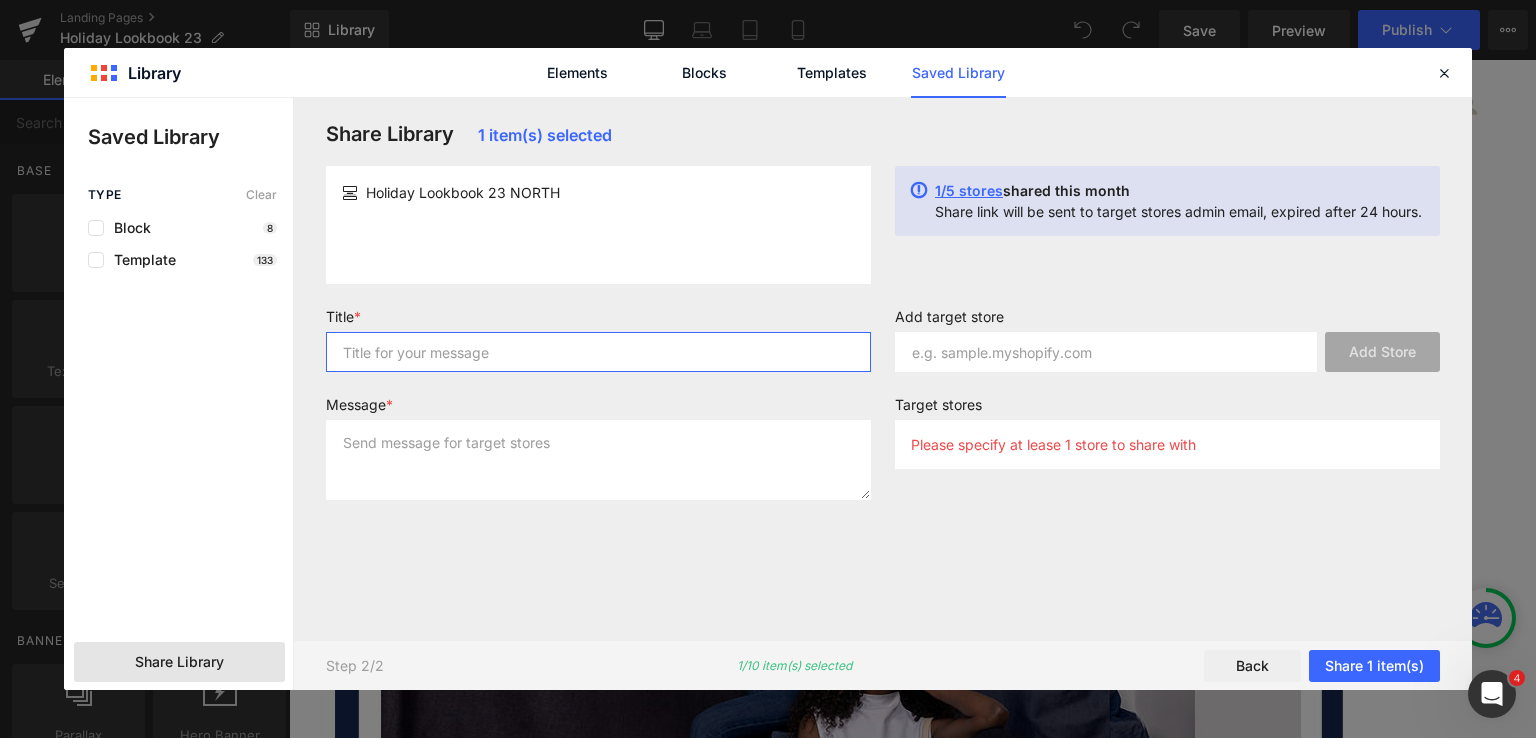 click at bounding box center (598, 352) 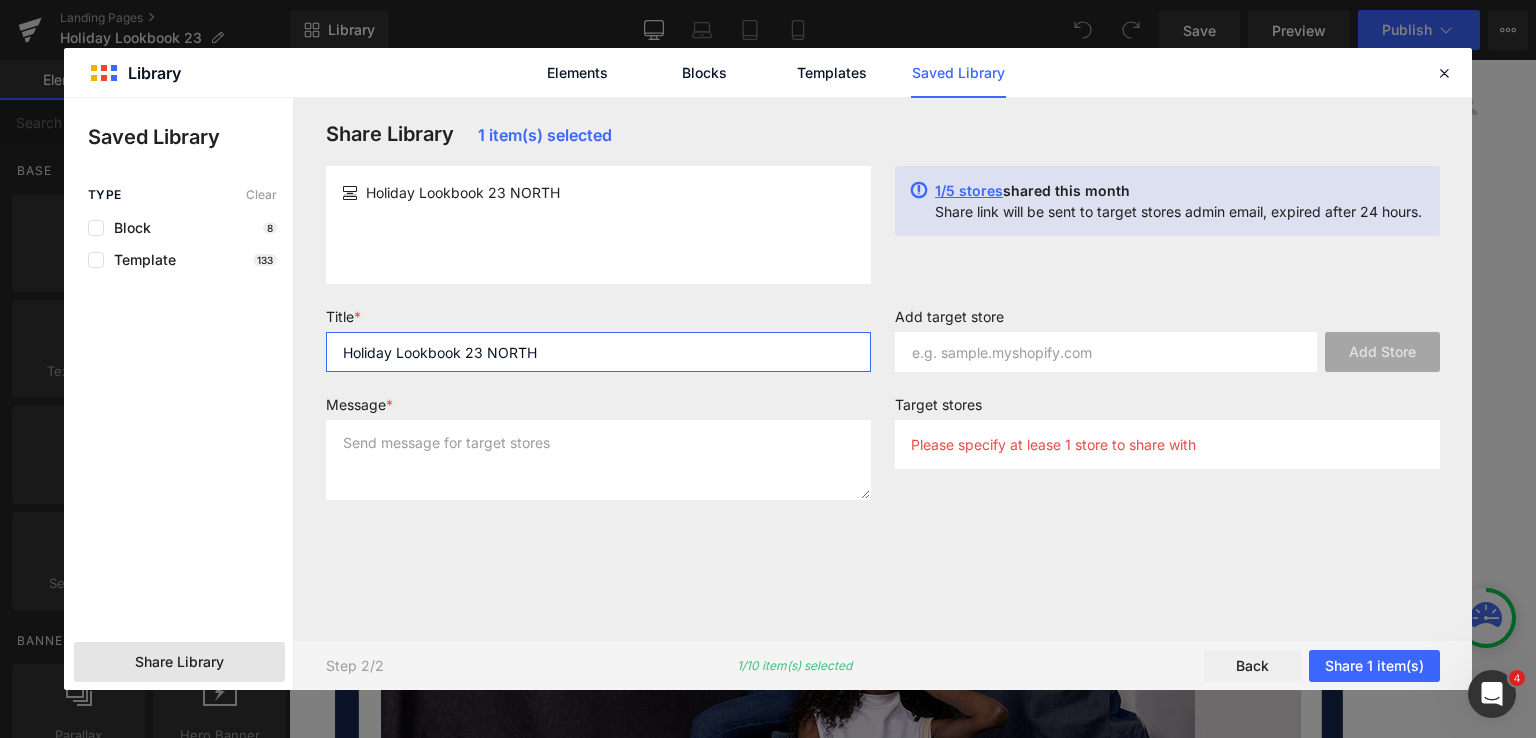 type on "Holiday Lookbook 23 NORTH" 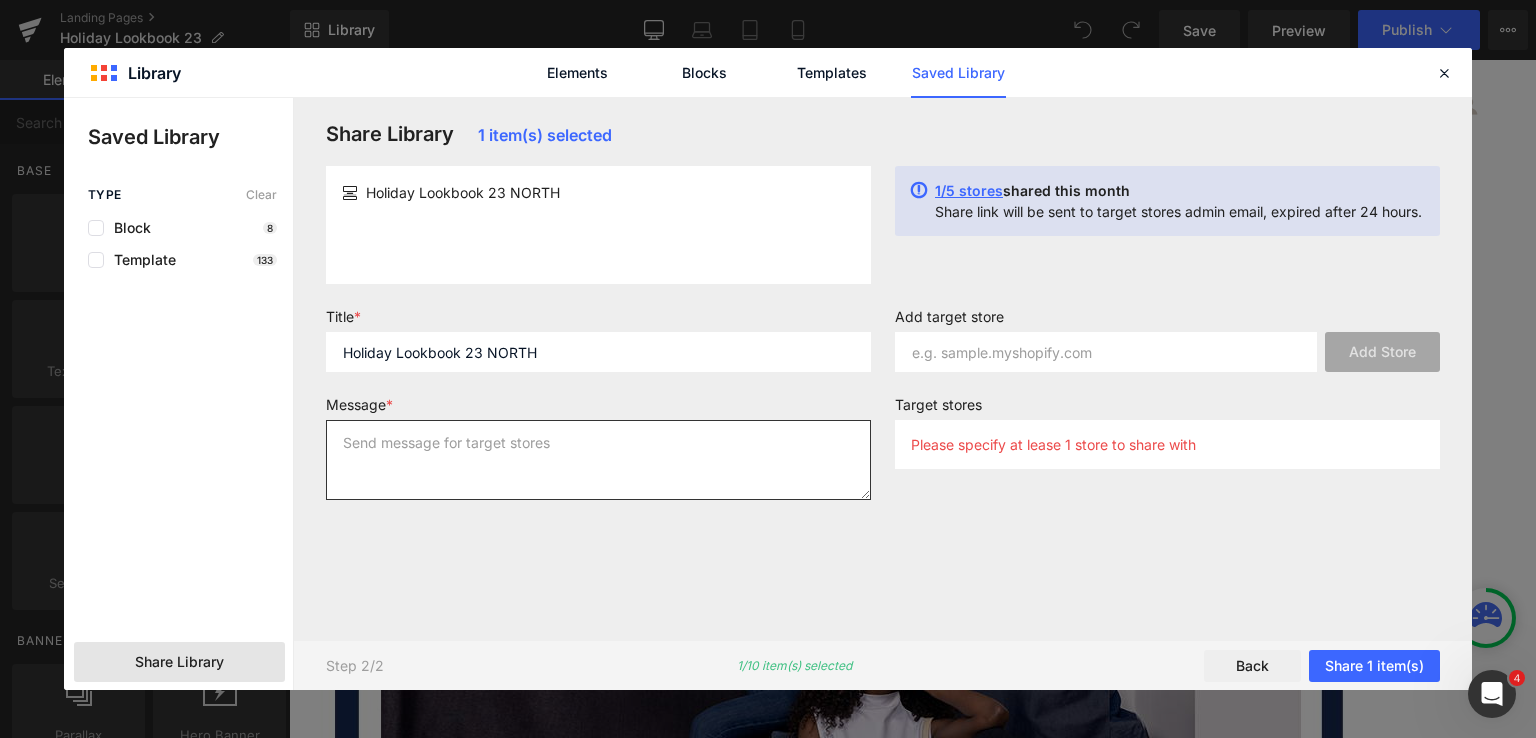 click at bounding box center (598, 460) 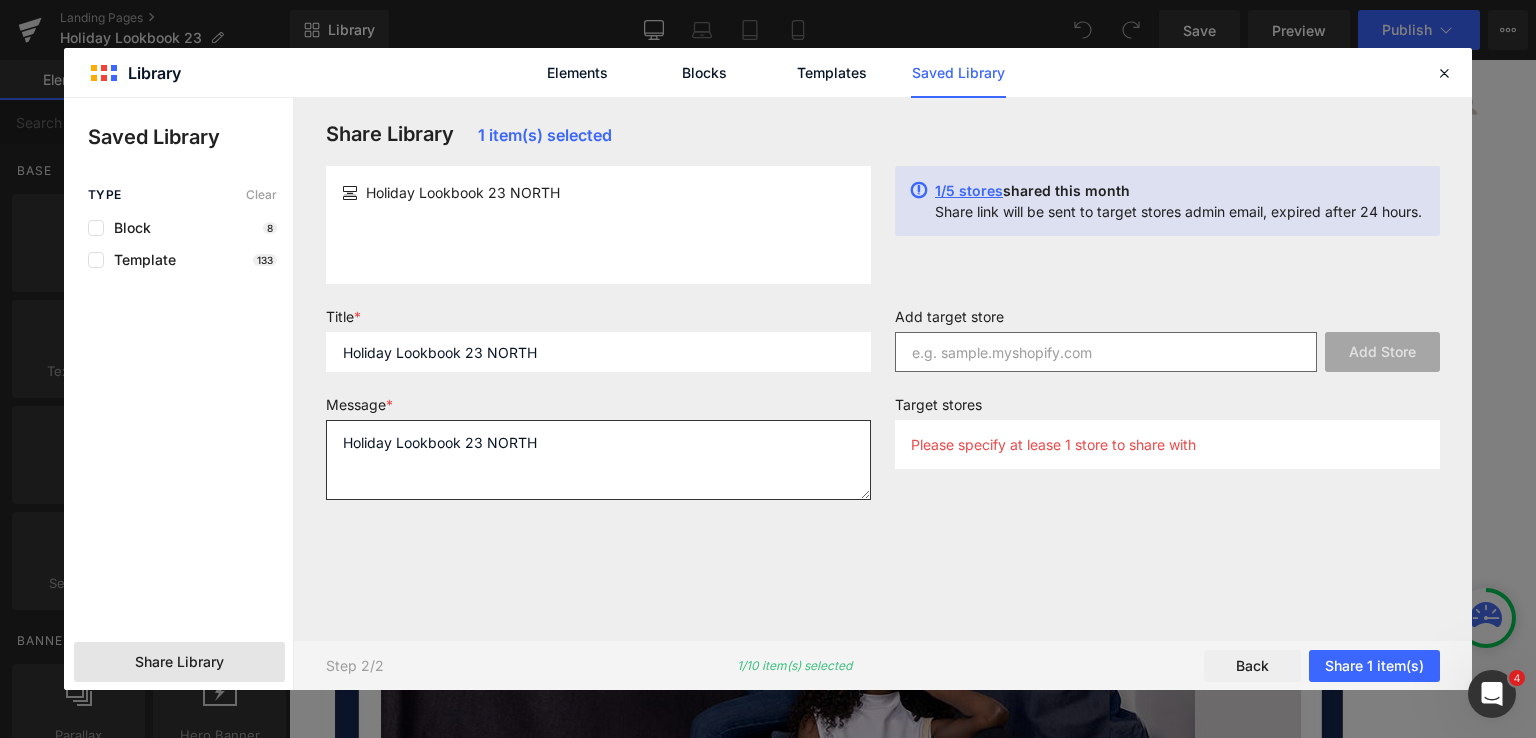 type on "Holiday Lookbook 23 NORTH" 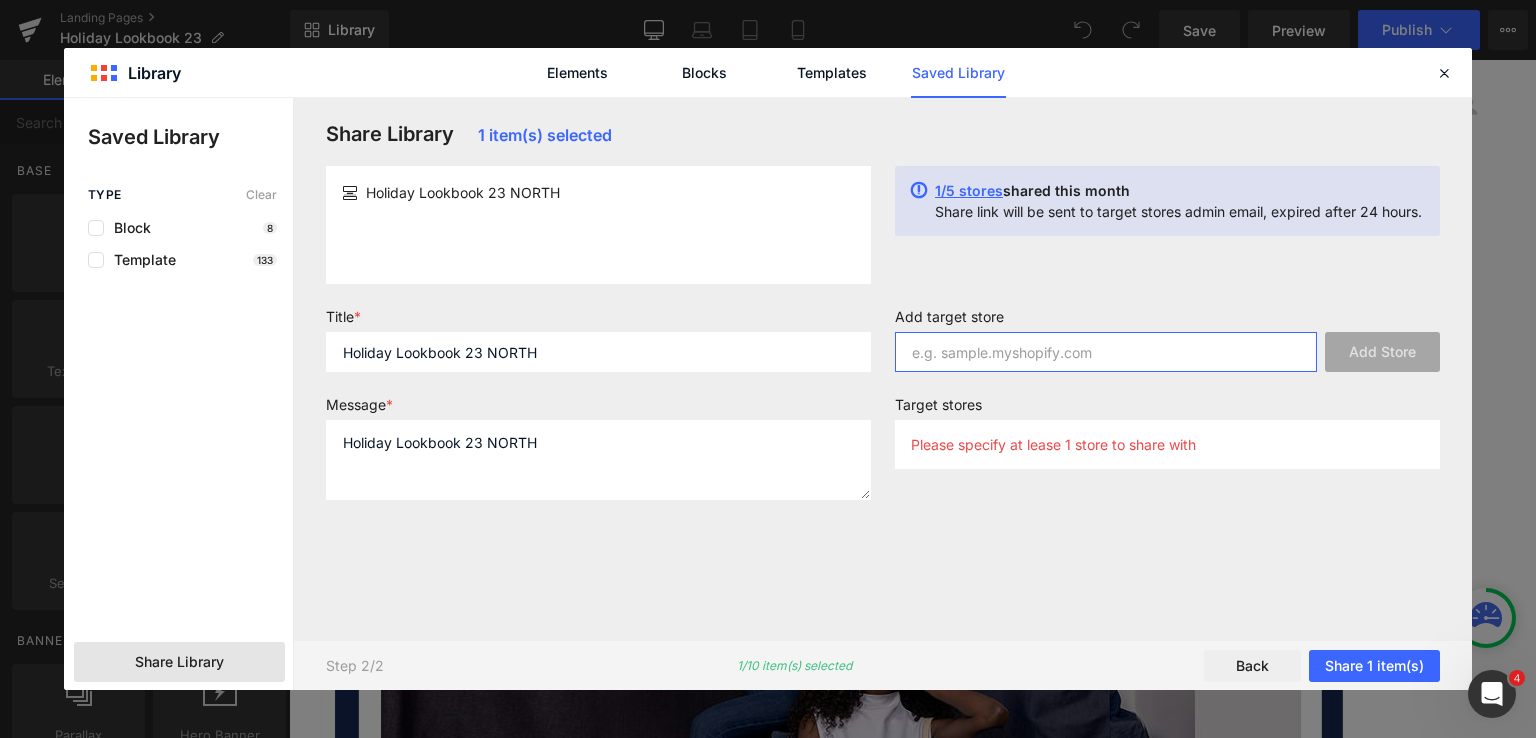 click at bounding box center [1106, 352] 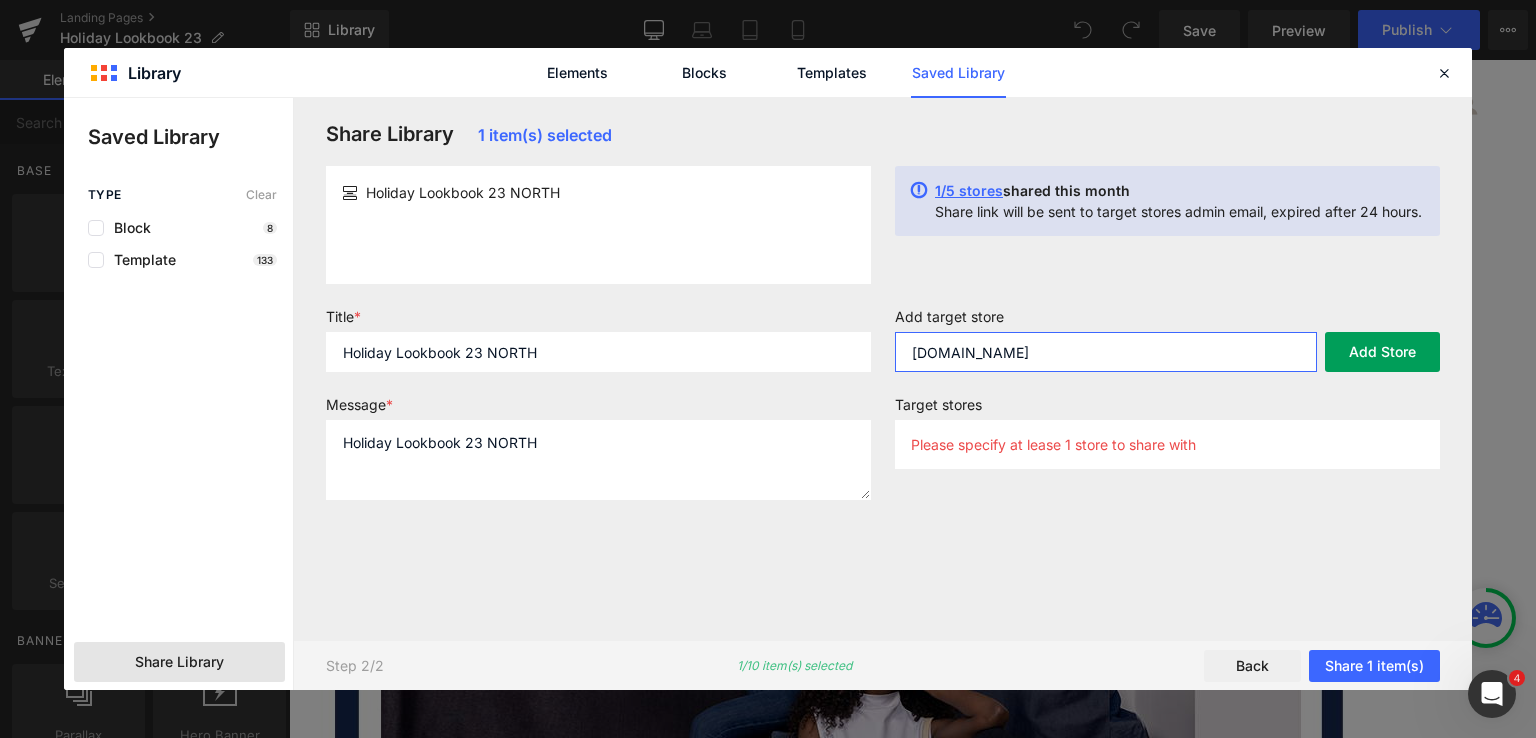 type on "[DOMAIN_NAME]" 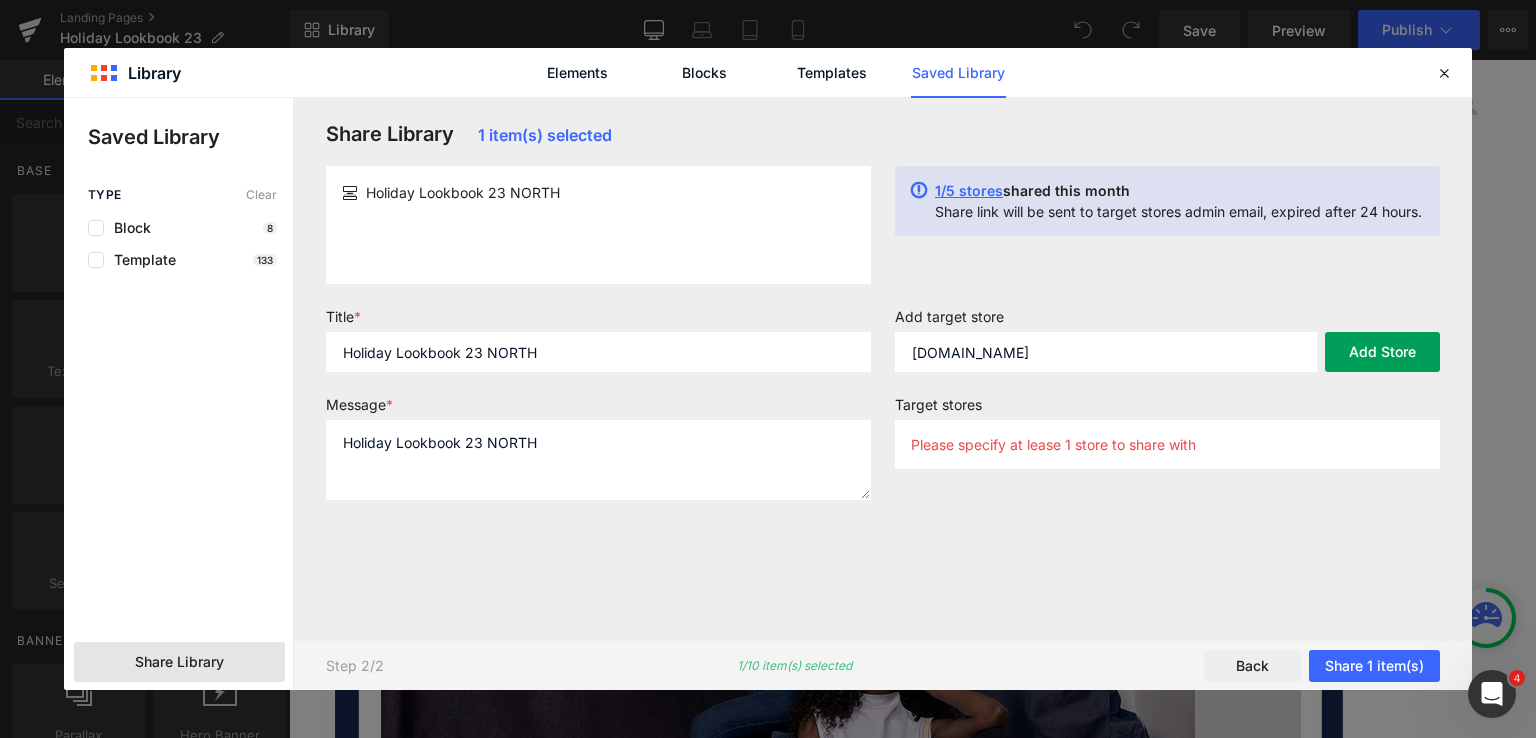 click on "Add Store" at bounding box center [1382, 352] 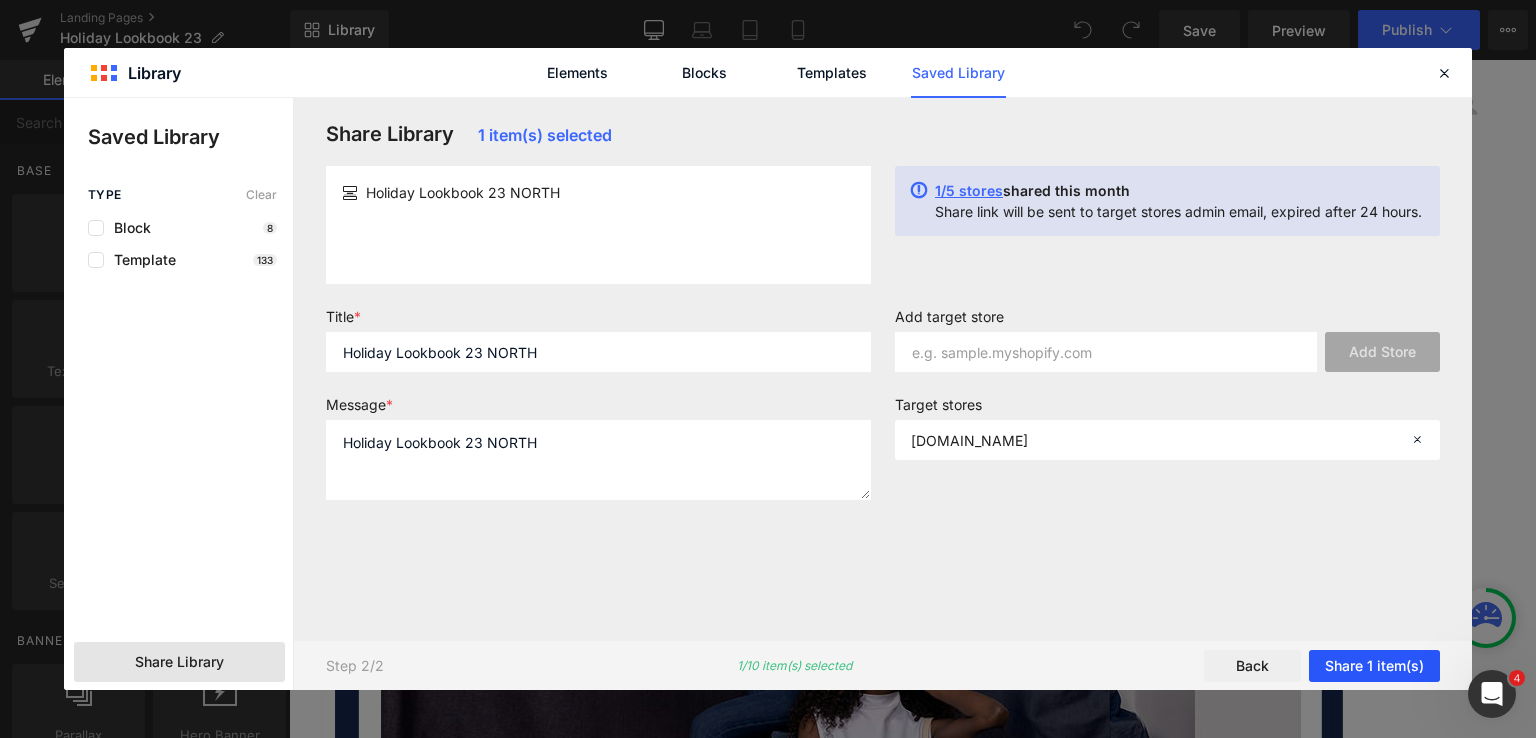 click on "Share 1 item(s)" at bounding box center [1374, 666] 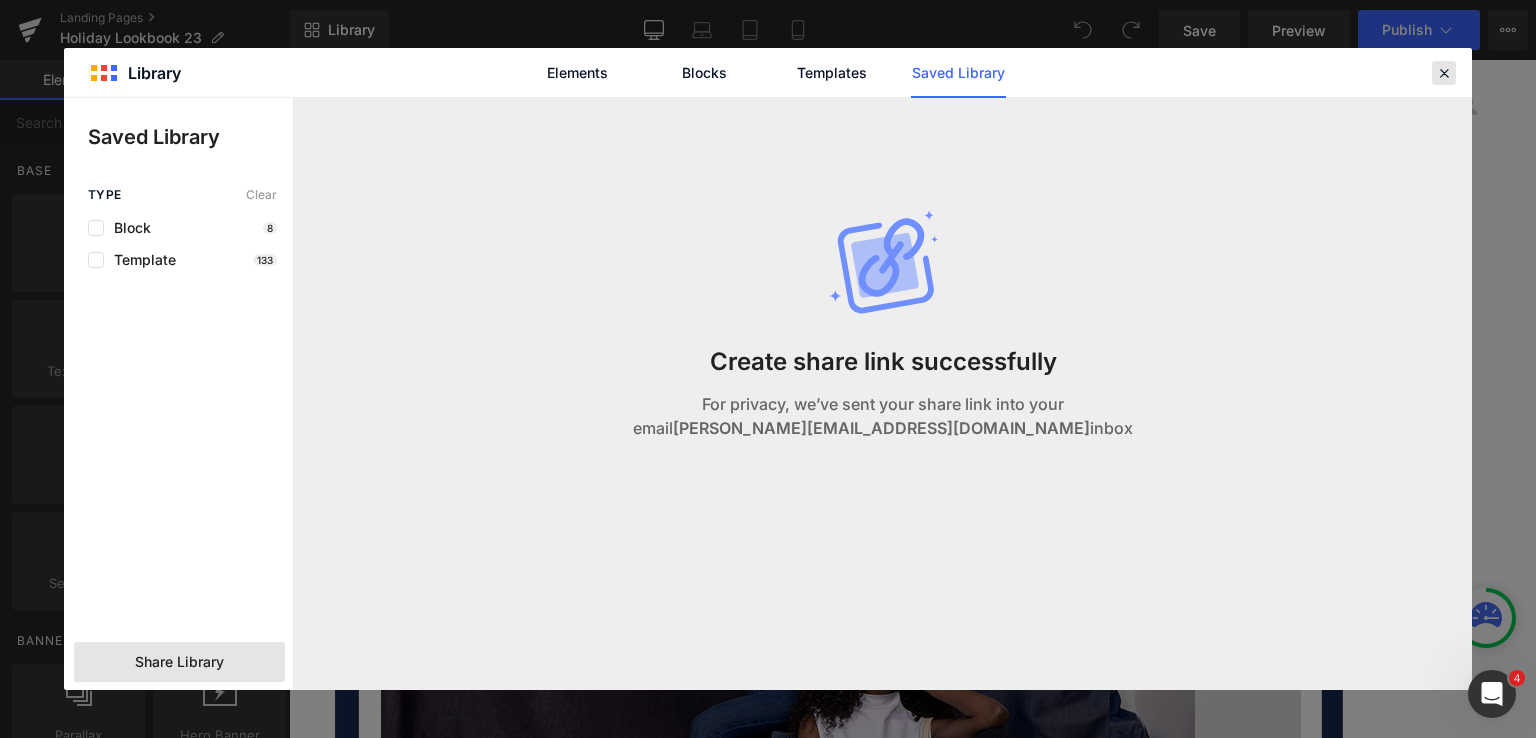 click at bounding box center [1444, 73] 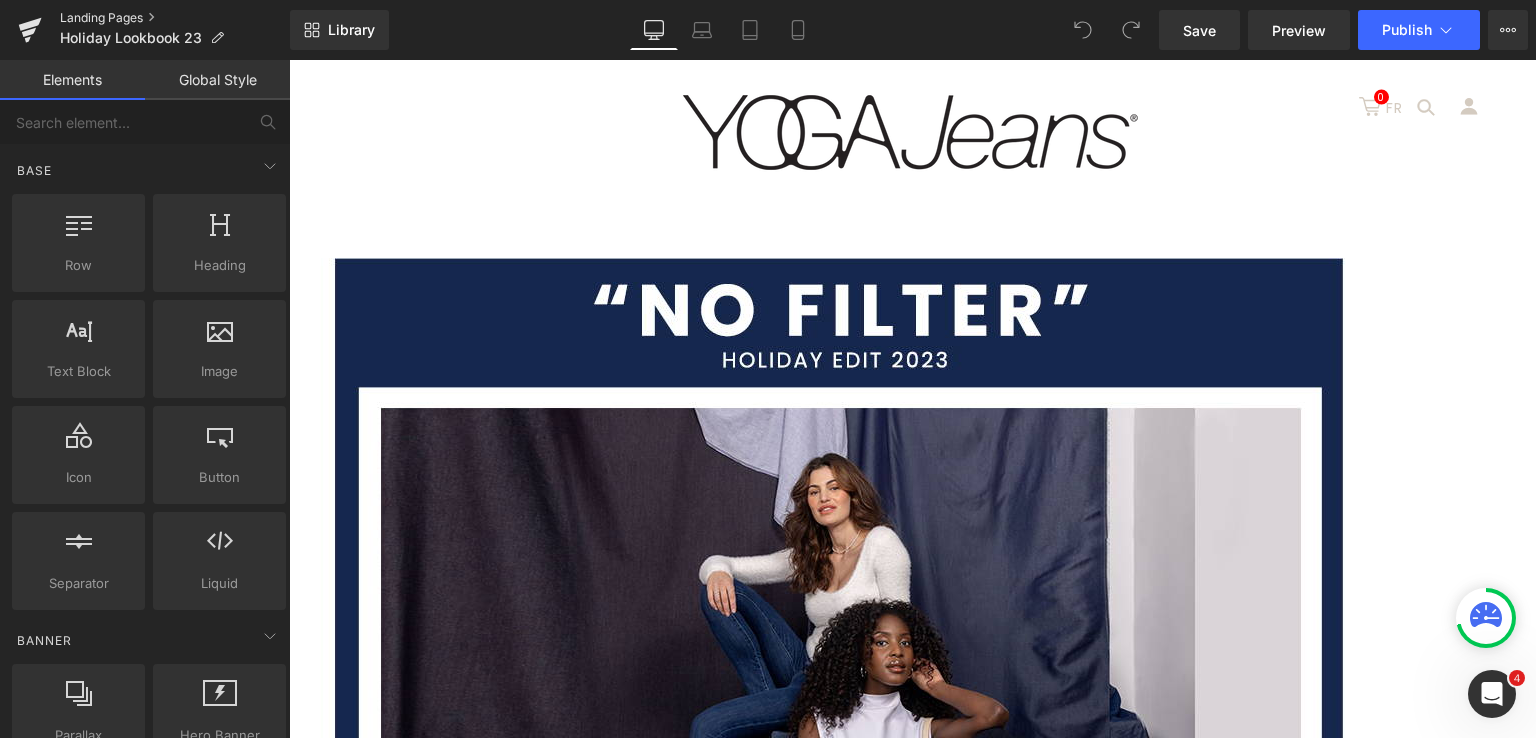click on "Landing Pages" at bounding box center [175, 18] 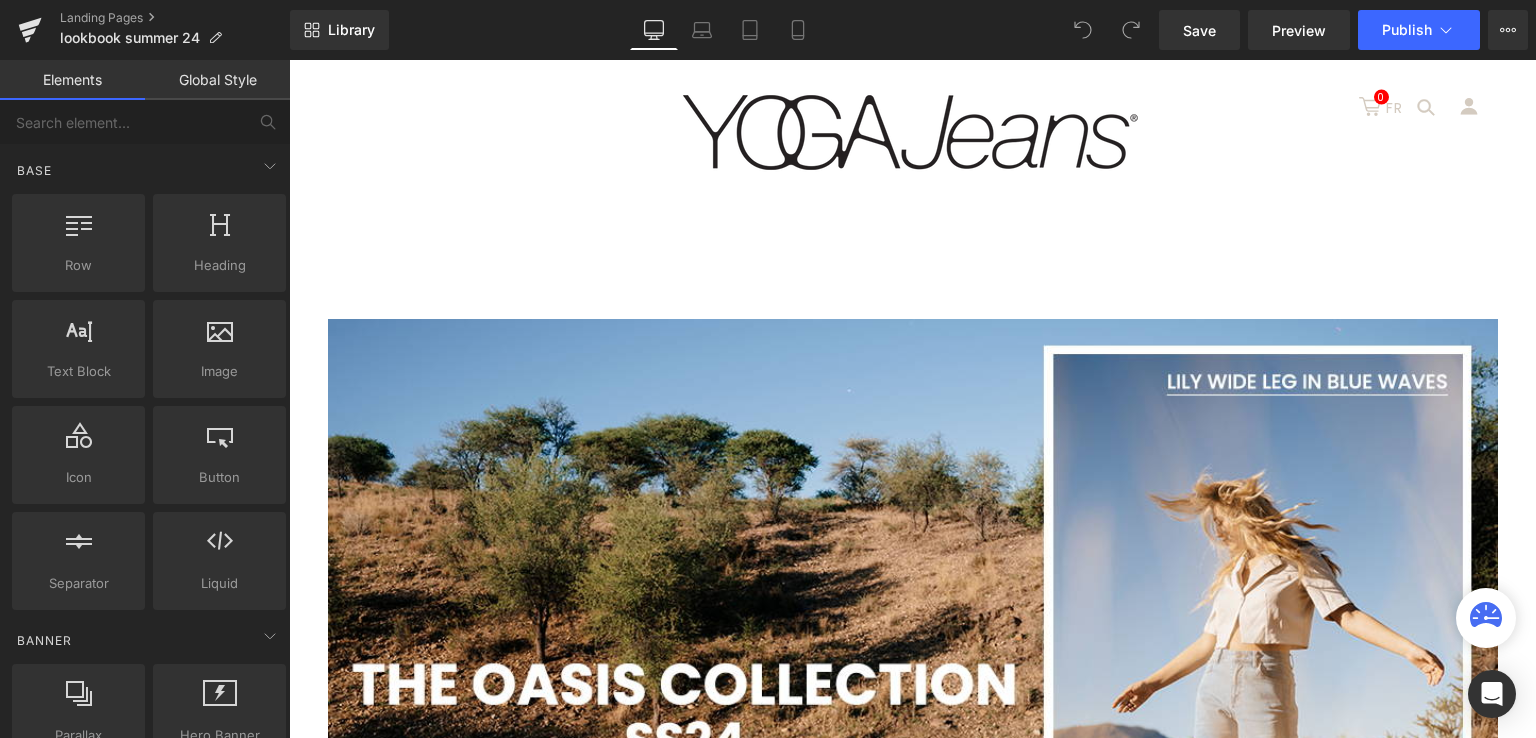 scroll, scrollTop: 0, scrollLeft: 0, axis: both 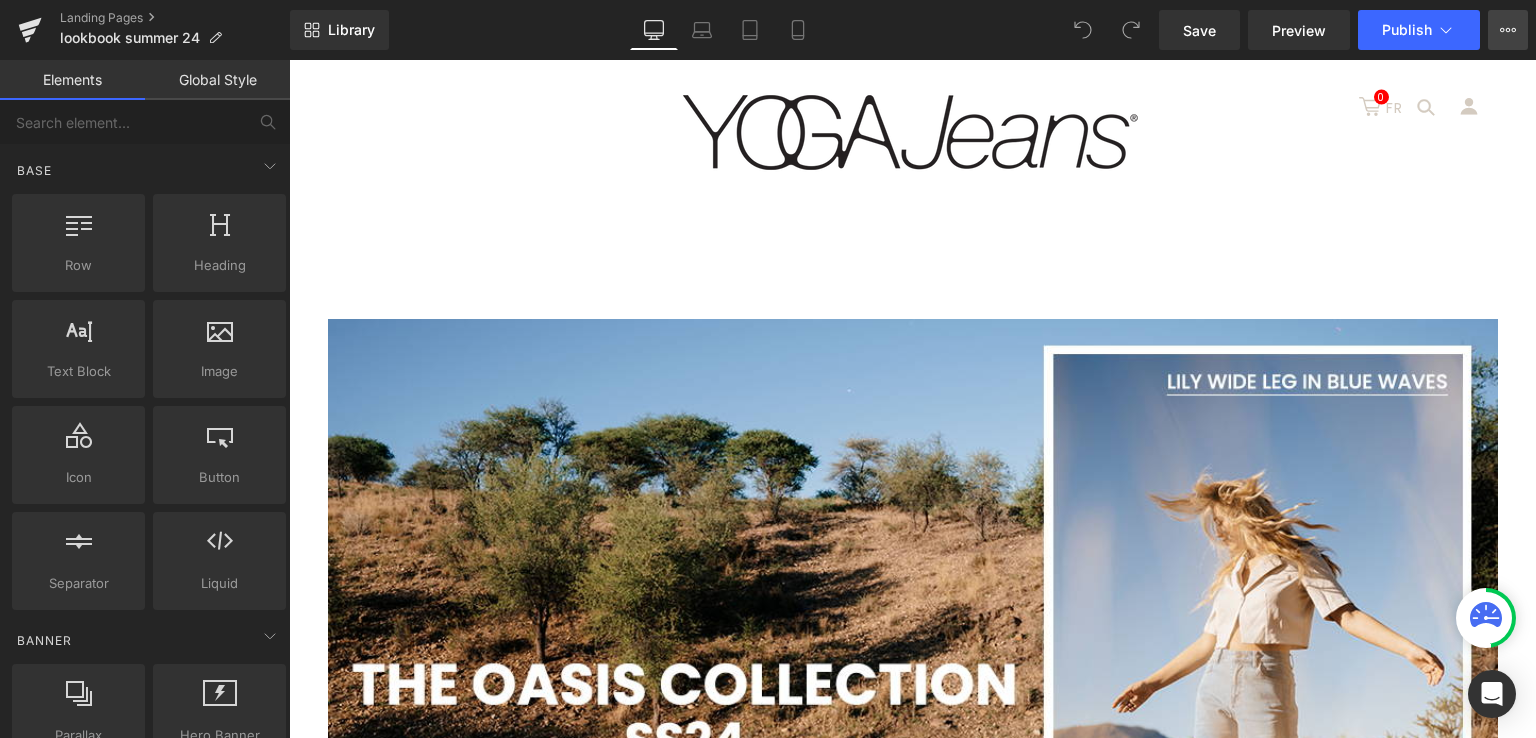 click on "View Live Page View with current Template Save Template to Library Schedule Publish Publish Settings Shortcuts" at bounding box center [1508, 30] 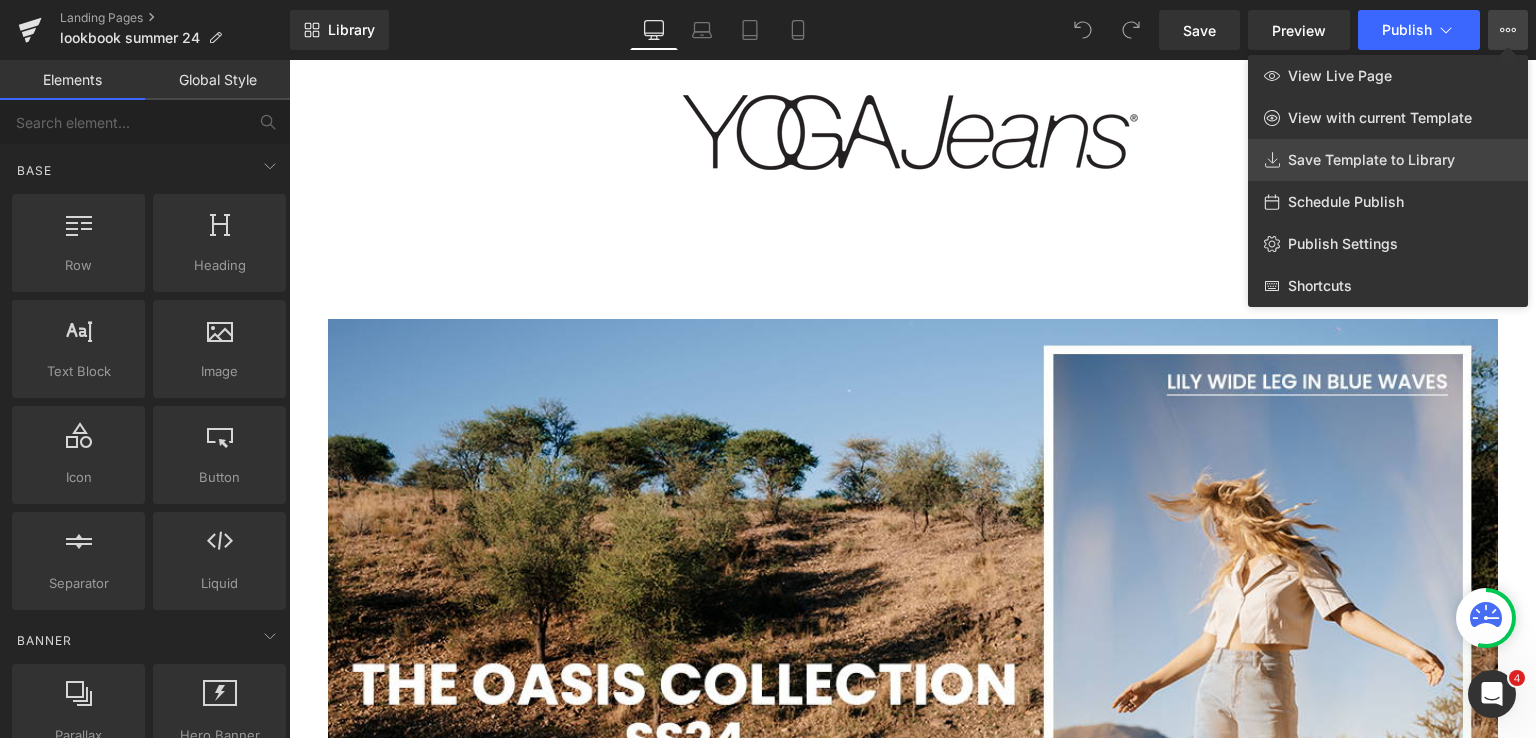 scroll, scrollTop: 0, scrollLeft: 0, axis: both 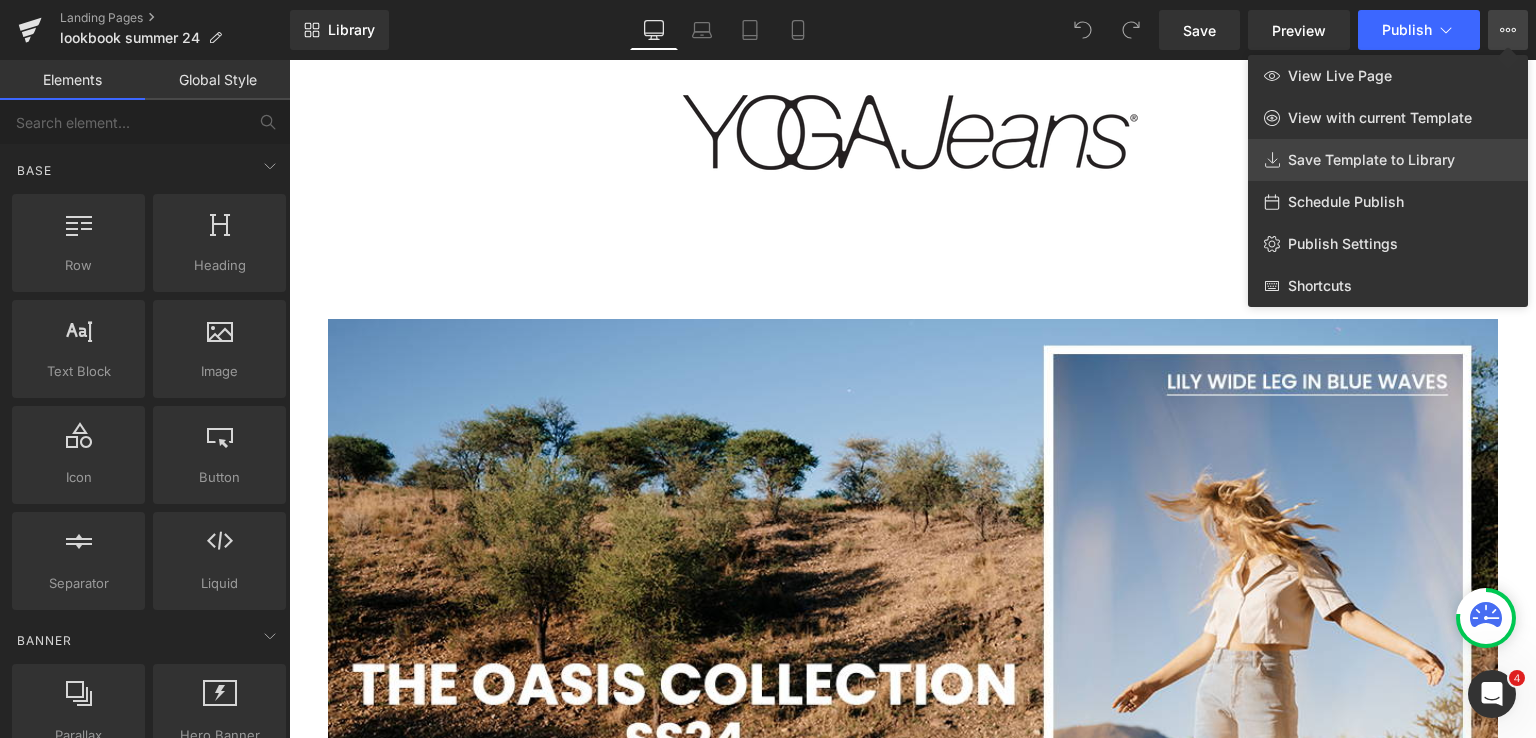 drag, startPoint x: 1411, startPoint y: 152, endPoint x: 1126, endPoint y: 82, distance: 293.4706 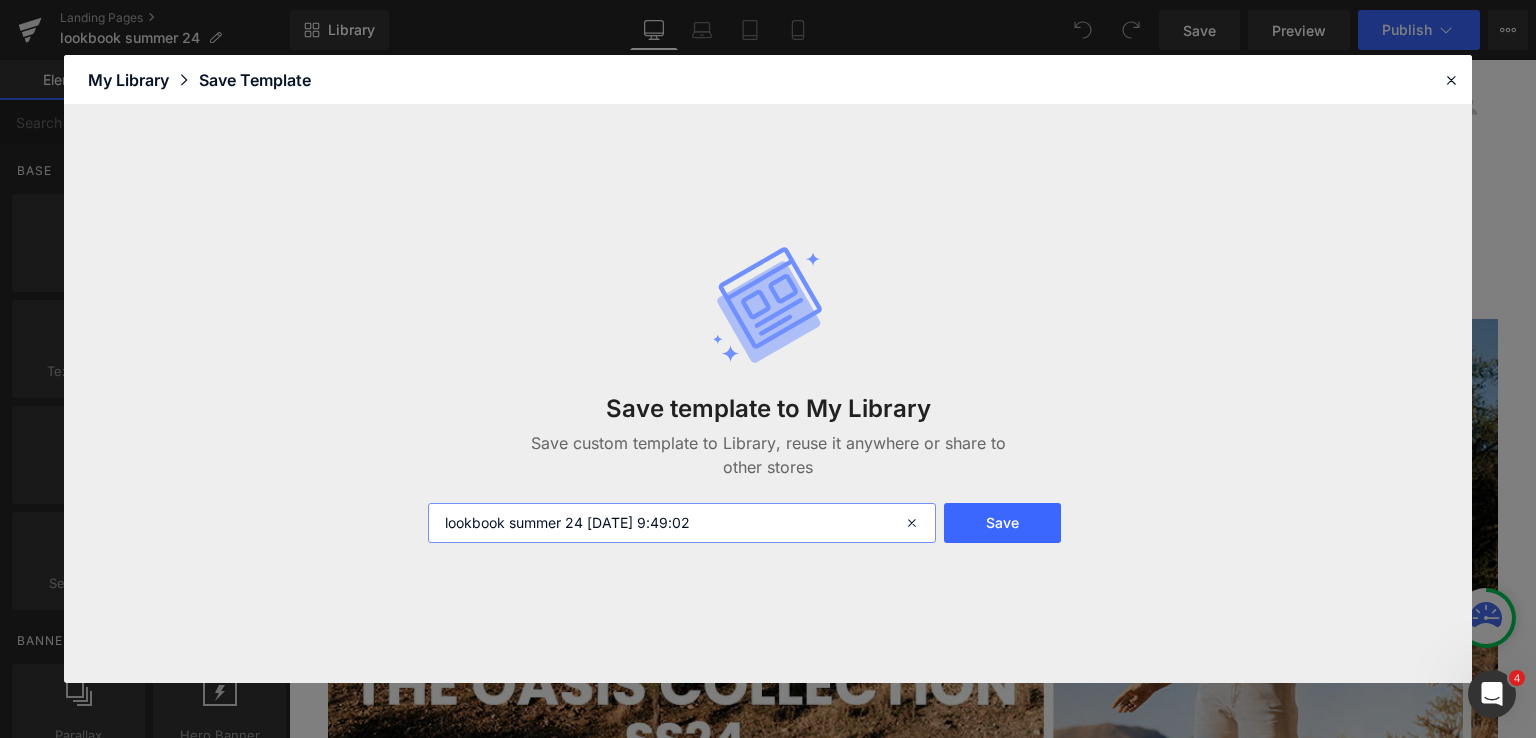 drag, startPoint x: 589, startPoint y: 528, endPoint x: 839, endPoint y: 521, distance: 250.09798 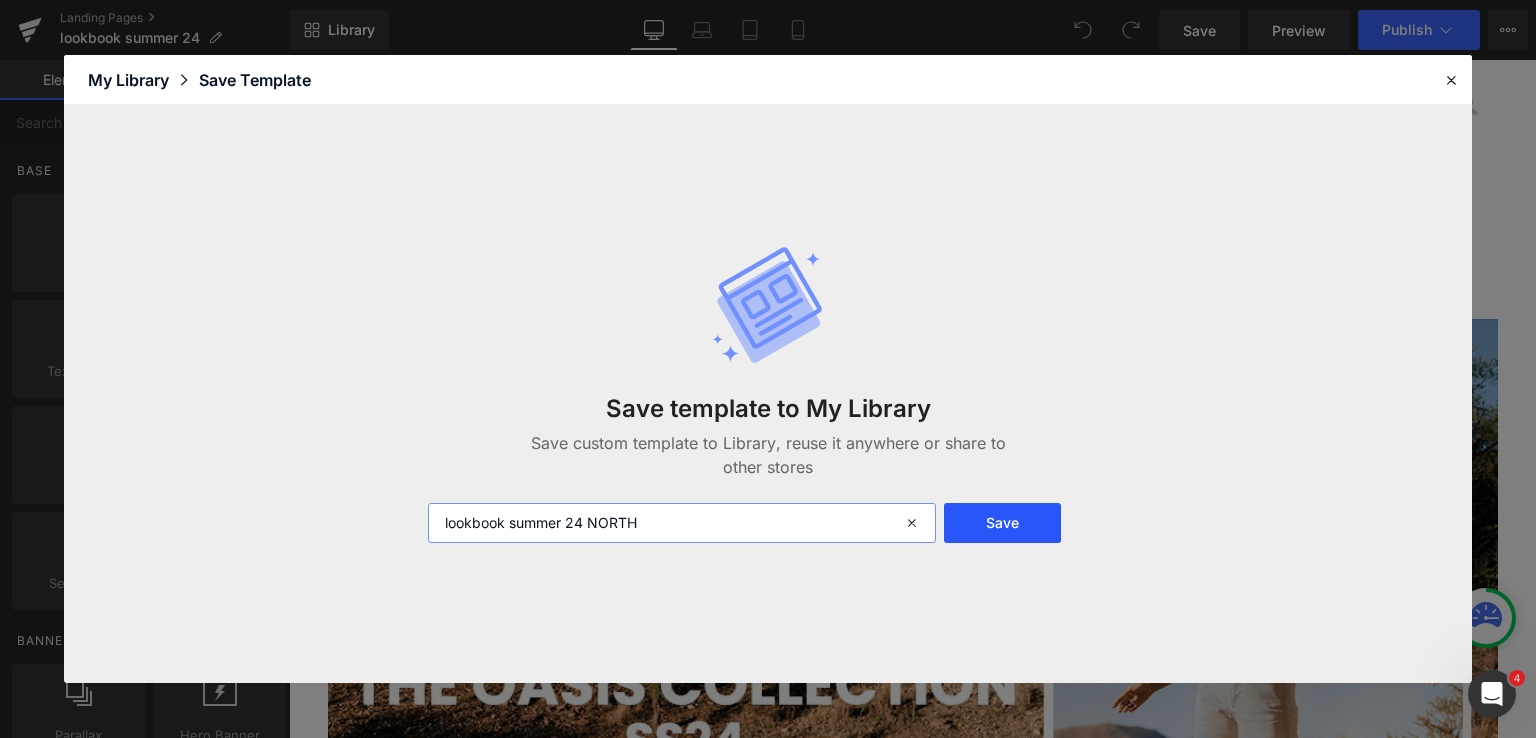 type on "lookbook summer 24 NORTH" 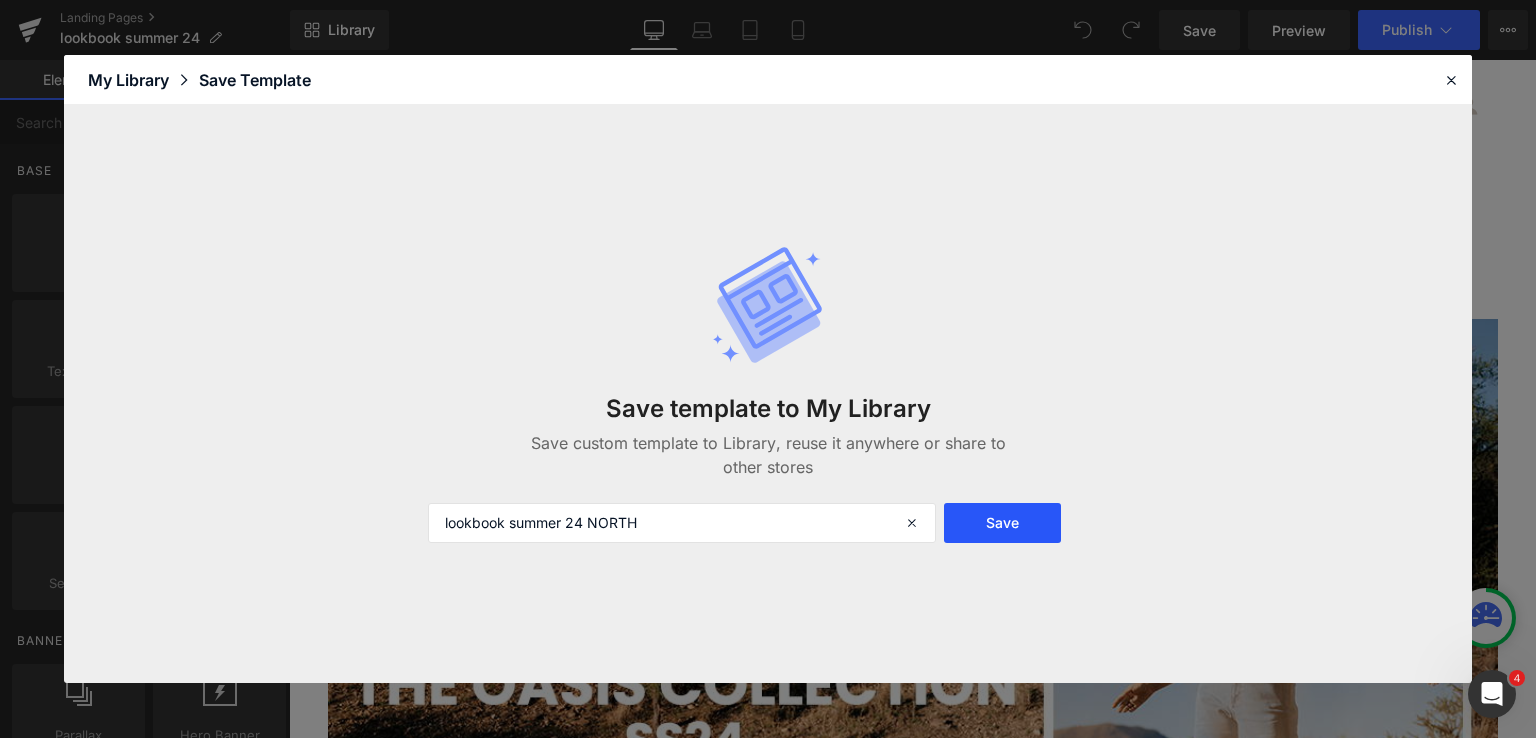 click on "Save" at bounding box center [1002, 523] 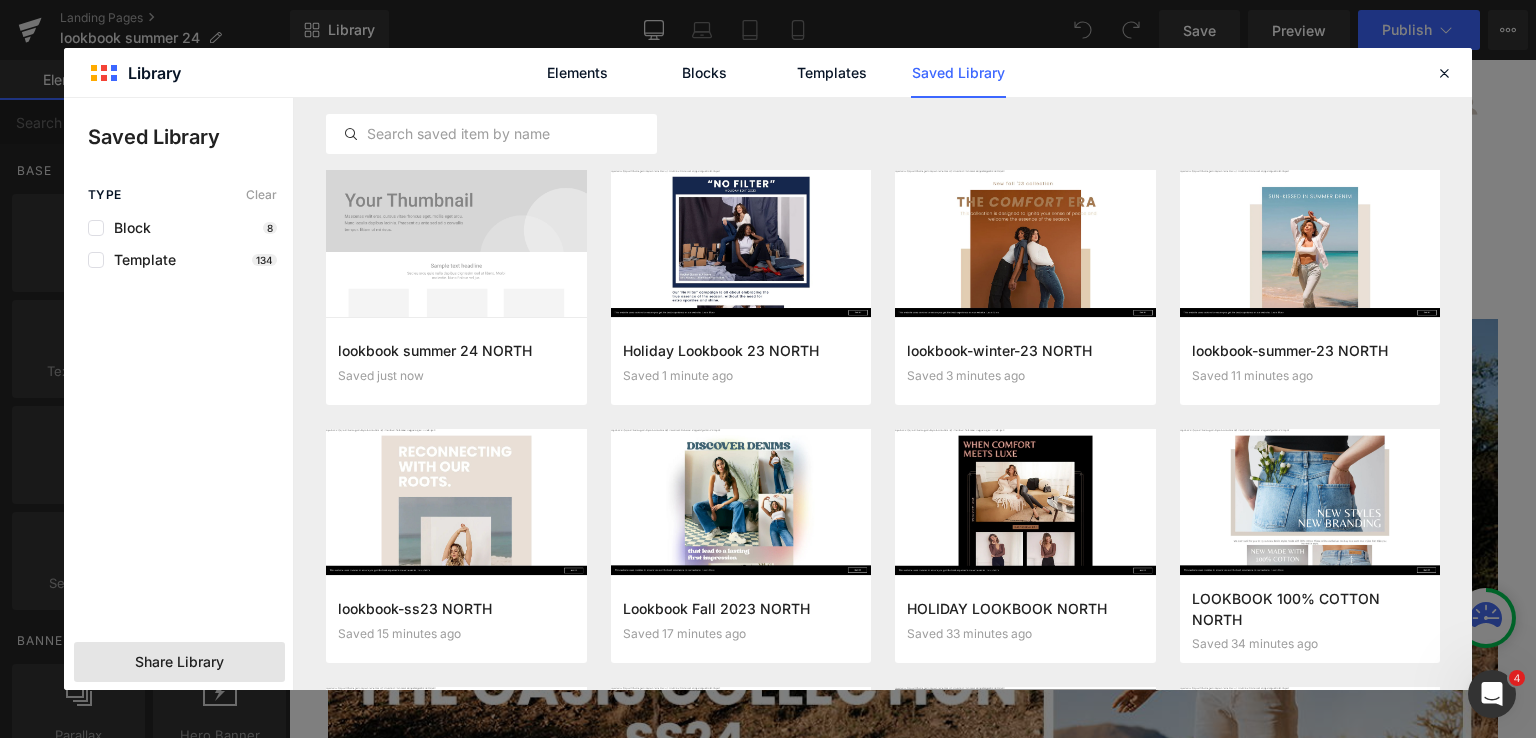 click on "Share Library" at bounding box center [179, 662] 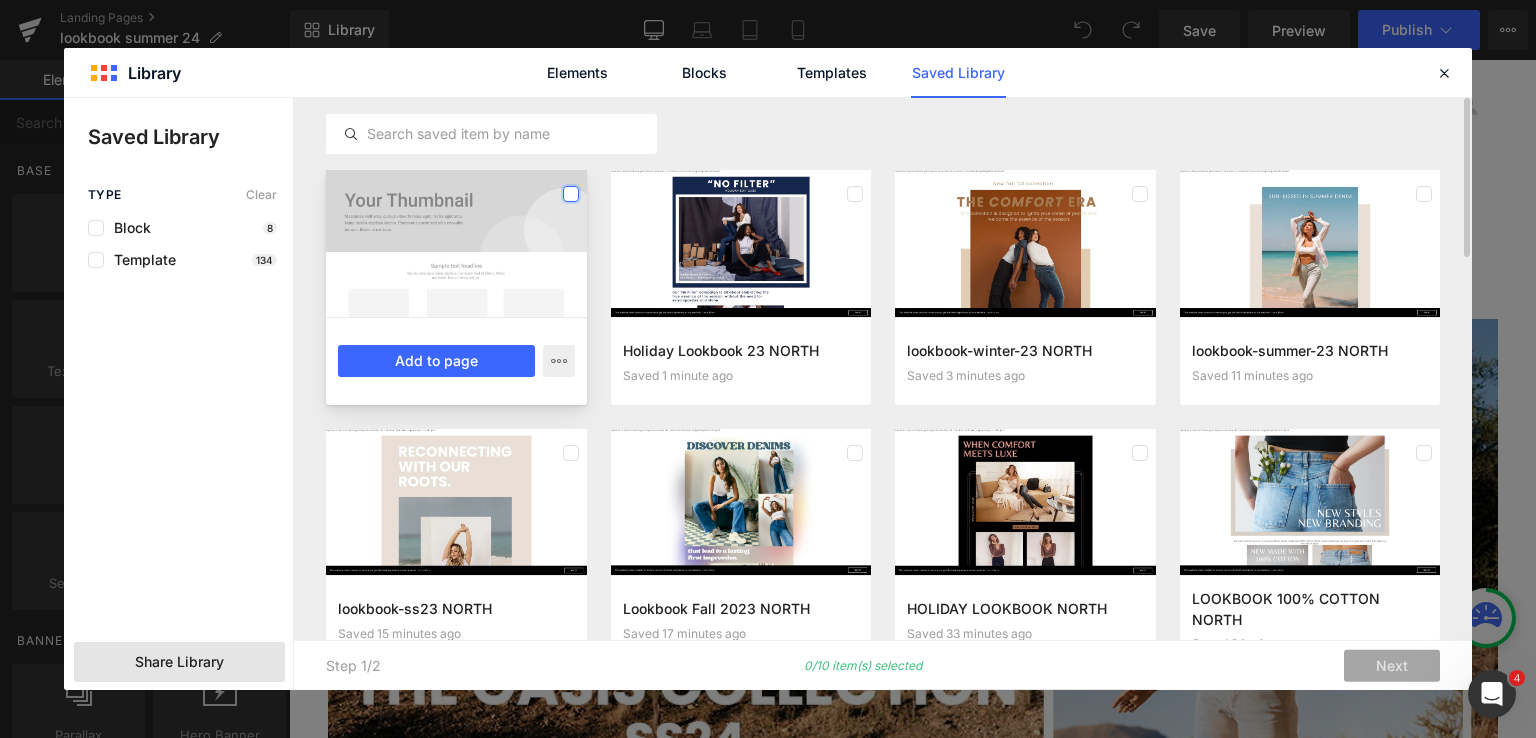 click at bounding box center (571, 194) 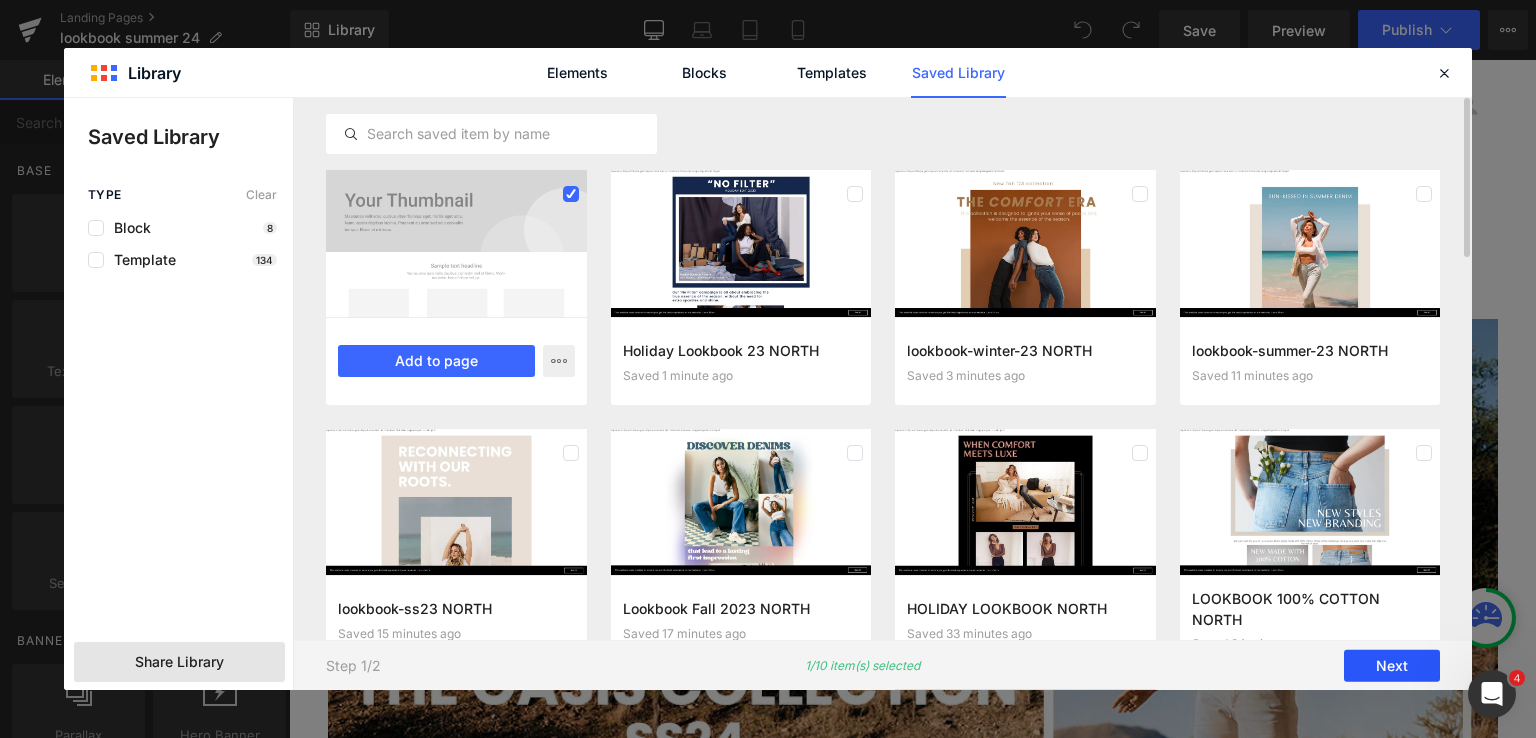 click on "Next" at bounding box center [1392, 666] 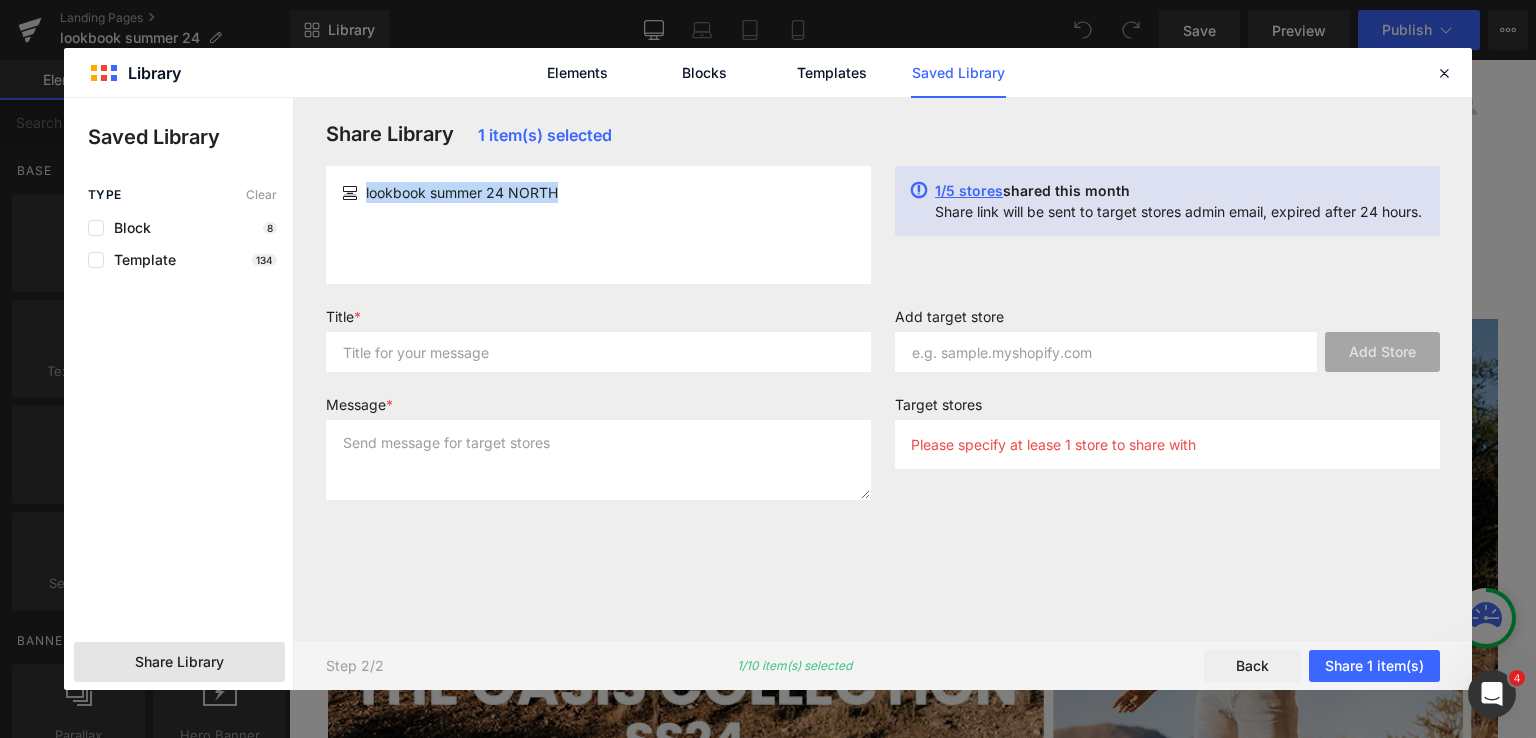 drag, startPoint x: 367, startPoint y: 193, endPoint x: 576, endPoint y: 194, distance: 209.0024 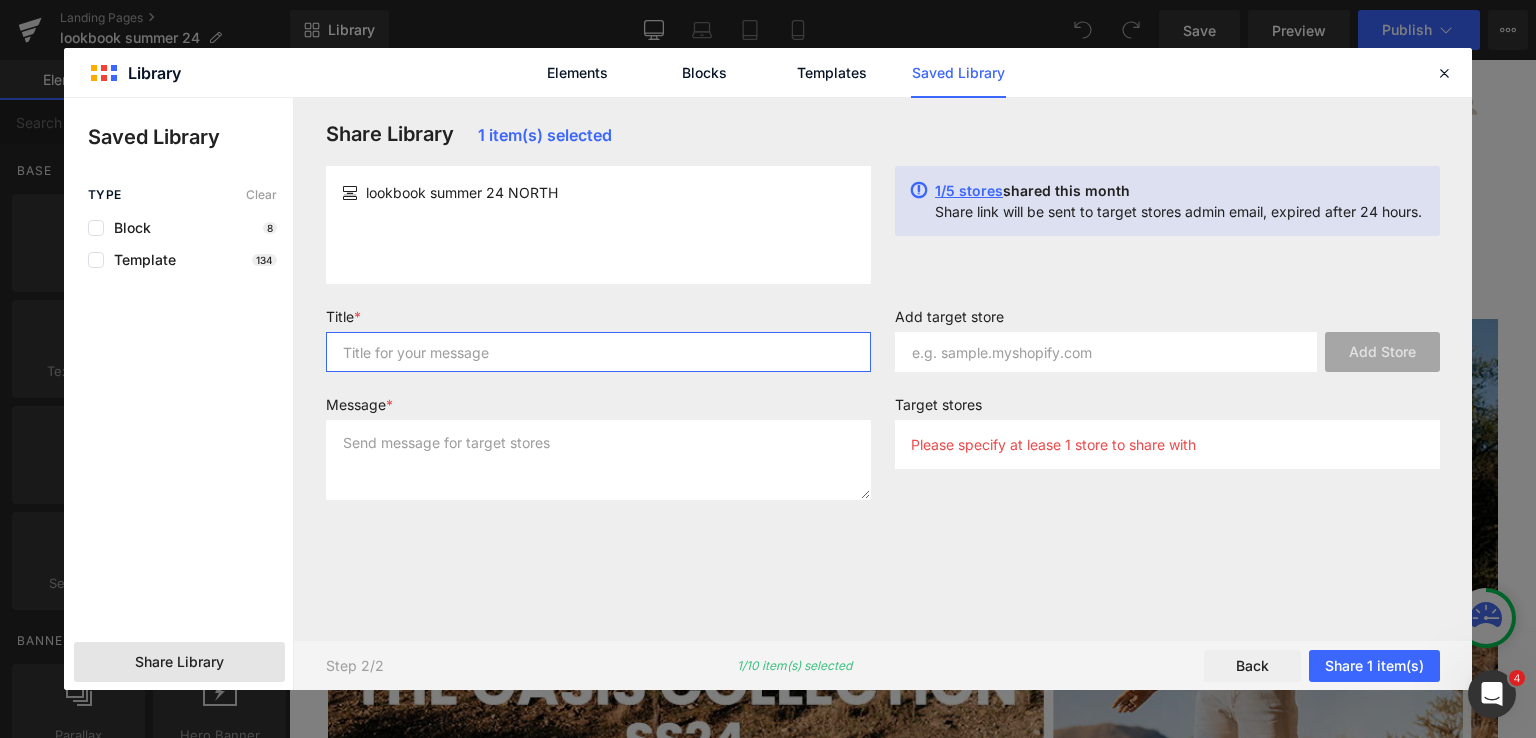 drag, startPoint x: 524, startPoint y: 337, endPoint x: 533, endPoint y: 310, distance: 28.460499 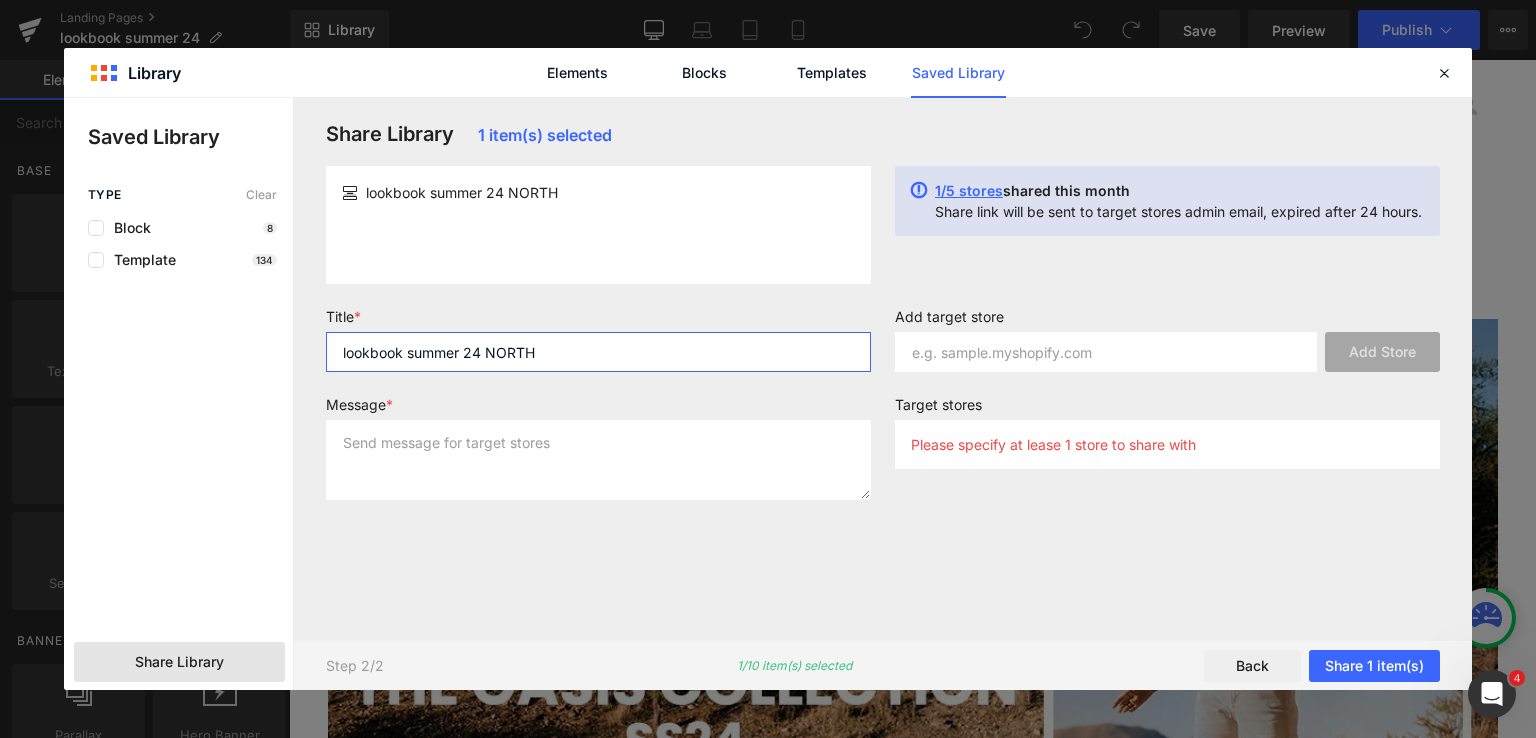 type on "lookbook summer 24 NORTH" 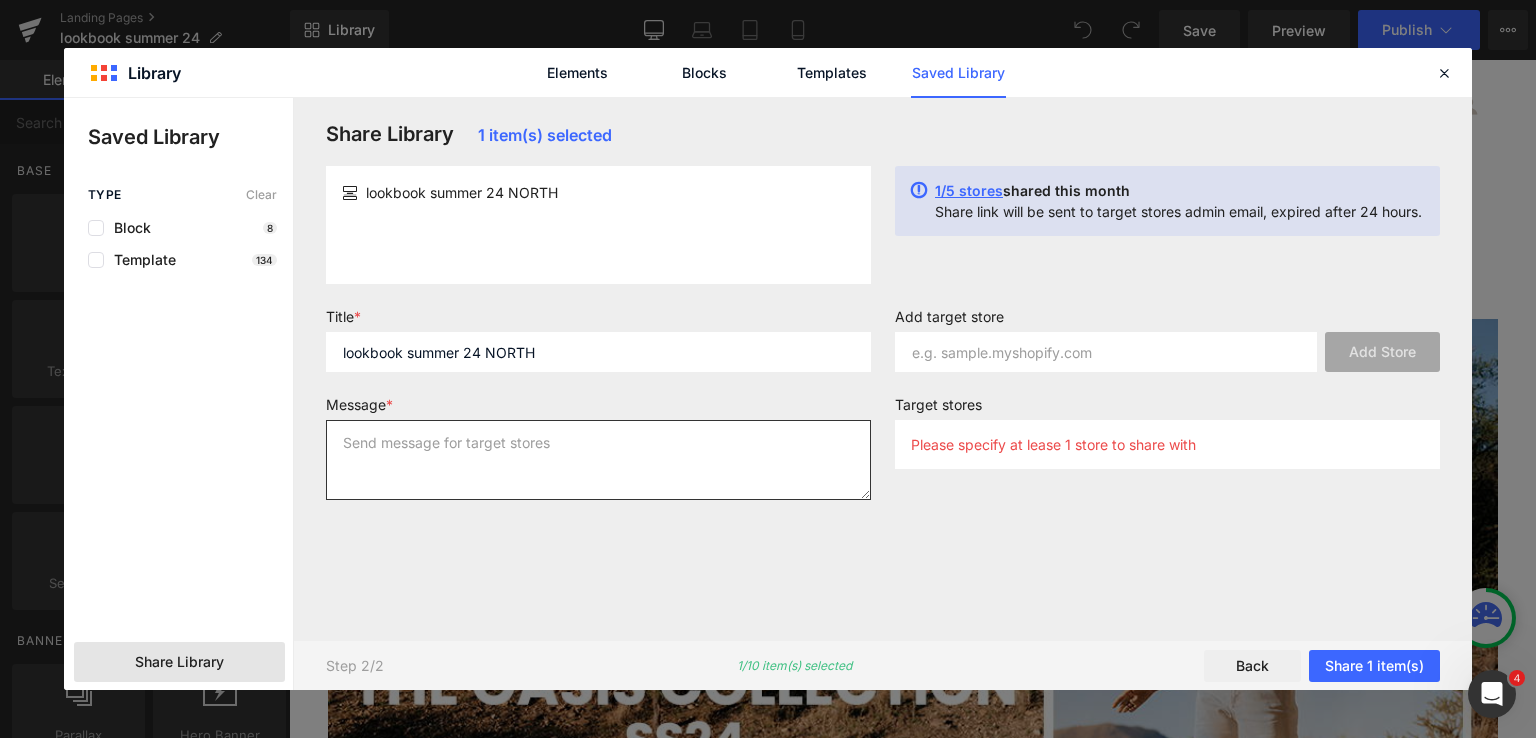 click at bounding box center [598, 460] 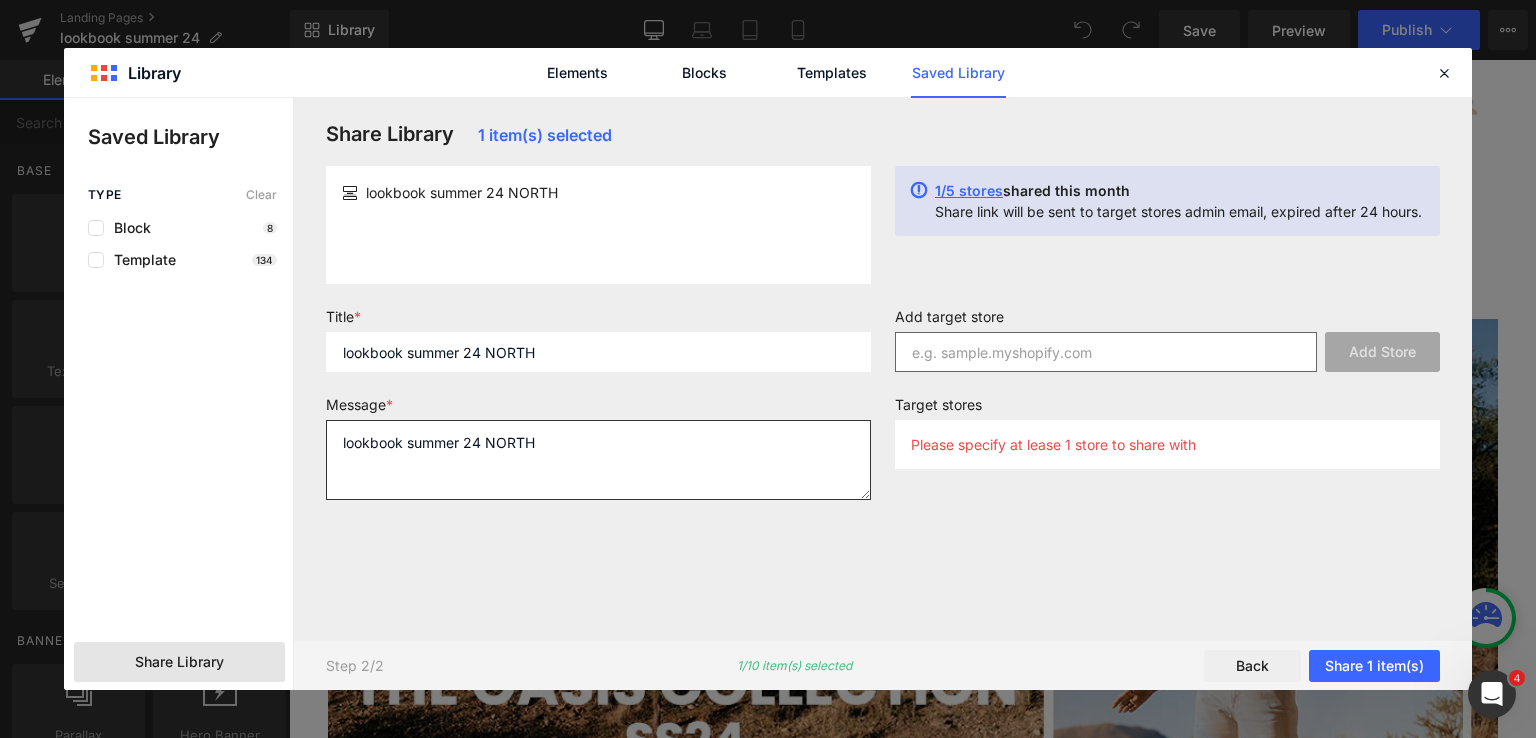 type on "lookbook summer 24 NORTH" 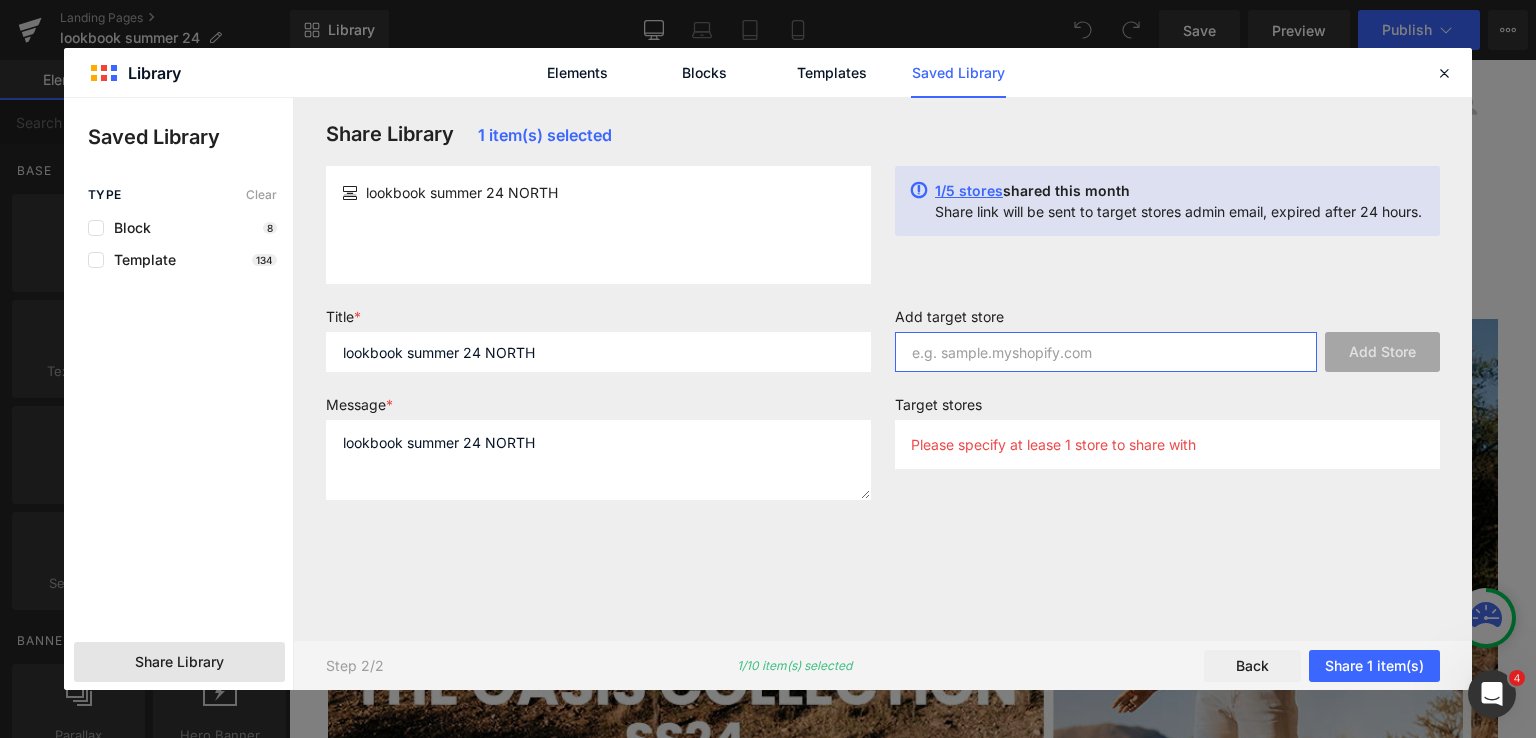 click at bounding box center (1106, 352) 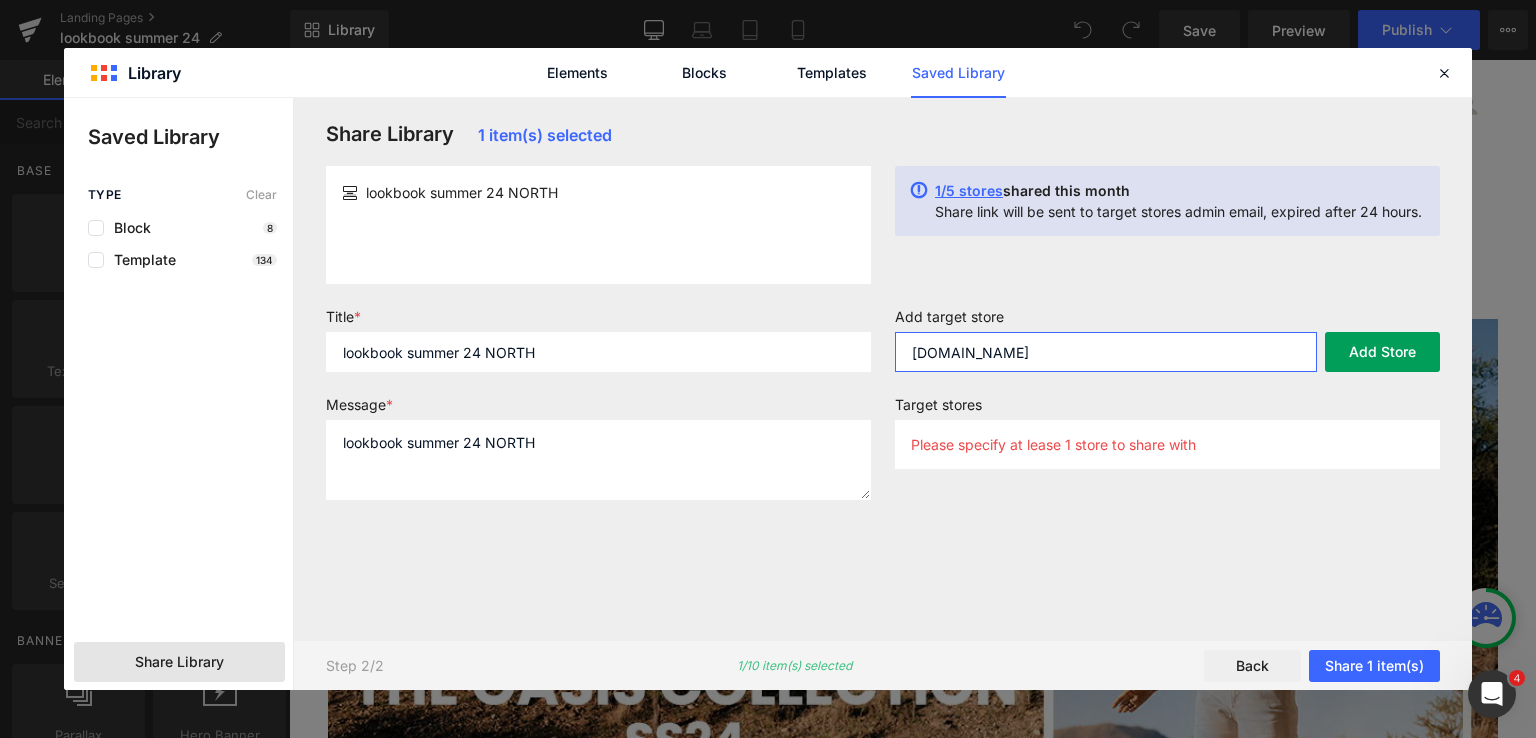 type on "[DOMAIN_NAME]" 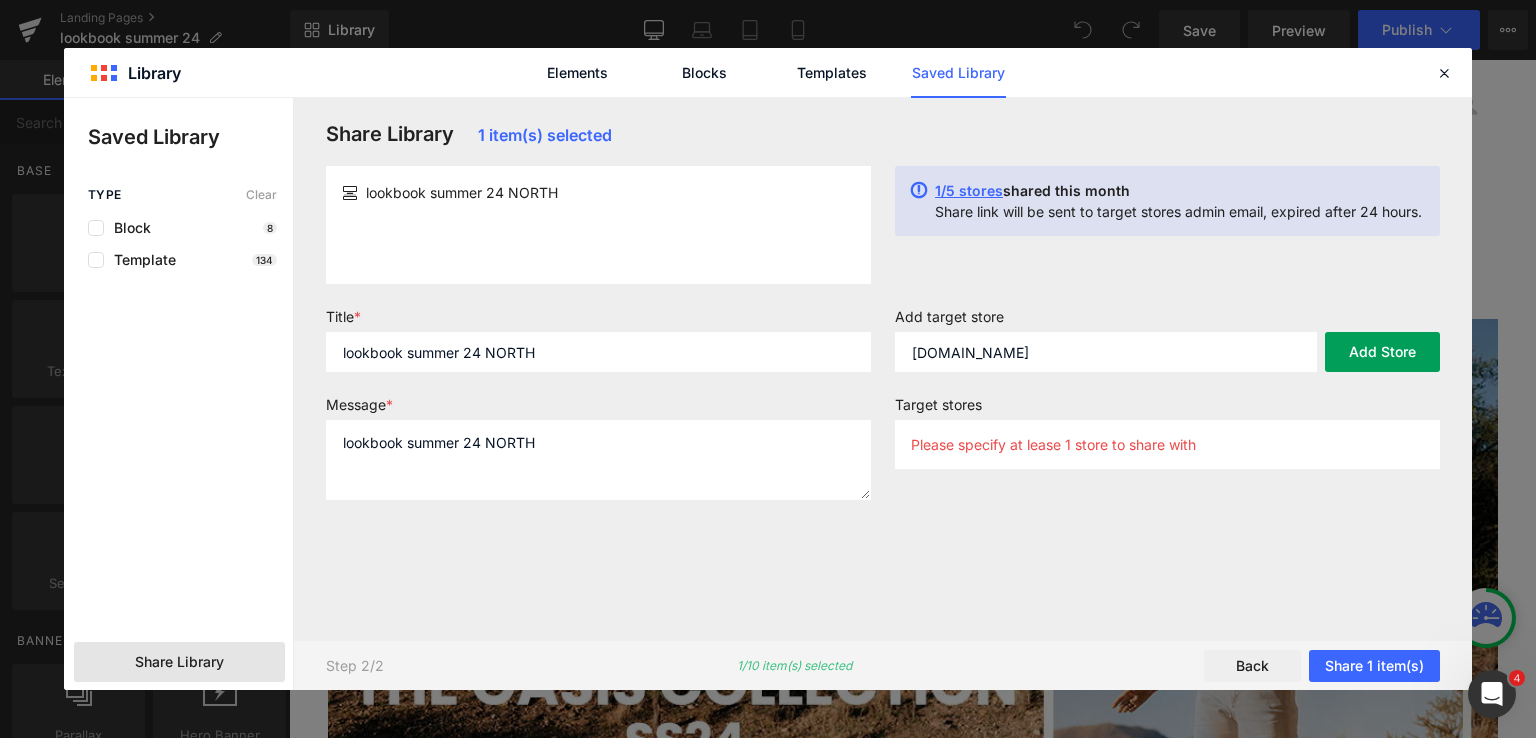 click on "Add Store" at bounding box center [1382, 352] 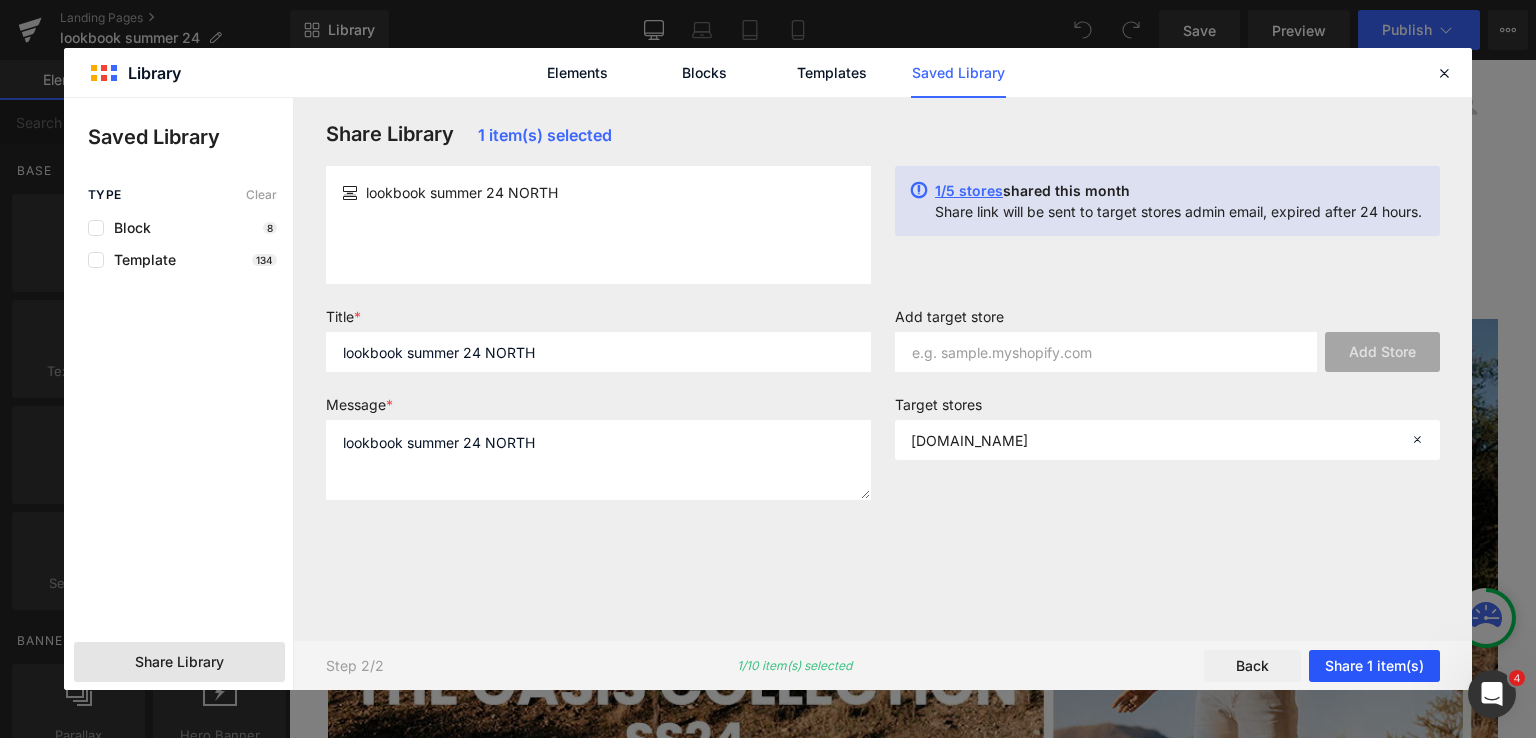 click on "Share 1 item(s)" at bounding box center (1374, 666) 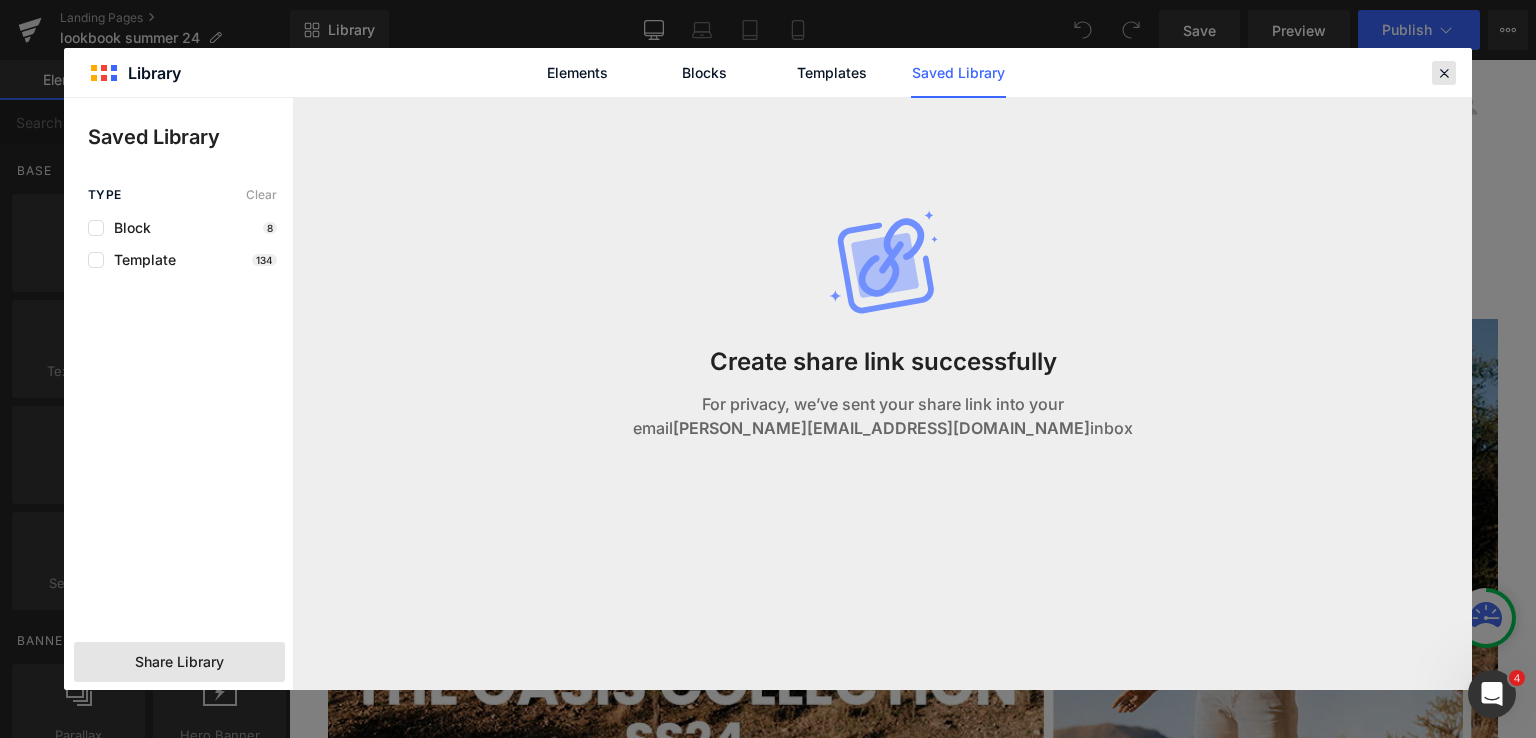 drag, startPoint x: 1446, startPoint y: 73, endPoint x: 1155, endPoint y: 13, distance: 297.1212 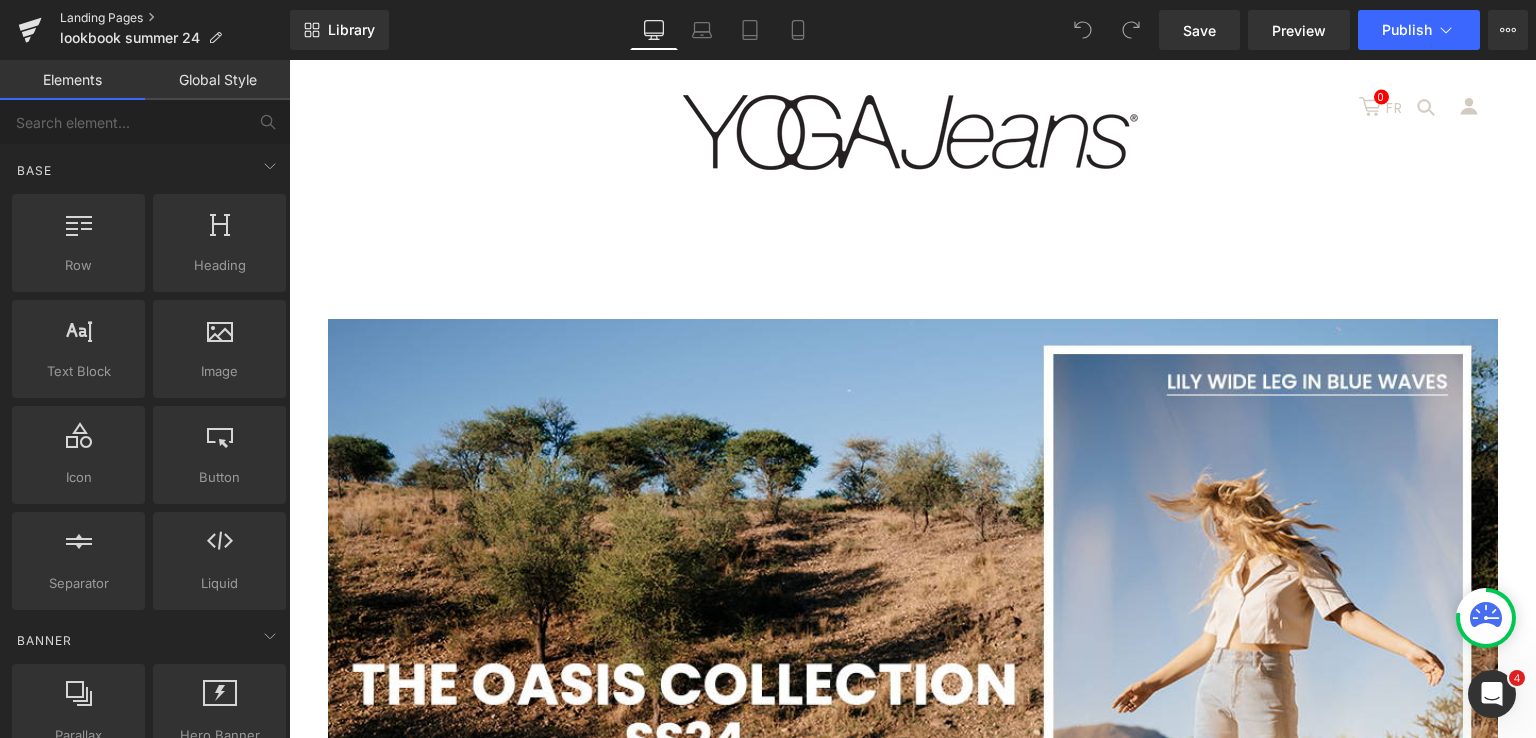 click on "Landing Pages" at bounding box center (175, 18) 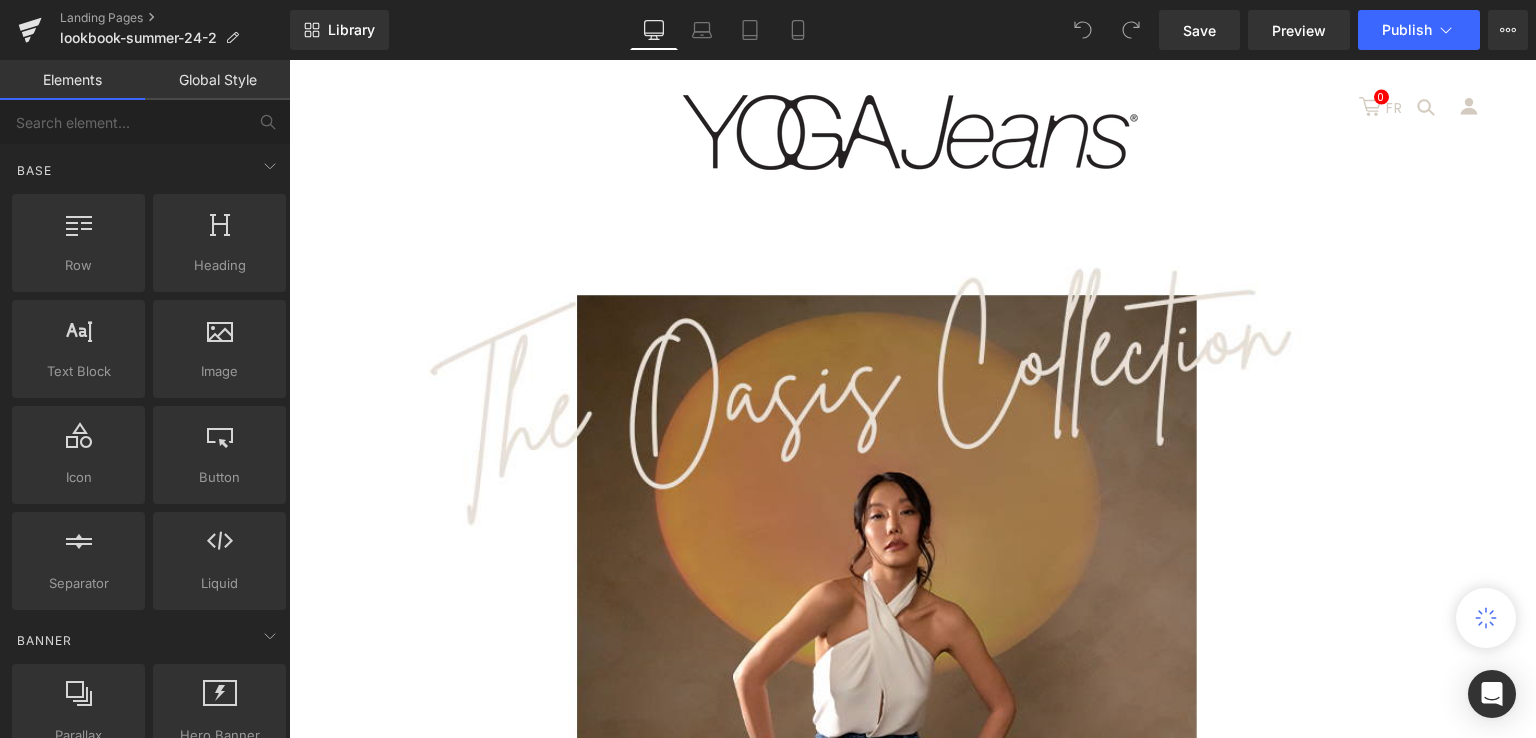 scroll, scrollTop: 0, scrollLeft: 0, axis: both 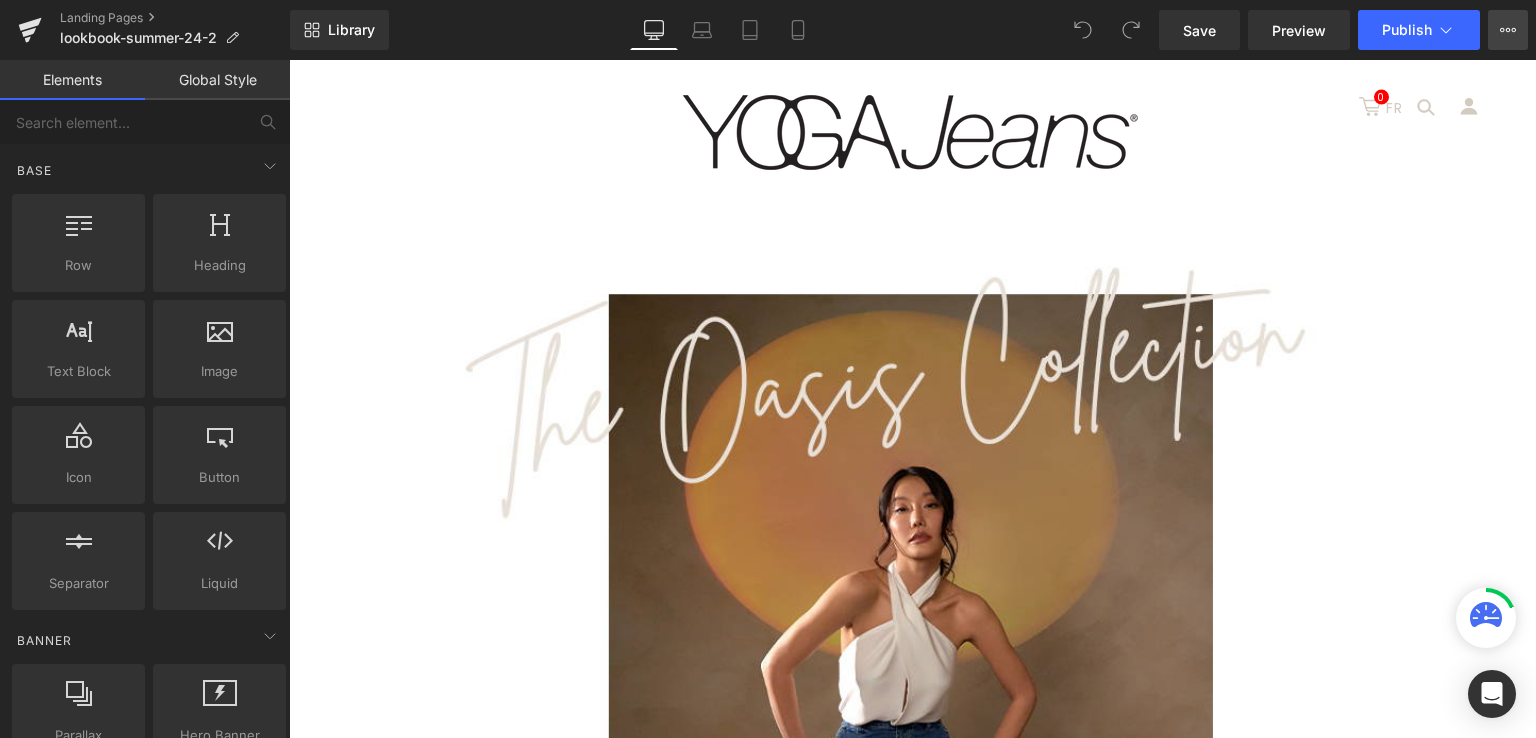 click 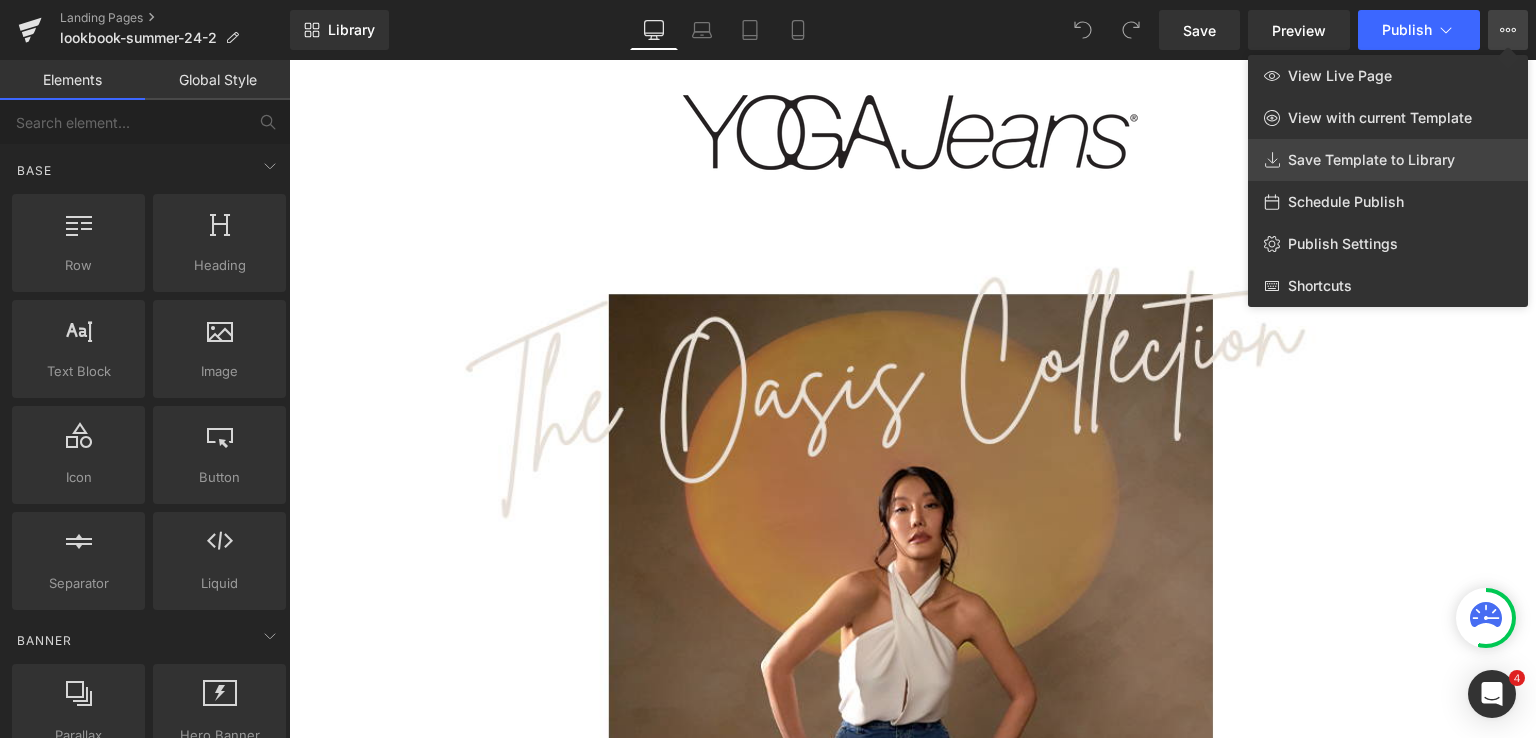 click on "Save Template to Library" at bounding box center [1371, 160] 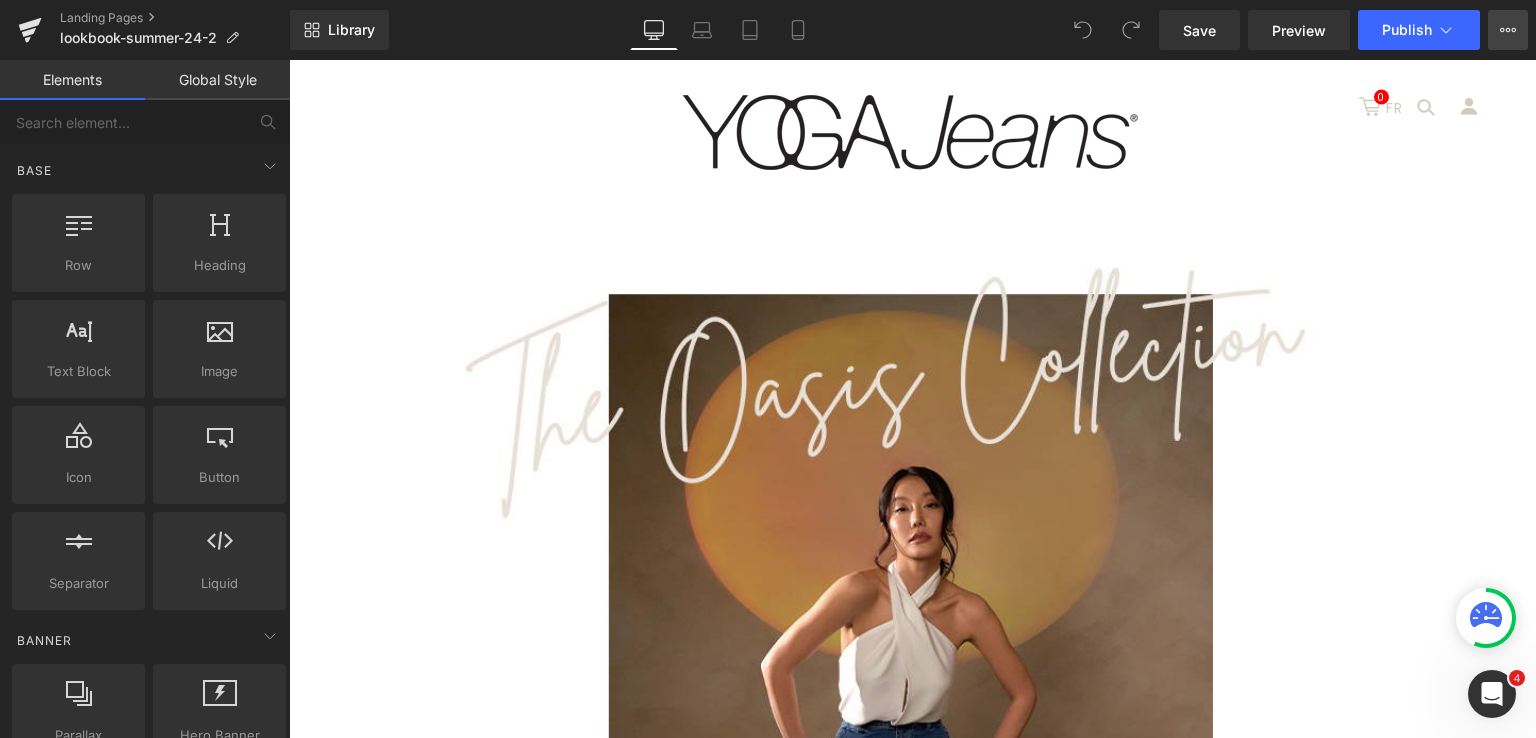 scroll, scrollTop: 0, scrollLeft: 0, axis: both 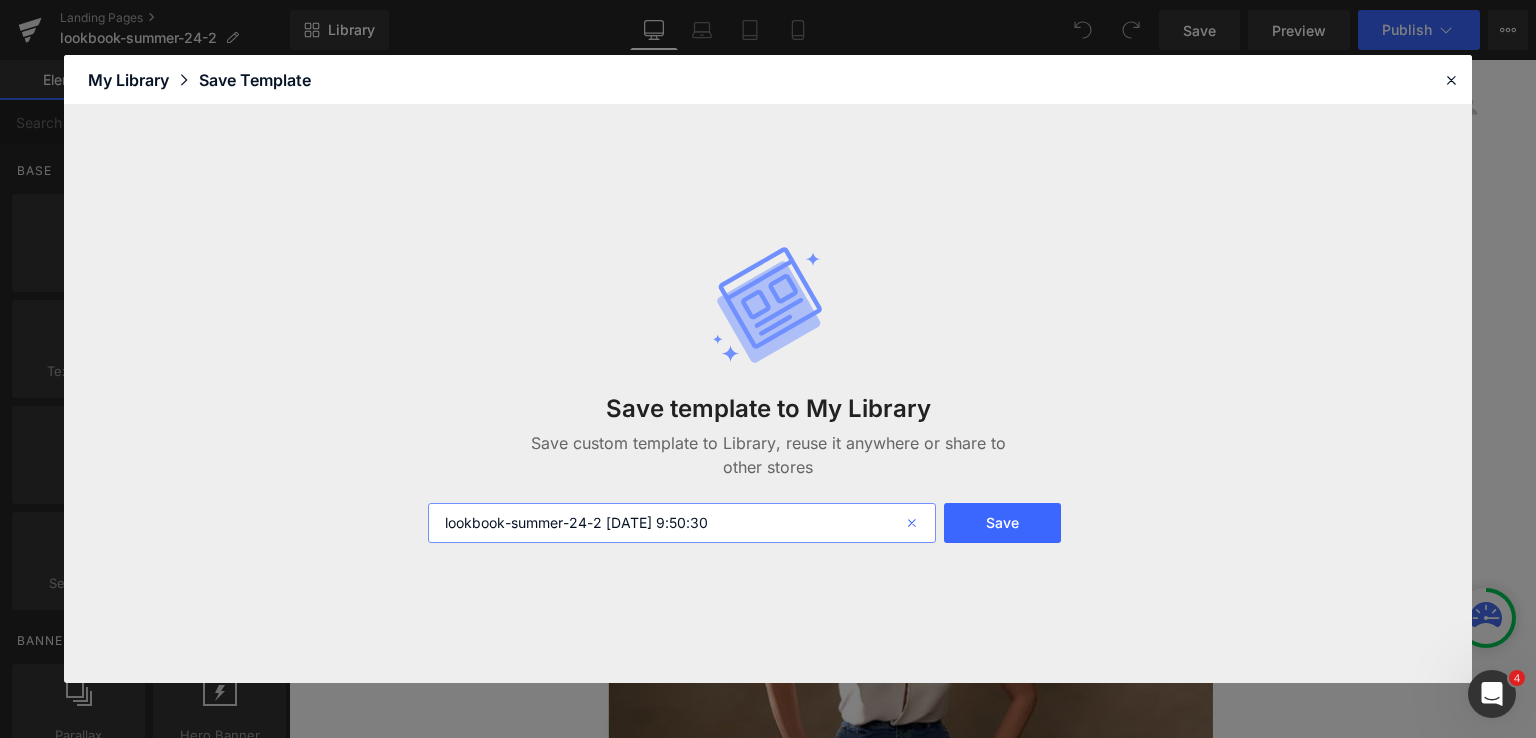 drag, startPoint x: 610, startPoint y: 524, endPoint x: 921, endPoint y: 525, distance: 311.00162 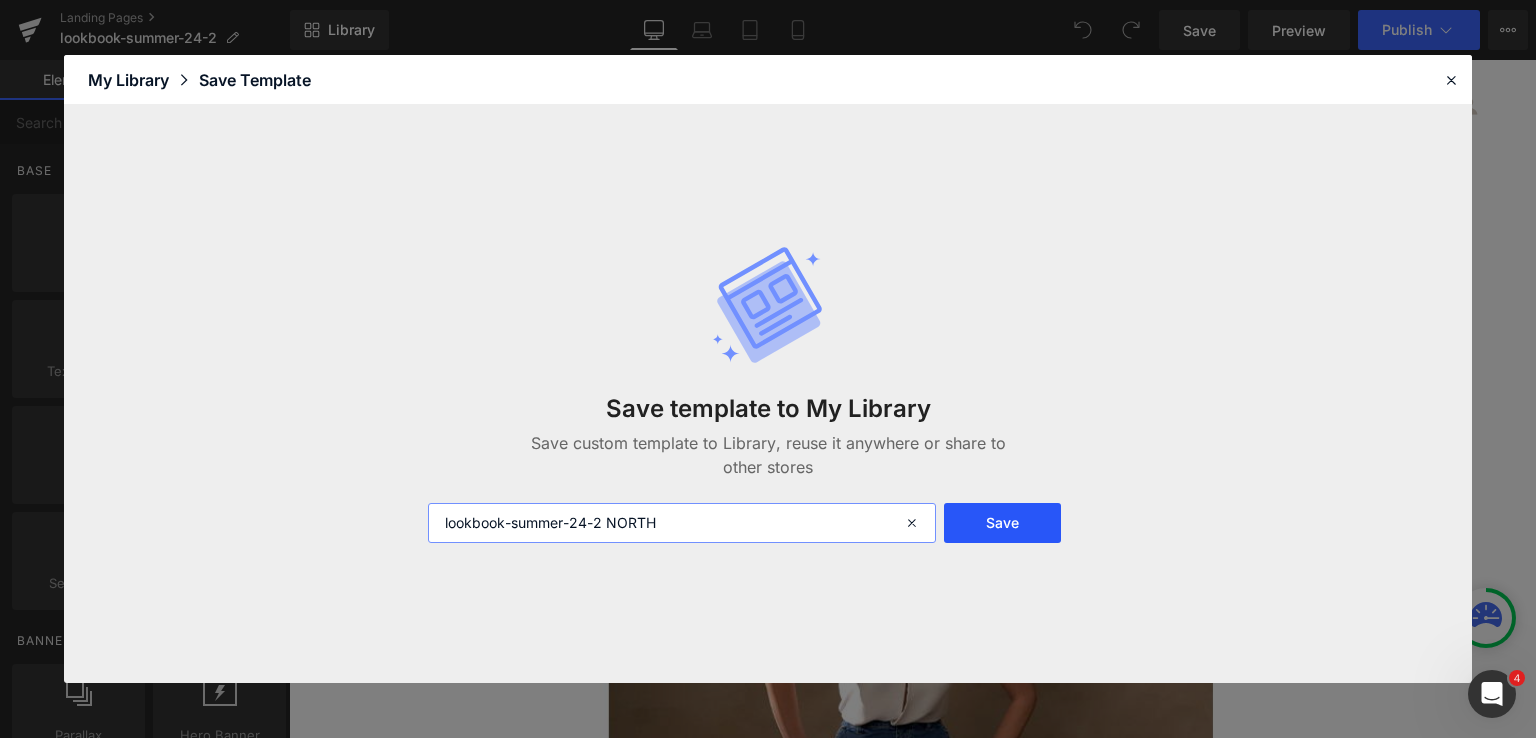 type on "lookbook-summer-24-2 NORTH" 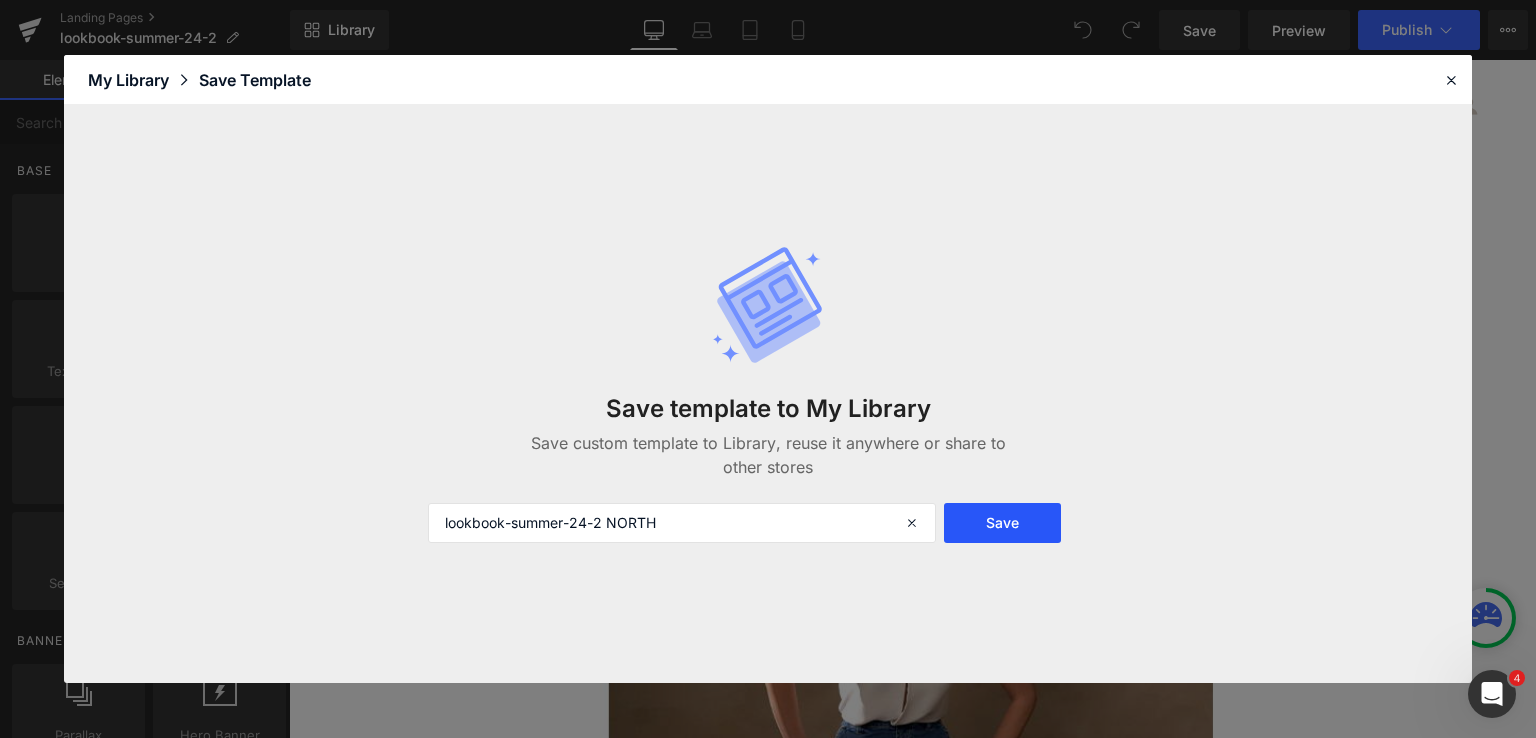 click on "Save" at bounding box center (1002, 523) 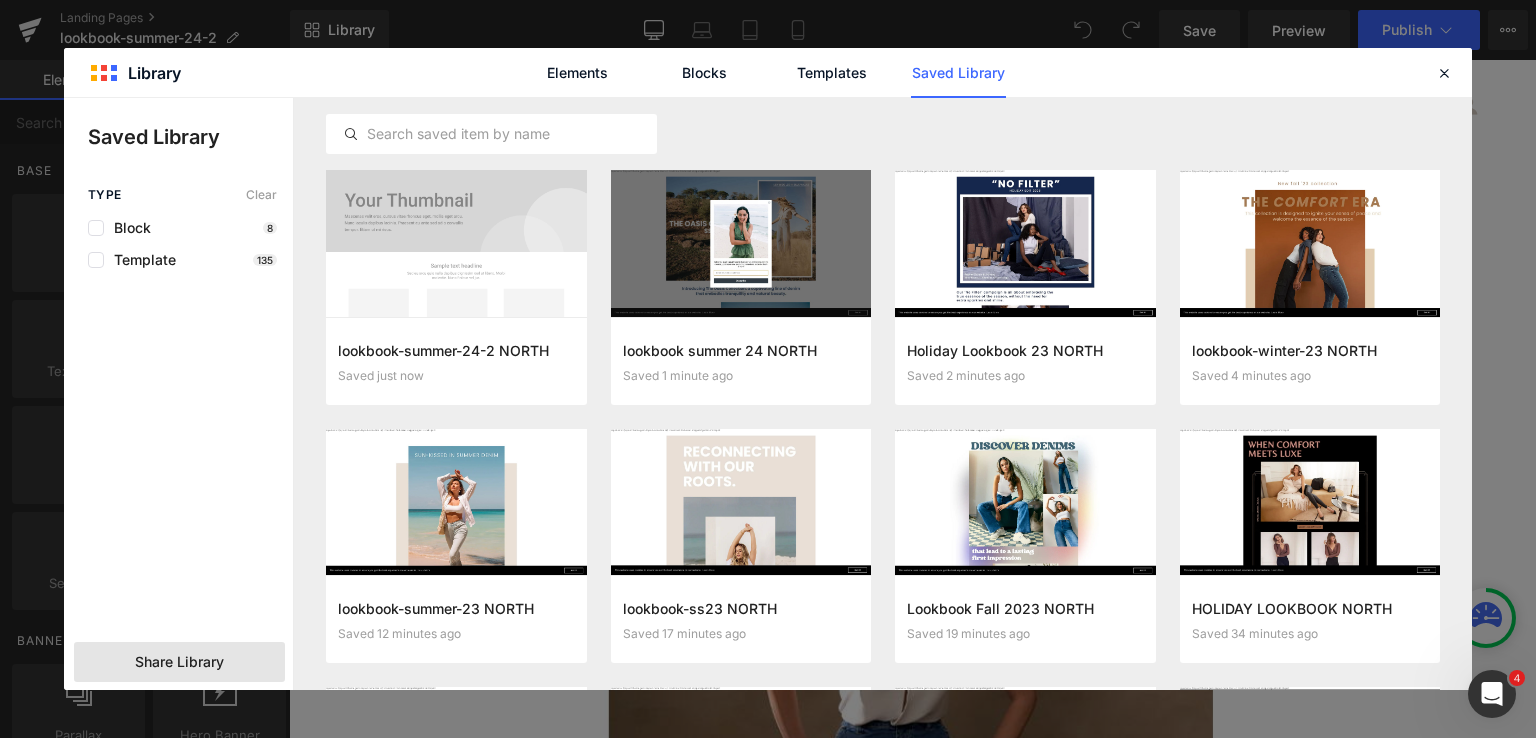 click on "Share Library" at bounding box center [179, 662] 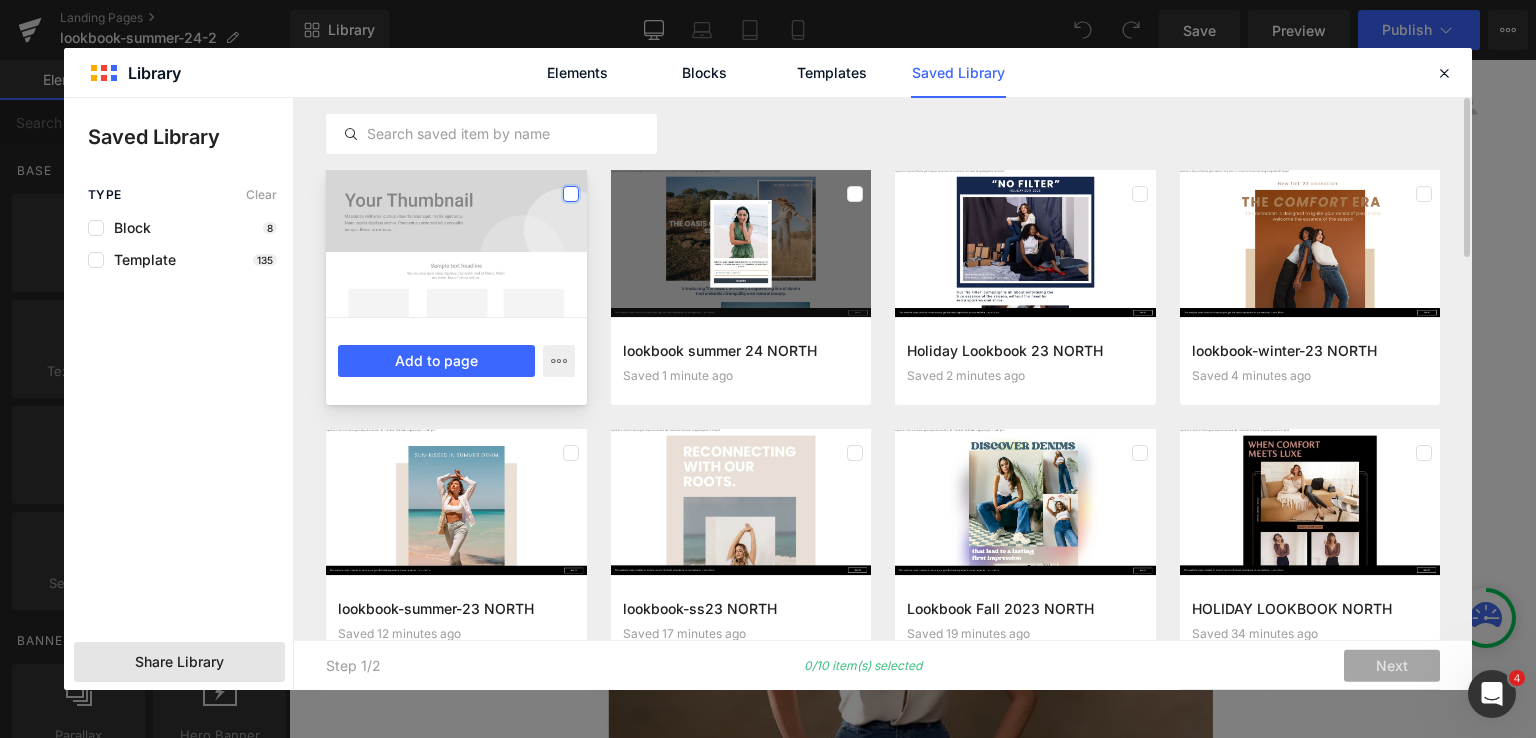 click at bounding box center (571, 194) 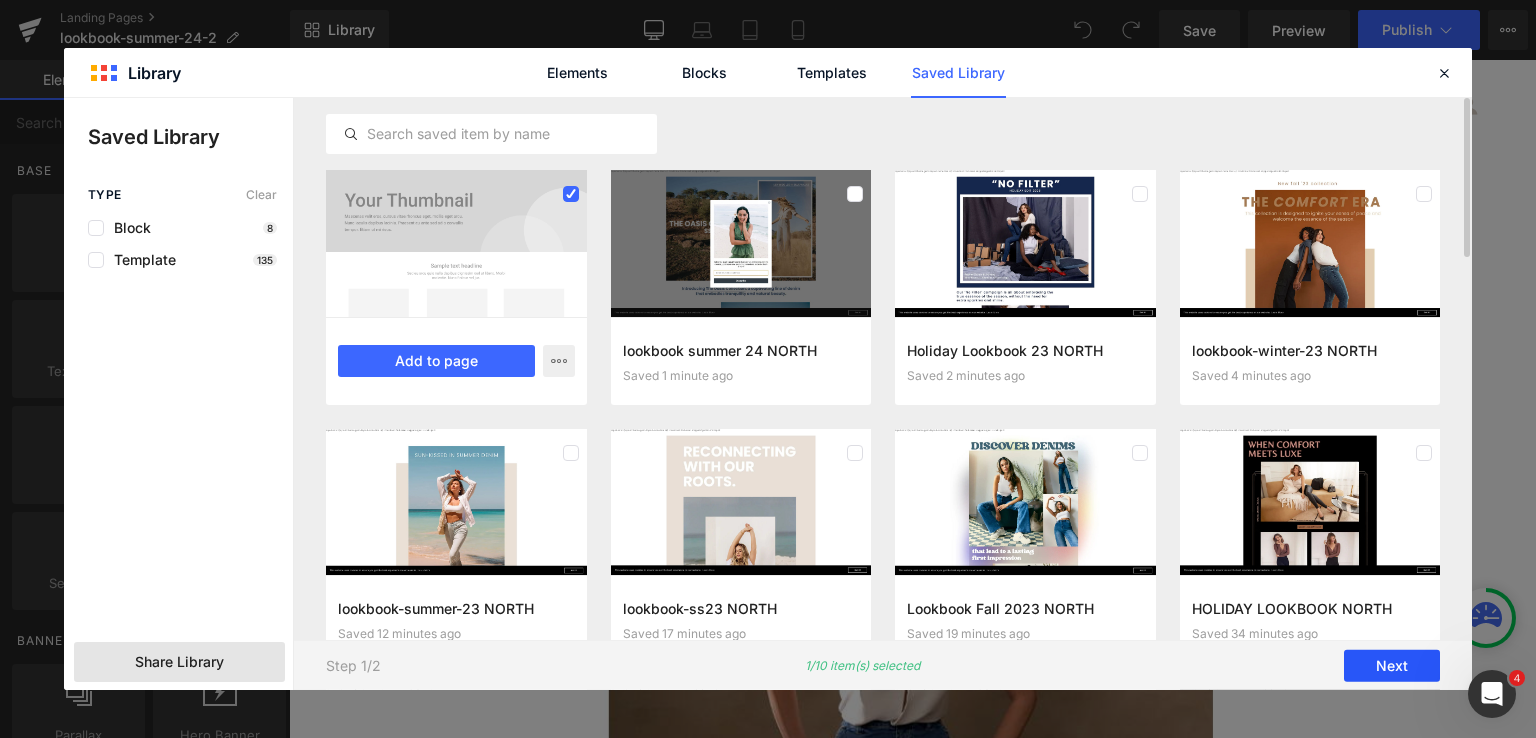 click on "Next" at bounding box center [1392, 666] 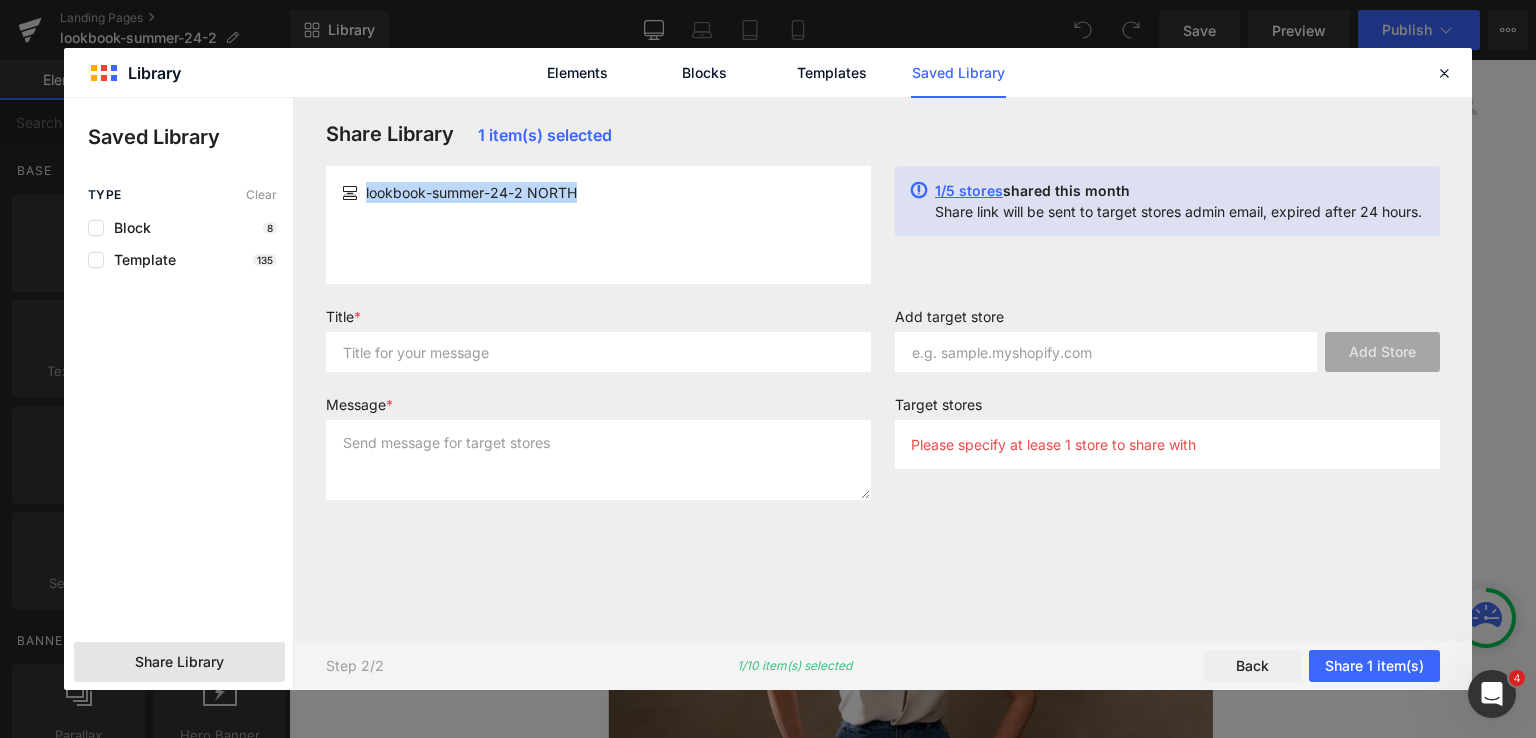 drag, startPoint x: 364, startPoint y: 190, endPoint x: 601, endPoint y: 190, distance: 237 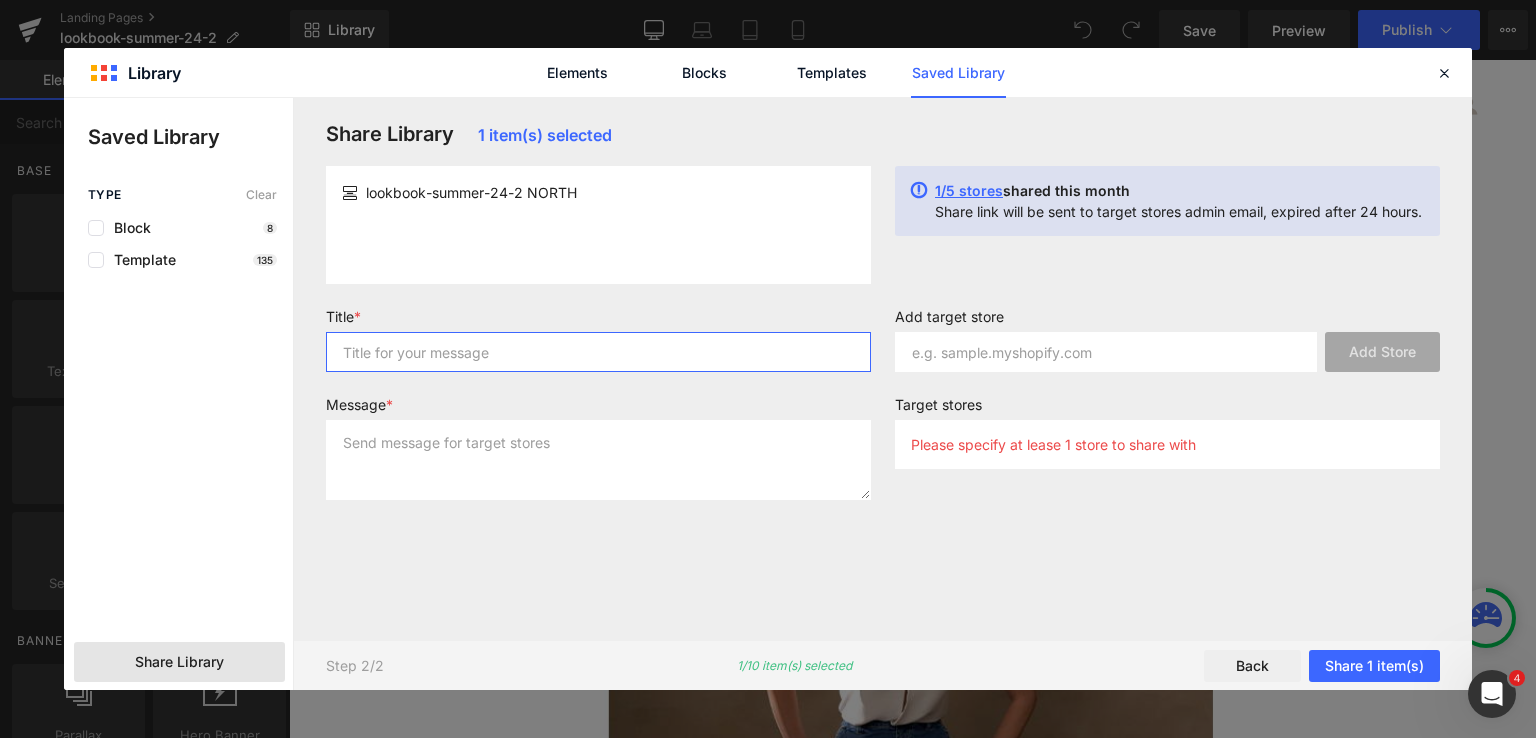 drag, startPoint x: 521, startPoint y: 338, endPoint x: 536, endPoint y: 324, distance: 20.518284 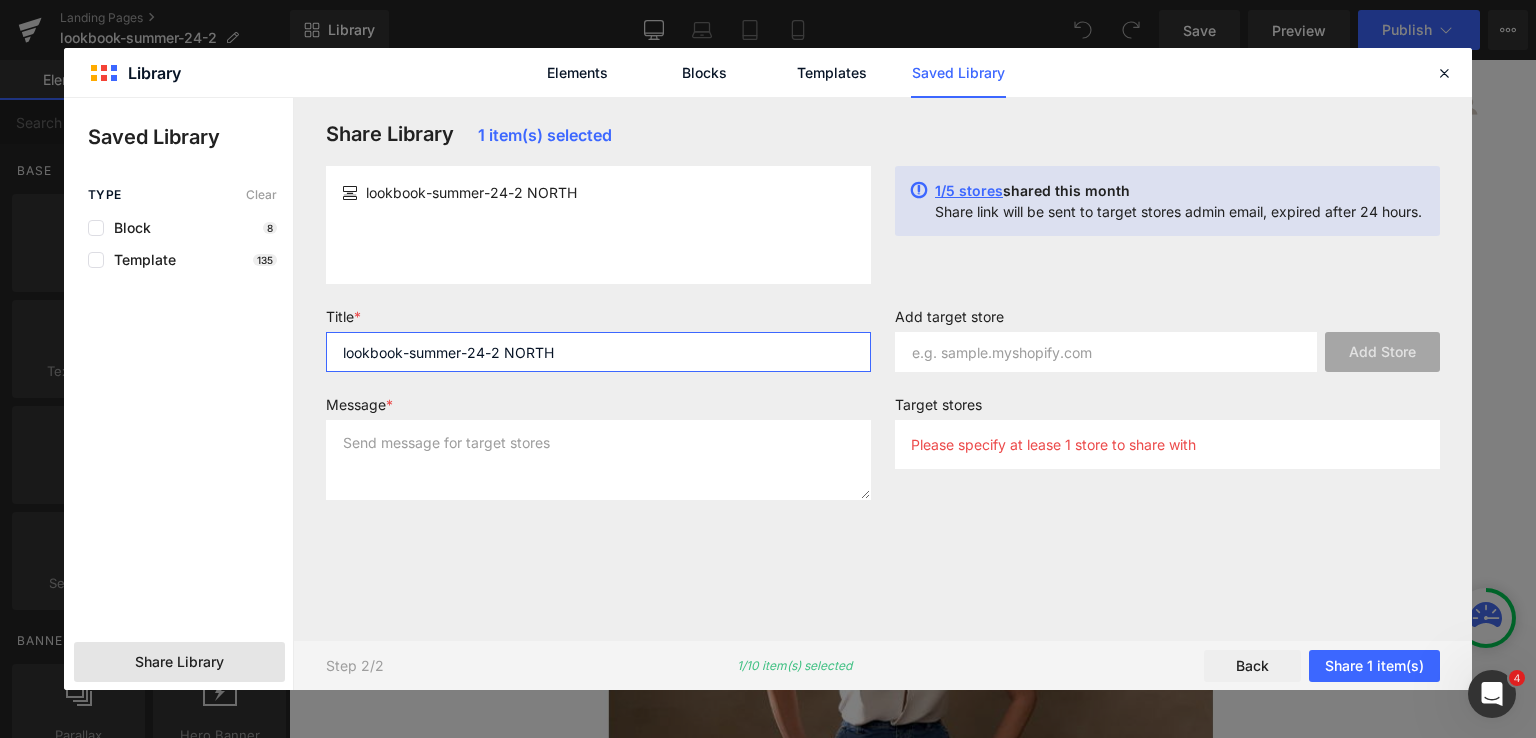 type on "lookbook-summer-24-2 NORTH" 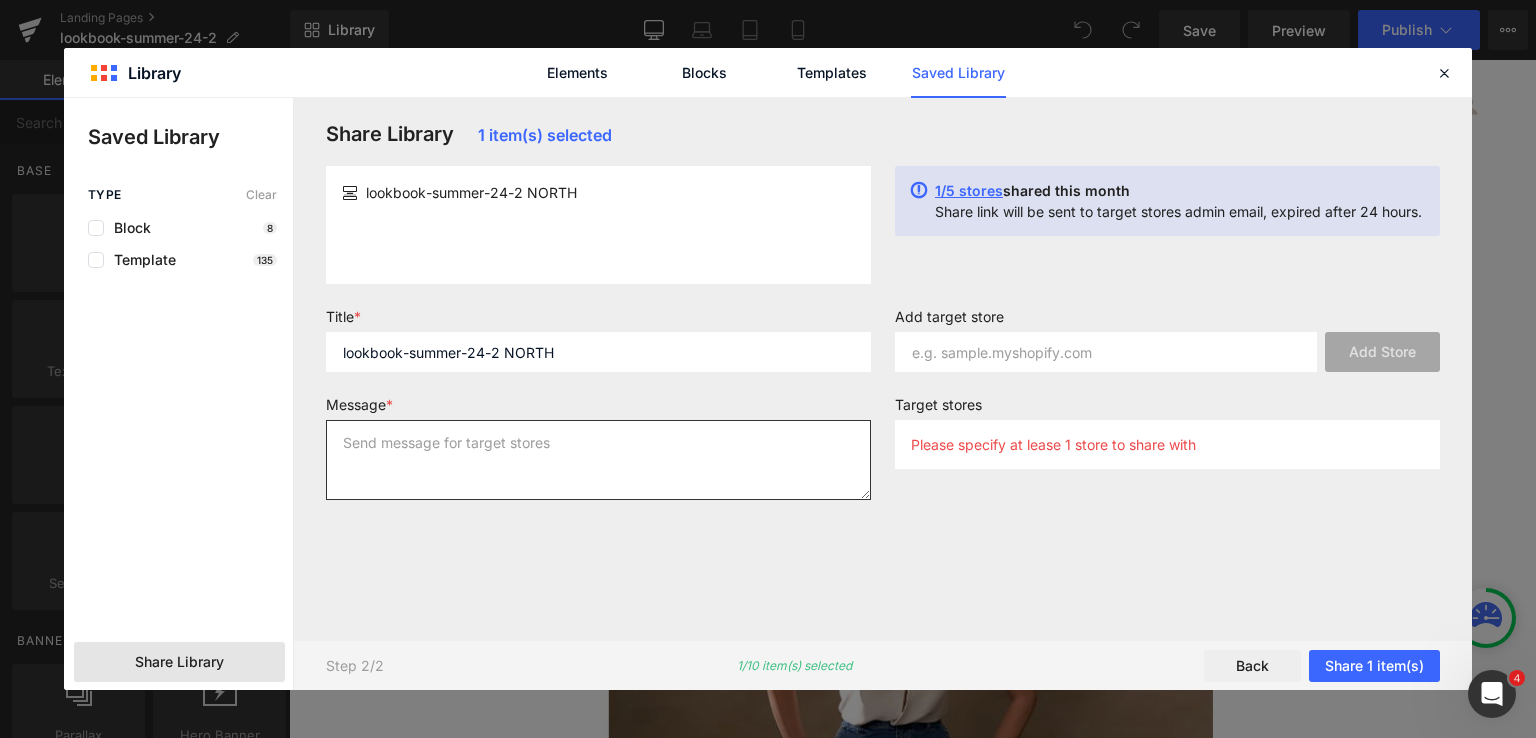 click at bounding box center [598, 460] 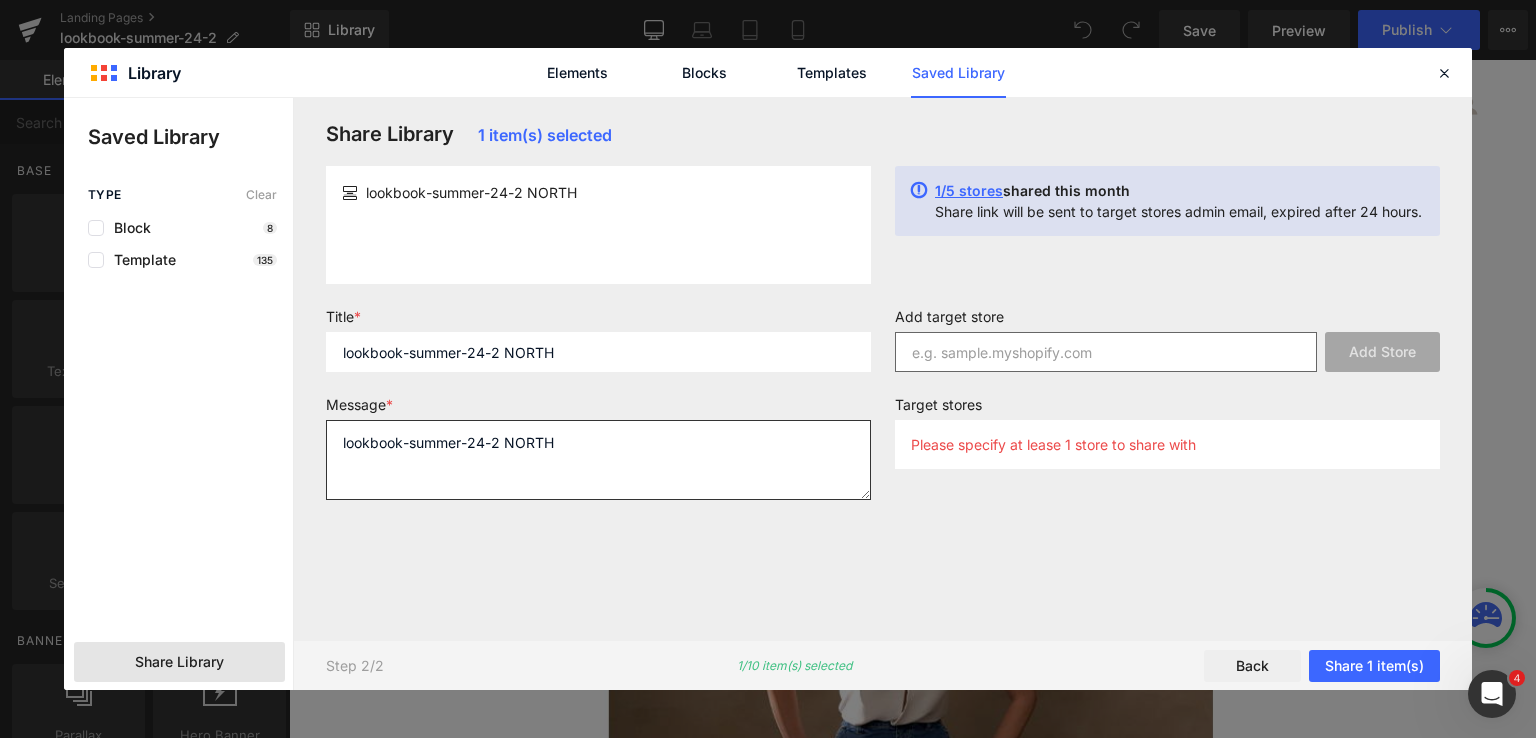 type on "lookbook-summer-24-2 NORTH" 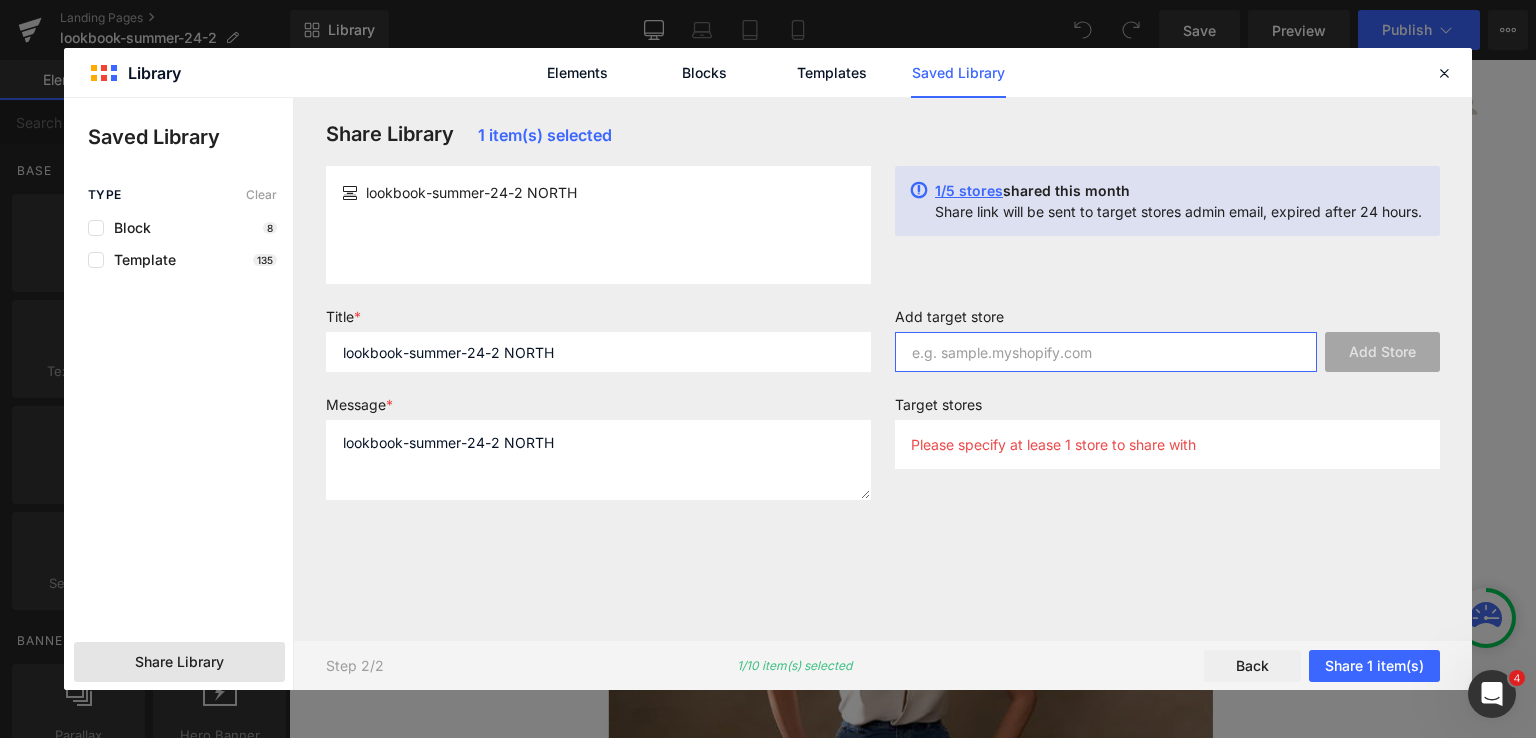 click at bounding box center [1106, 352] 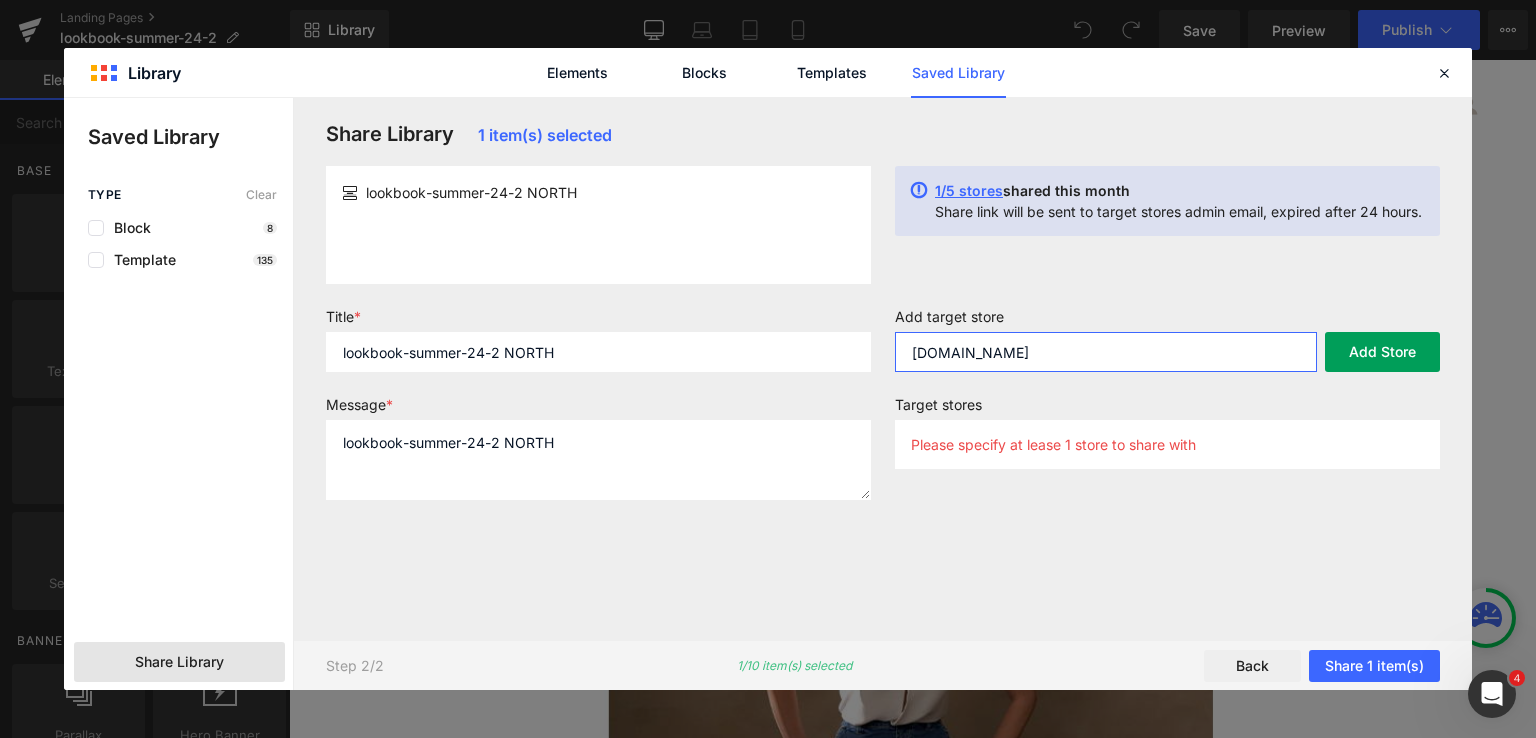 type on "yogajeans-north.myshopify.com" 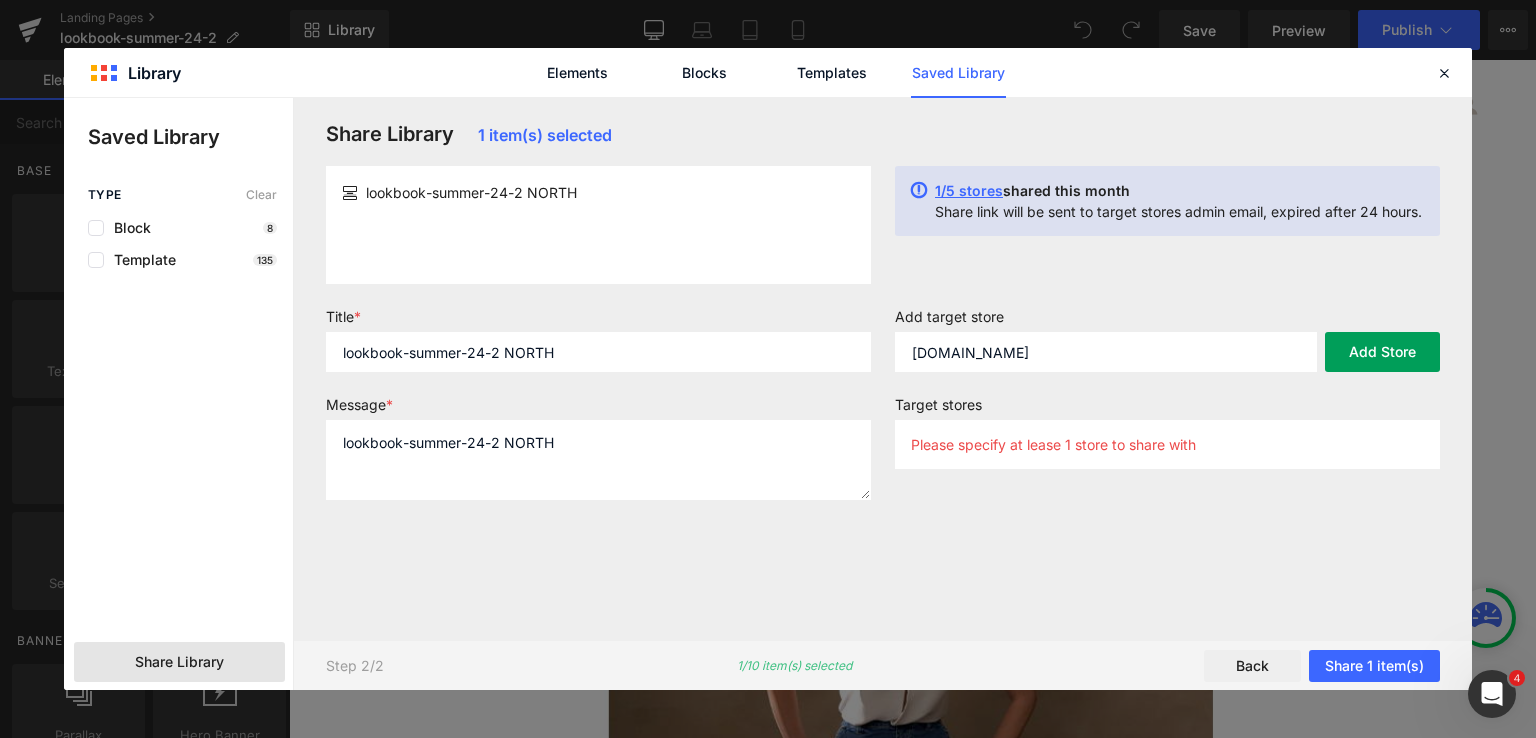 click on "Add Store" at bounding box center (1382, 352) 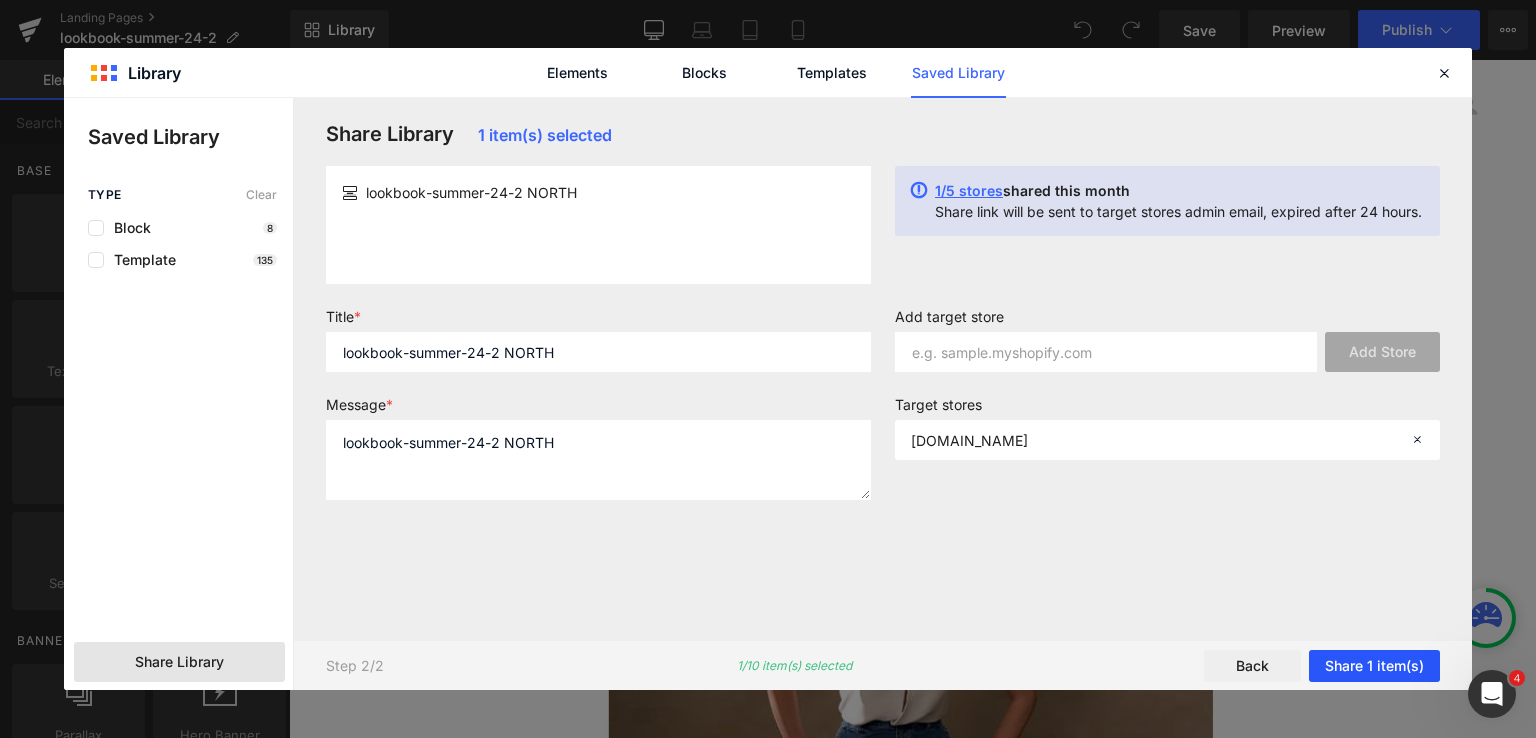 click on "Share 1 item(s)" at bounding box center [1374, 666] 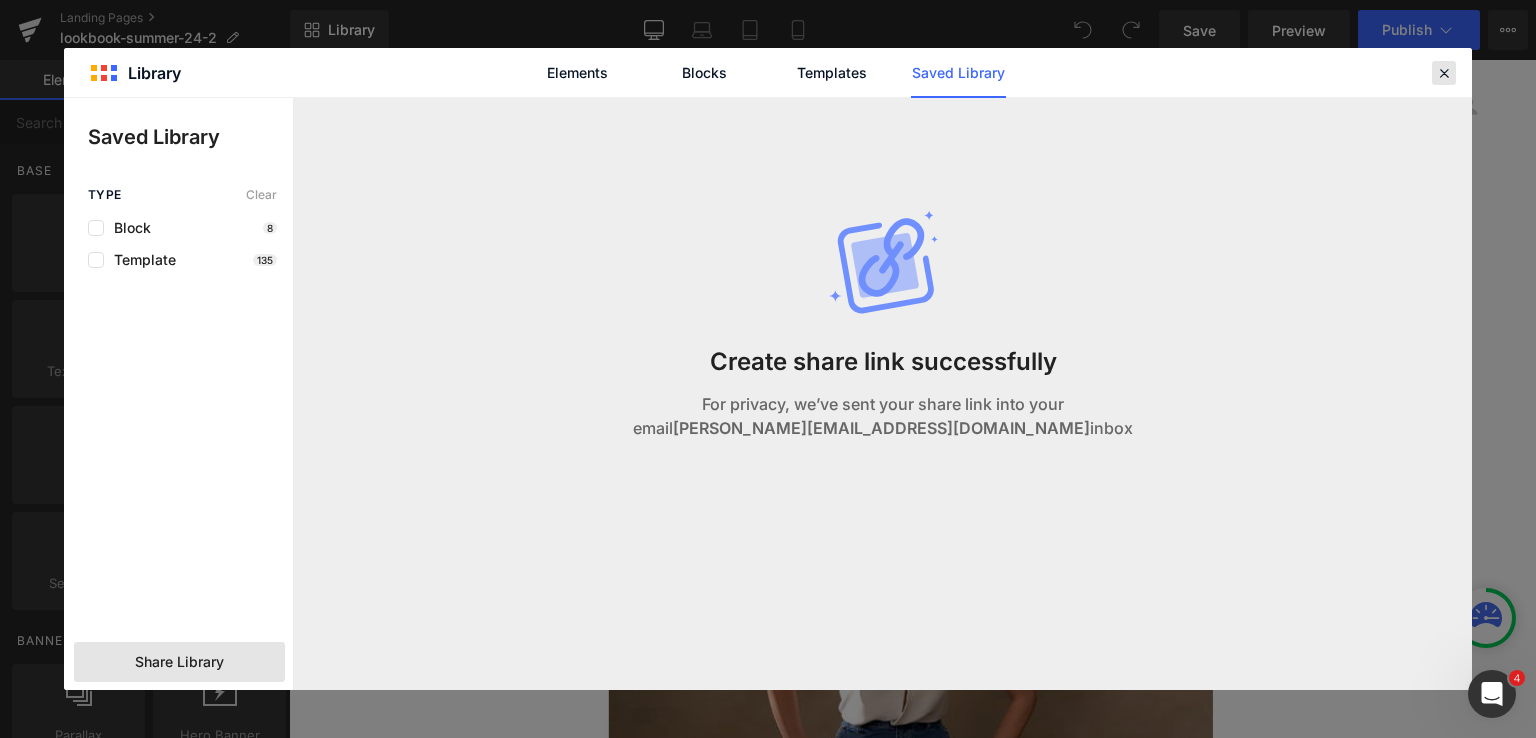 click at bounding box center (1444, 73) 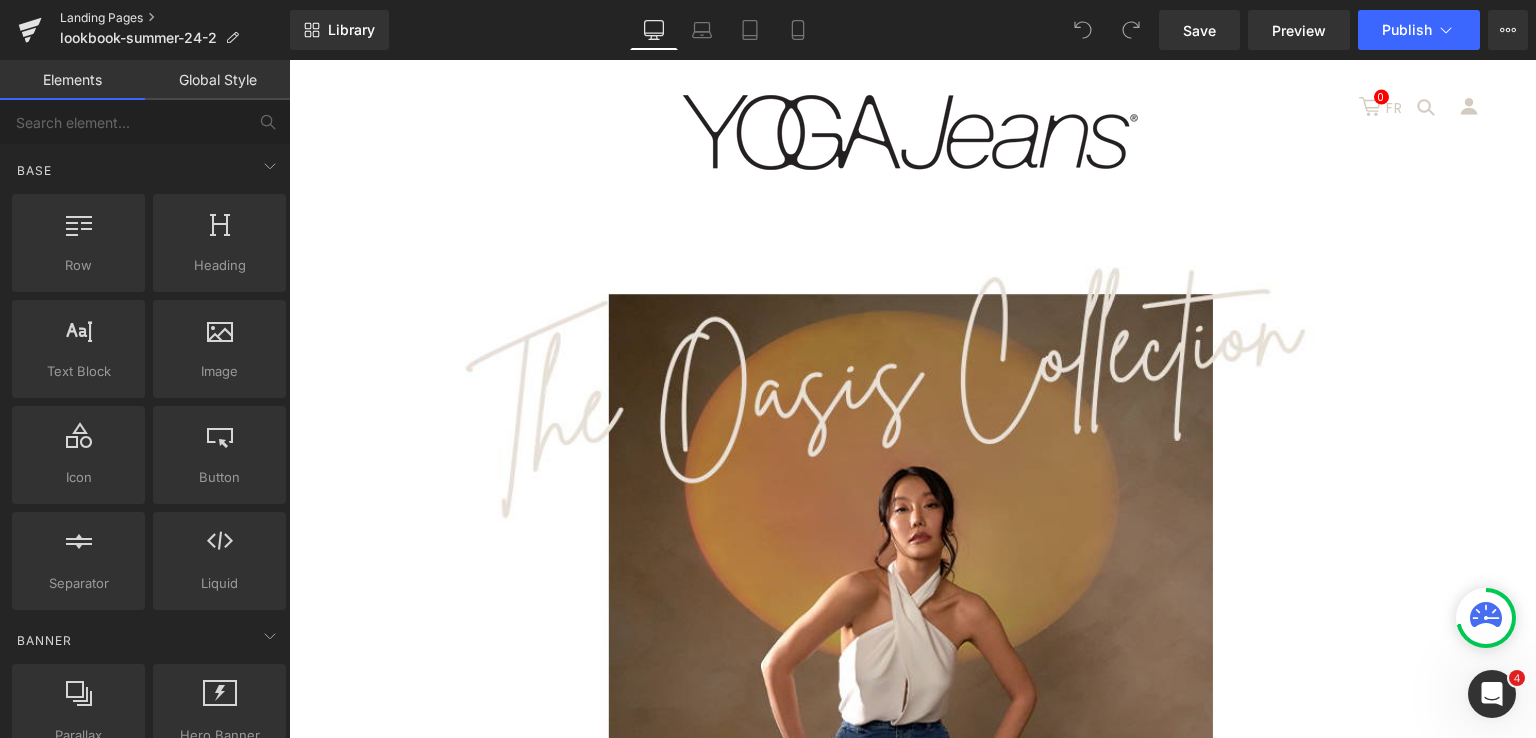 click on "Landing Pages" at bounding box center [175, 18] 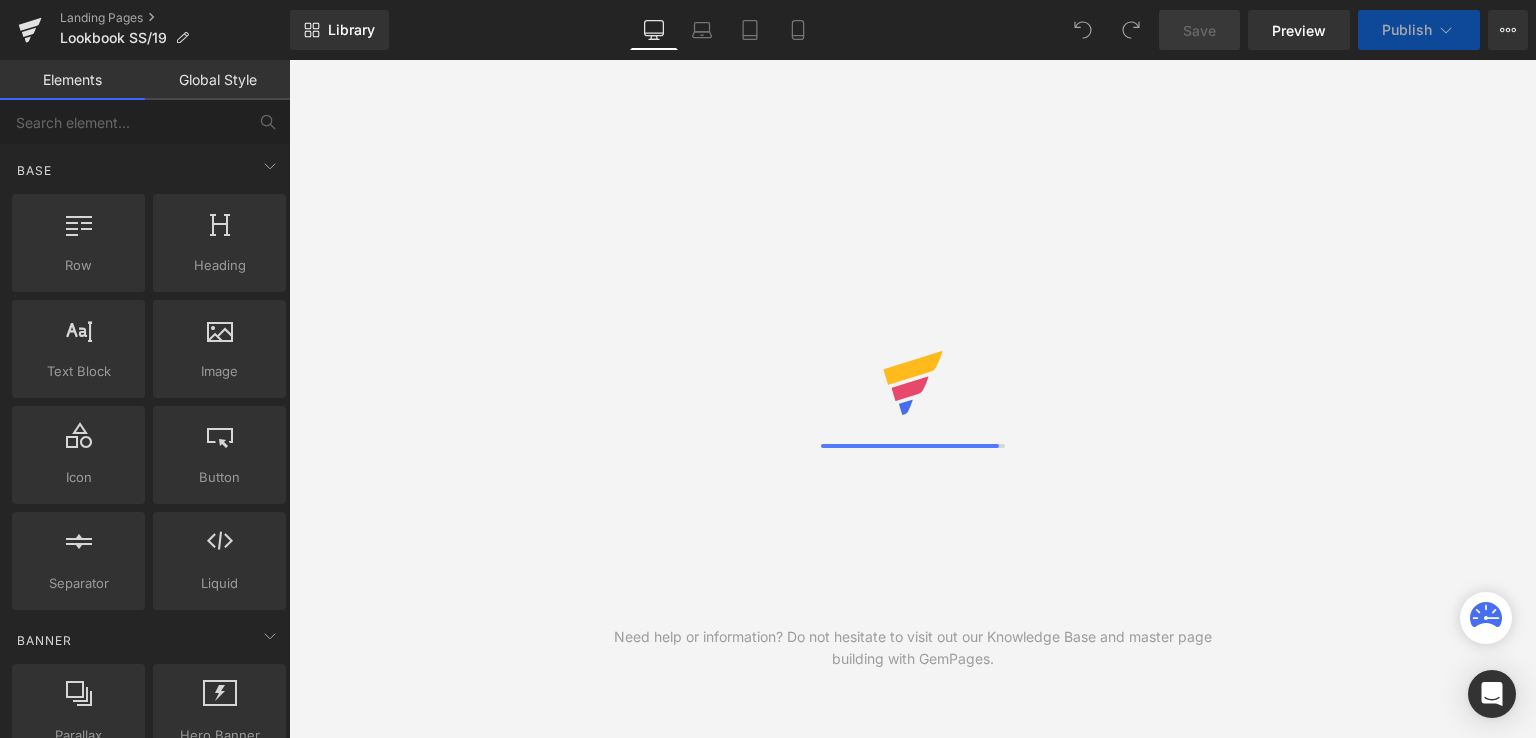 scroll, scrollTop: 0, scrollLeft: 0, axis: both 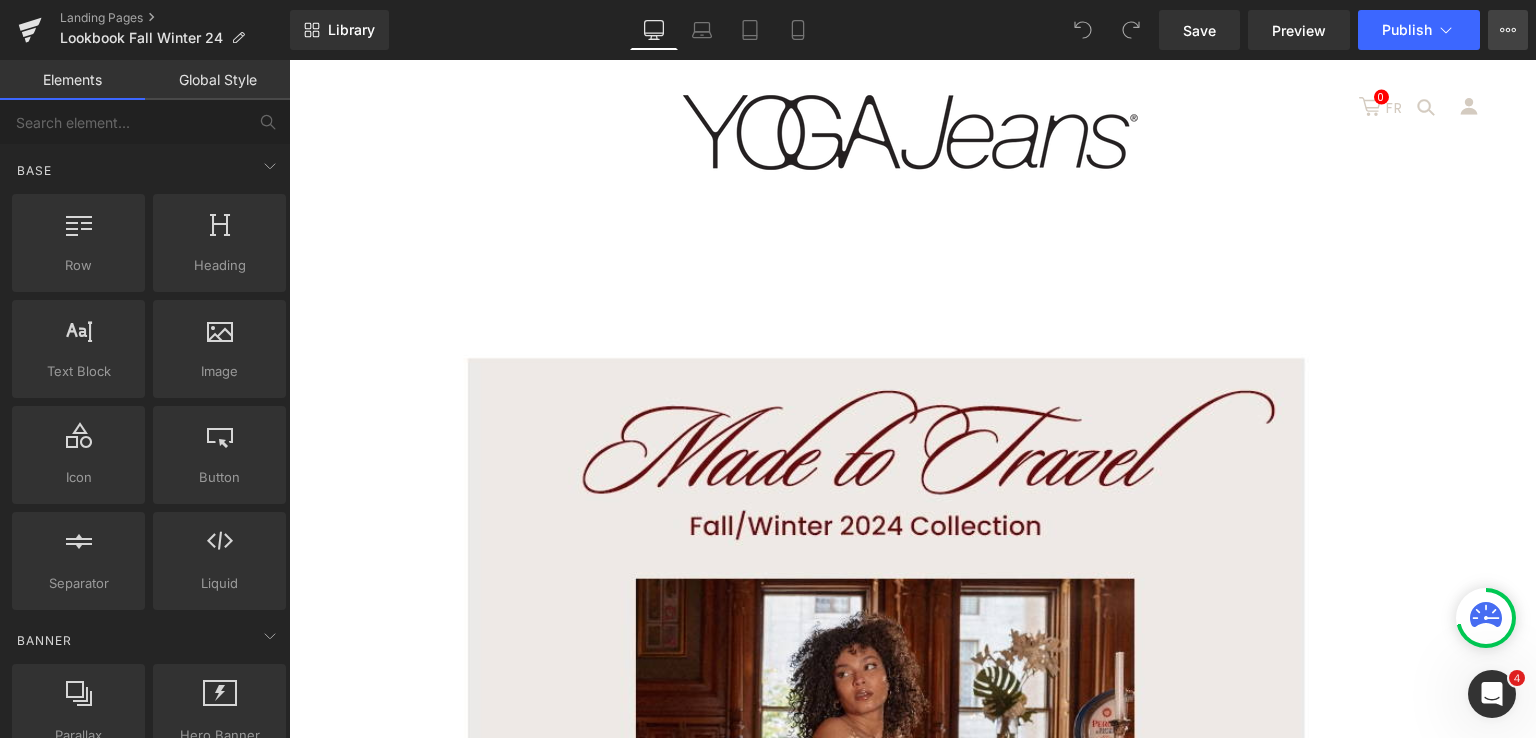 click on "View Live Page View with current Template Save Template to Library Schedule Publish Publish Settings Shortcuts" at bounding box center (1508, 30) 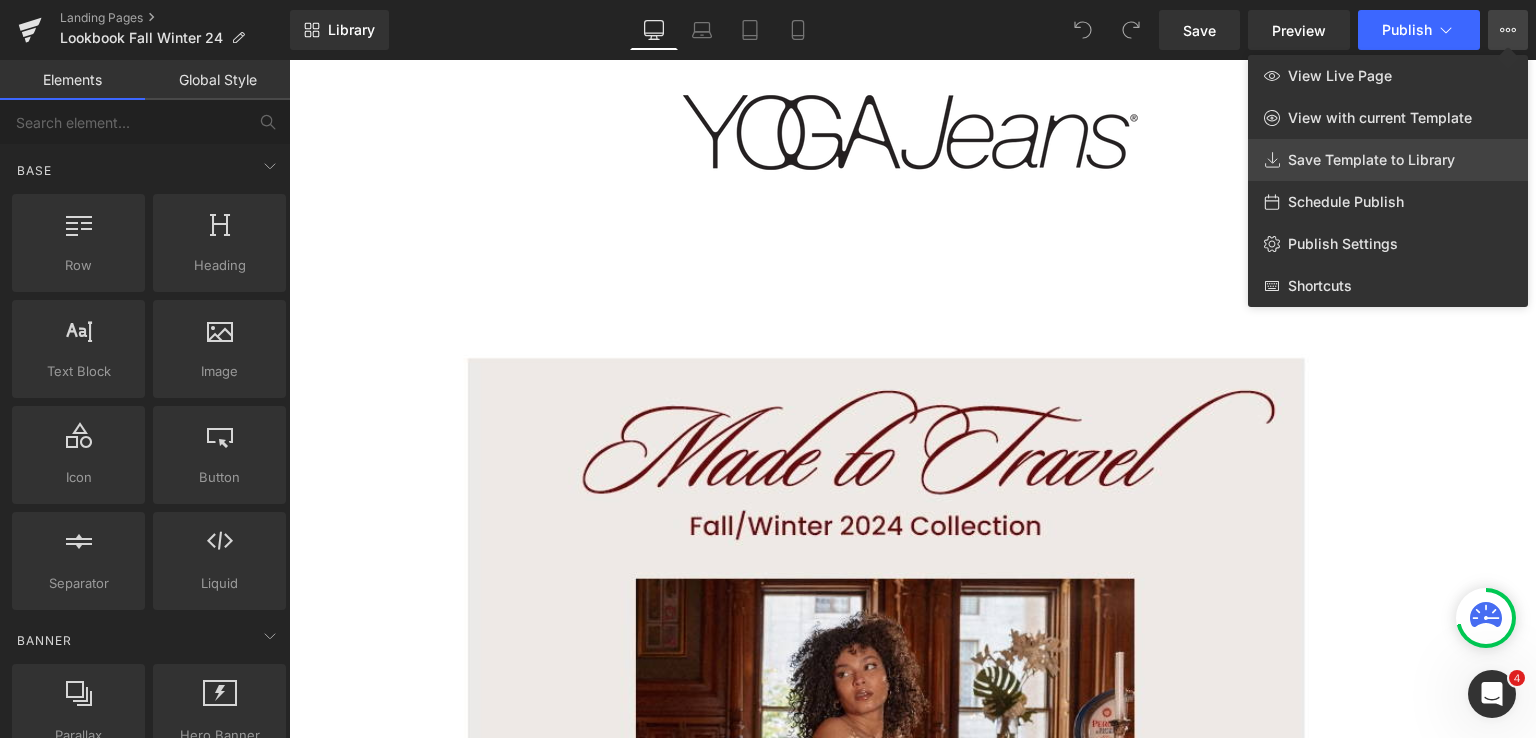 click on "Save Template to Library" at bounding box center [1371, 160] 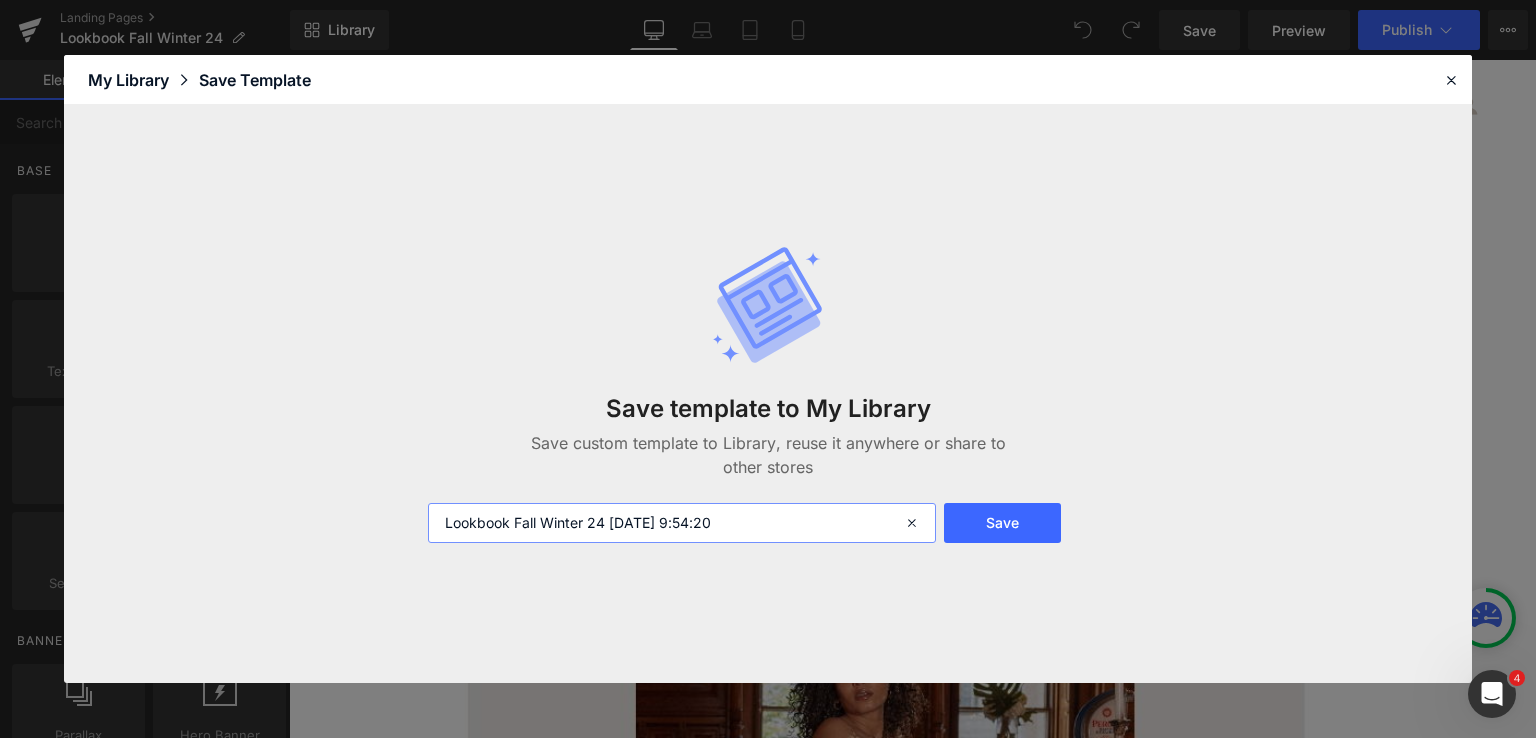 drag, startPoint x: 612, startPoint y: 529, endPoint x: 795, endPoint y: 528, distance: 183.00273 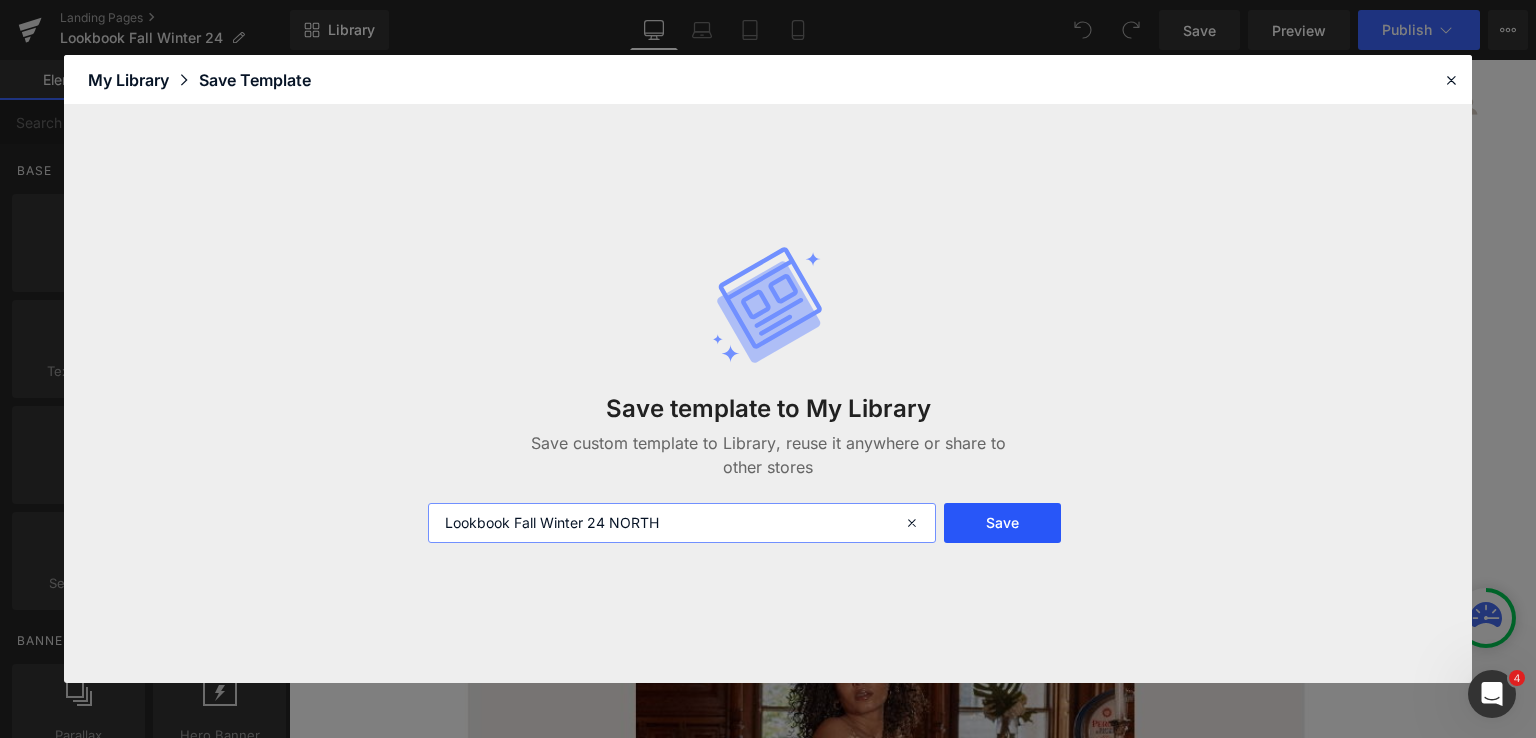 type on "Lookbook Fall Winter 24 NORTH" 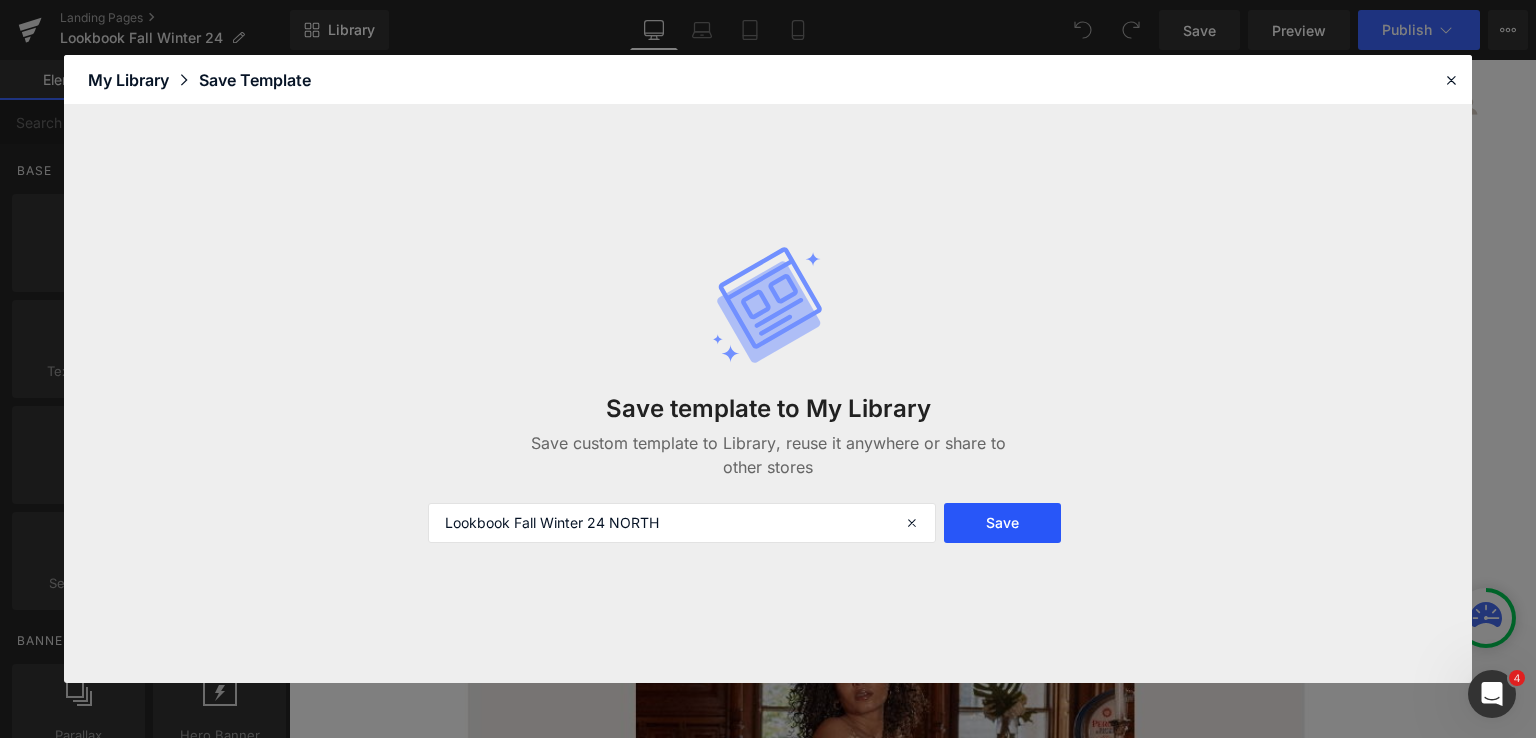 click on "Save" at bounding box center (1002, 523) 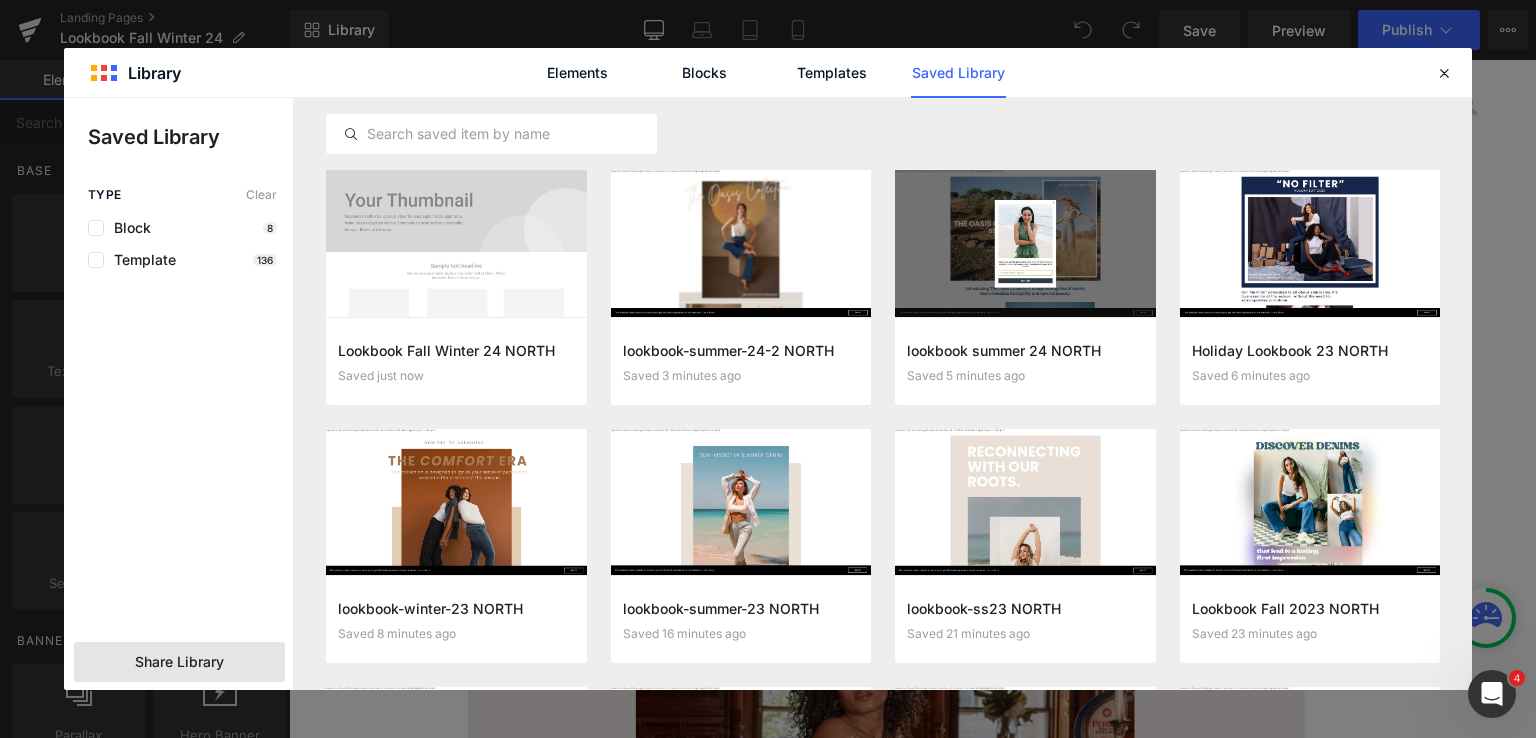 click on "Share Library" at bounding box center (179, 662) 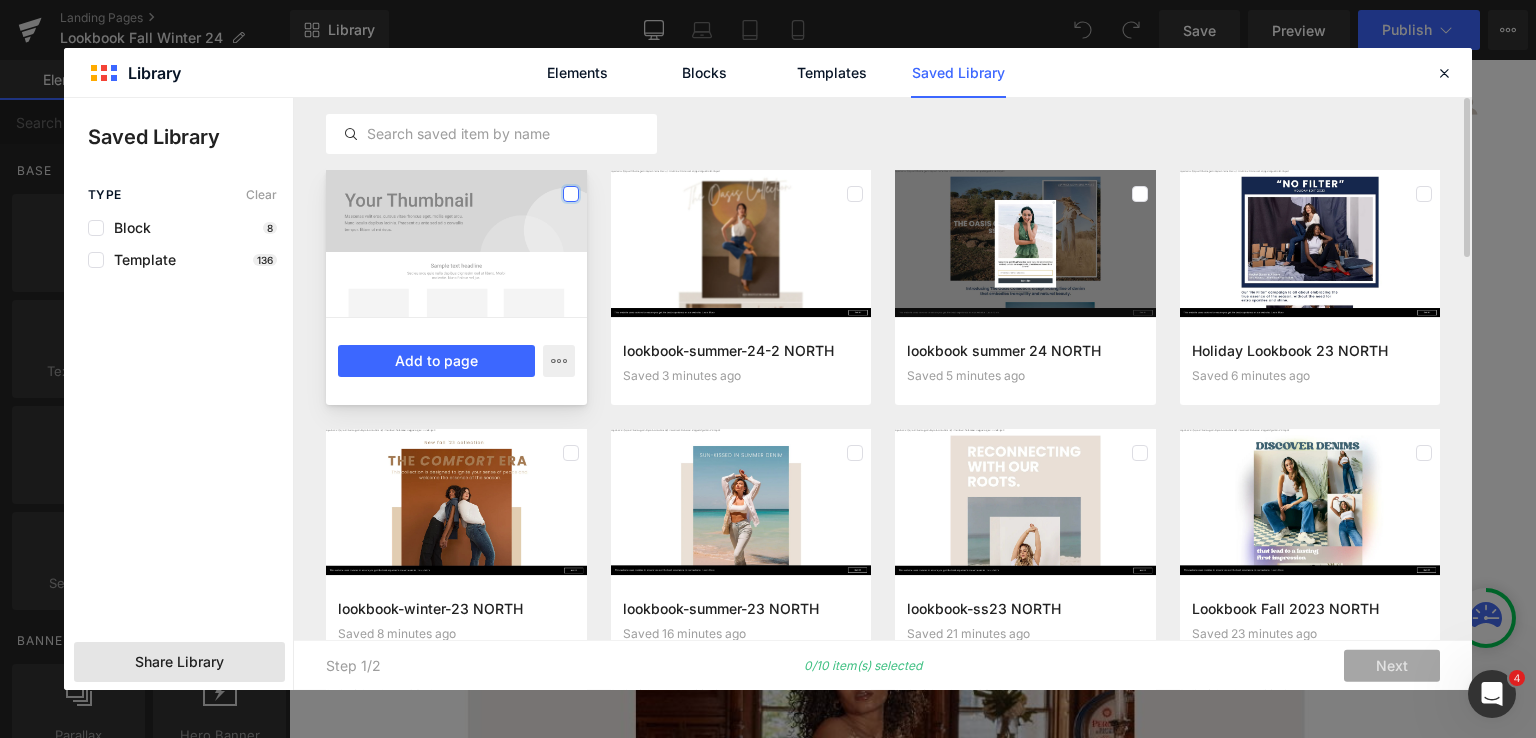 click at bounding box center [571, 194] 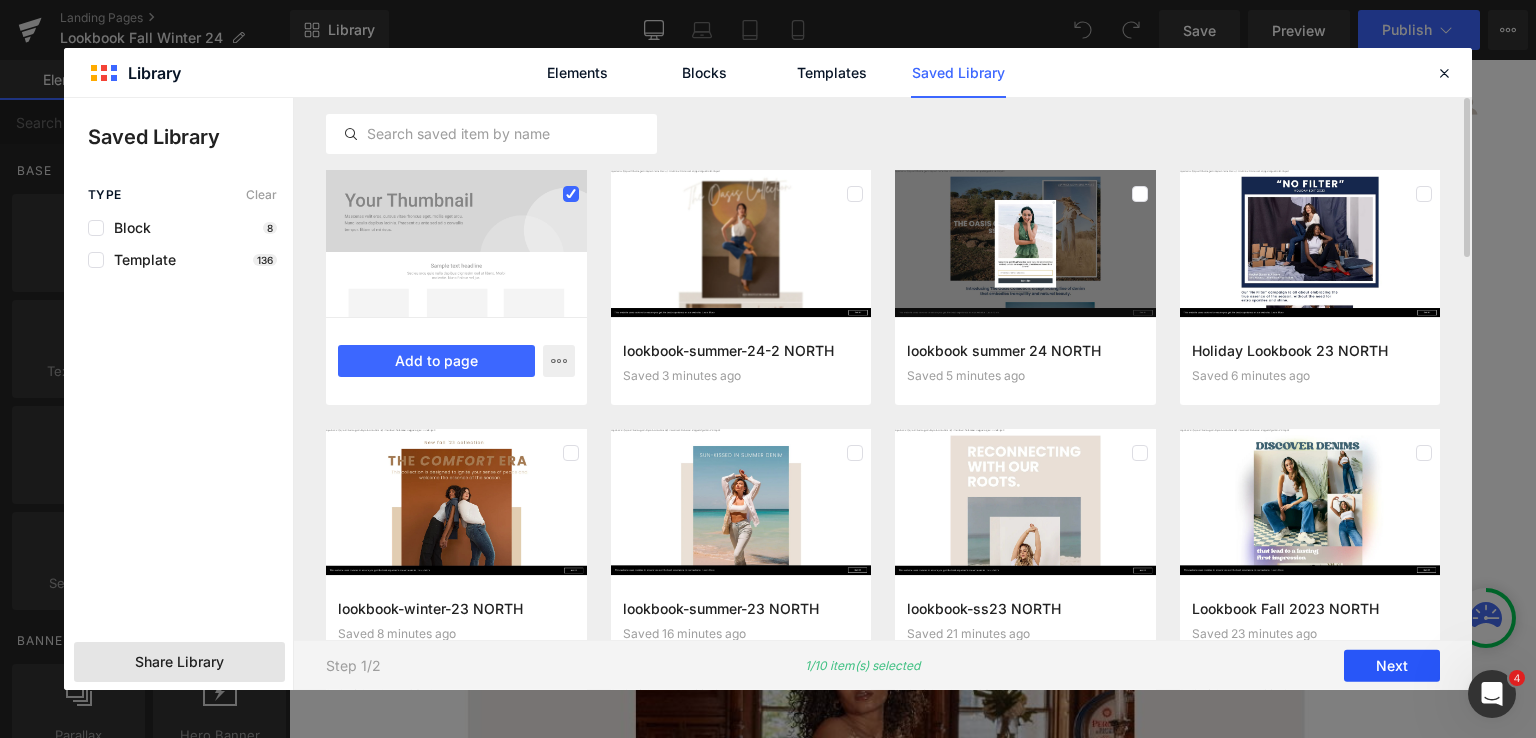 click on "Next" at bounding box center (1392, 666) 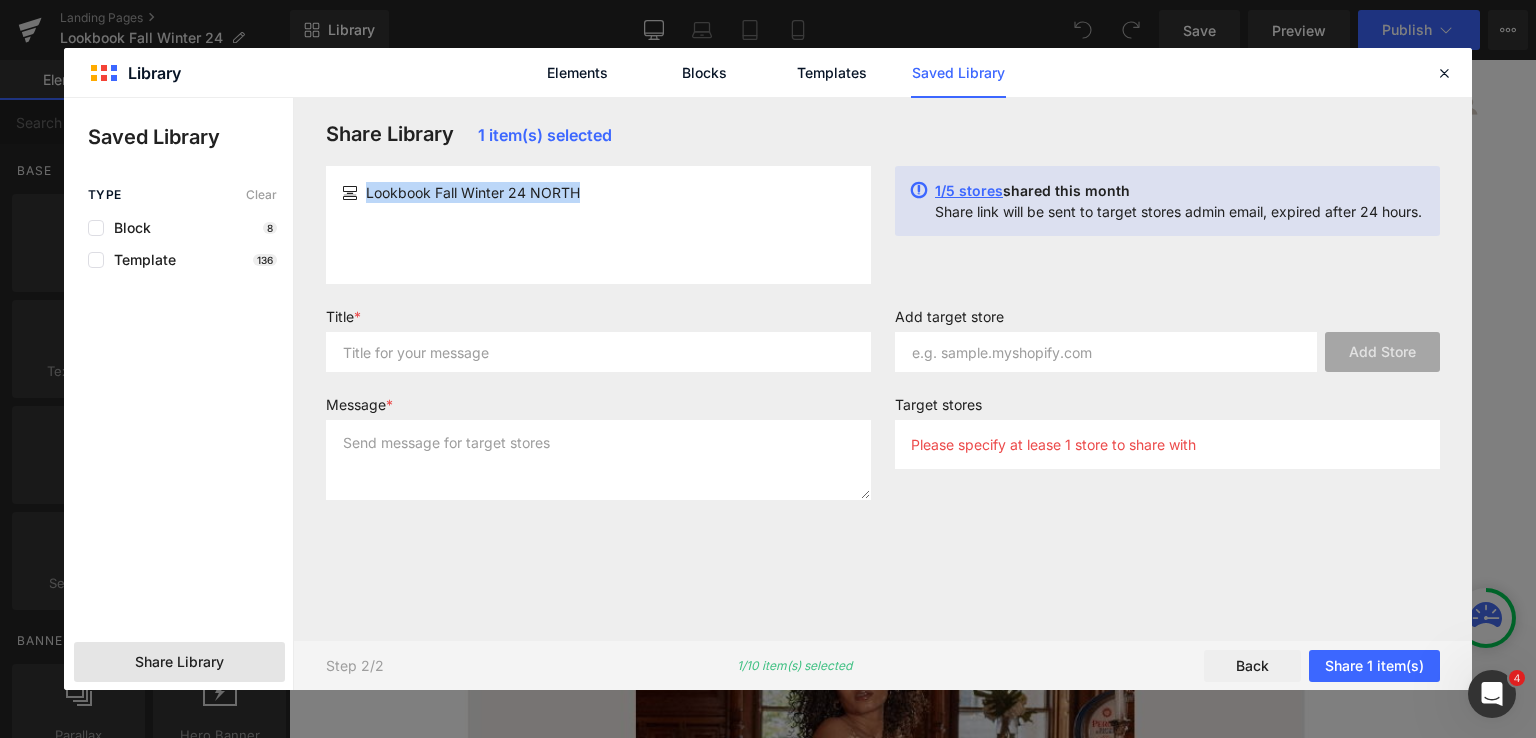 drag, startPoint x: 615, startPoint y: 197, endPoint x: 364, endPoint y: 195, distance: 251.00797 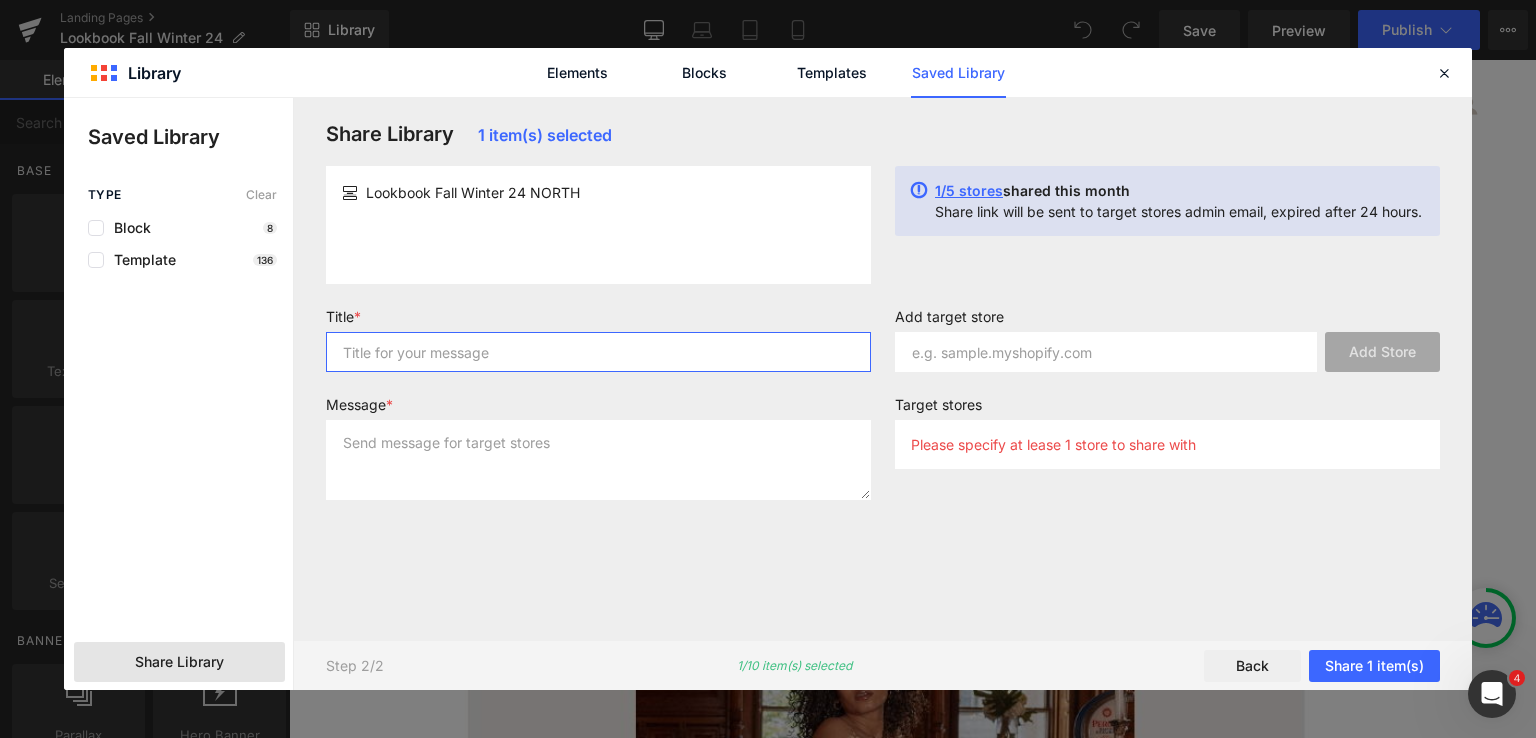 click at bounding box center (598, 352) 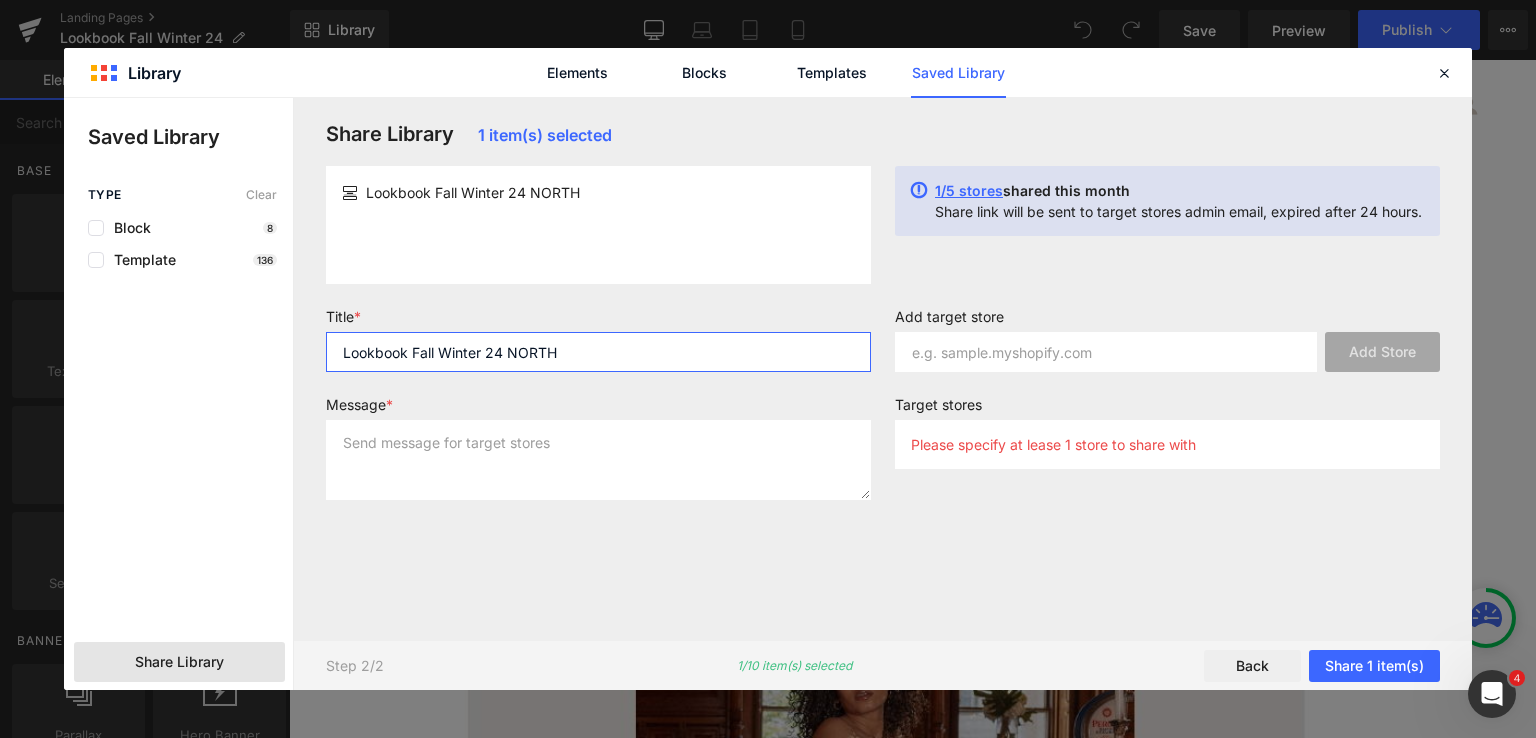 type on "Lookbook Fall Winter 24 NORTH" 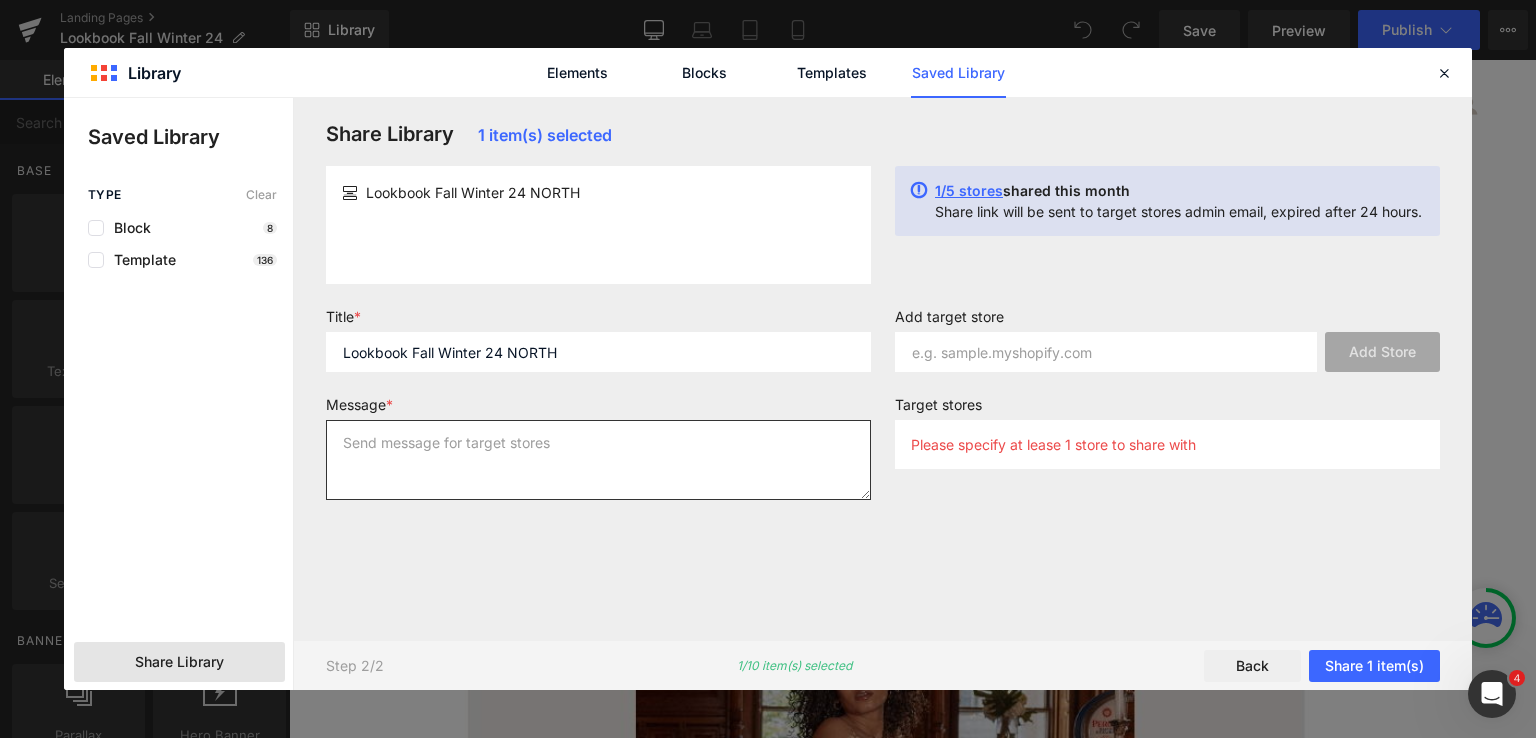 click at bounding box center (598, 460) 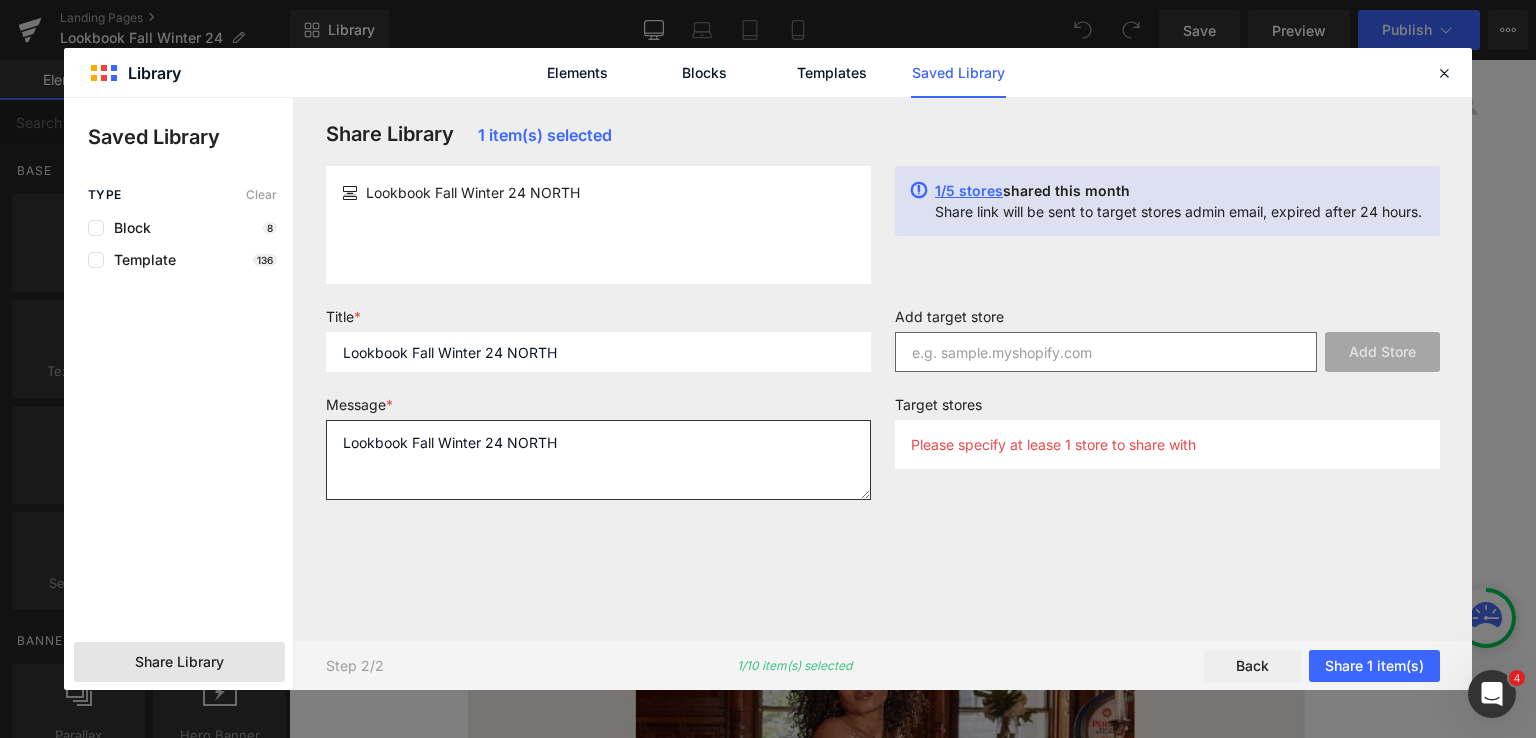 type on "Lookbook Fall Winter 24 NORTH" 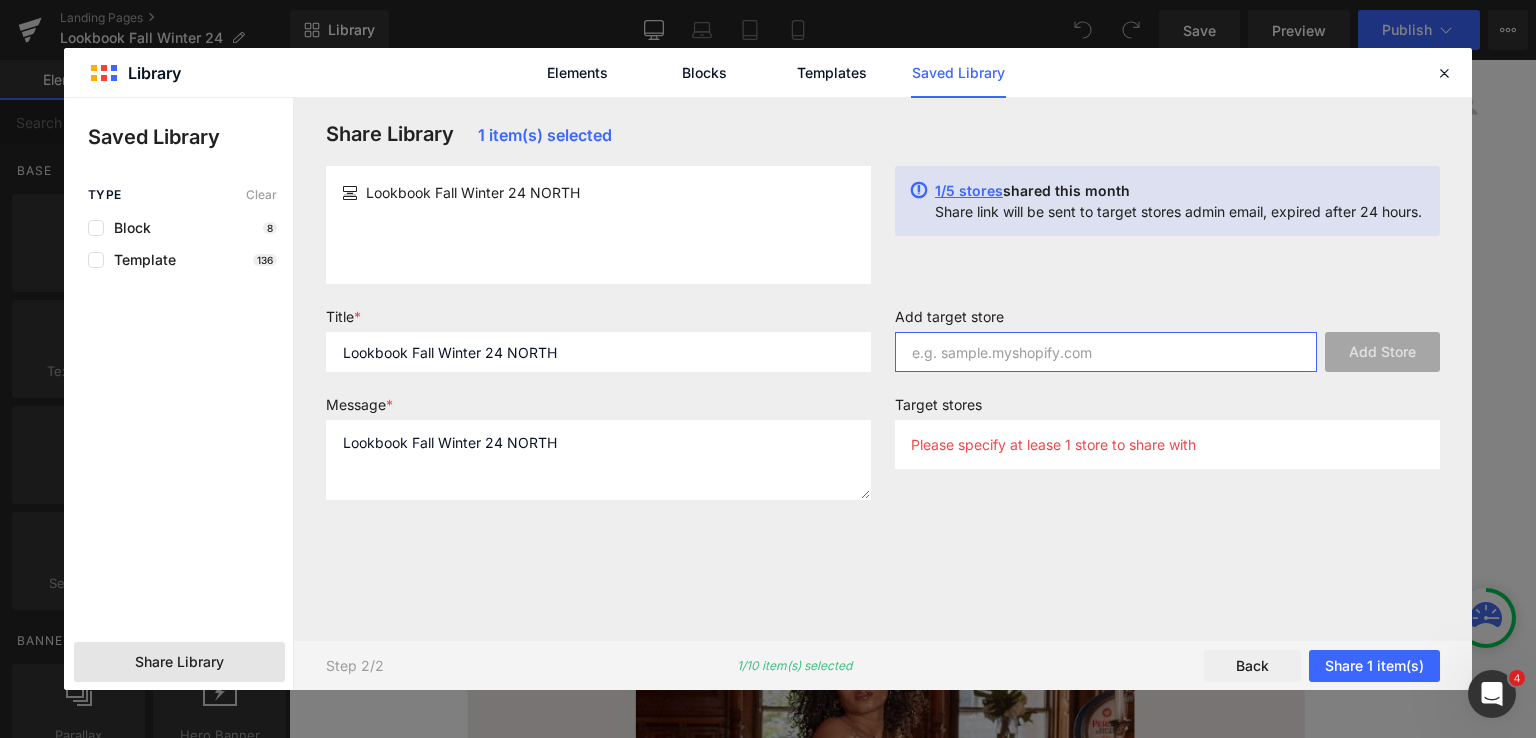 click at bounding box center [1106, 352] 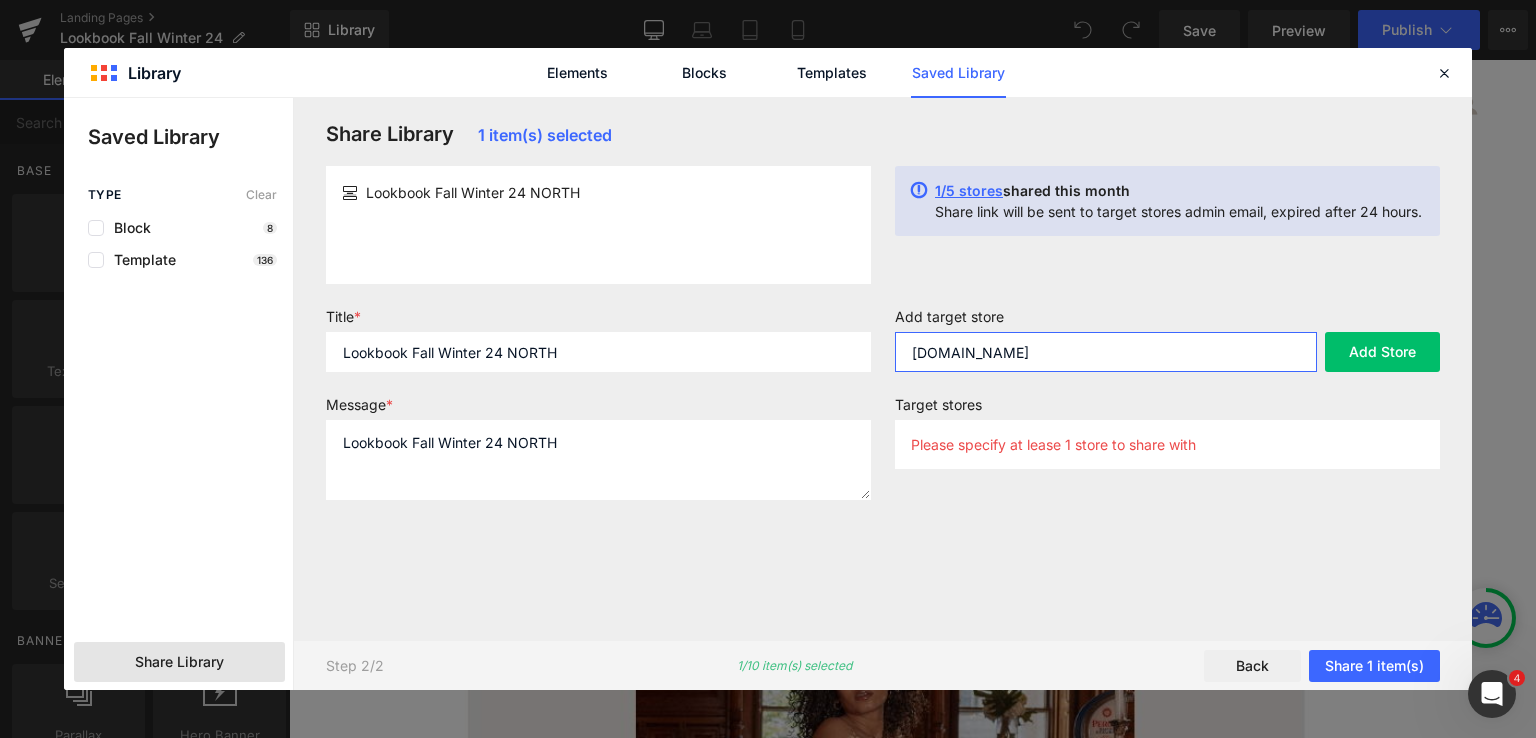 type on "[DOMAIN_NAME]" 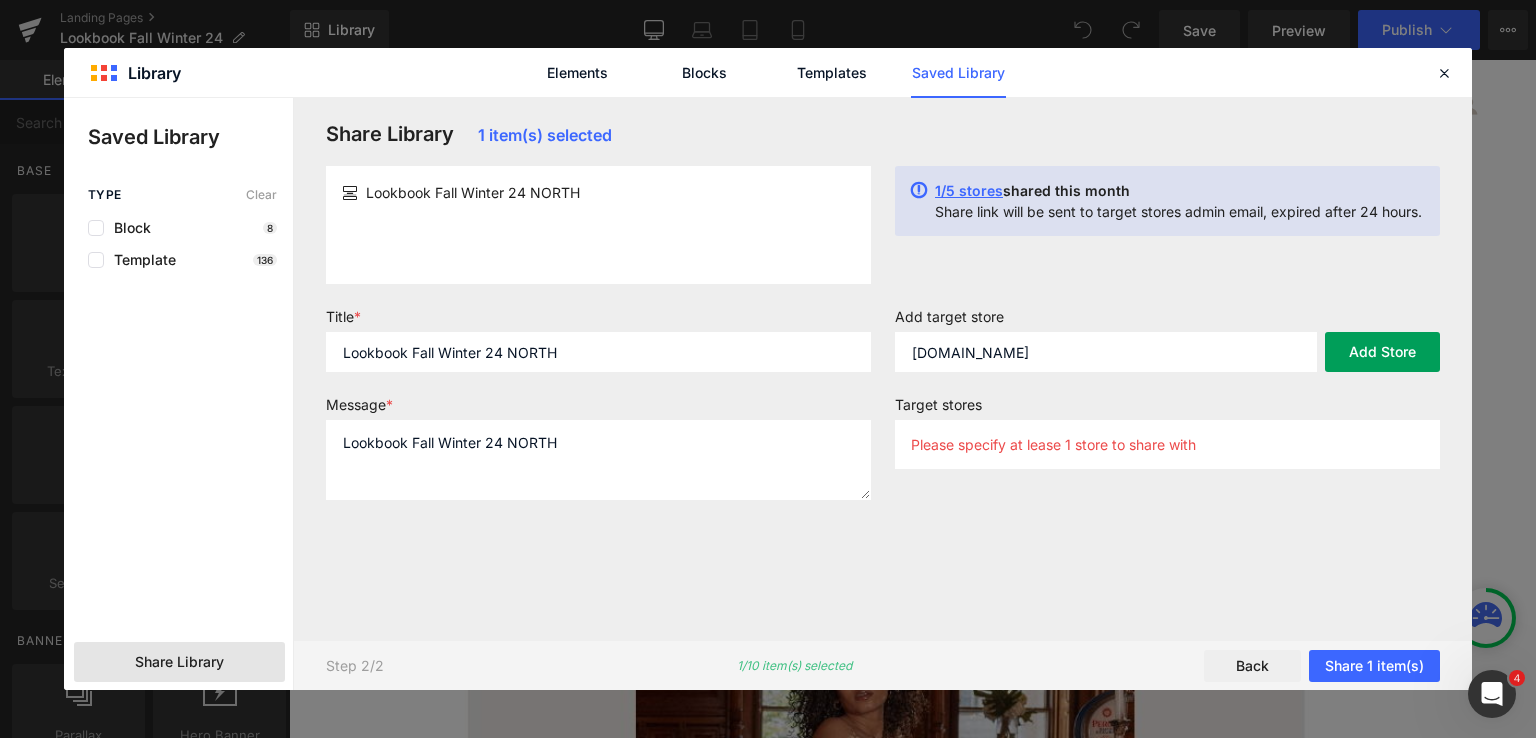click on "Add Store" at bounding box center (1382, 352) 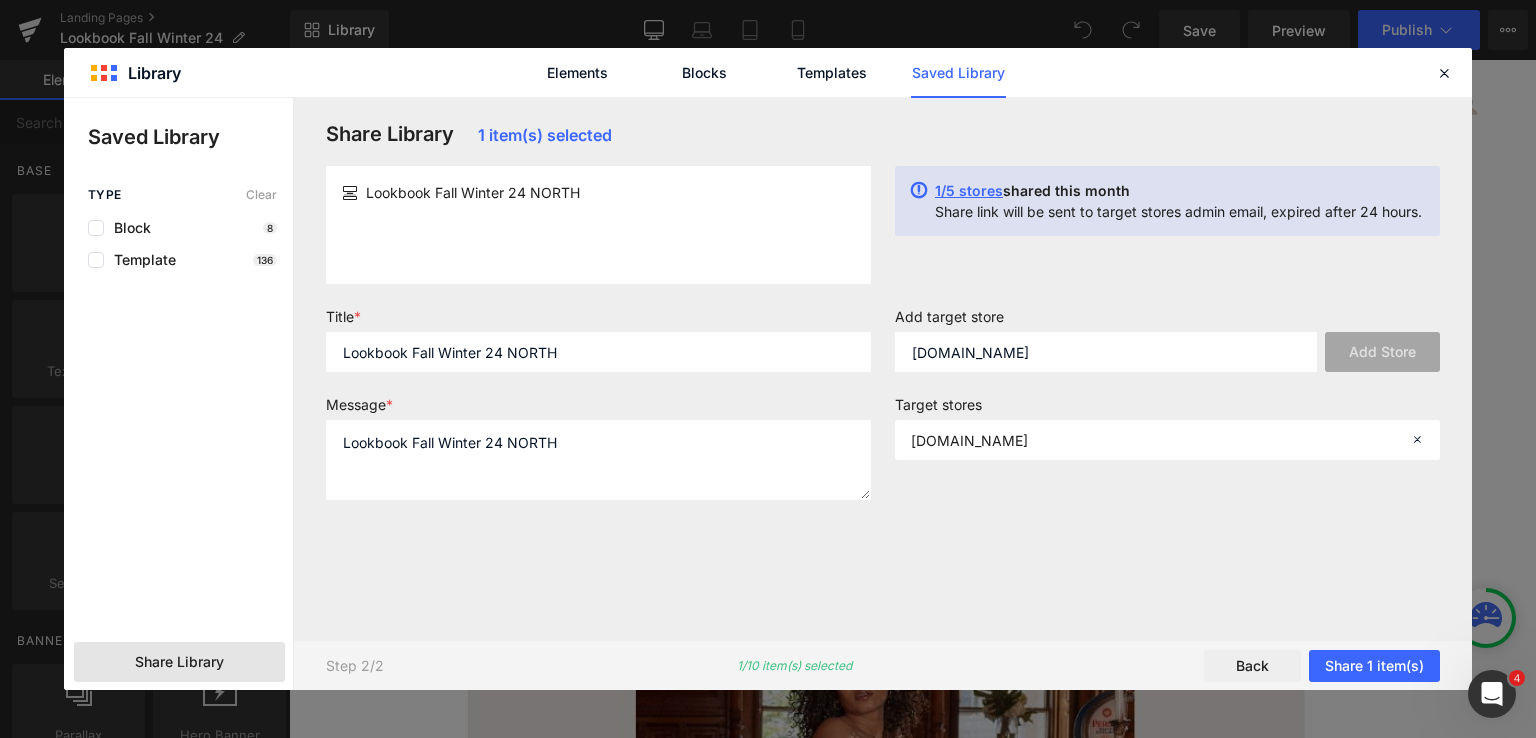 type 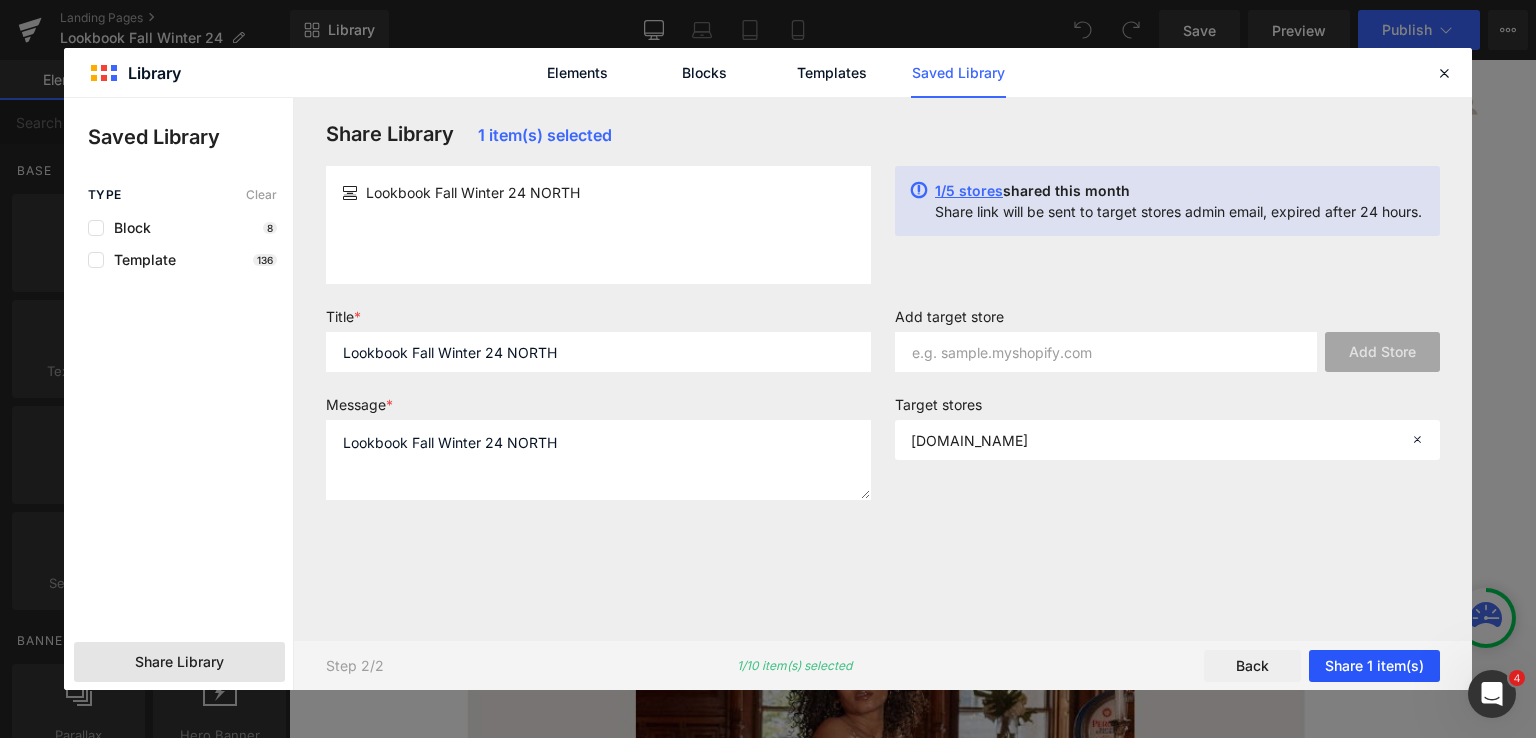 click on "Share 1 item(s)" at bounding box center (1374, 666) 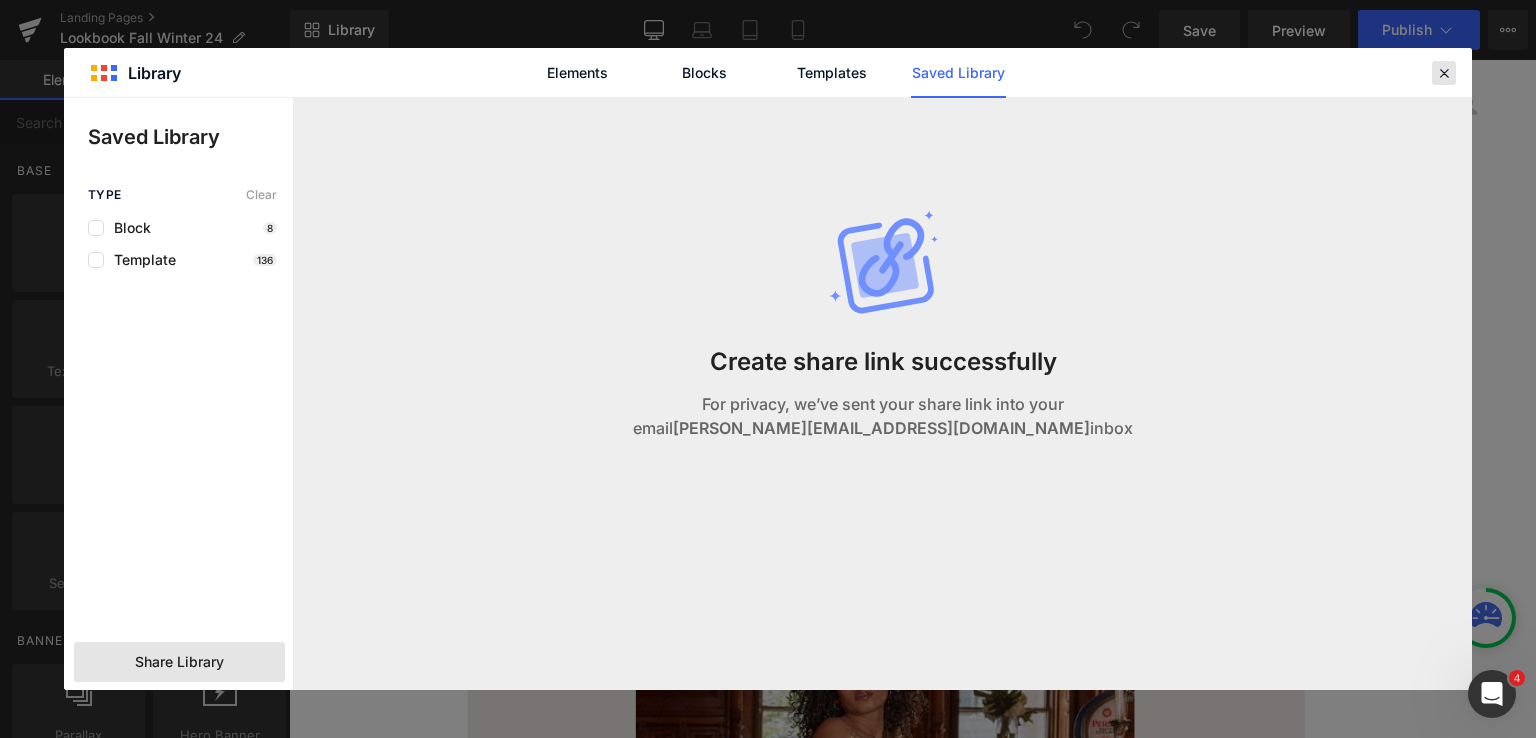 click at bounding box center (1444, 73) 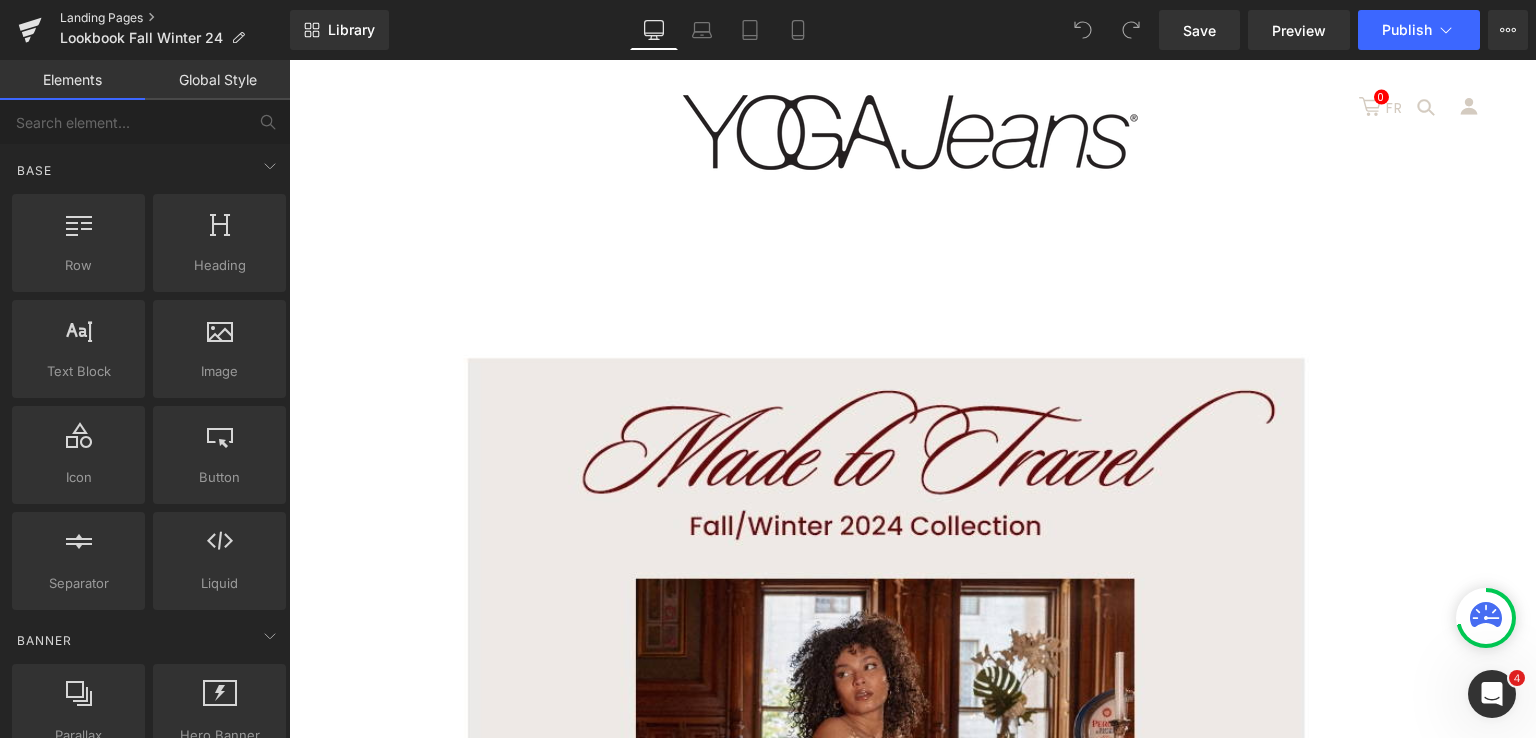 click on "Landing Pages" at bounding box center (175, 18) 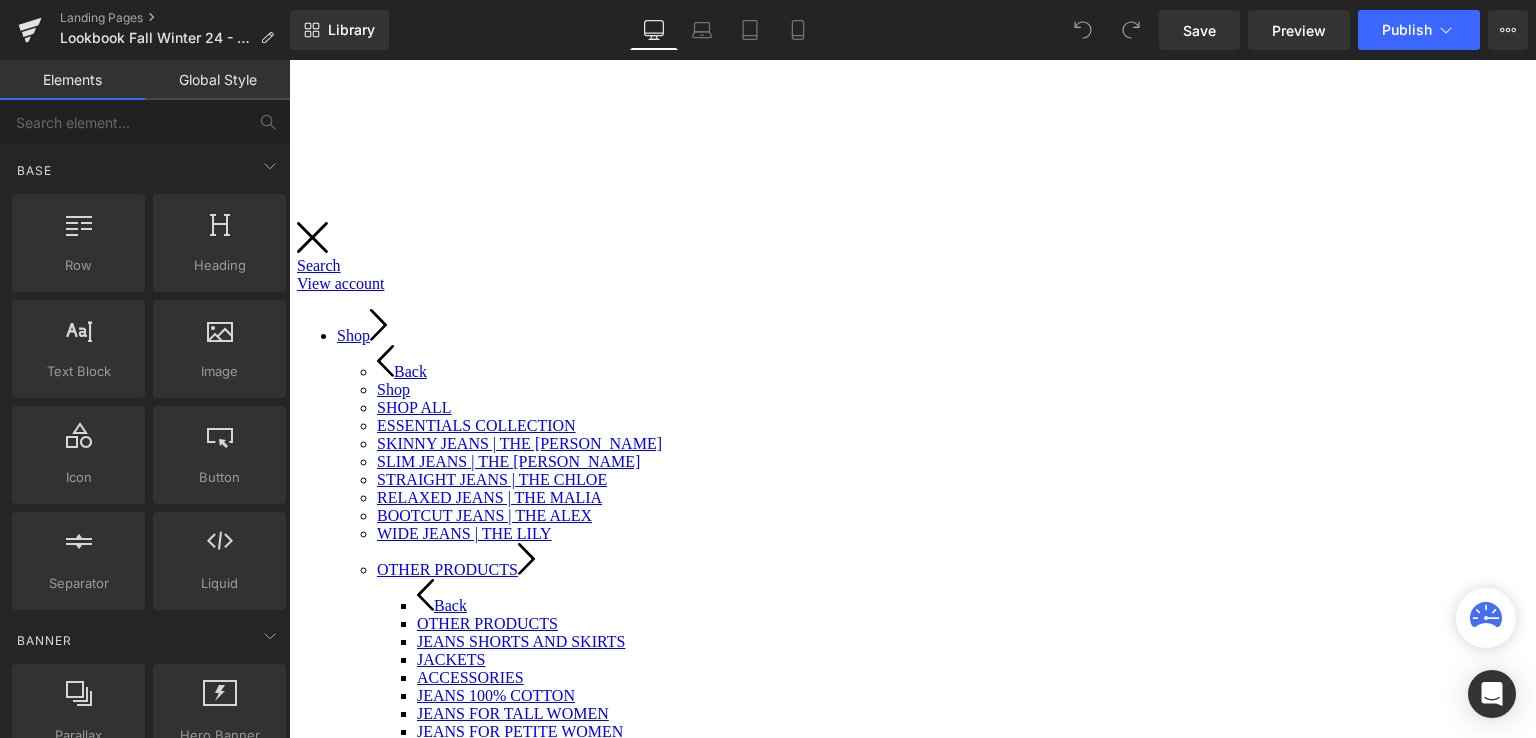 scroll, scrollTop: 0, scrollLeft: 0, axis: both 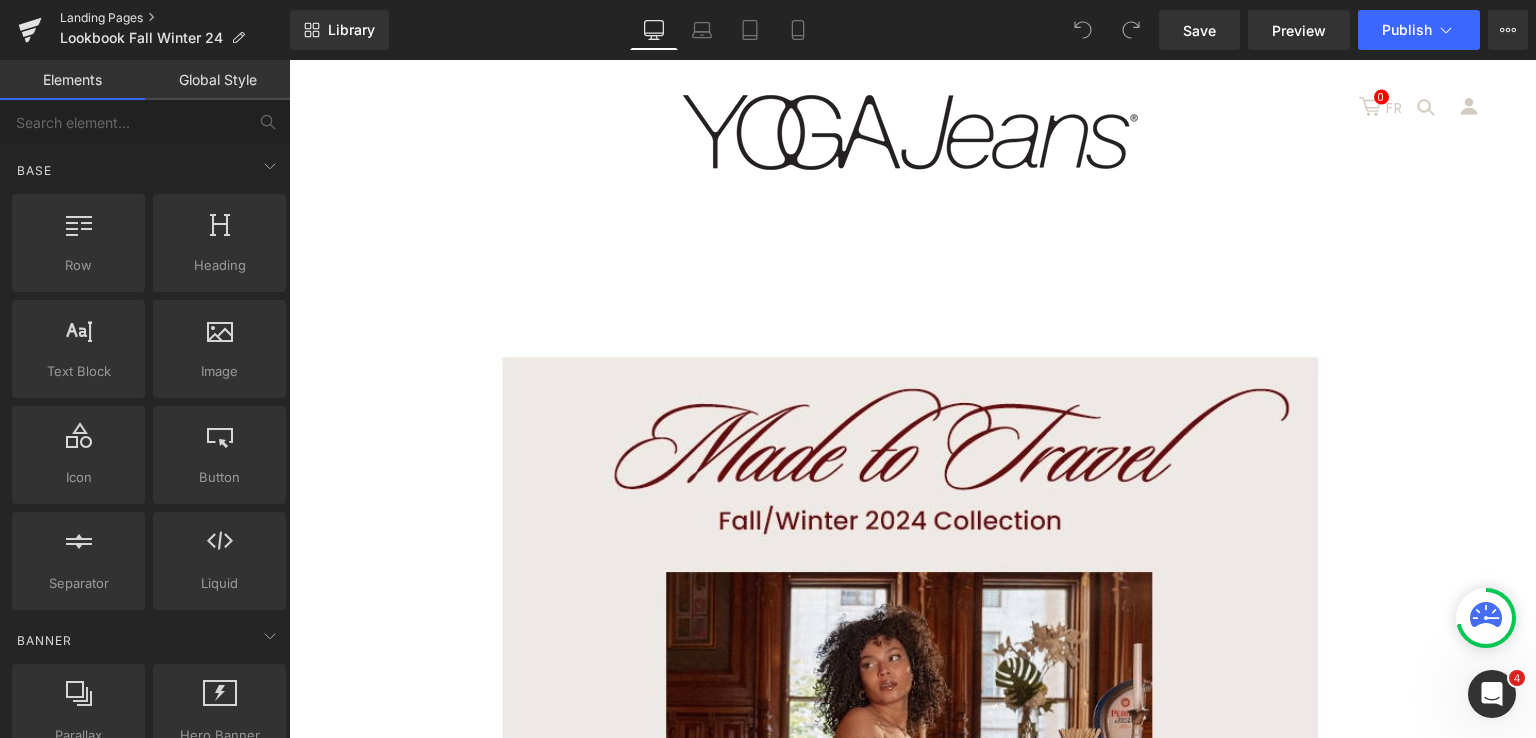 click on "Landing Pages" at bounding box center (175, 18) 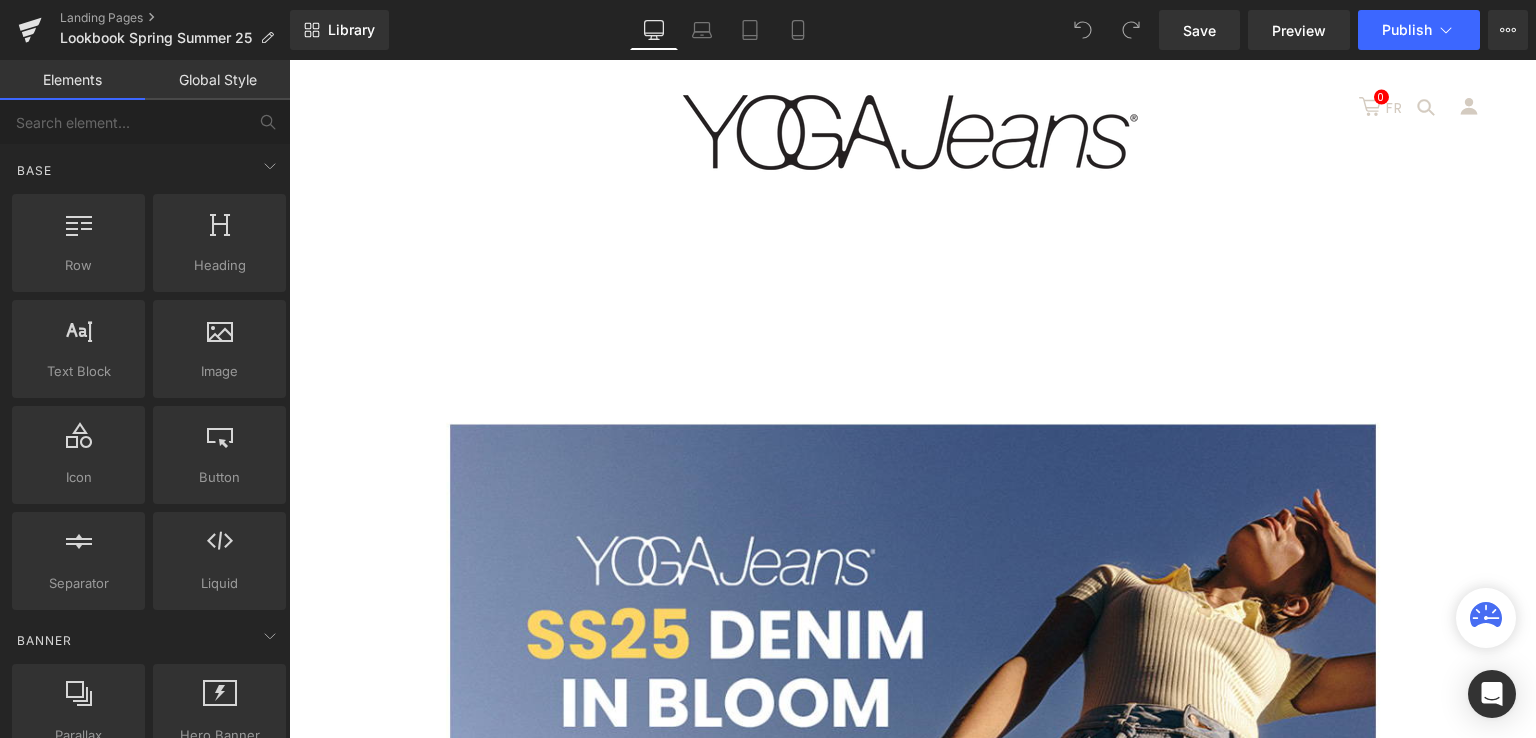 scroll, scrollTop: 0, scrollLeft: 0, axis: both 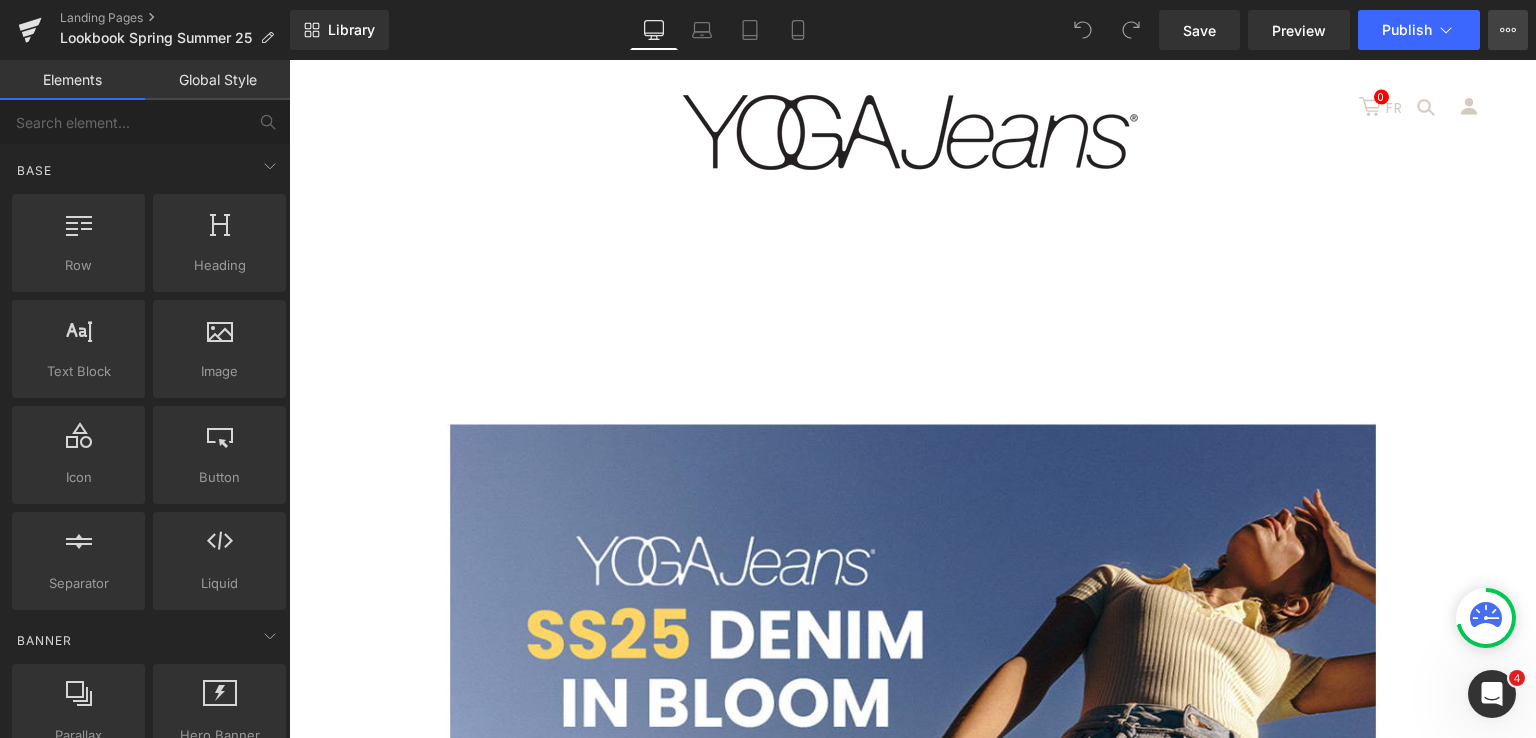 click 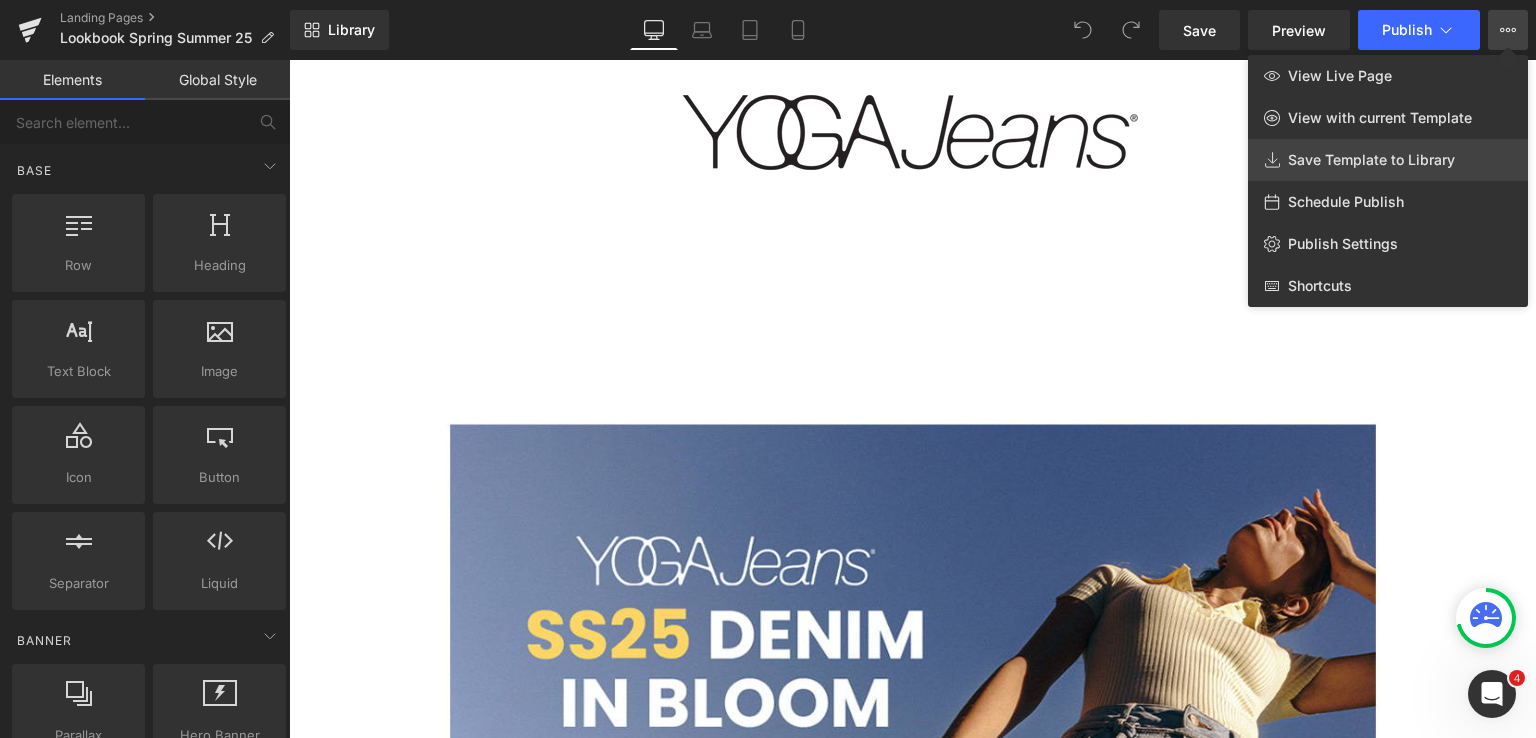 click on "Save Template to Library" at bounding box center (1371, 160) 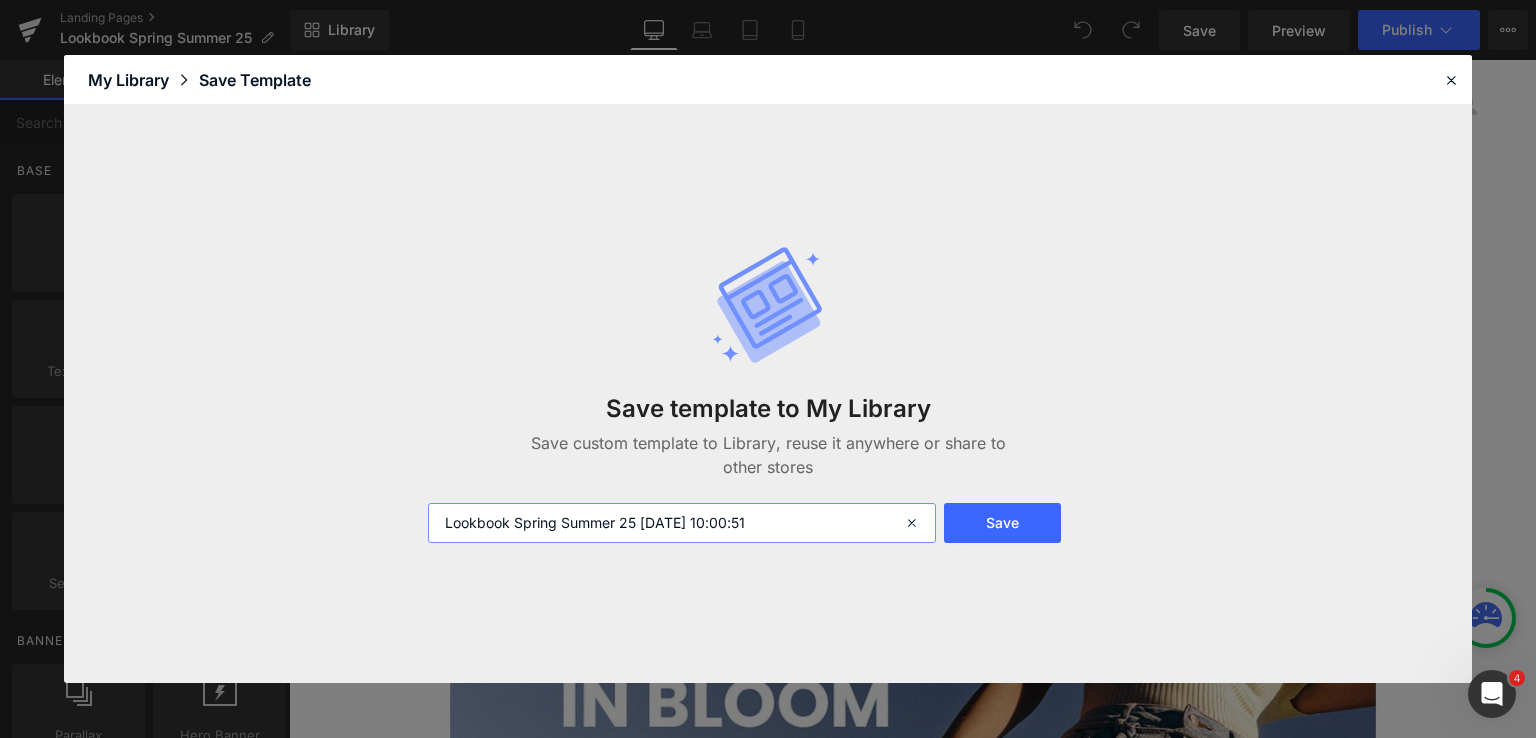 drag, startPoint x: 640, startPoint y: 525, endPoint x: 853, endPoint y: 525, distance: 213 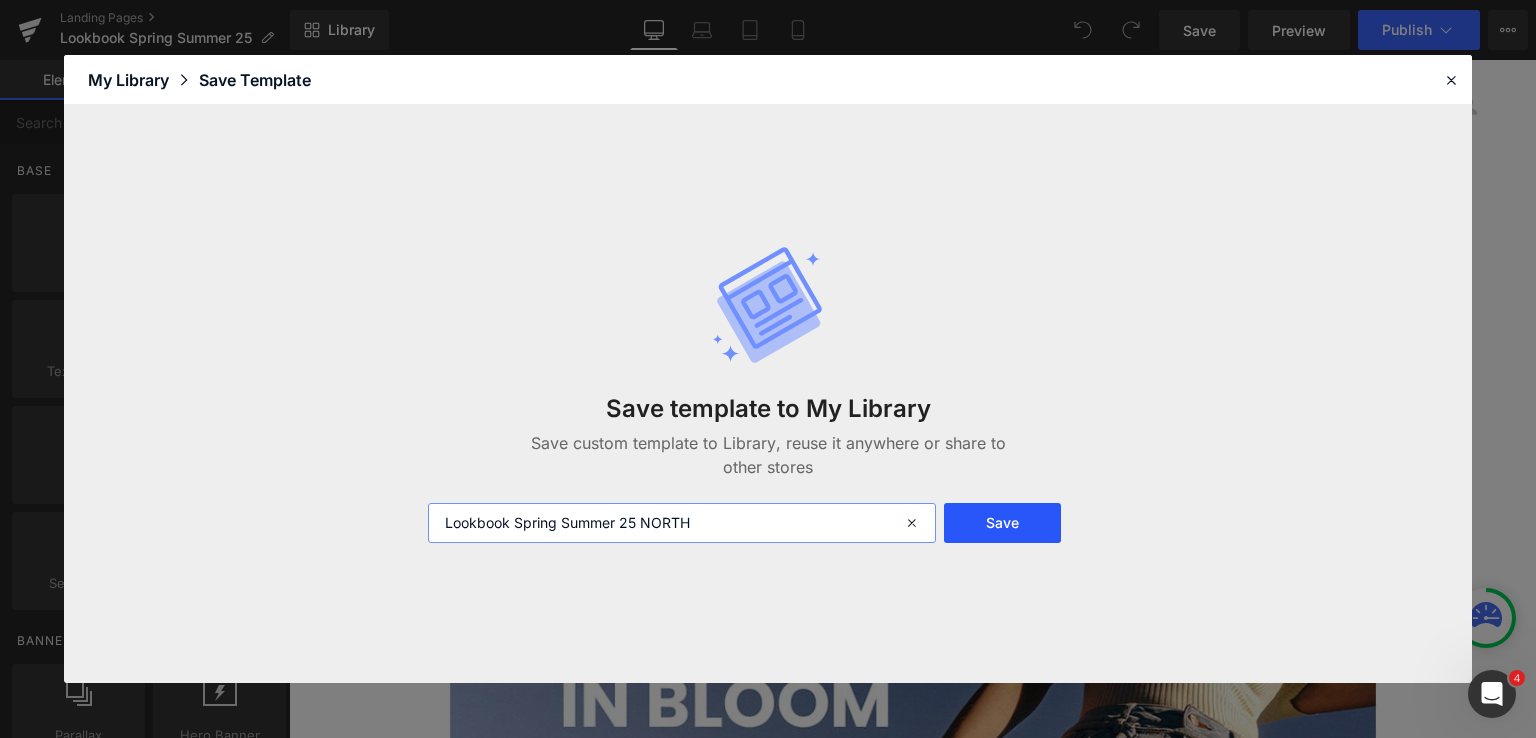 type on "Lookbook Spring Summer 25 NORTH" 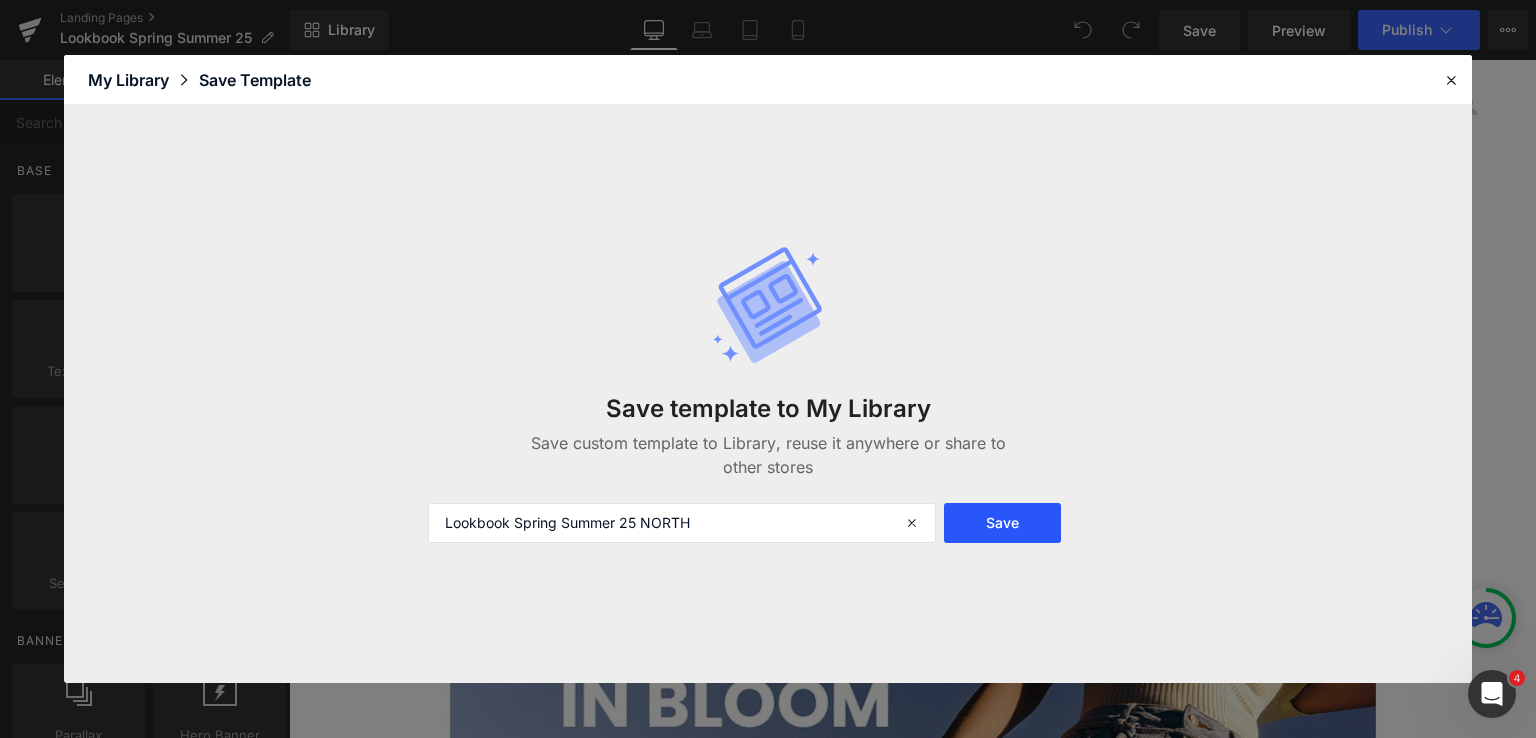 click on "Save" at bounding box center [1002, 523] 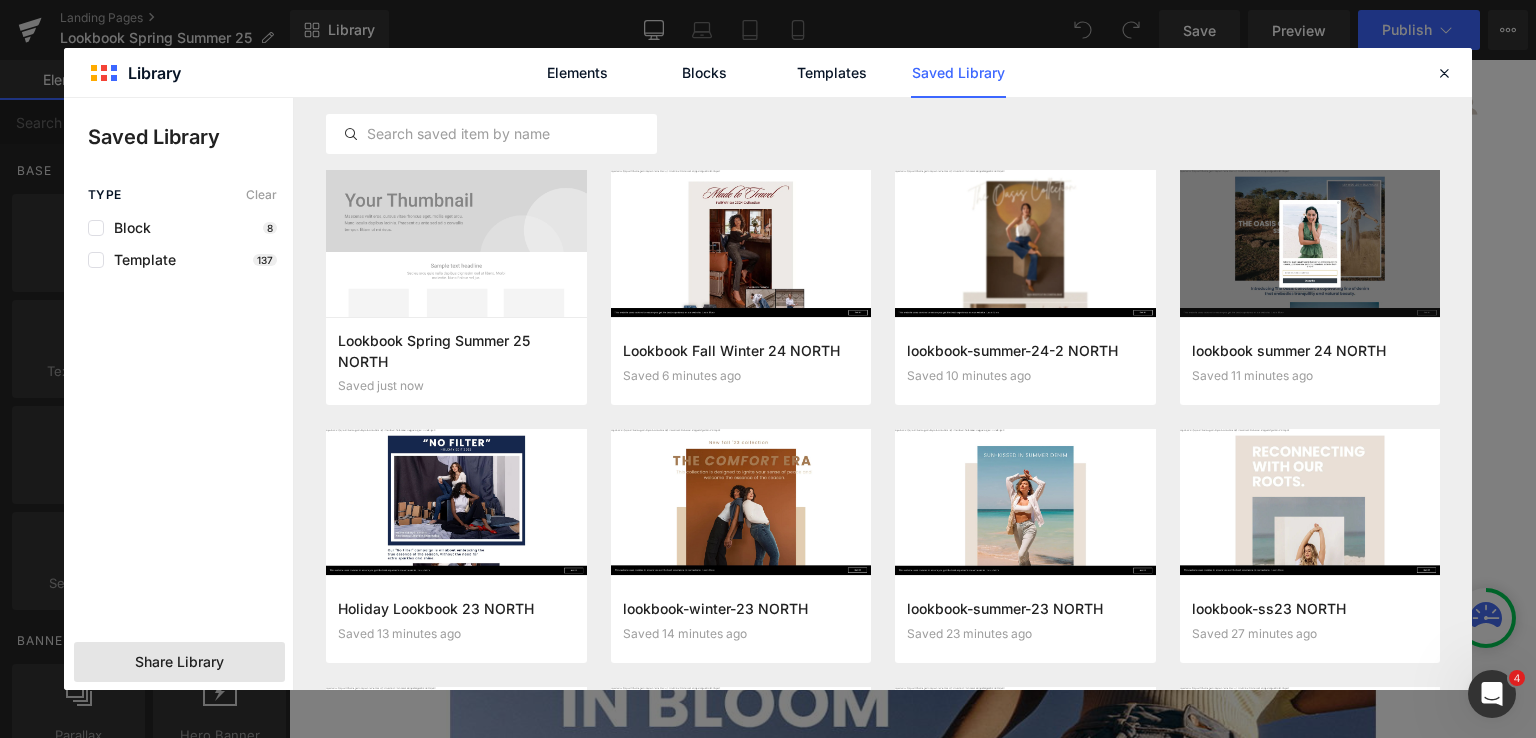 click on "Share Library" at bounding box center [179, 662] 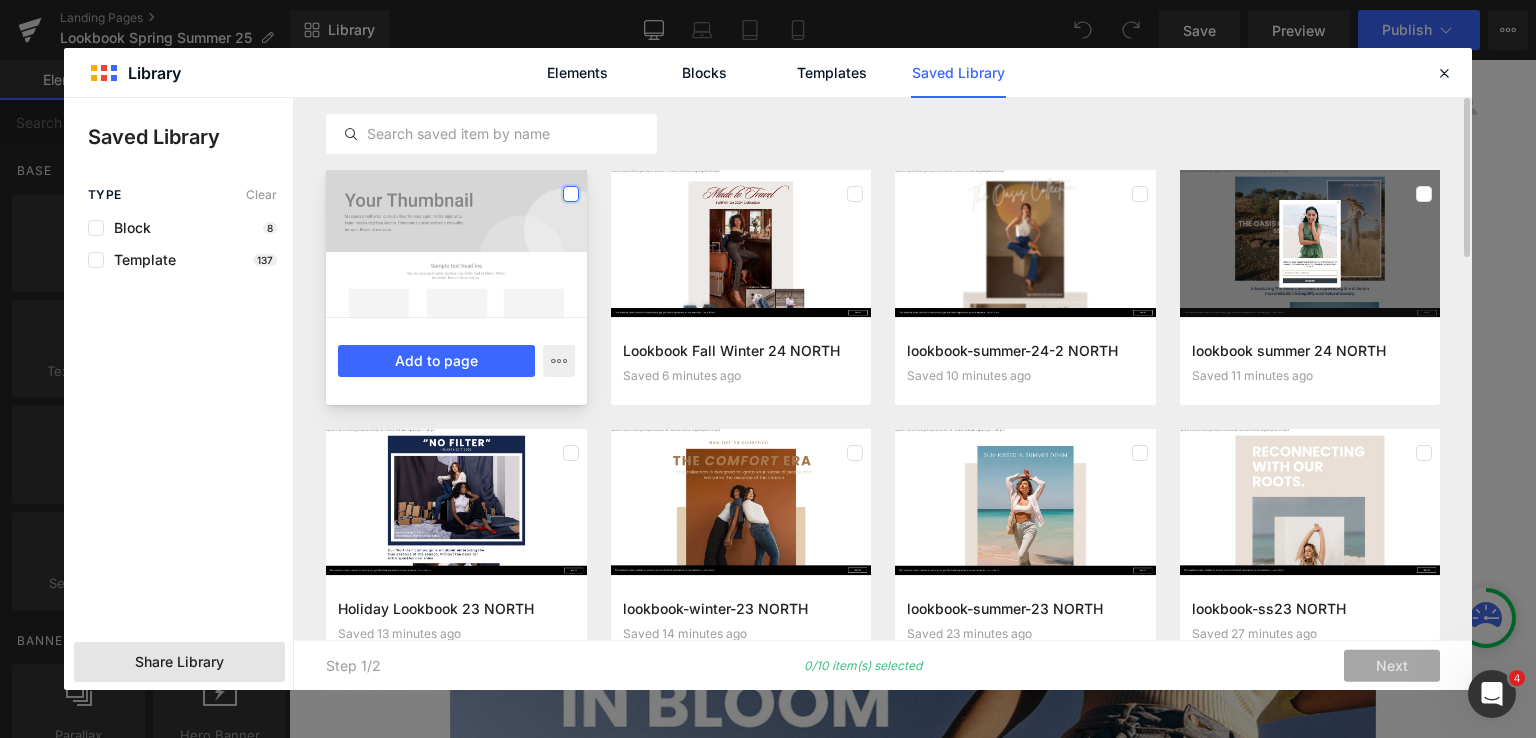 click at bounding box center (571, 194) 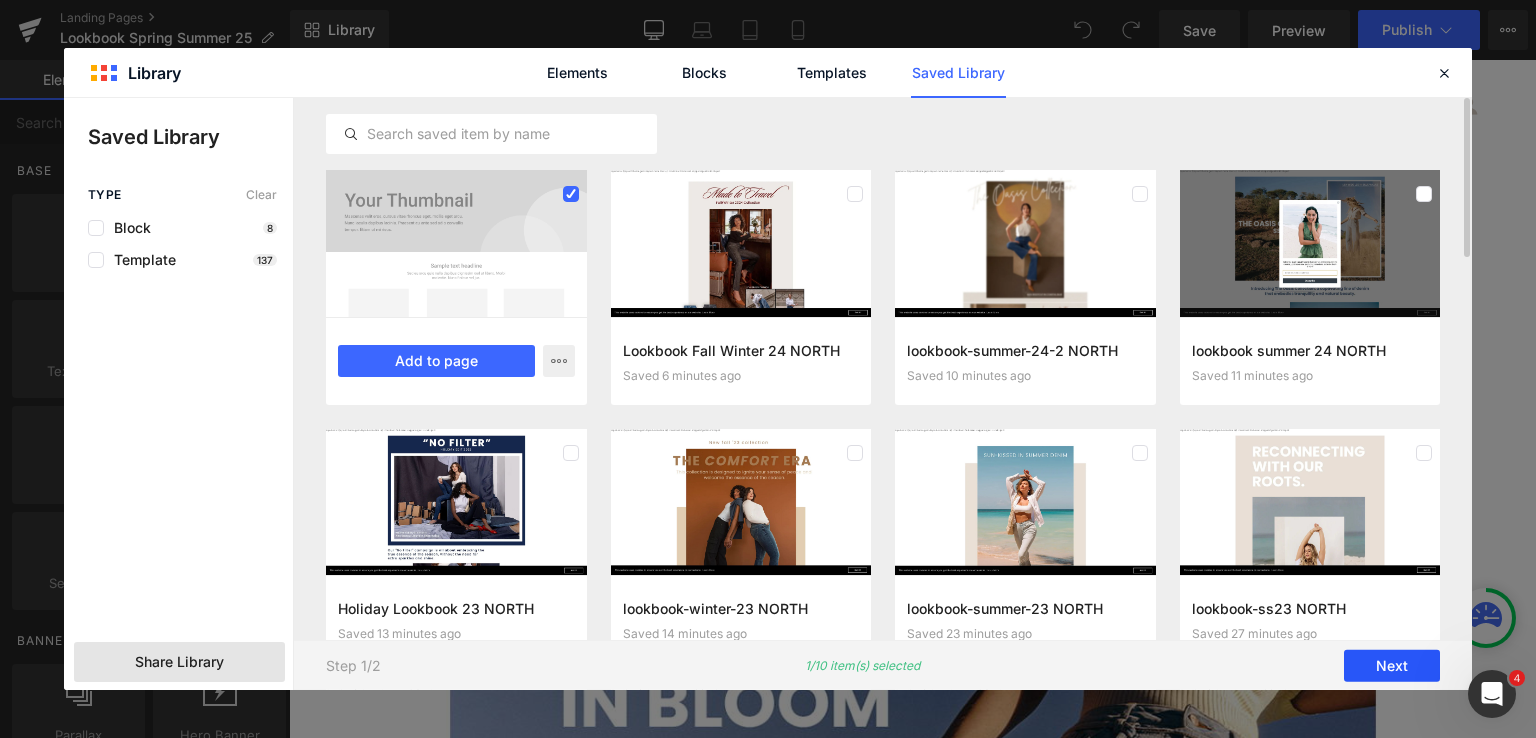 click on "Next" at bounding box center (1392, 666) 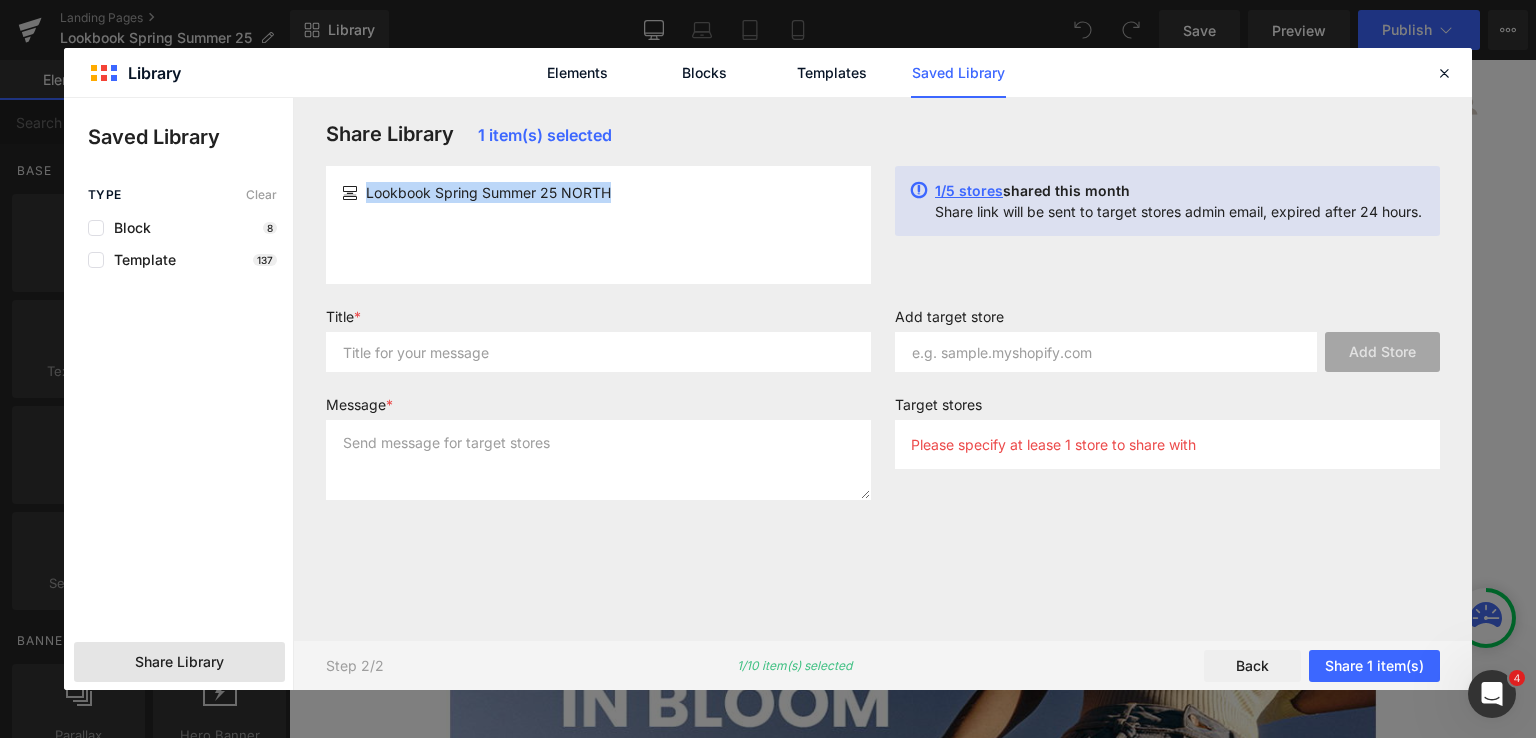 drag, startPoint x: 365, startPoint y: 194, endPoint x: 644, endPoint y: 194, distance: 279 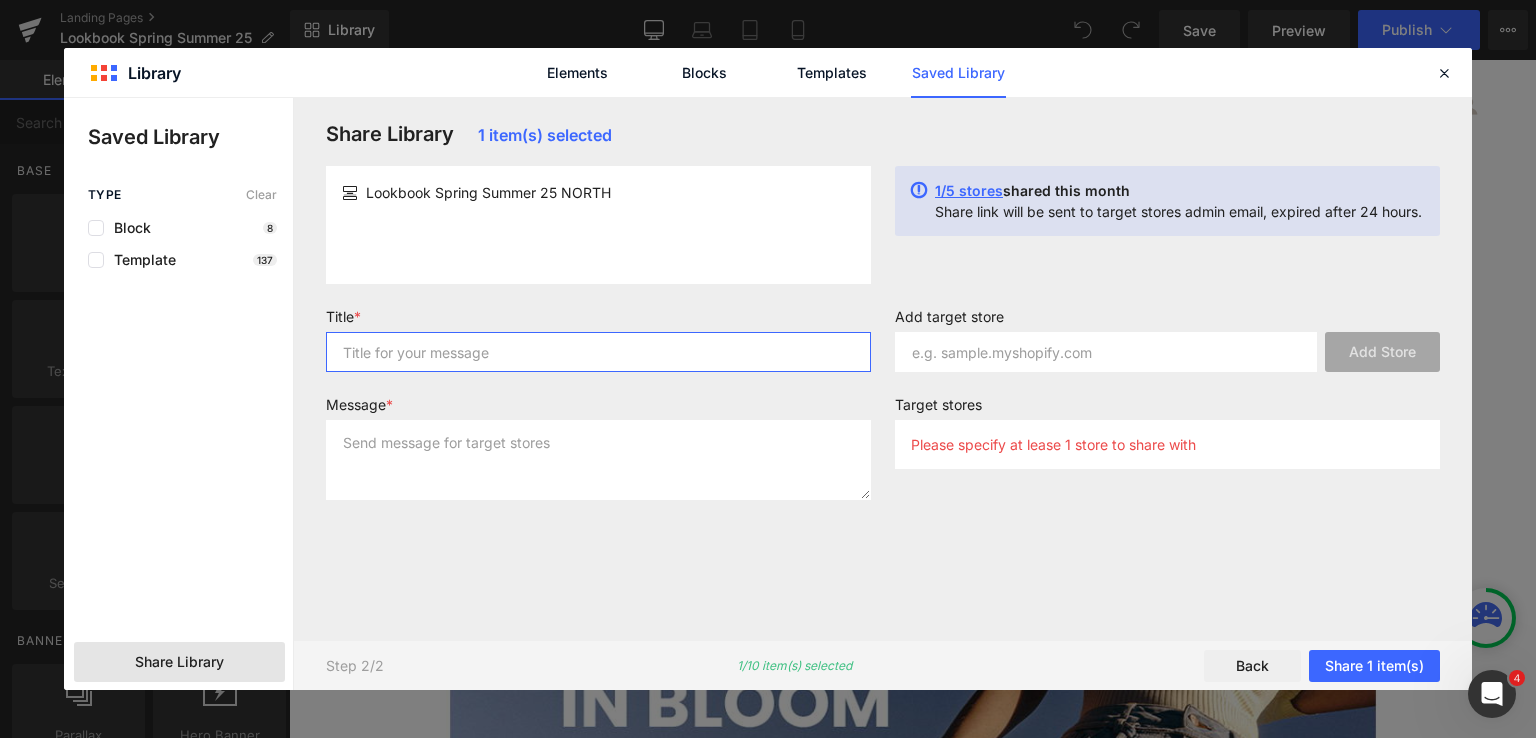 click at bounding box center (598, 352) 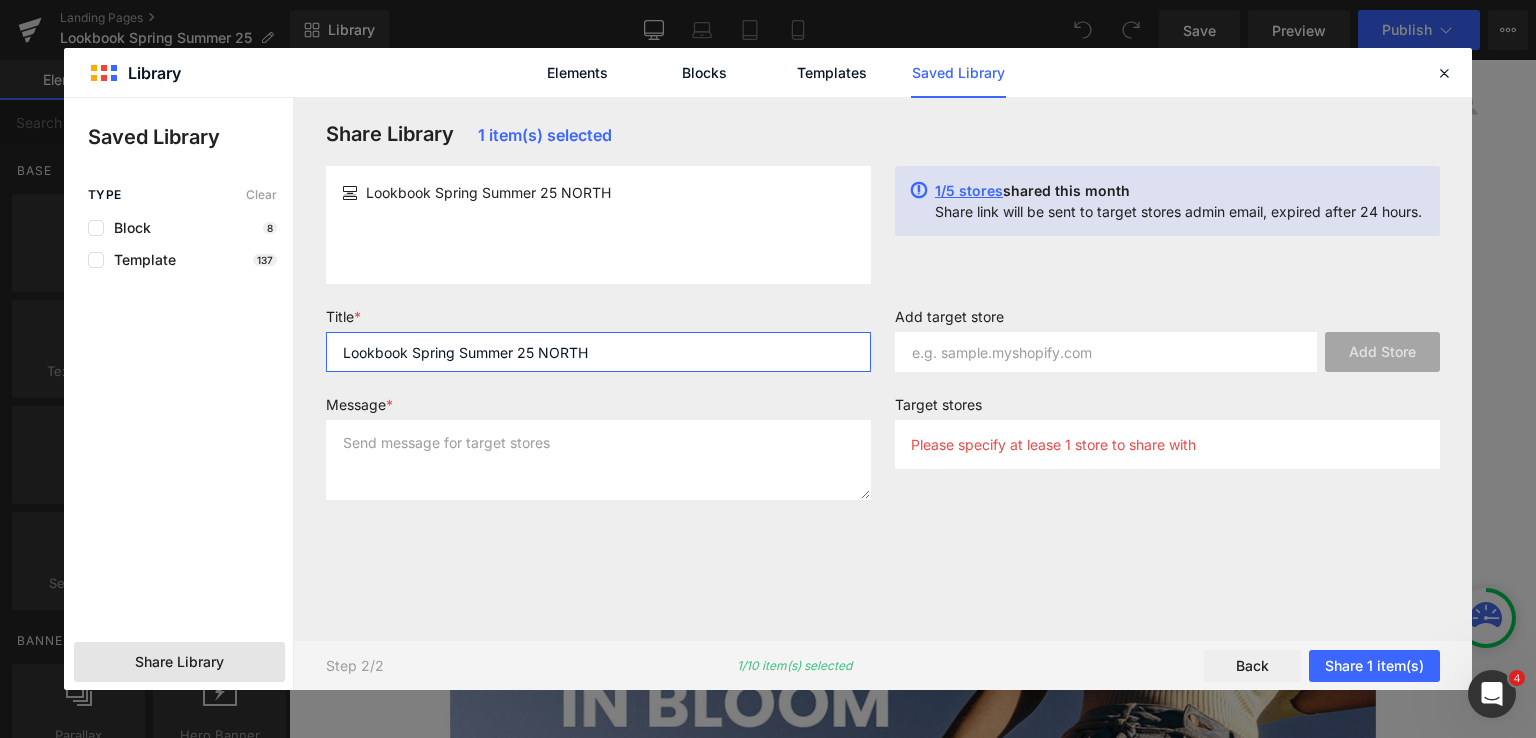 type on "Lookbook Spring Summer 25 NORTH" 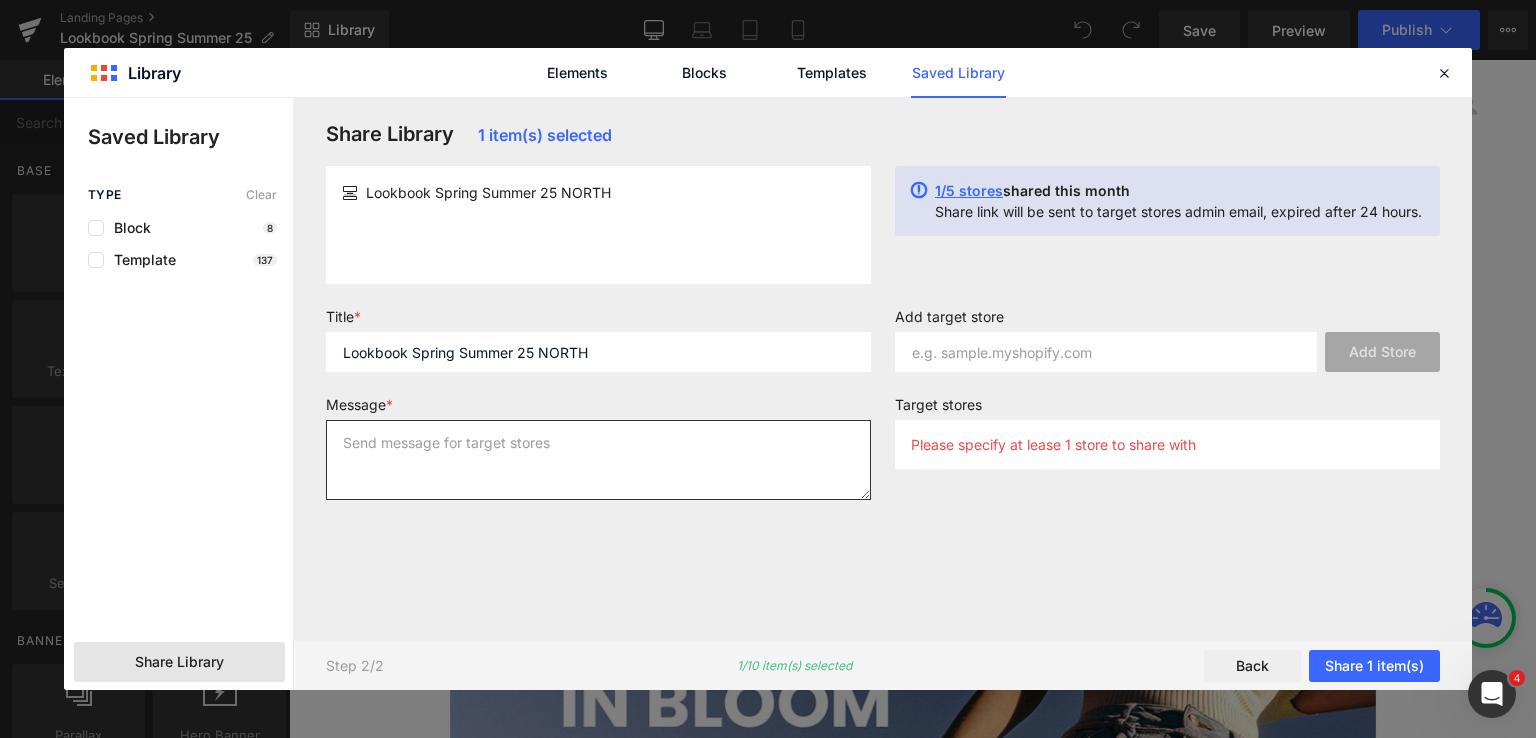 click at bounding box center [598, 460] 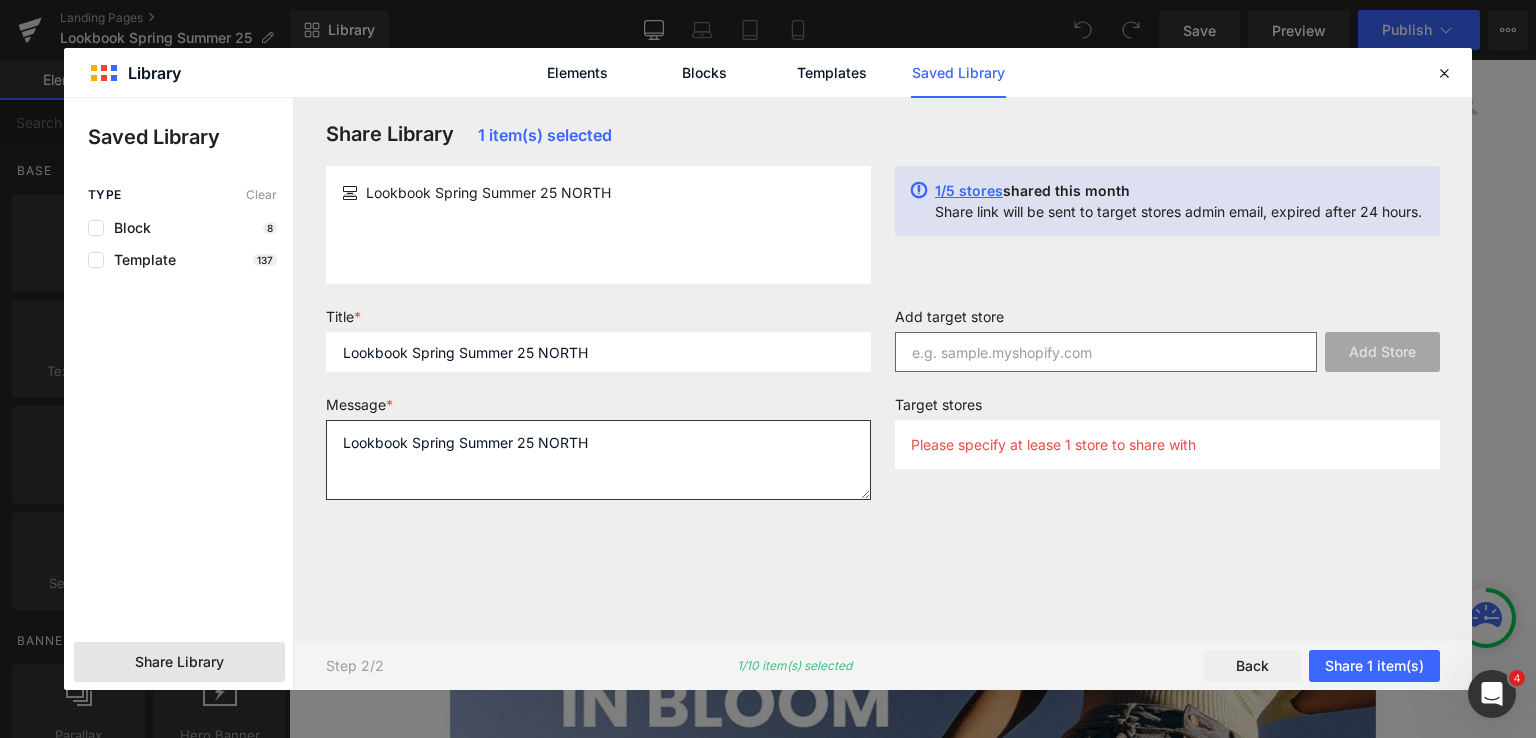 type on "Lookbook Spring Summer 25 NORTH" 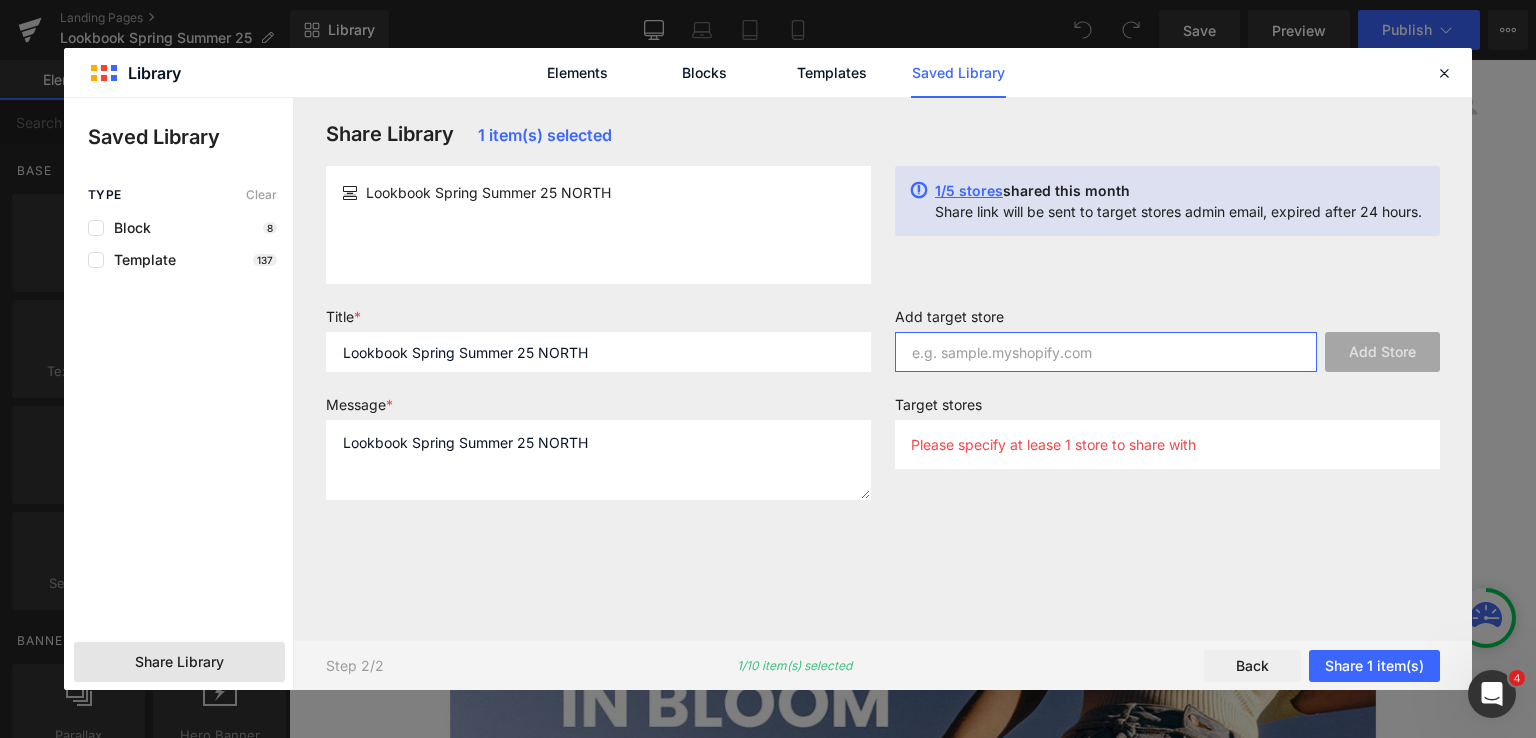 click at bounding box center [1106, 352] 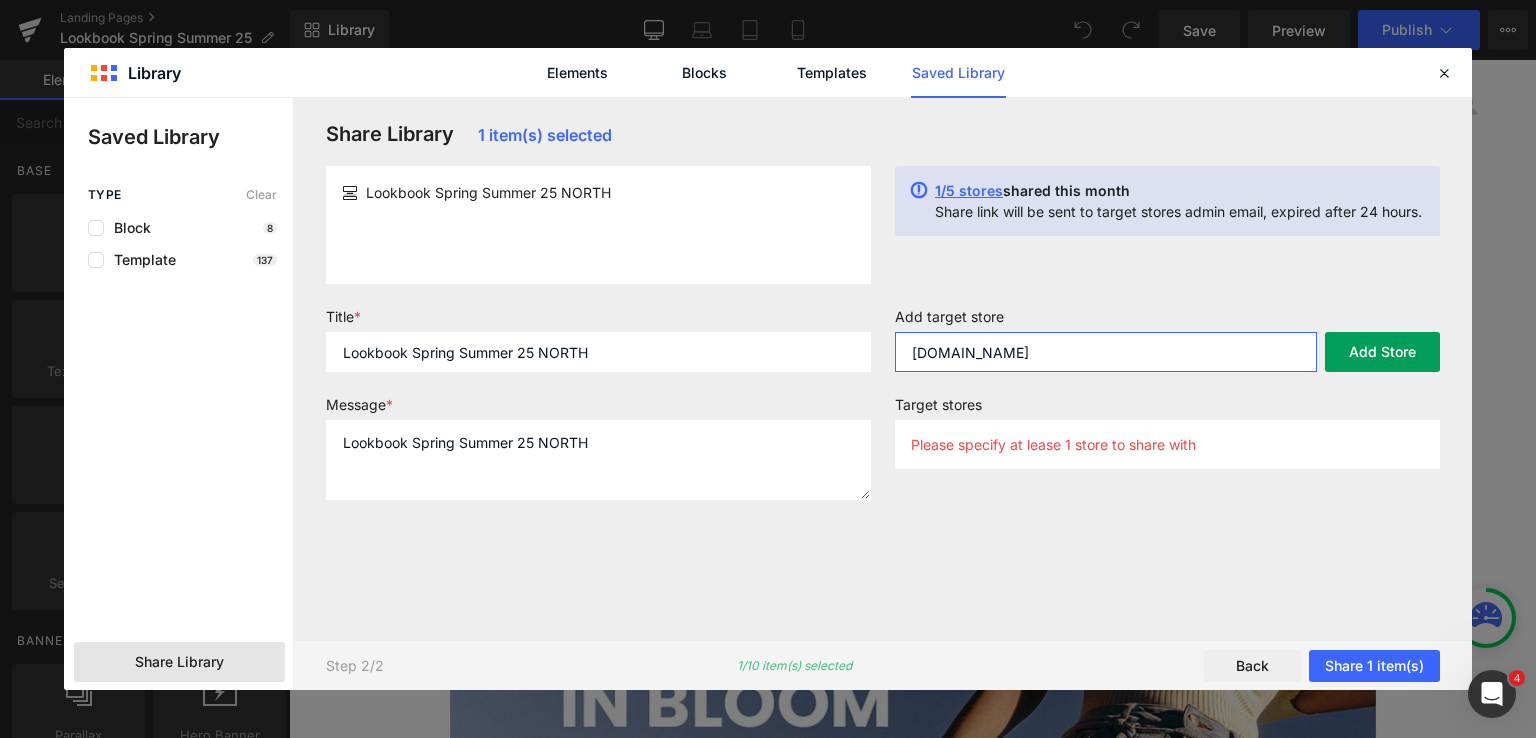 type on "[DOMAIN_NAME]" 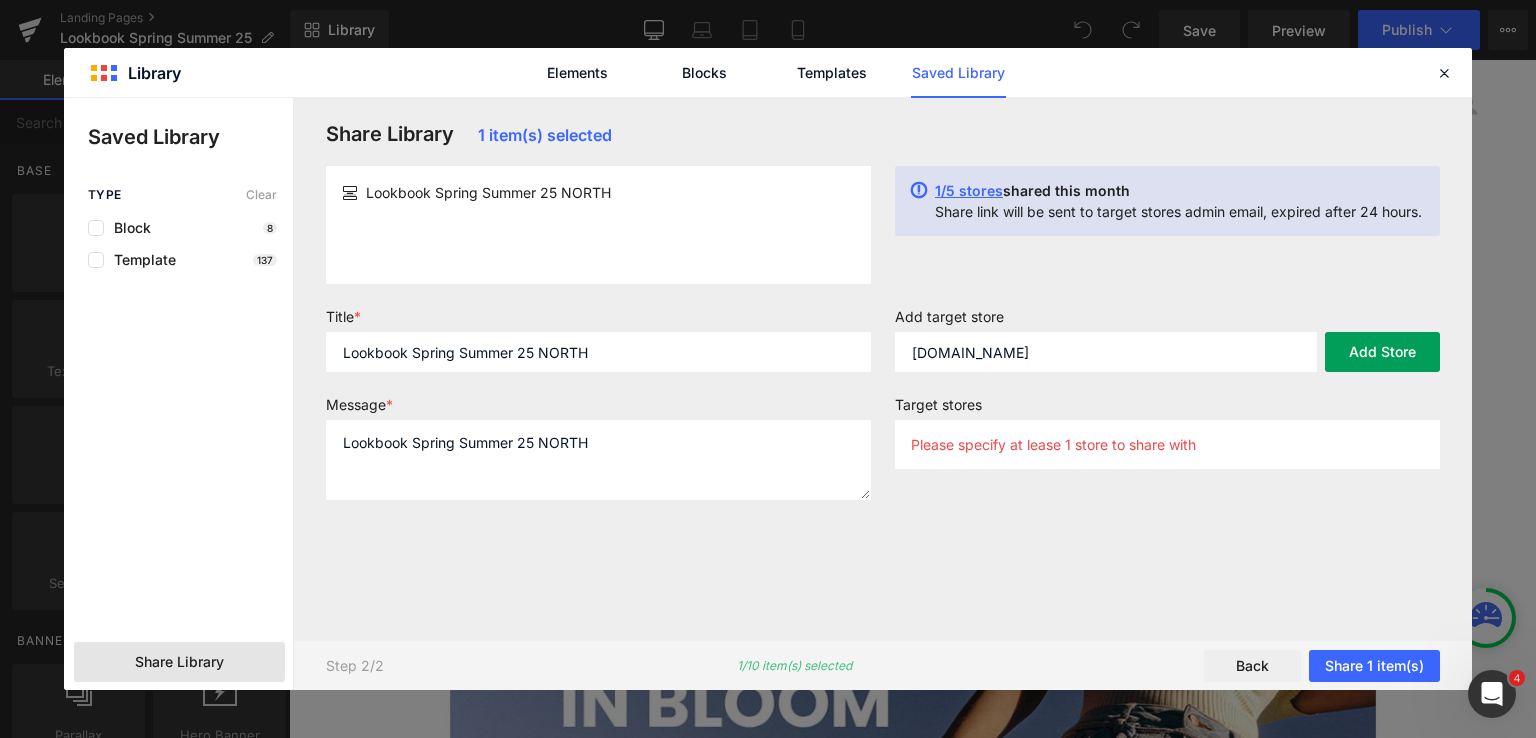 click on "Add Store" at bounding box center [1382, 352] 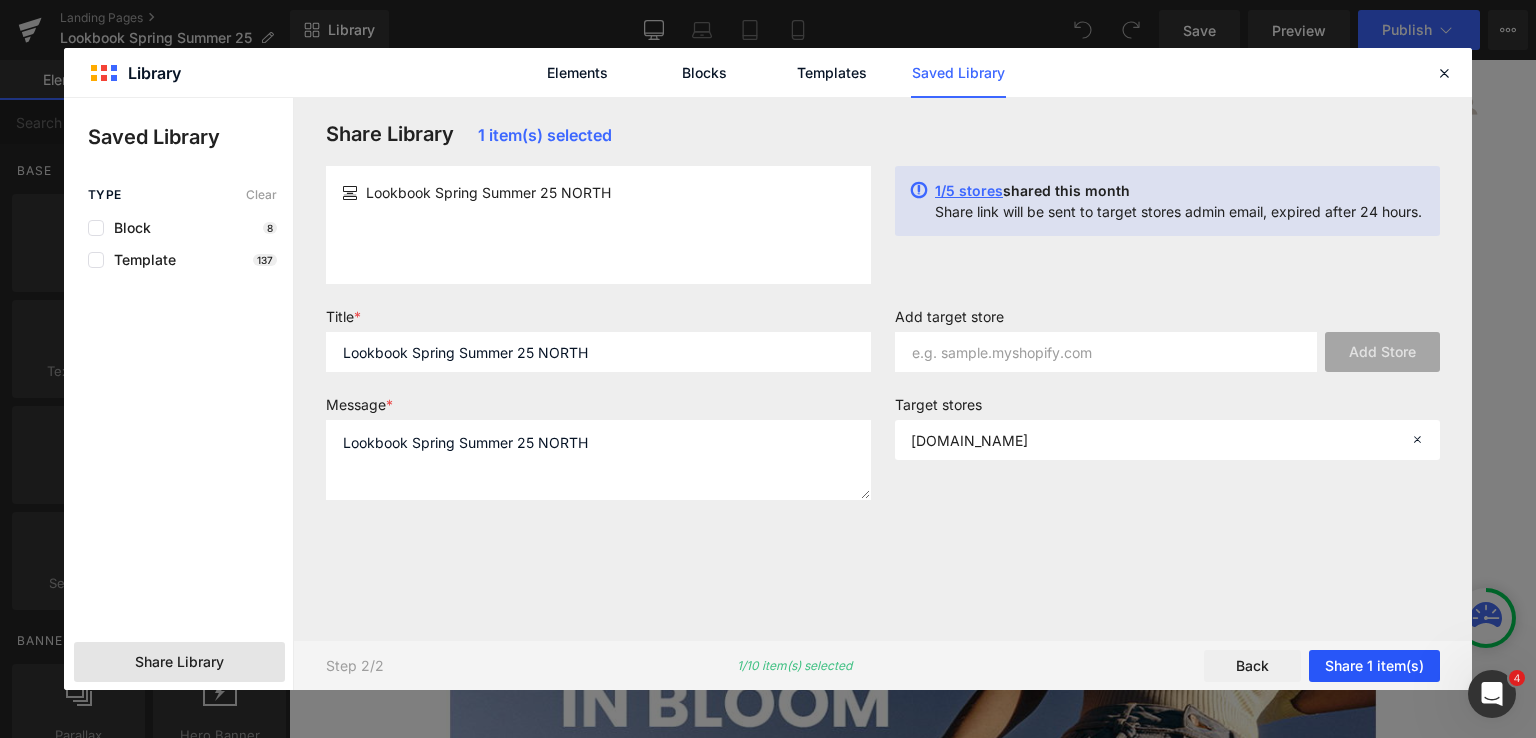 click on "Share 1 item(s)" at bounding box center [1374, 666] 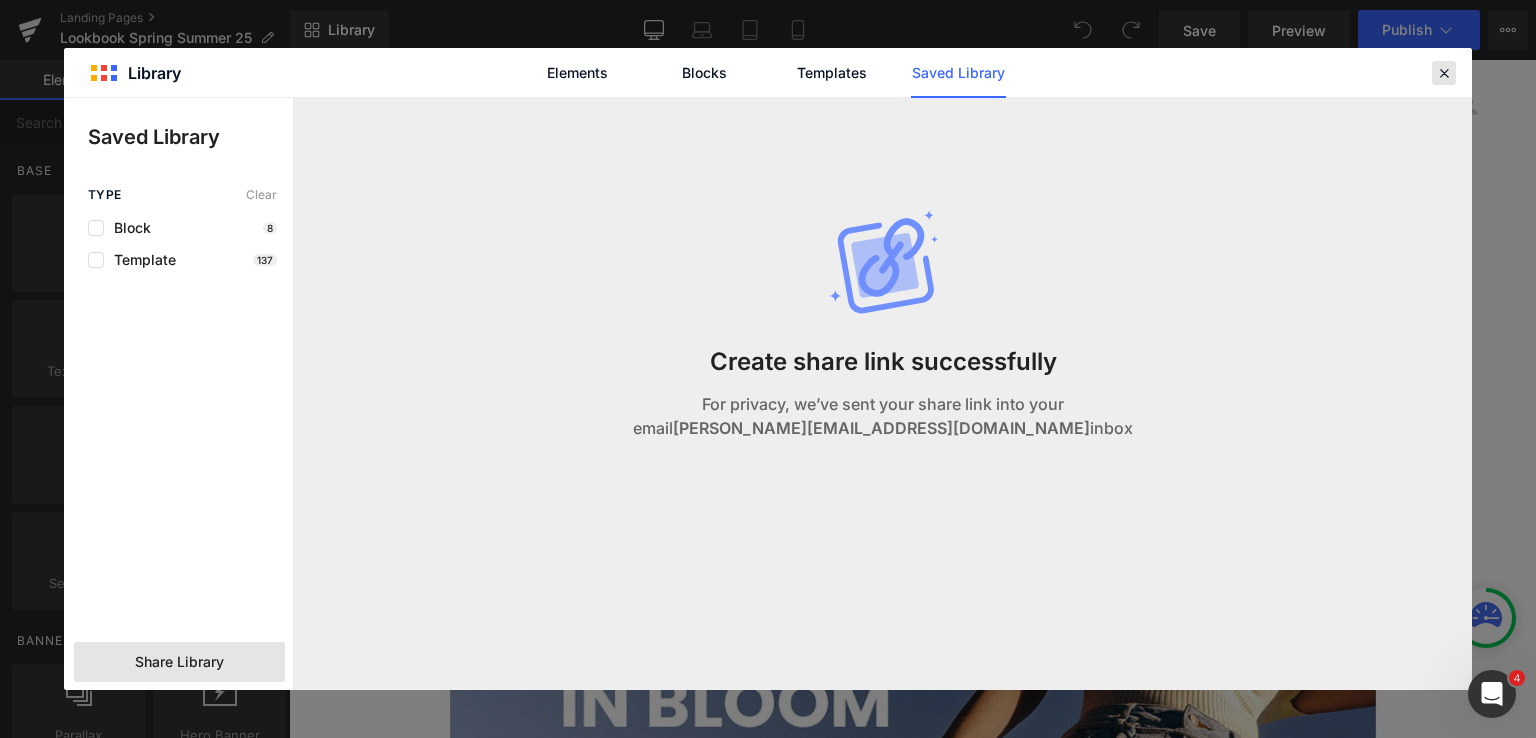 click 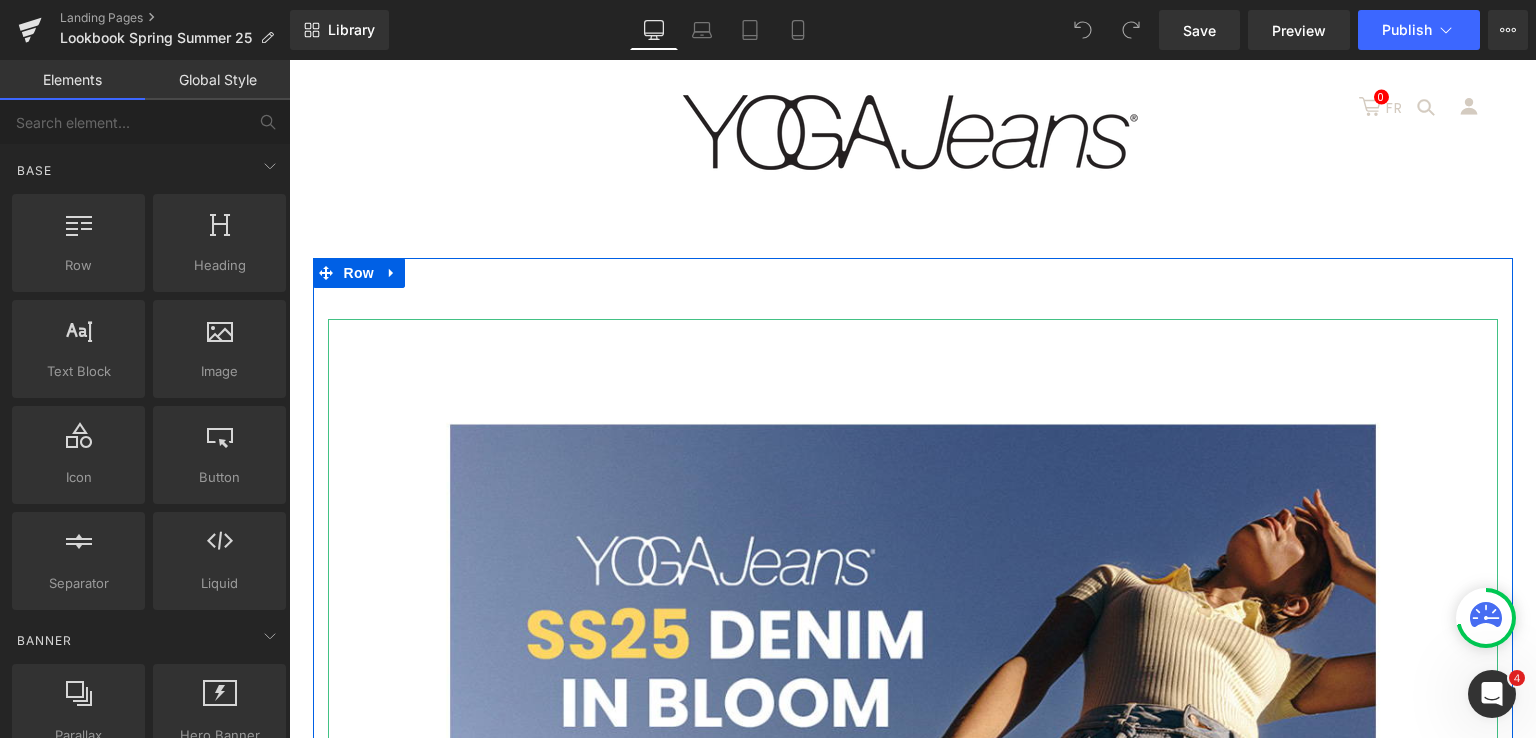 scroll, scrollTop: 0, scrollLeft: 0, axis: both 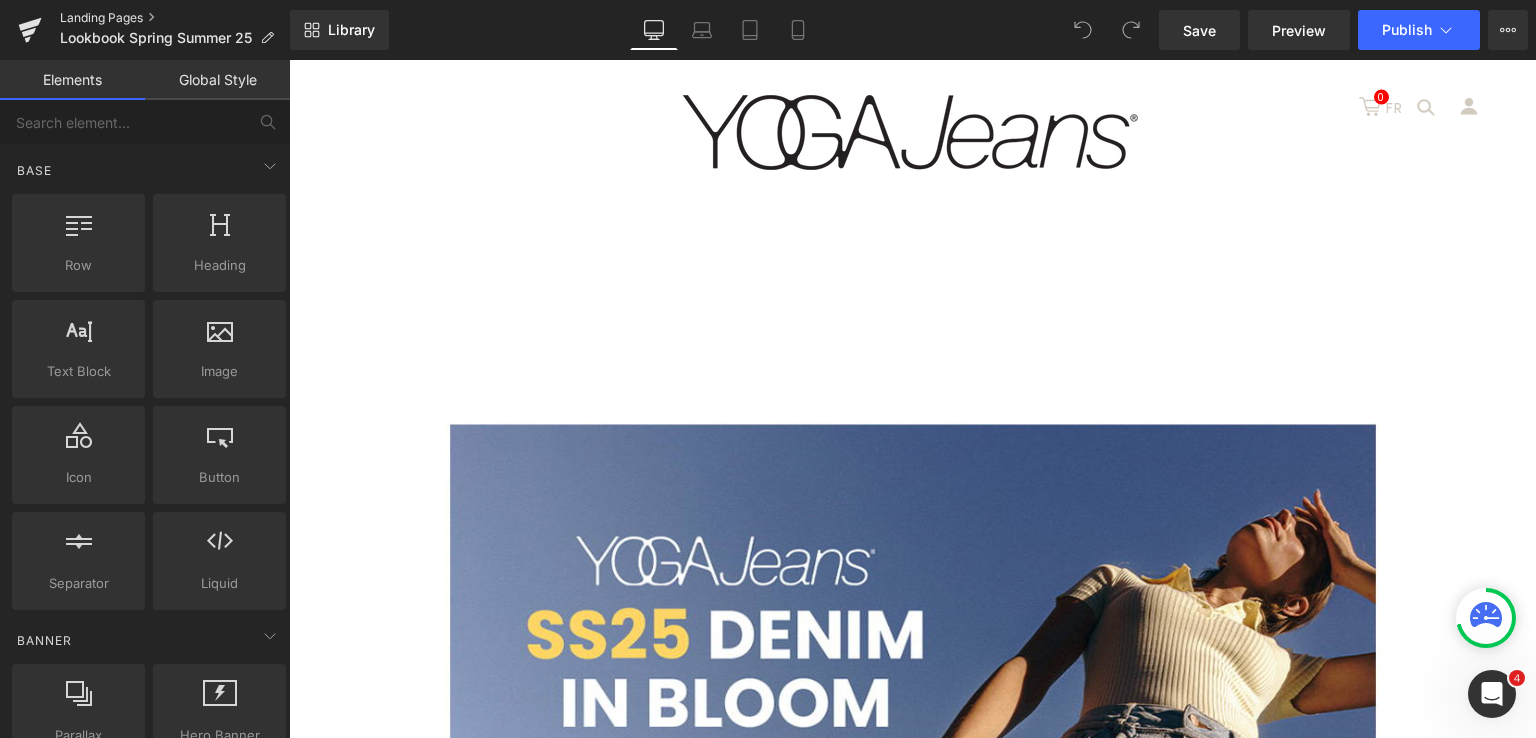 click on "Landing Pages" at bounding box center (175, 18) 